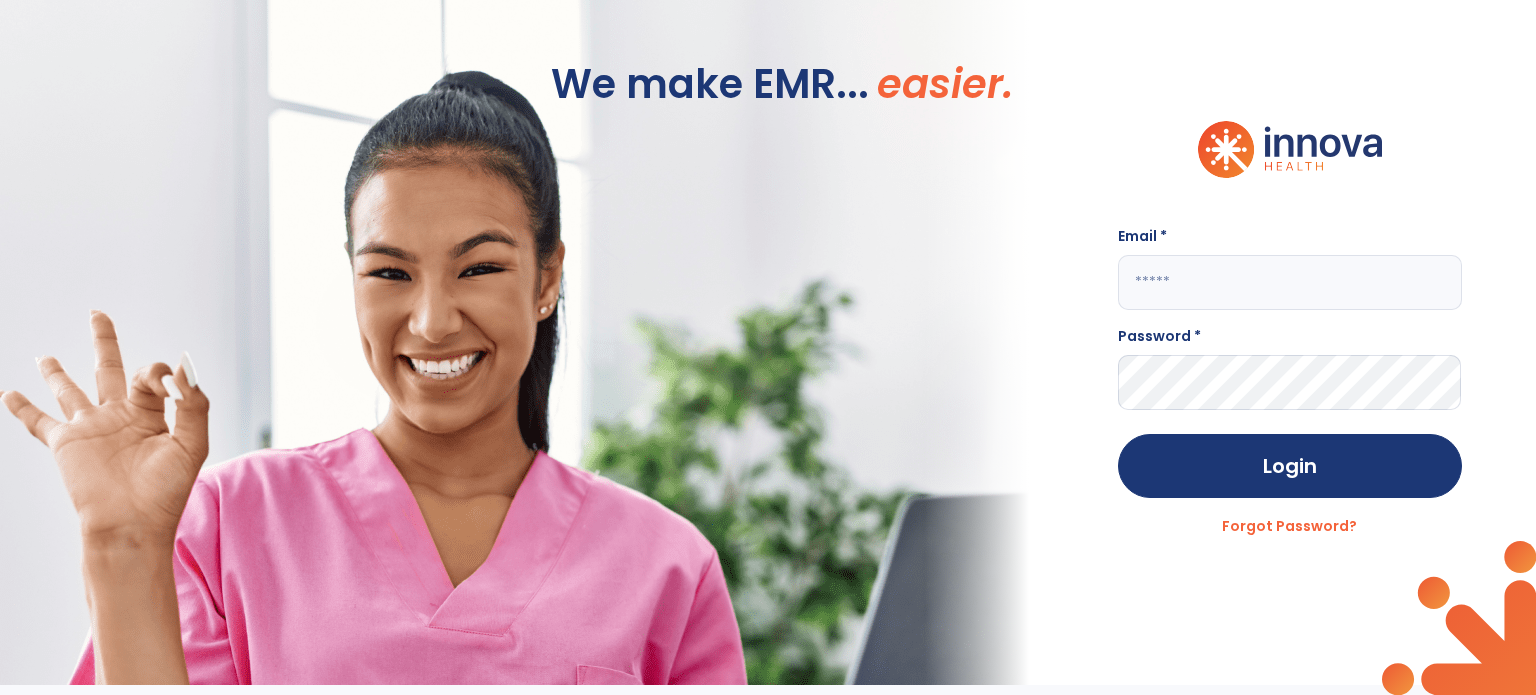 scroll, scrollTop: 0, scrollLeft: 0, axis: both 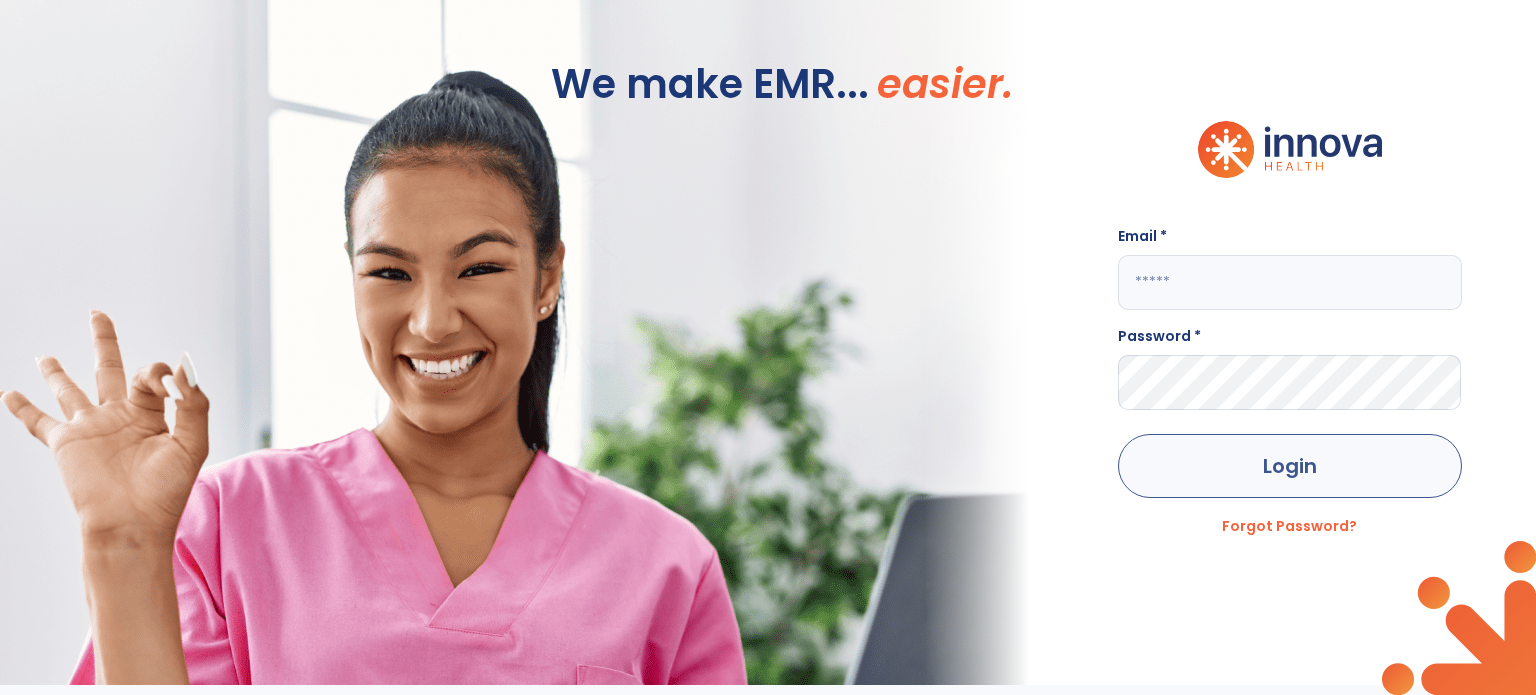 type on "**********" 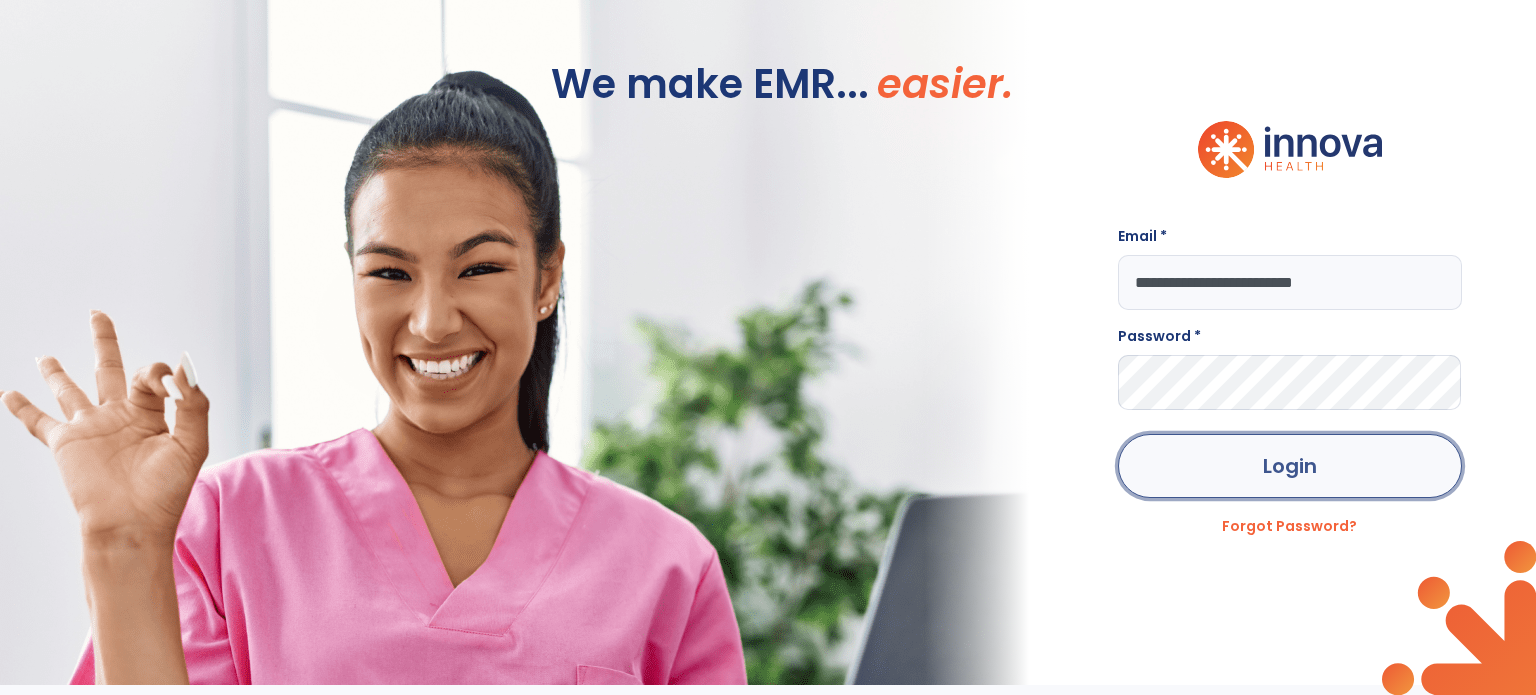click on "Login" 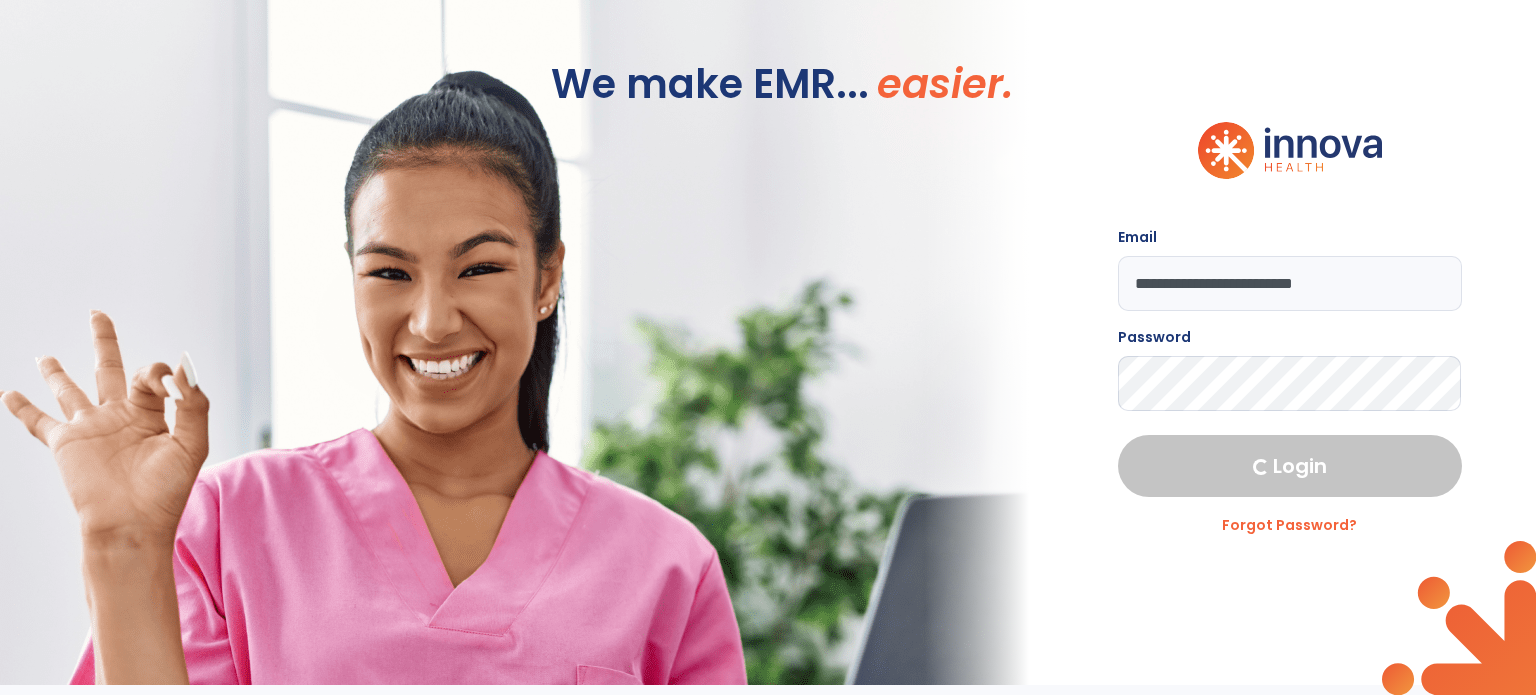 select on "****" 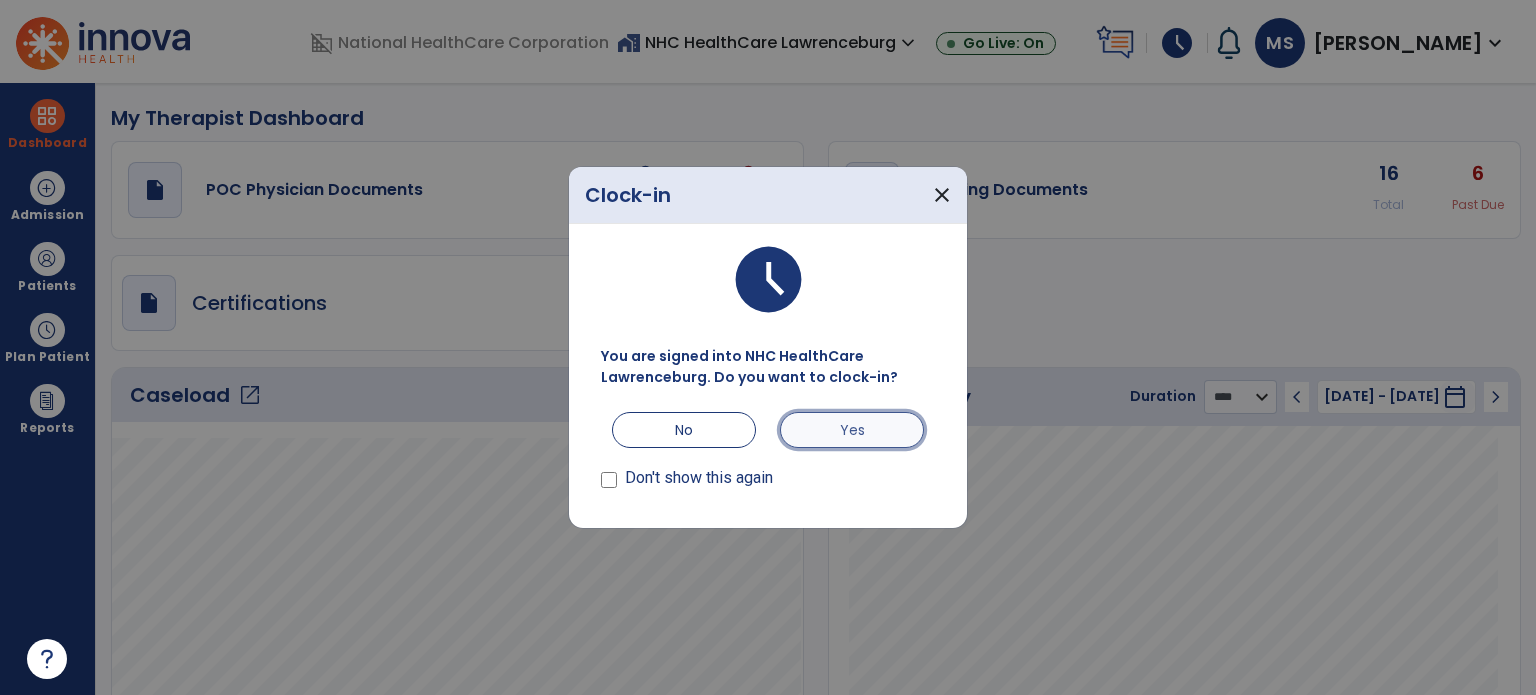 click on "Yes" at bounding box center [852, 430] 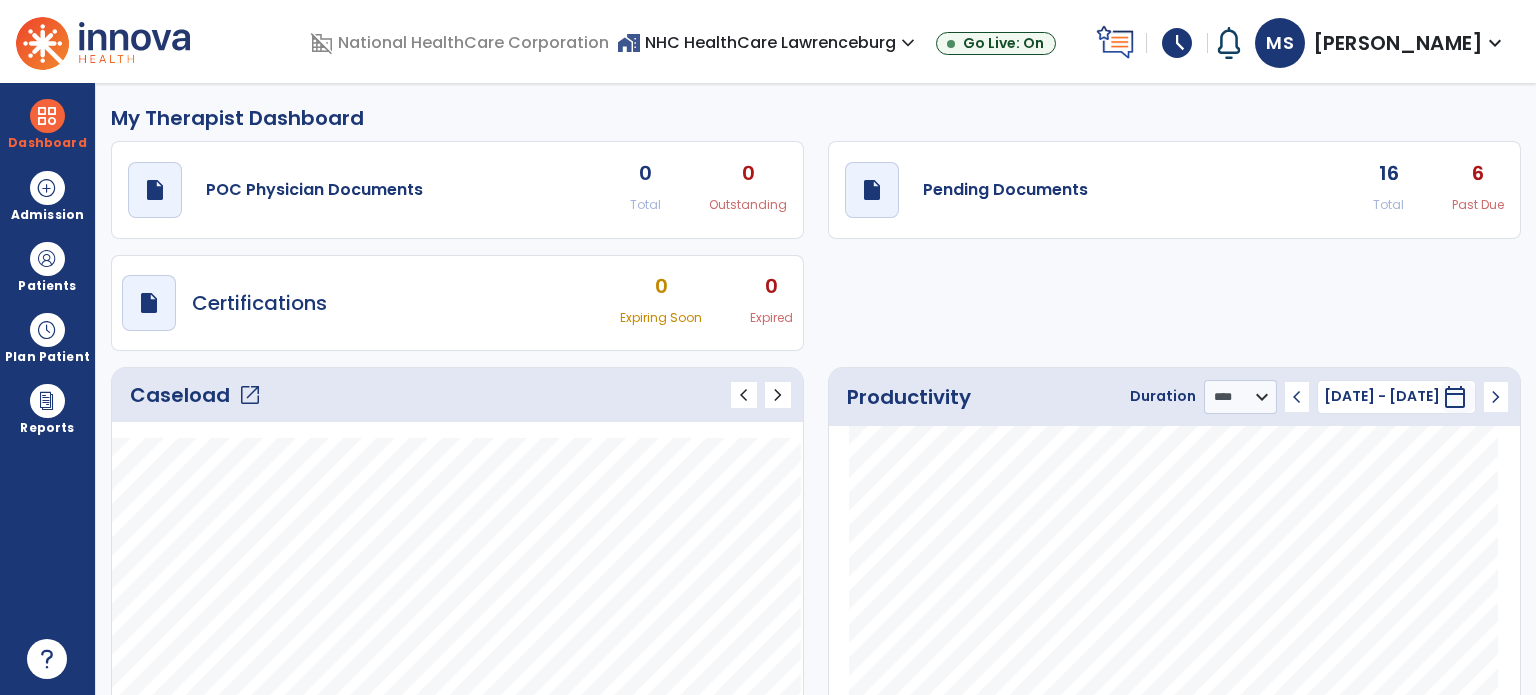 click on "Caseload   open_in_new" 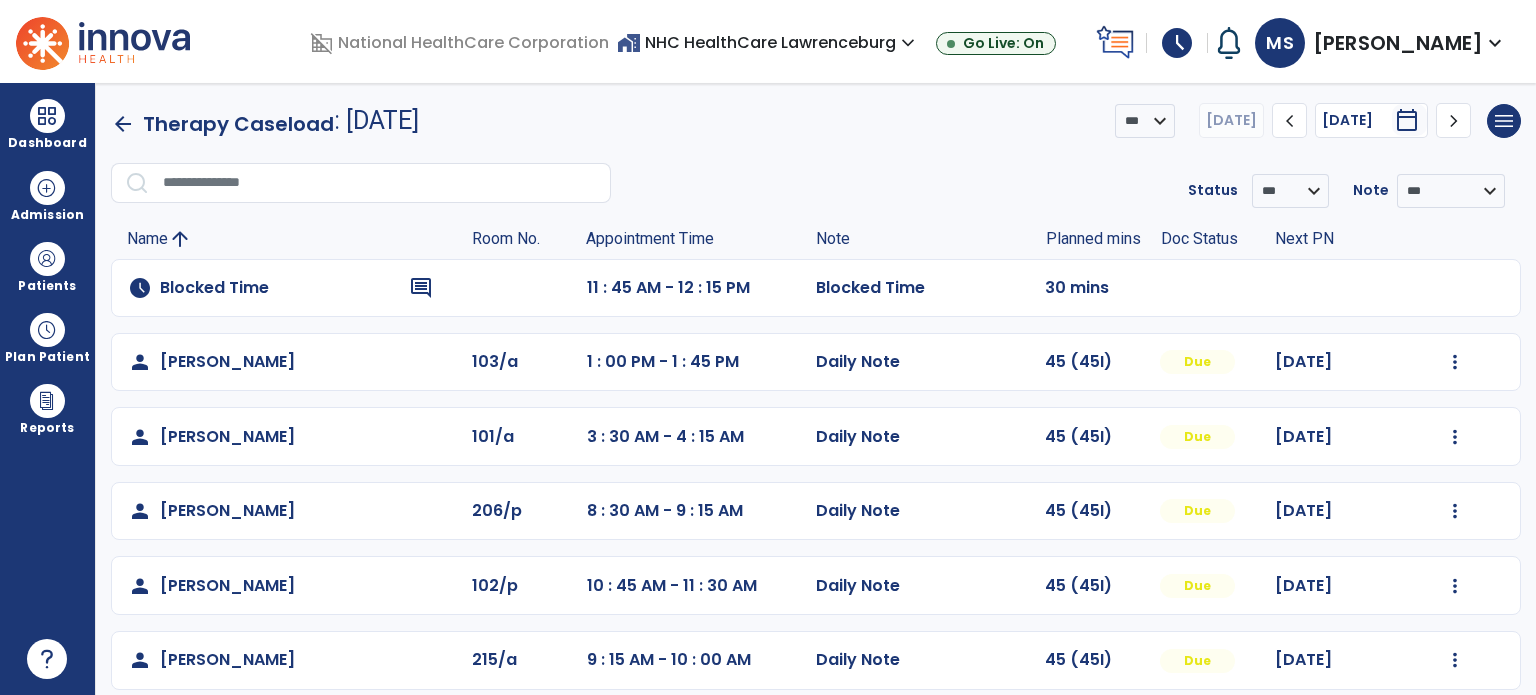 click on "chevron_left" 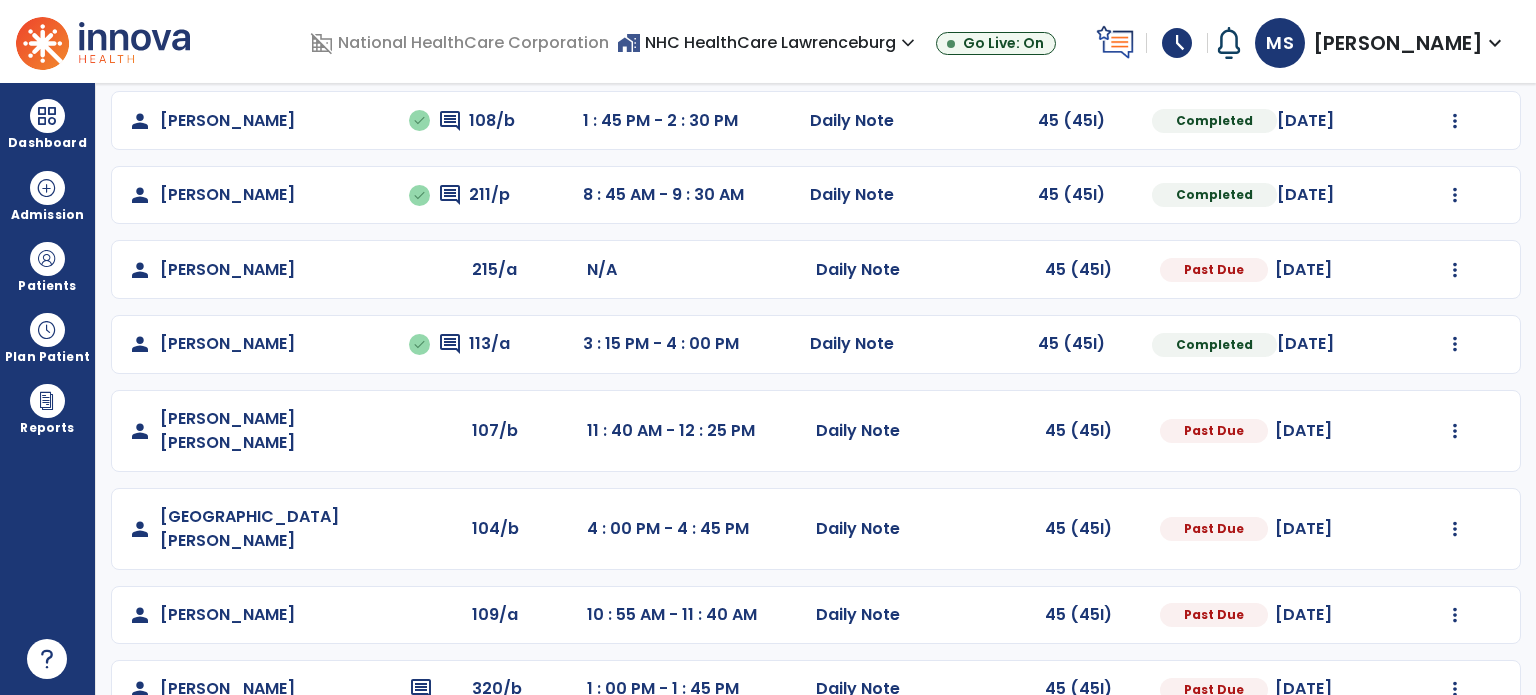 scroll, scrollTop: 317, scrollLeft: 0, axis: vertical 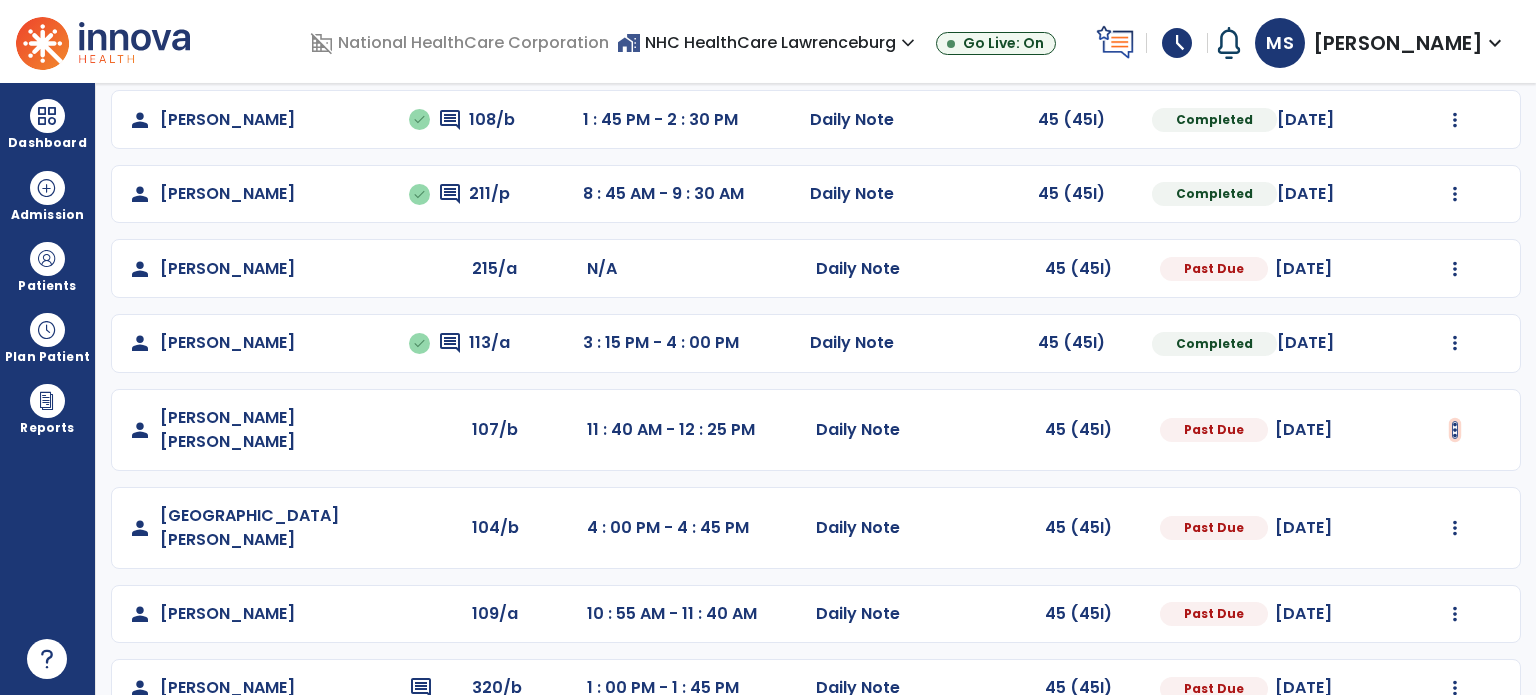click at bounding box center (1455, 45) 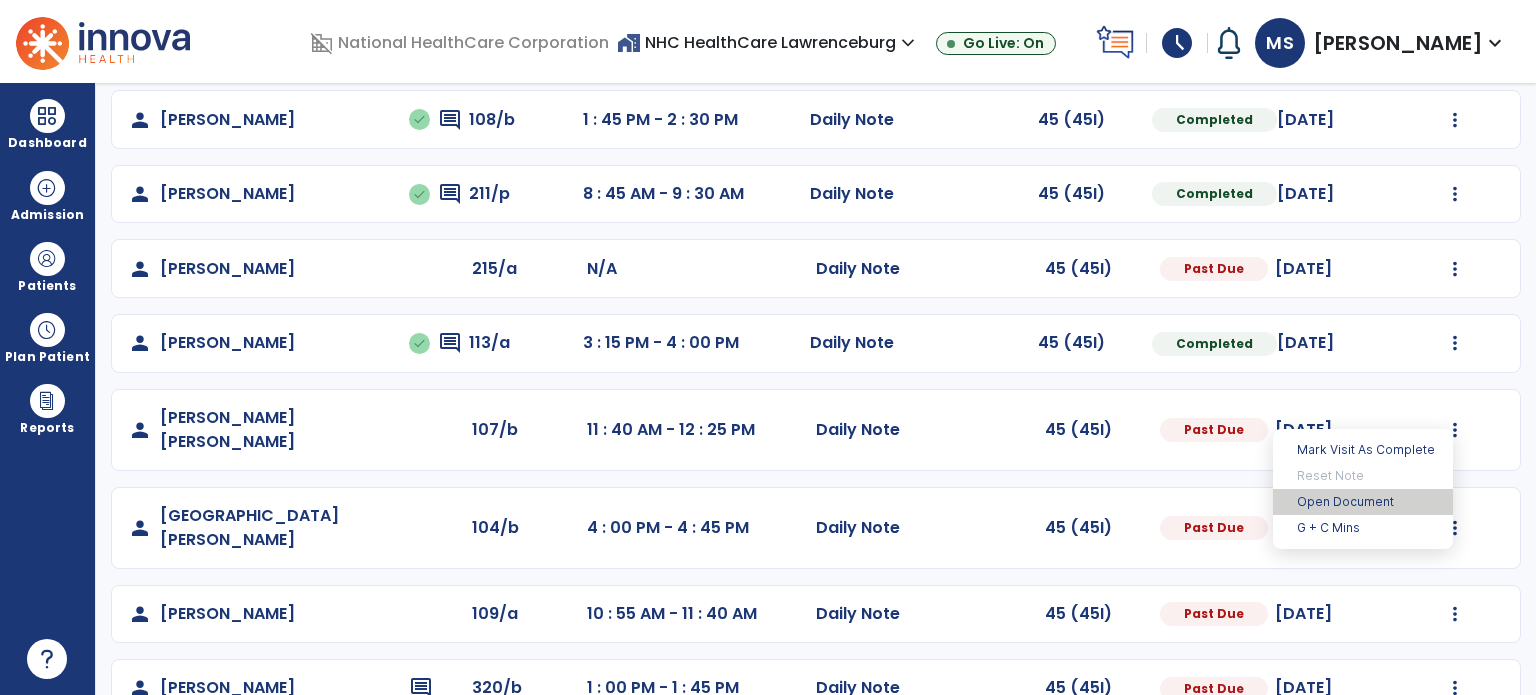 click on "Open Document" at bounding box center [1363, 502] 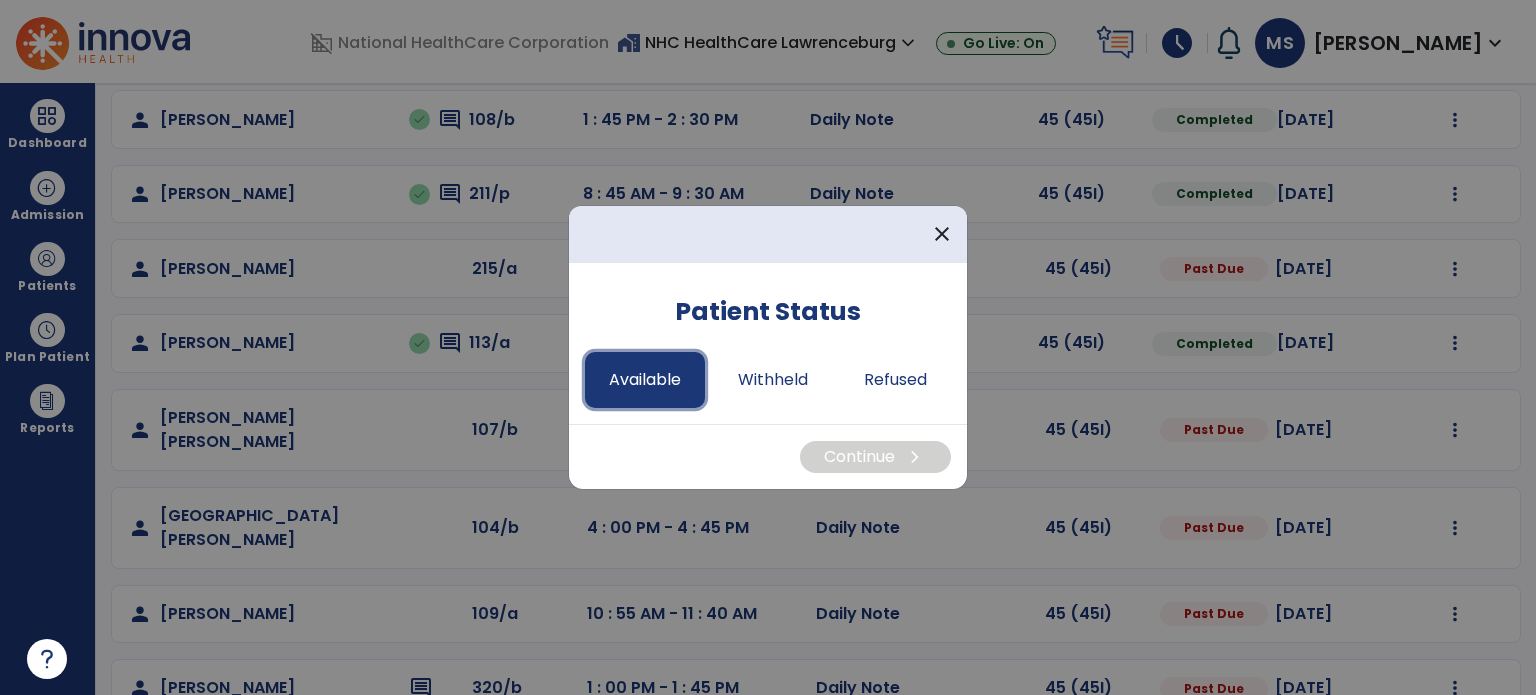 click on "Available" at bounding box center [645, 380] 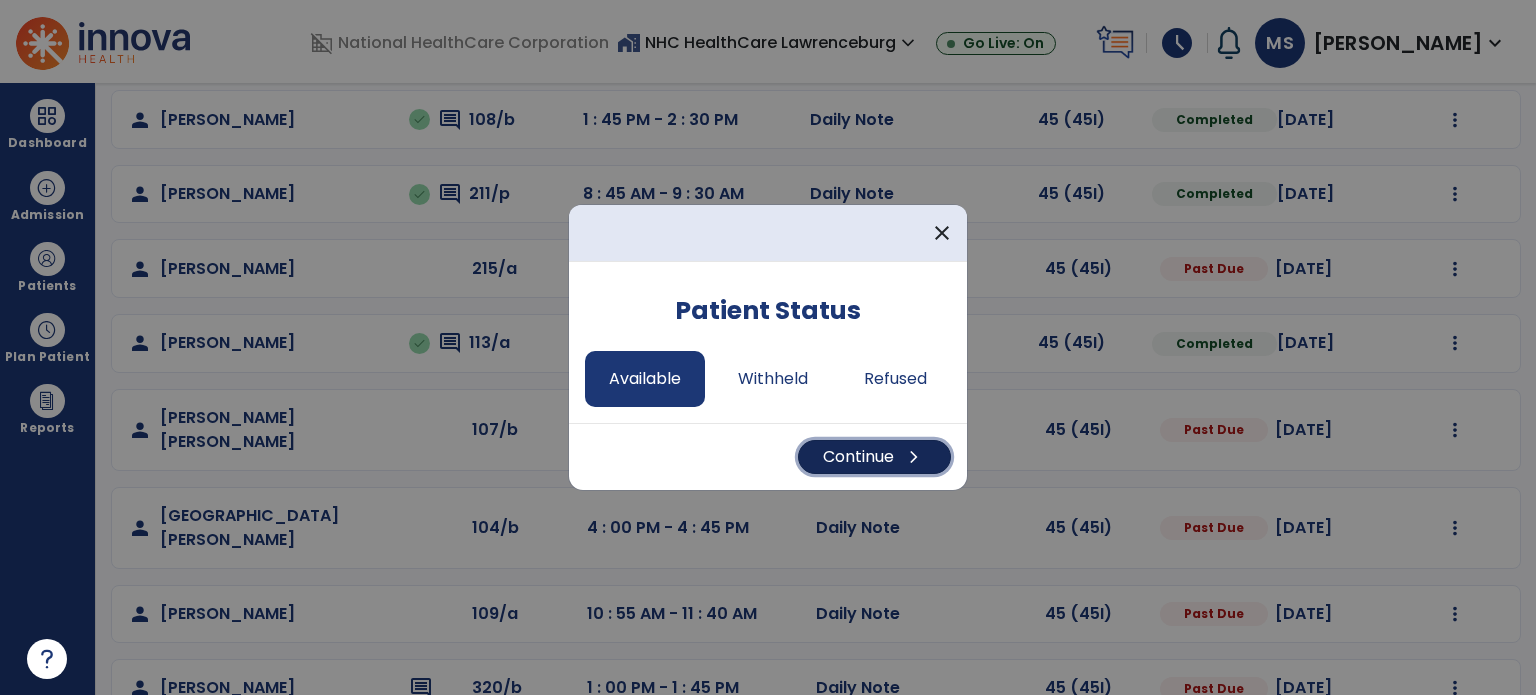 click on "Continue   chevron_right" at bounding box center [874, 457] 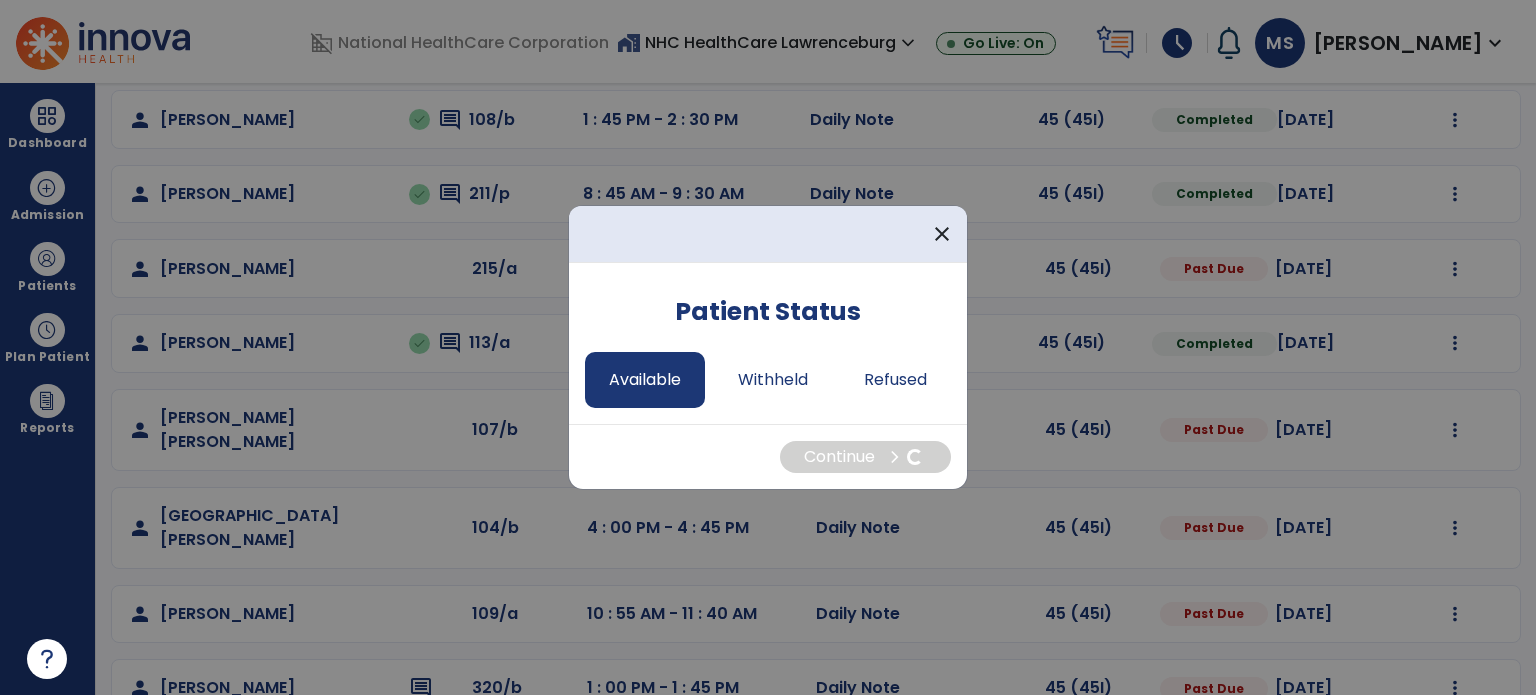 select on "*" 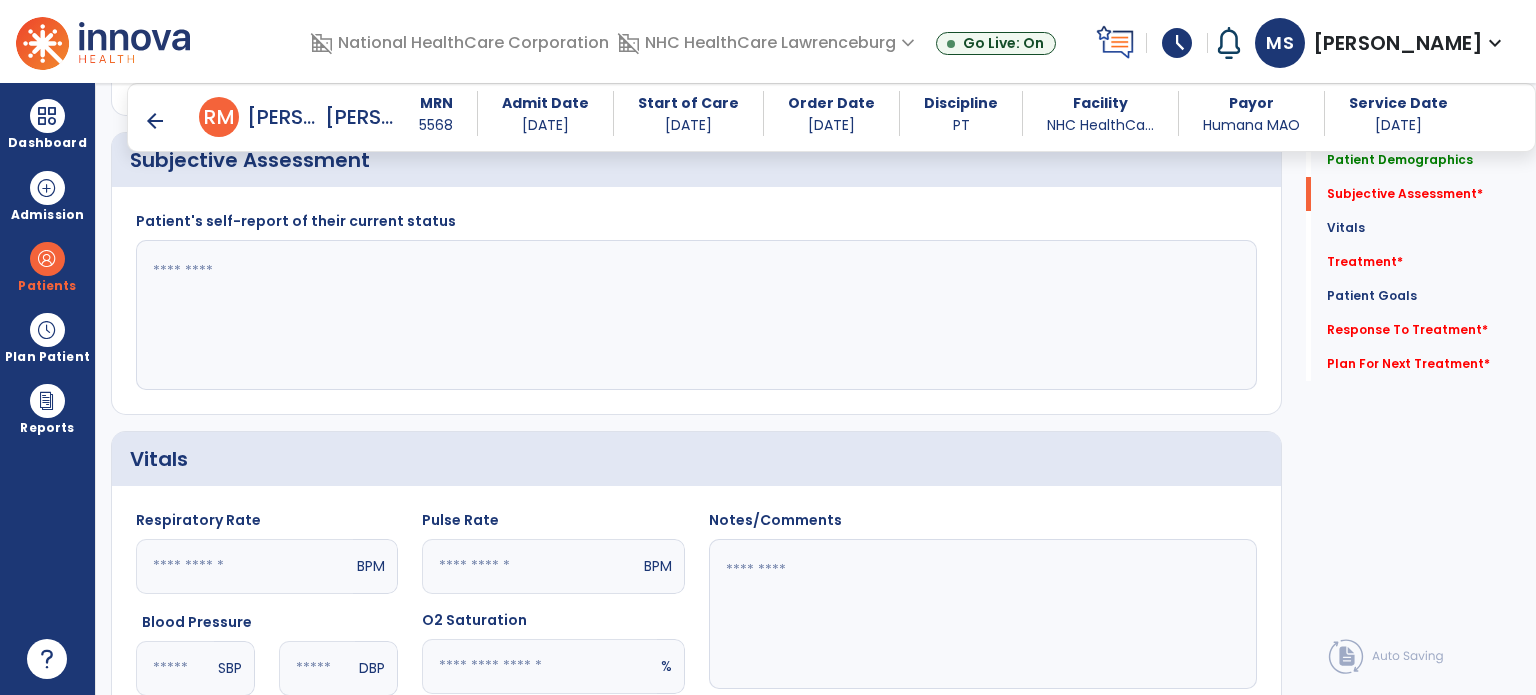 scroll, scrollTop: 517, scrollLeft: 0, axis: vertical 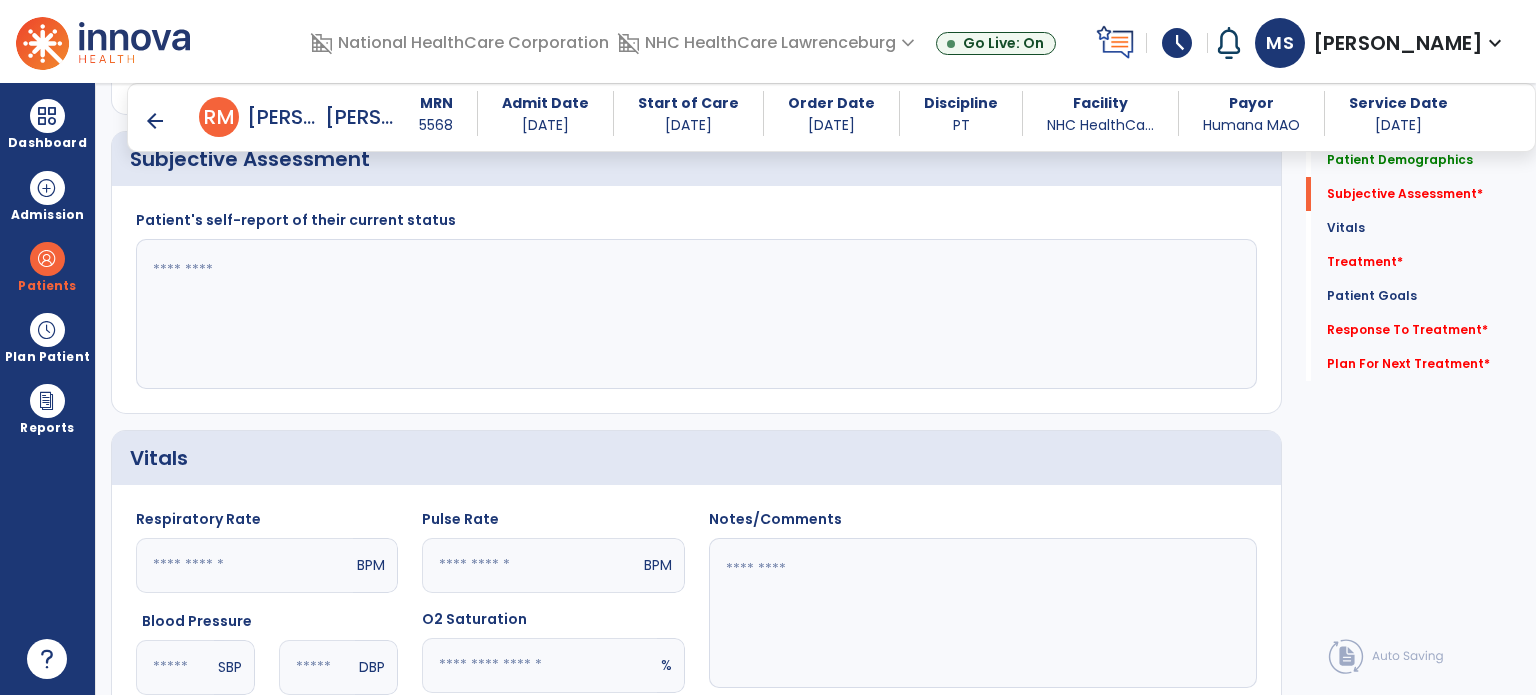 click 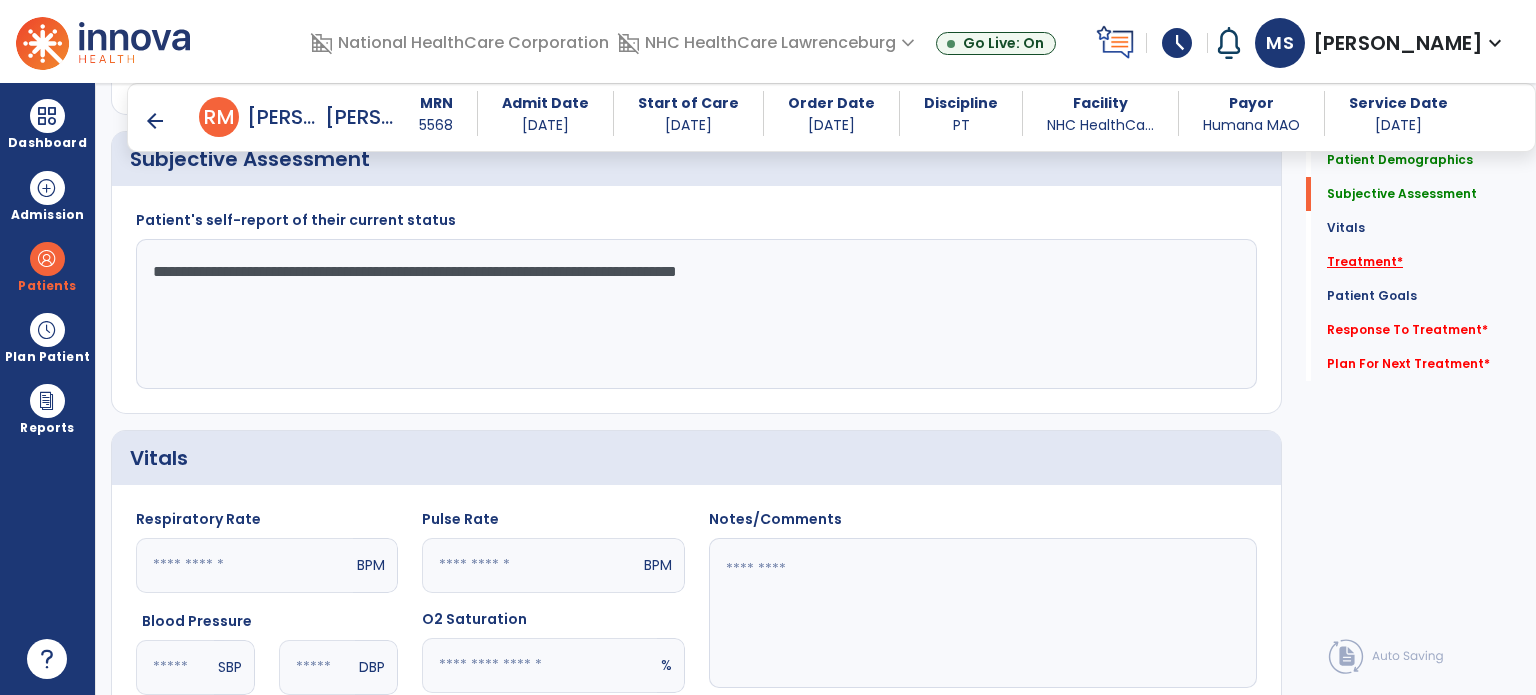 type on "**********" 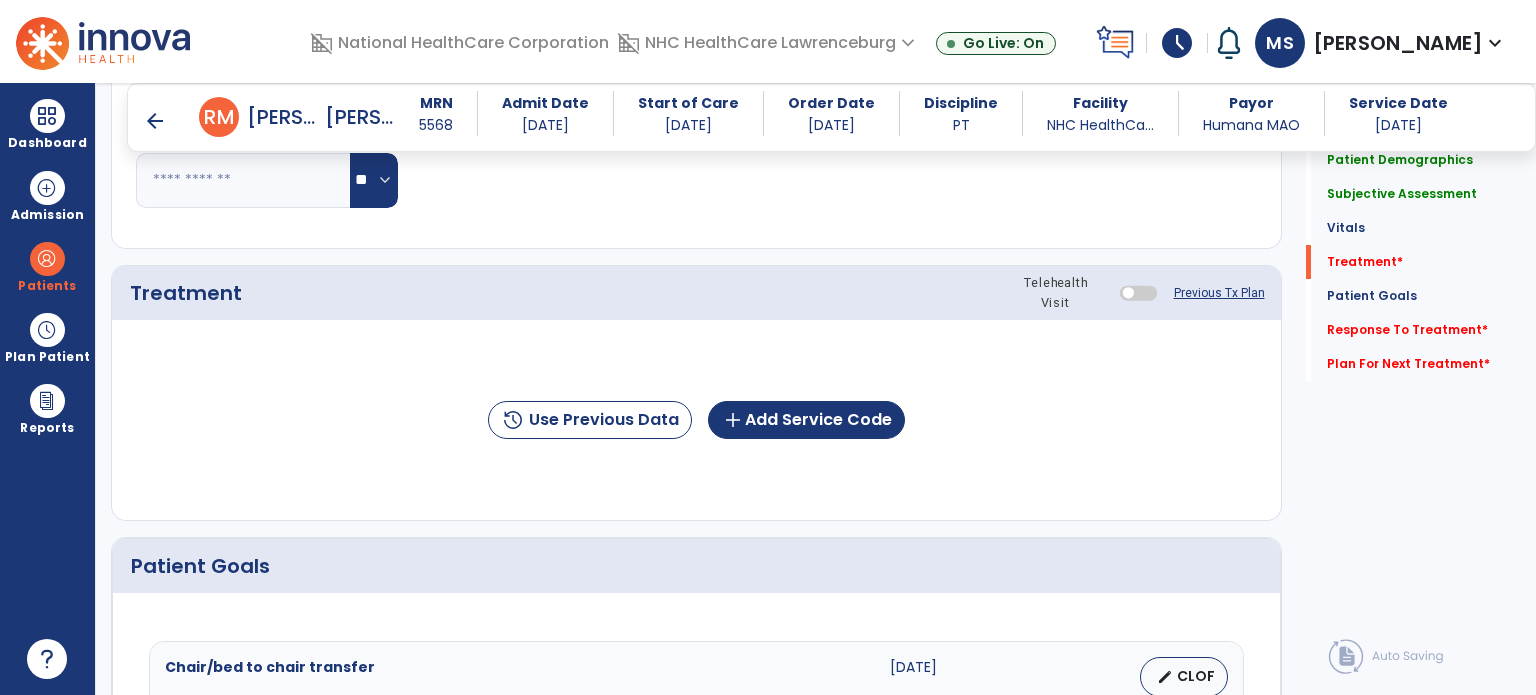 scroll, scrollTop: 1107, scrollLeft: 0, axis: vertical 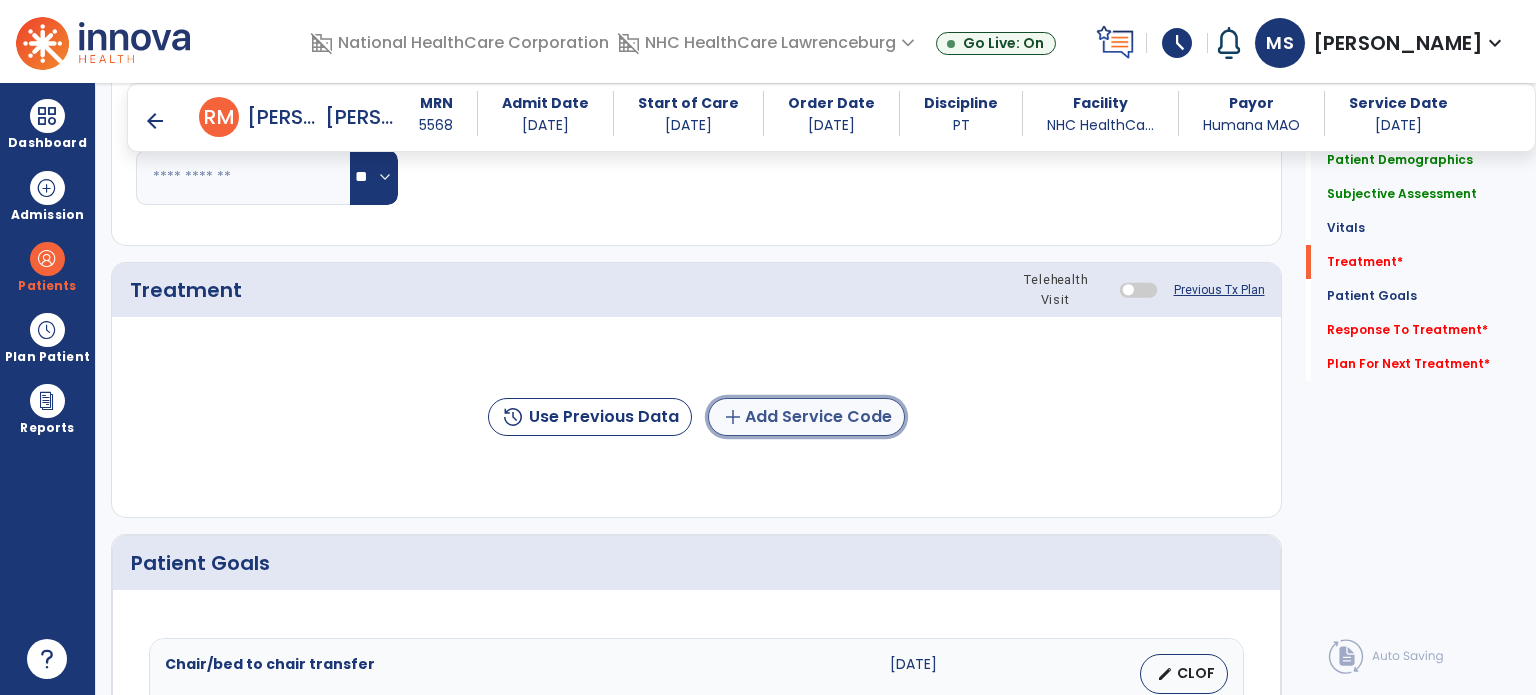 click on "add  Add Service Code" 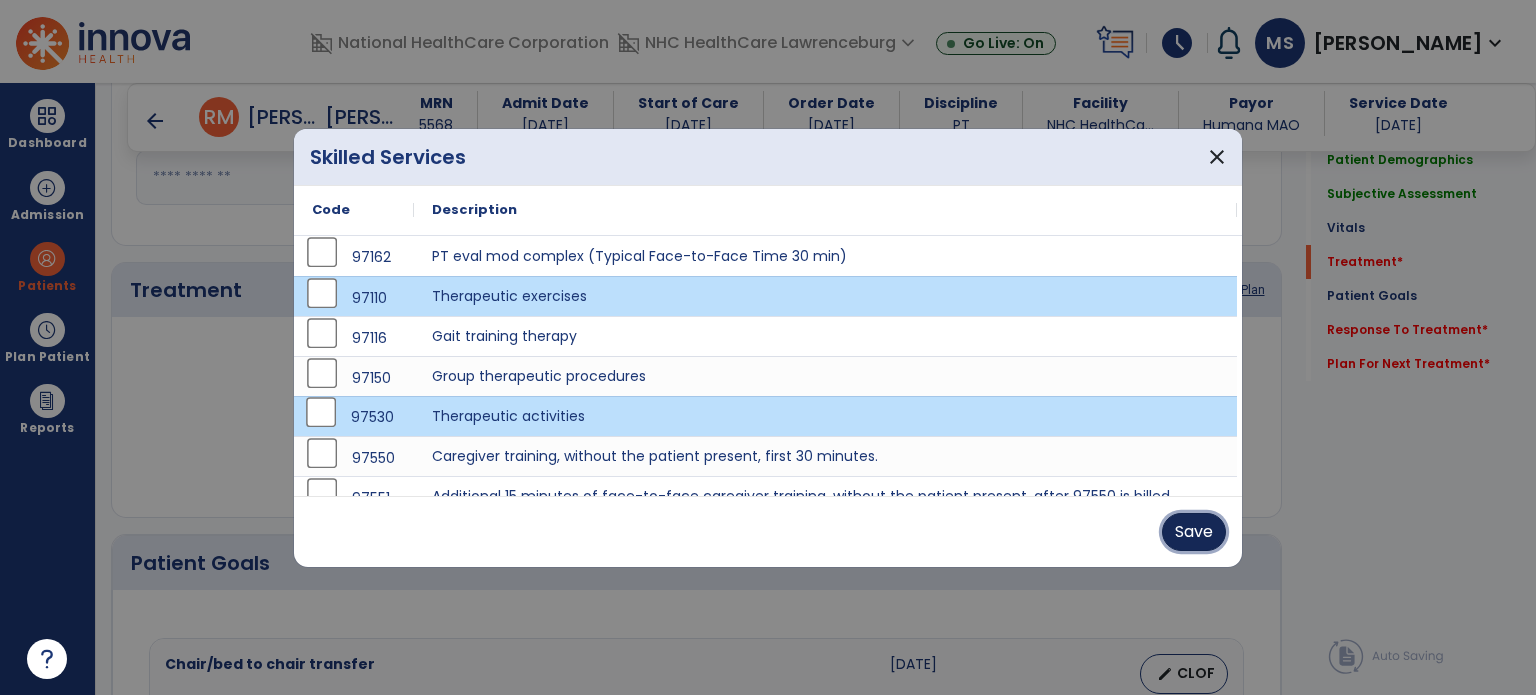 click on "Save" at bounding box center (1194, 532) 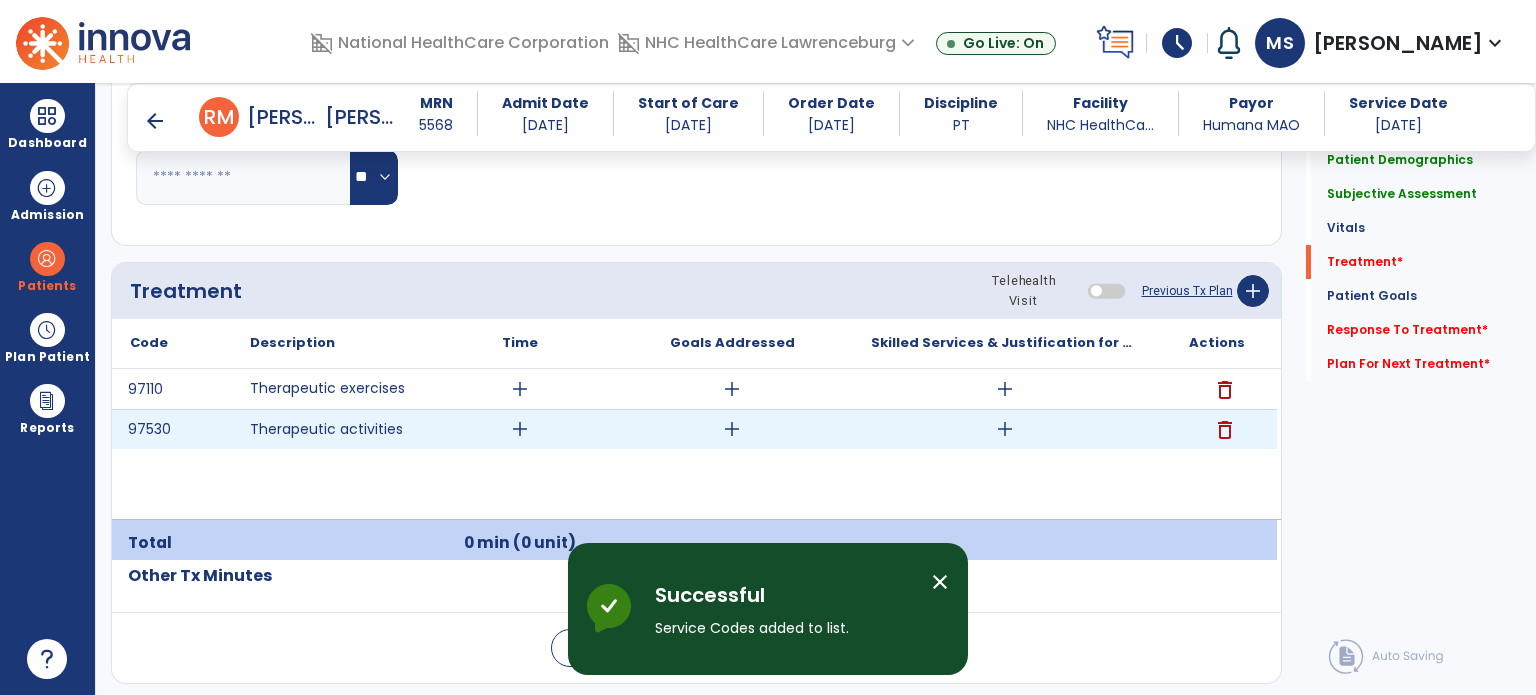 click on "add" at bounding box center [520, 429] 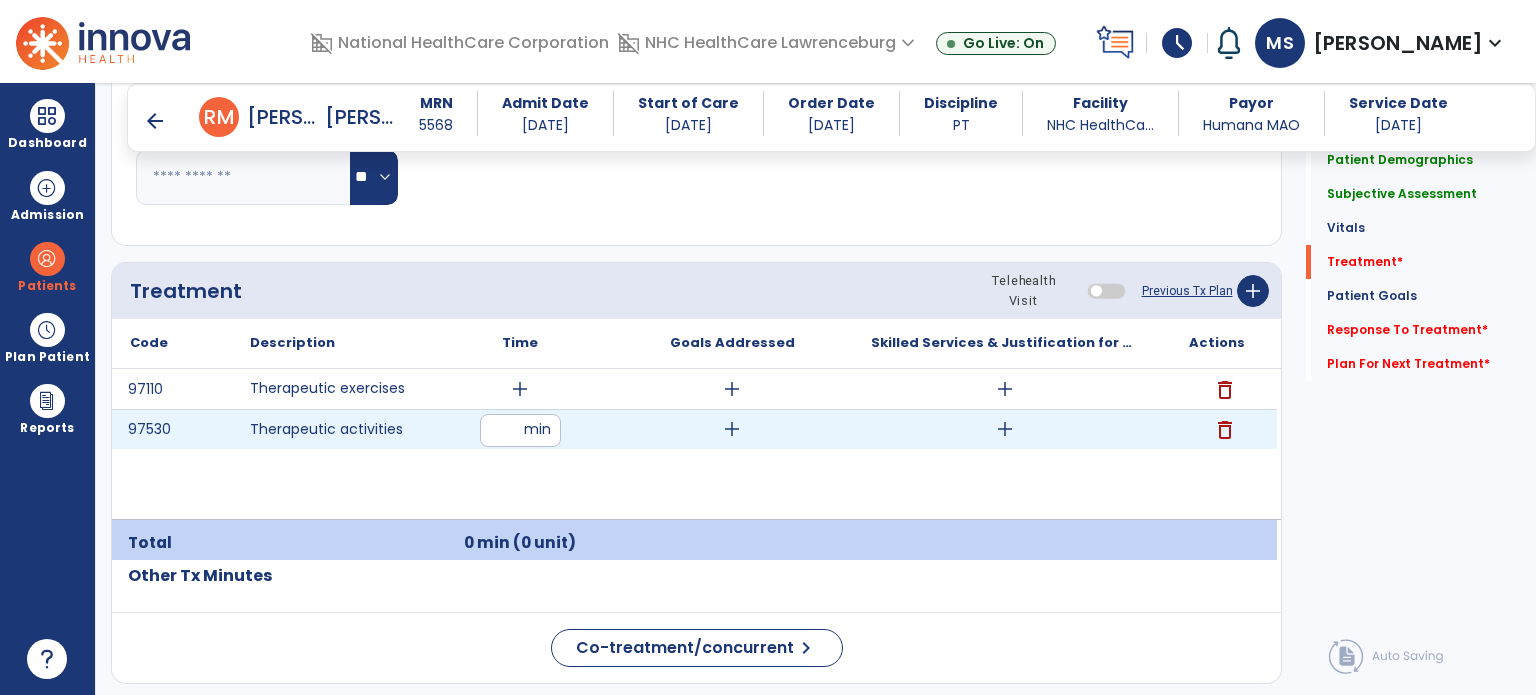 type on "**" 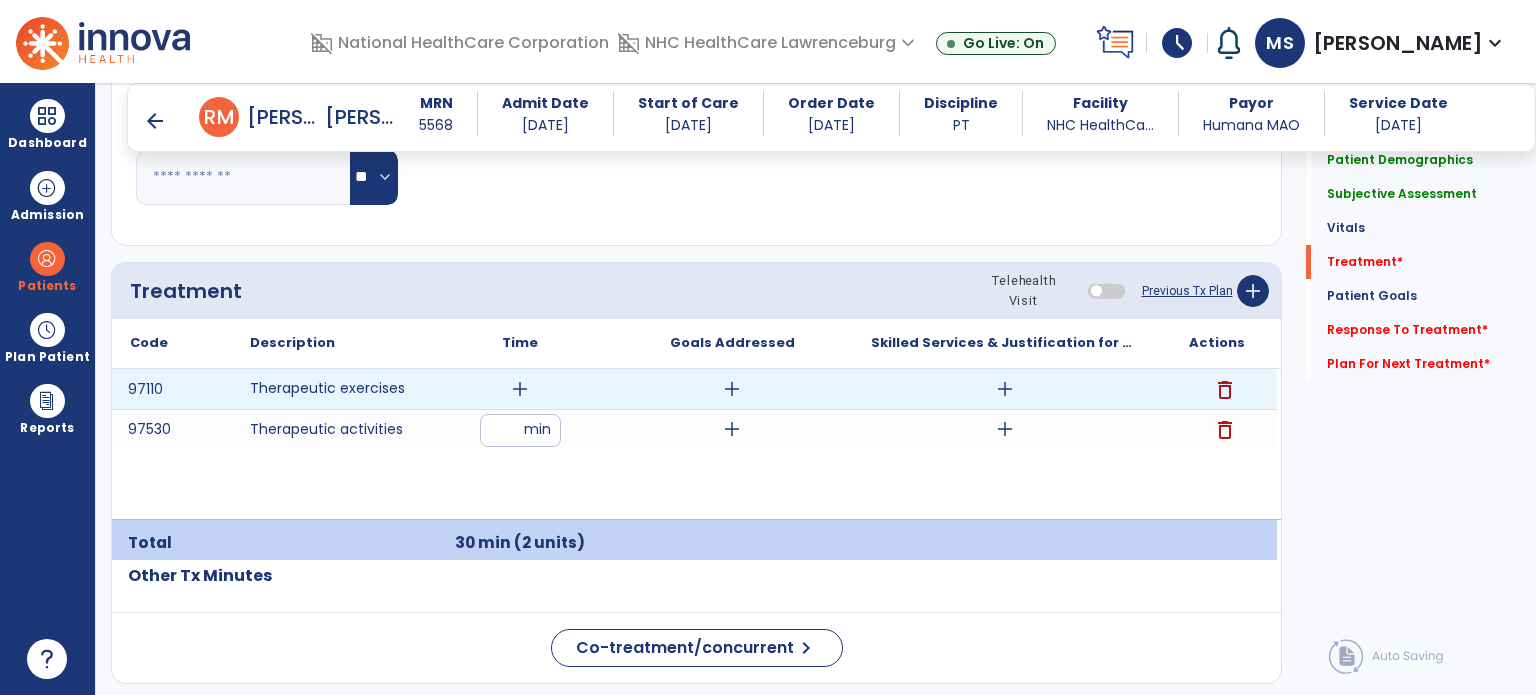 click on "add" at bounding box center [520, 389] 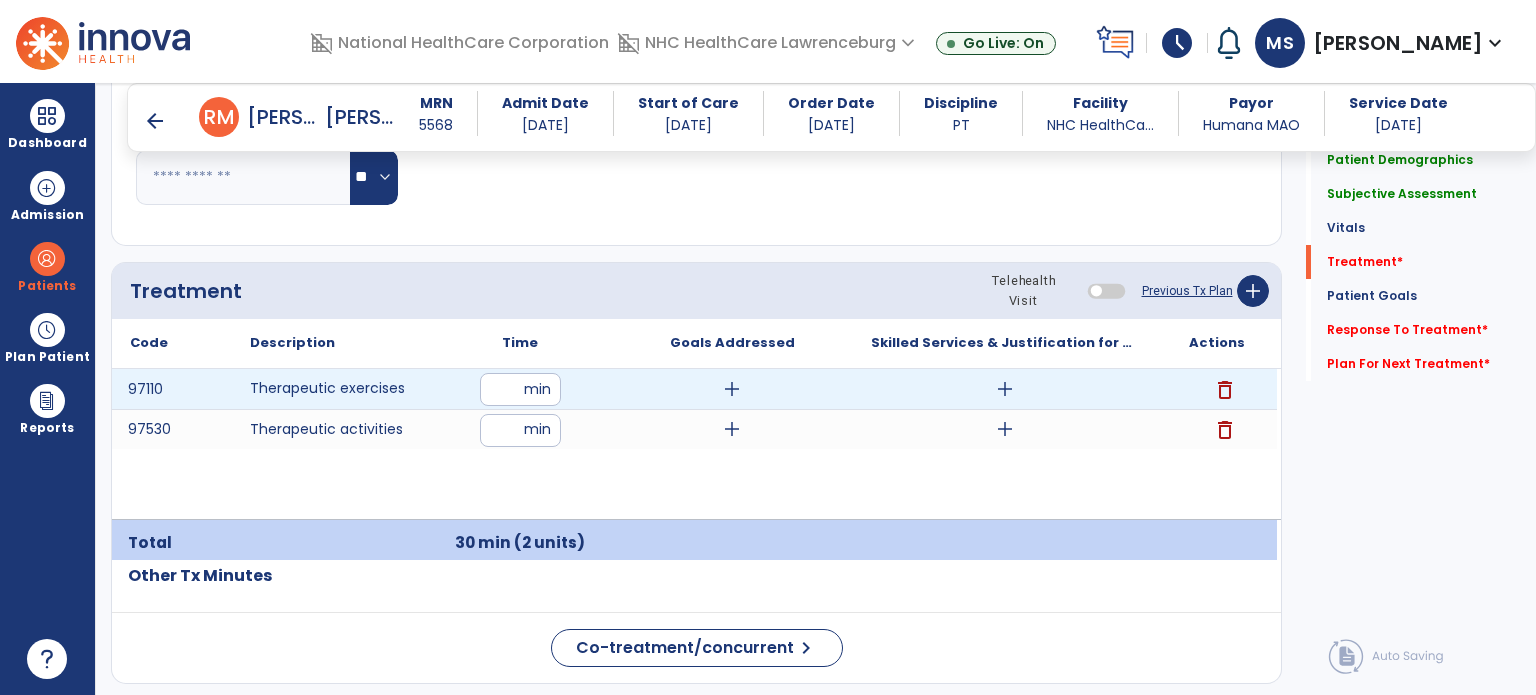 type on "**" 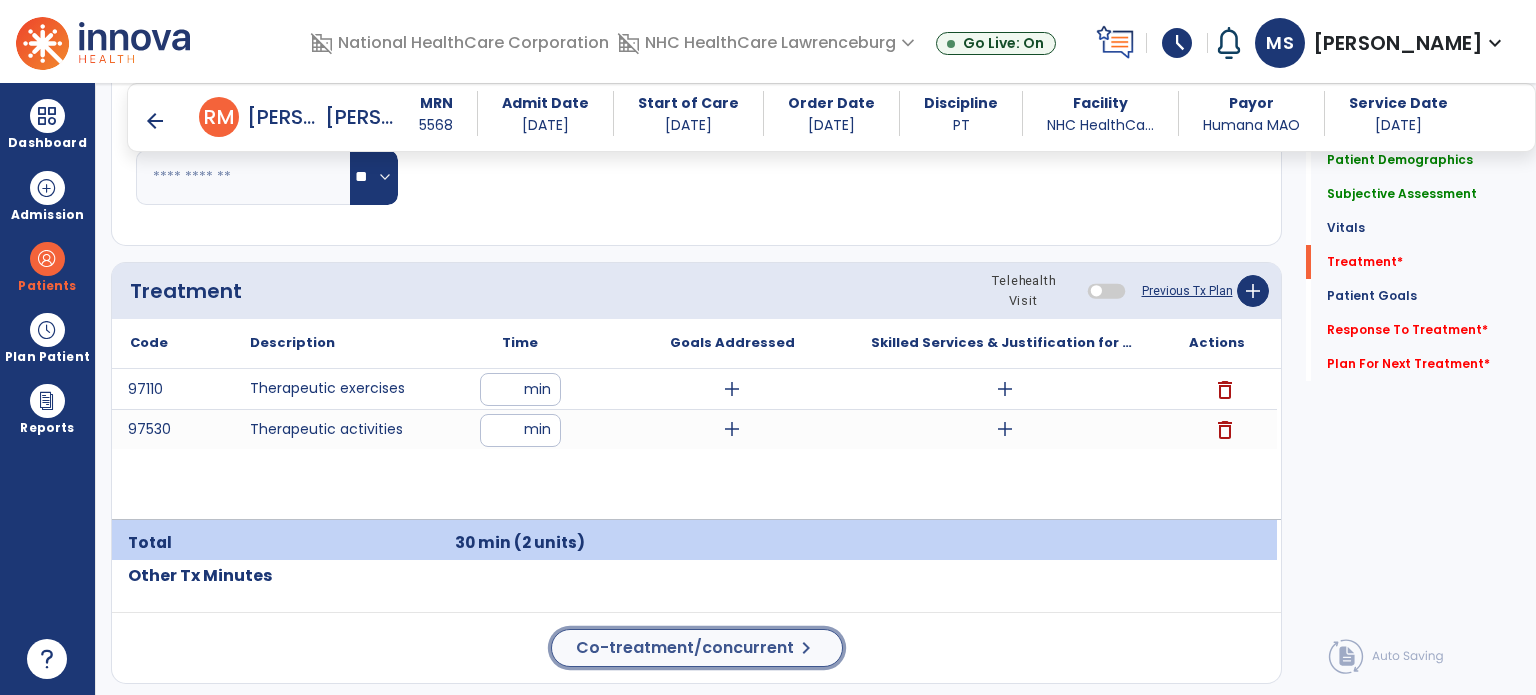 click on "Co-treatment/concurrent" 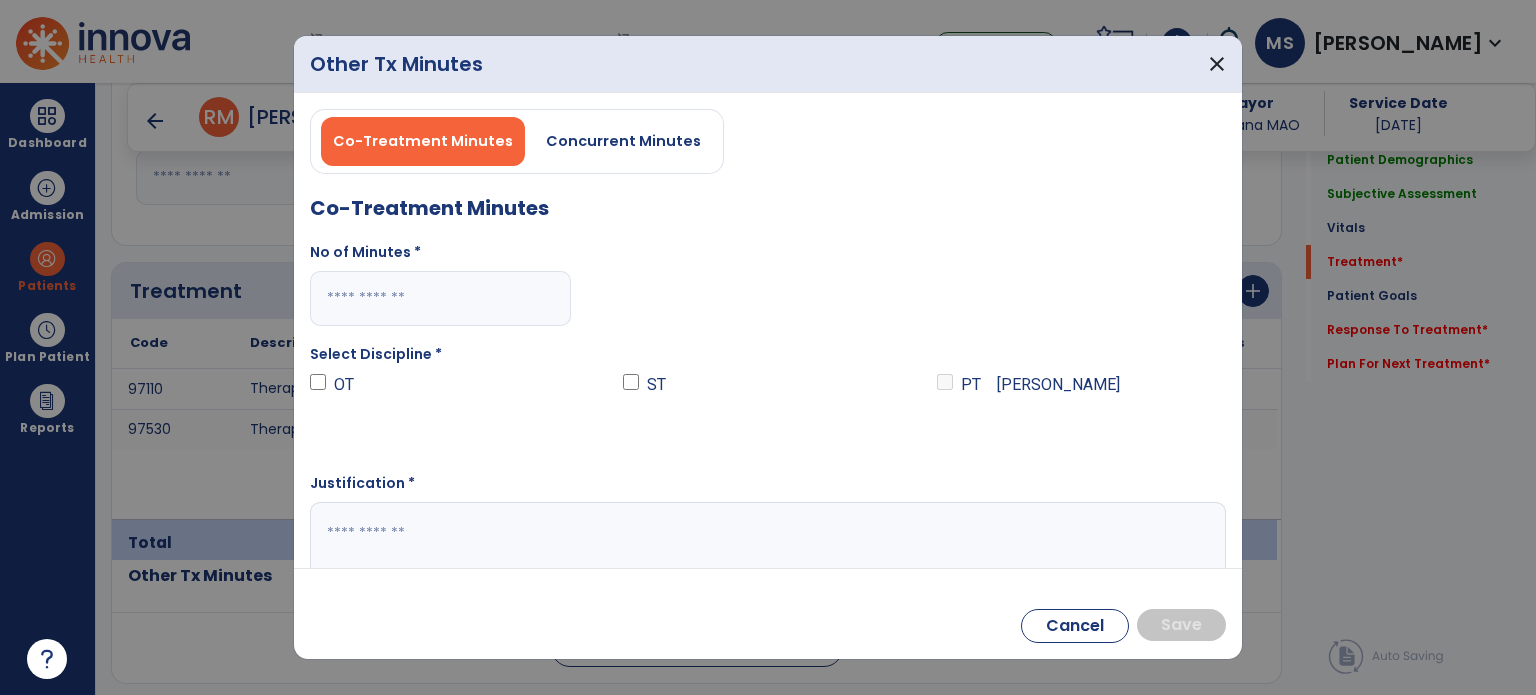 click at bounding box center (440, 298) 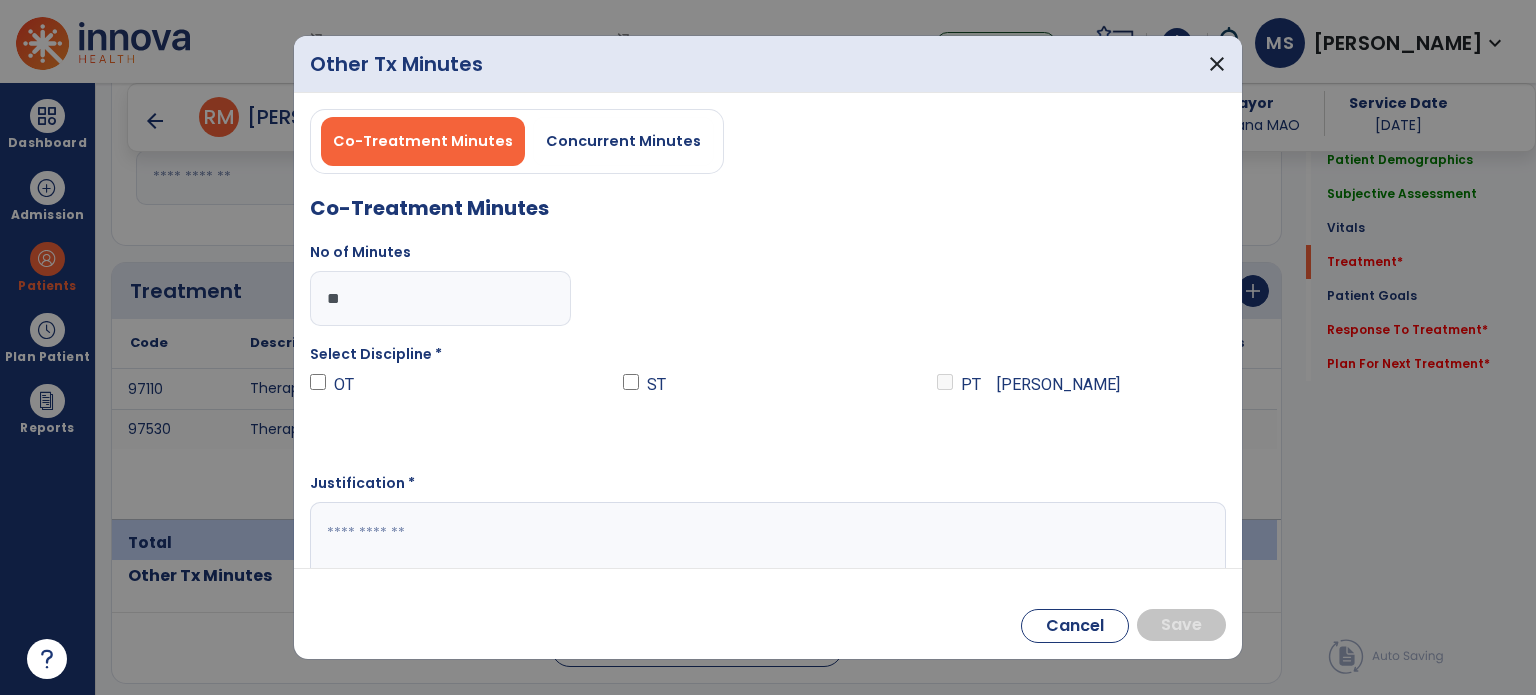 type on "**" 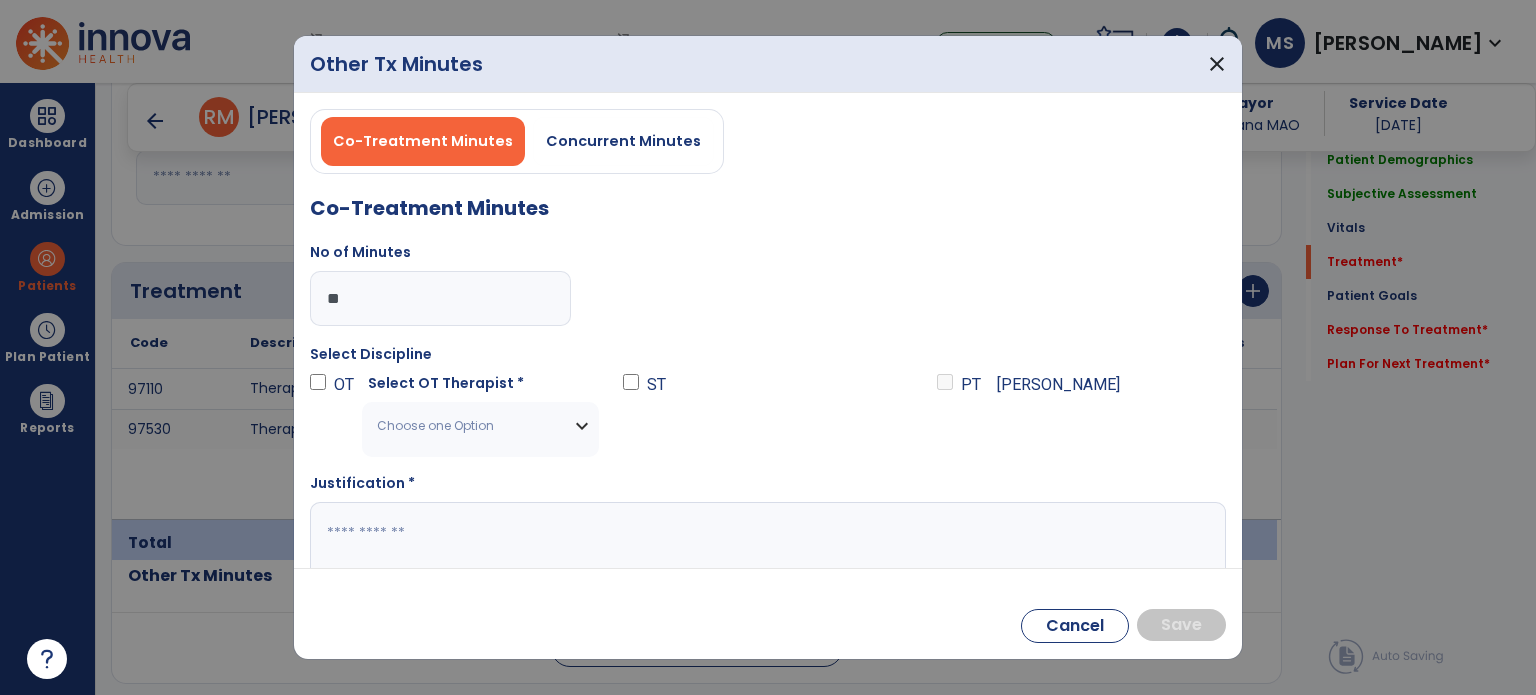 click on "Choose one Option" at bounding box center (468, 426) 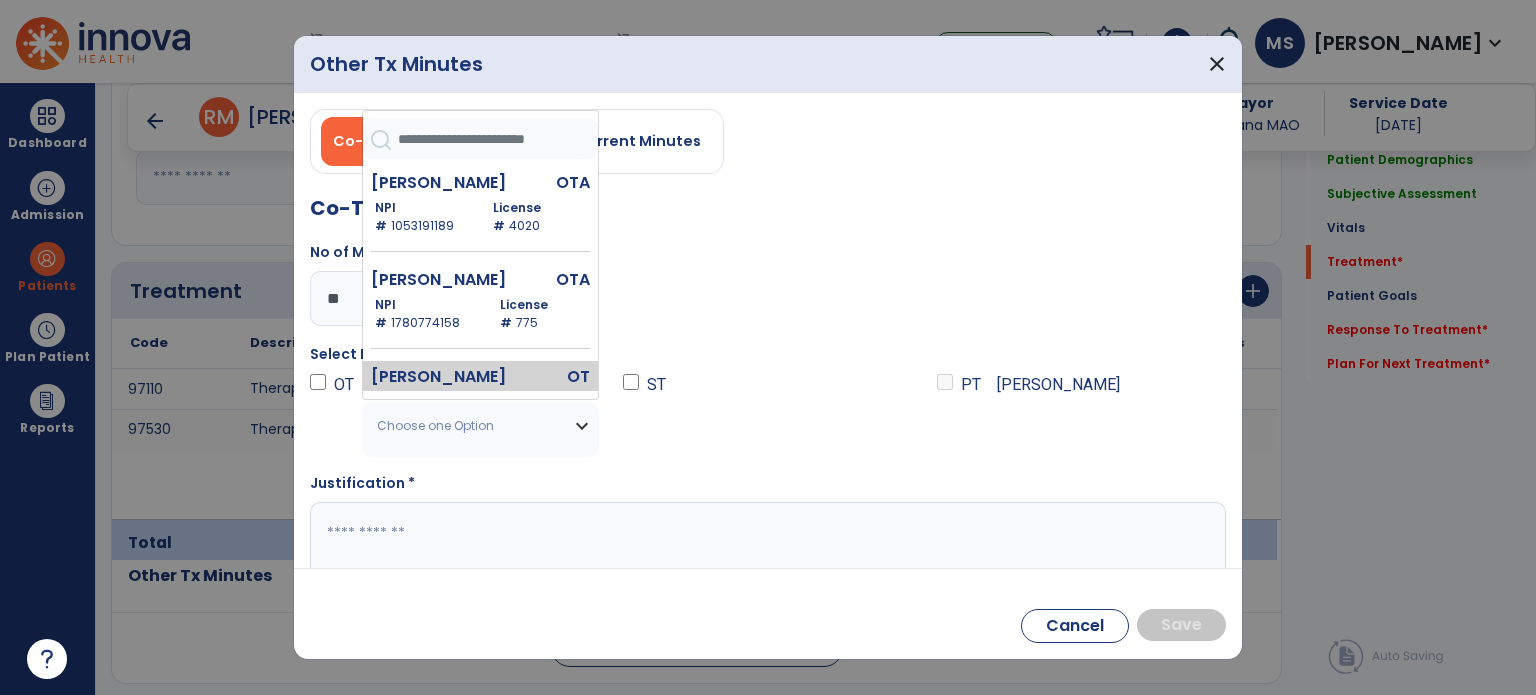 click on "[PERSON_NAME] Summer" at bounding box center [440, 389] 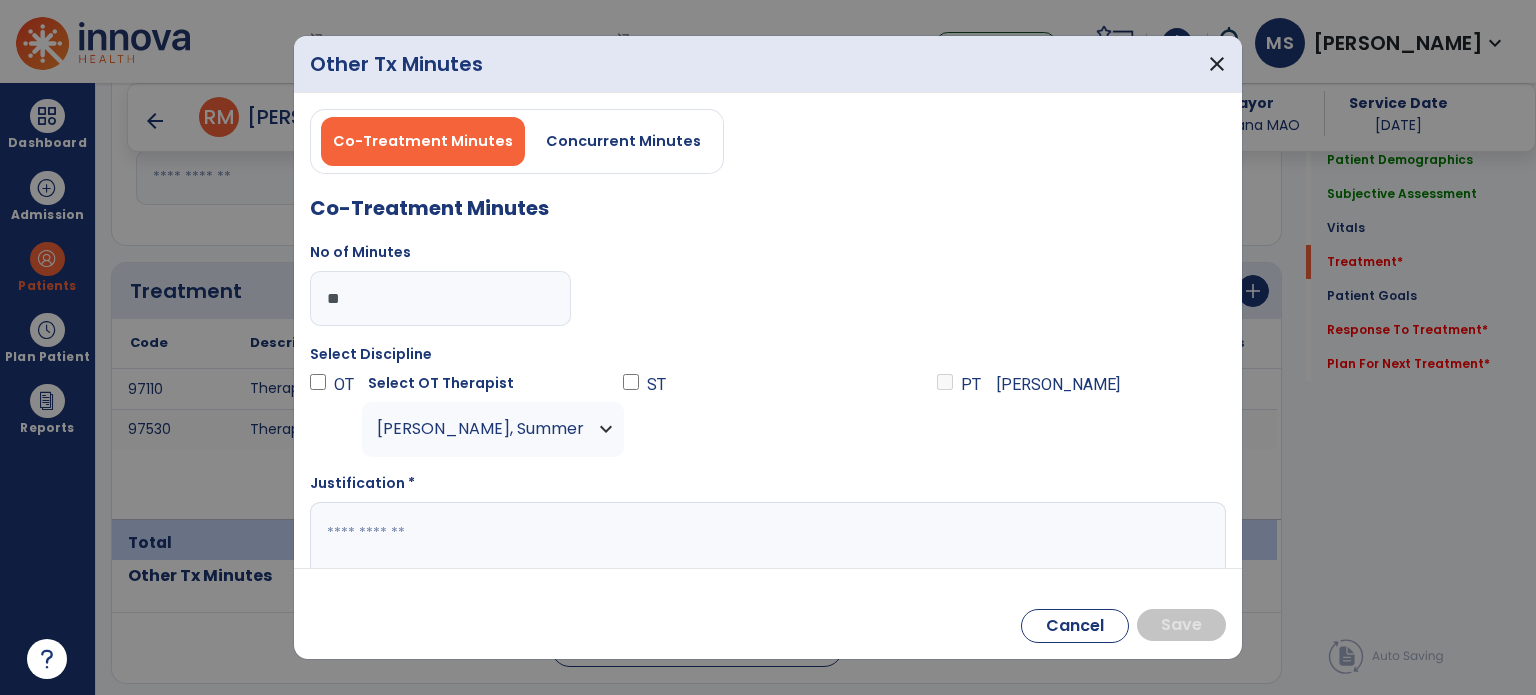 drag, startPoint x: 500, startPoint y: 551, endPoint x: 406, endPoint y: 475, distance: 120.880104 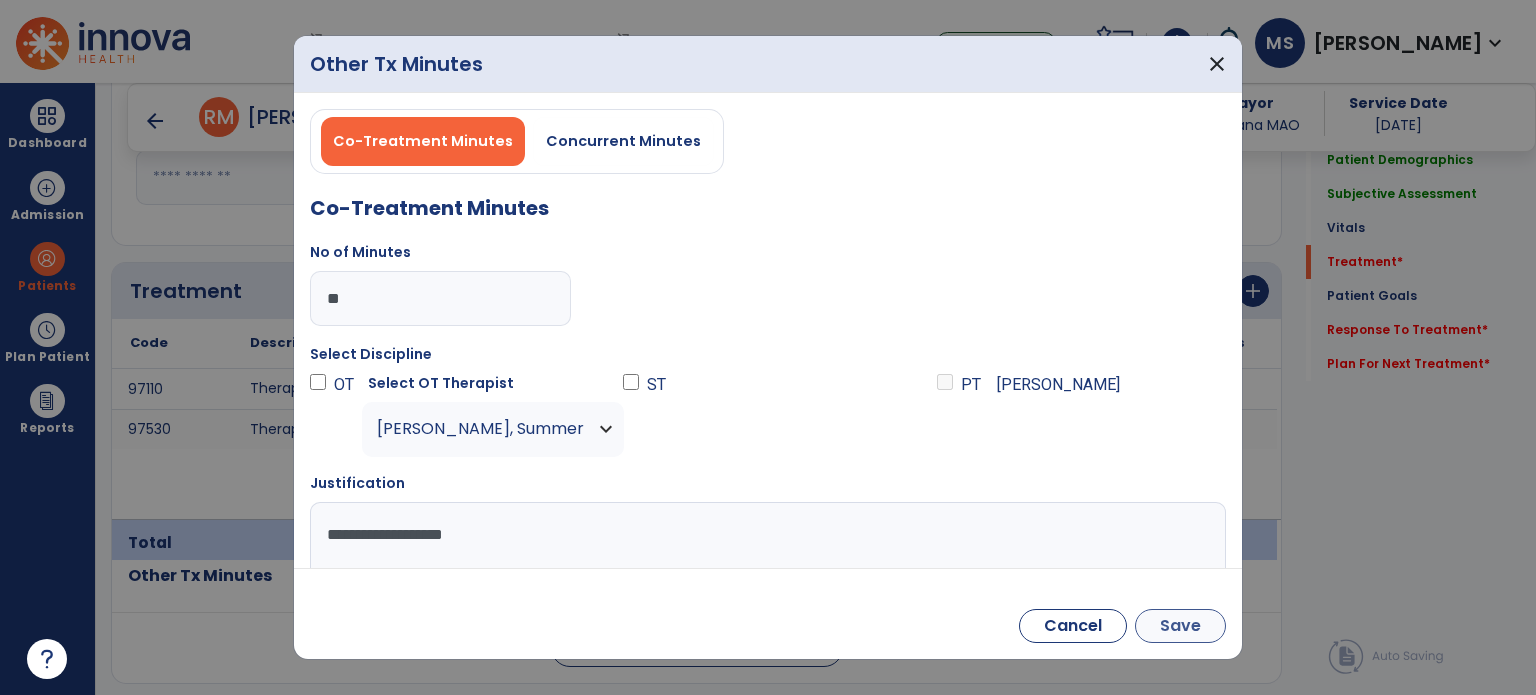 type on "**********" 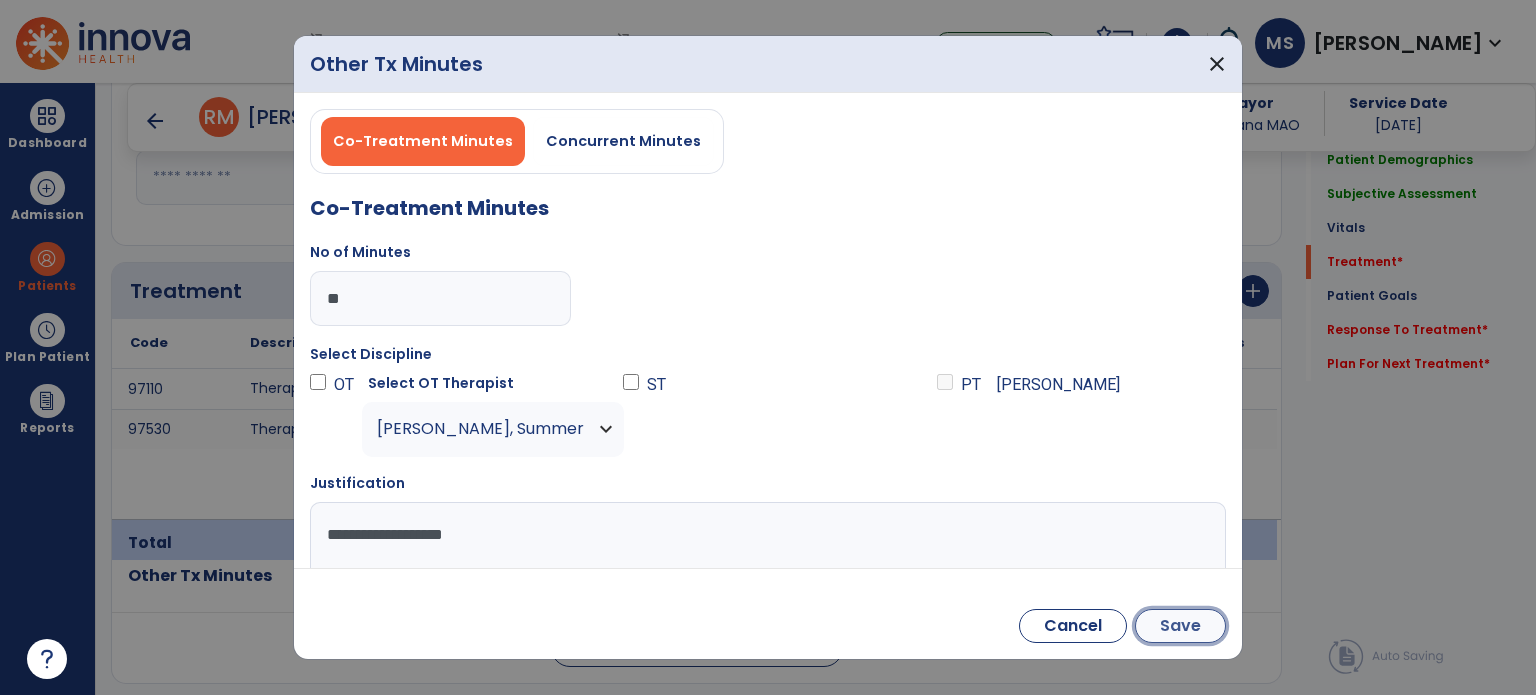 click on "Save" at bounding box center [1180, 626] 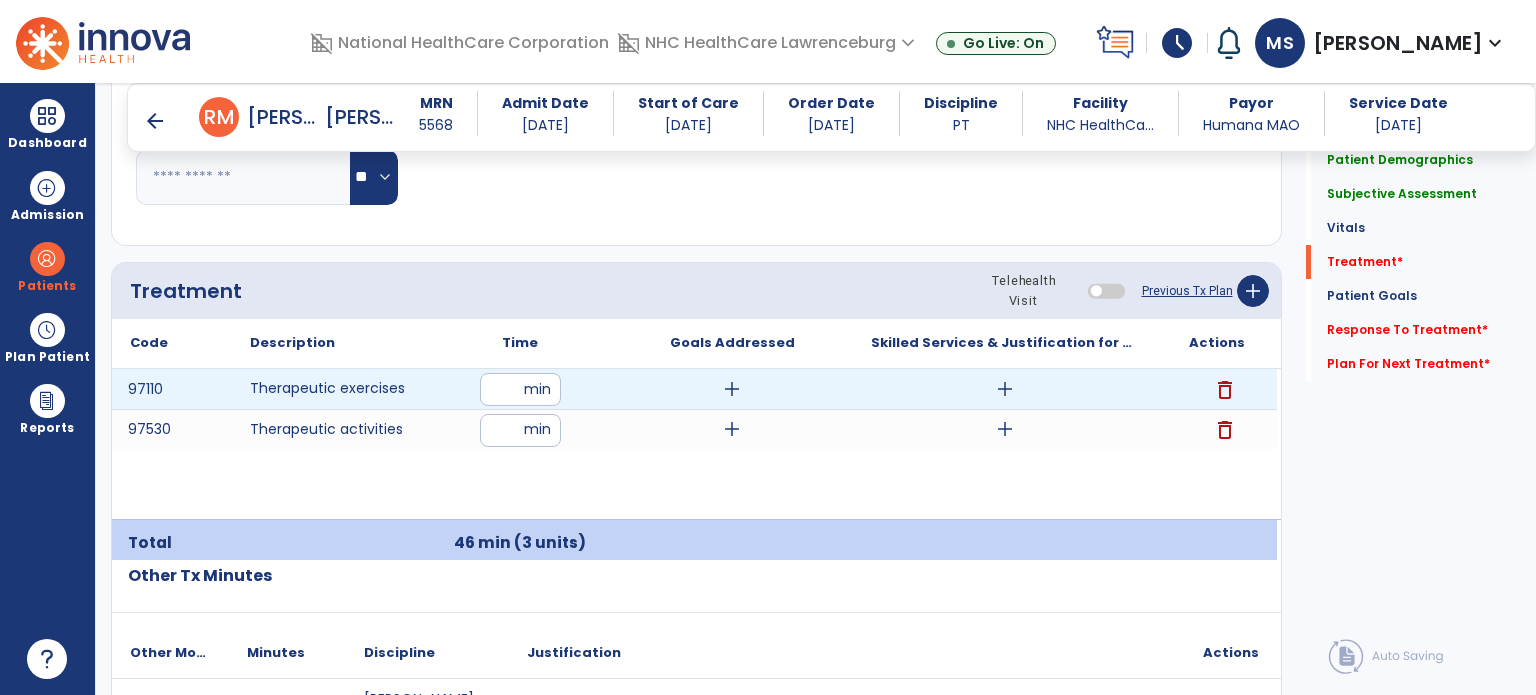 click on "add" at bounding box center [1005, 389] 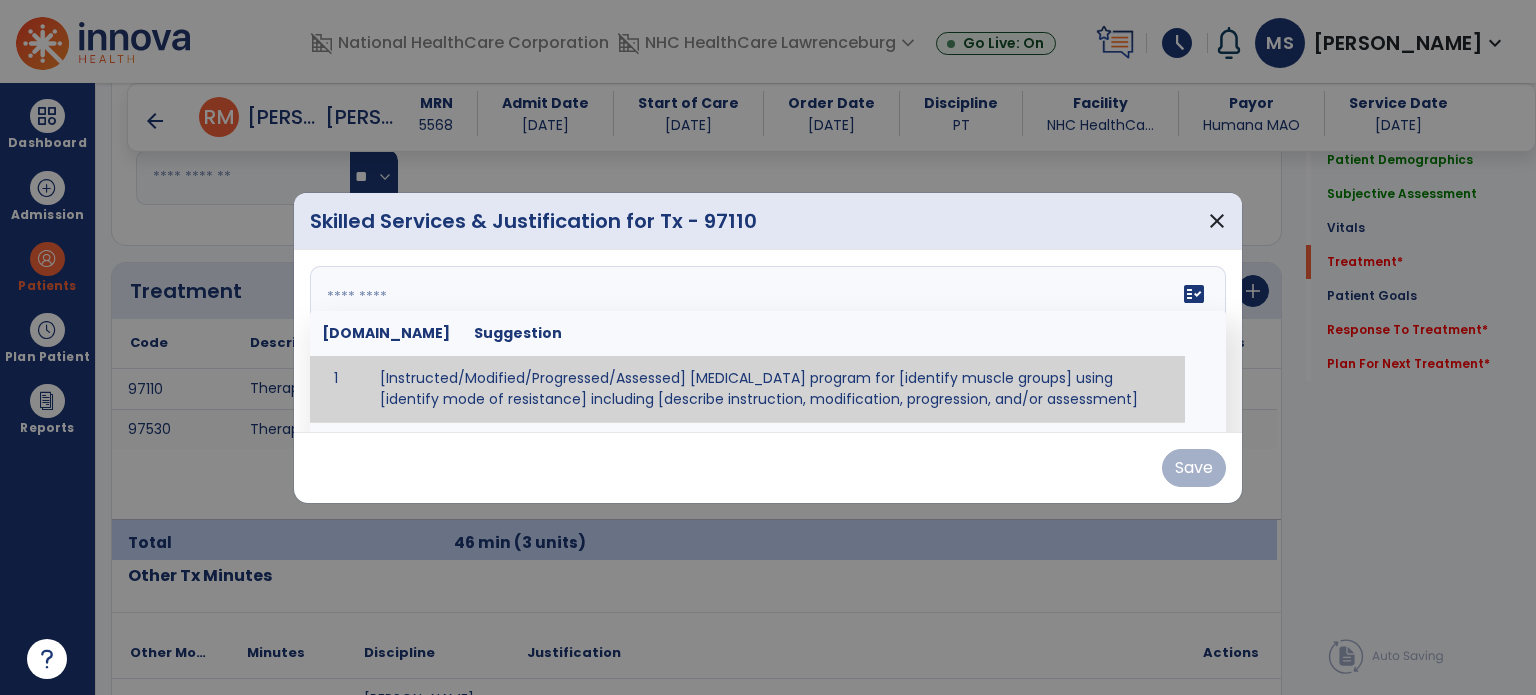 click on "fact_check  [DOMAIN_NAME] Suggestion 1 [Instructed/Modified/Progressed/Assessed] [MEDICAL_DATA] program for [identify muscle groups] using [identify mode of resistance] including [describe instruction, modification, progression, and/or assessment] 2 [Instructed/Modified/Progressed/Assessed] aerobic exercise program using [identify equipment/mode] including [describe instruction, modification,progression, and/or assessment] 3 [Instructed/Modified/Progressed/Assessed] [PROM/A/AROM/AROM] program for [identify joint movements] using [contract-relax, over-pressure, inhibitory techniques, other] 4 [Assessed/Tested] aerobic capacity with administration of [aerobic capacity test]" at bounding box center [768, 341] 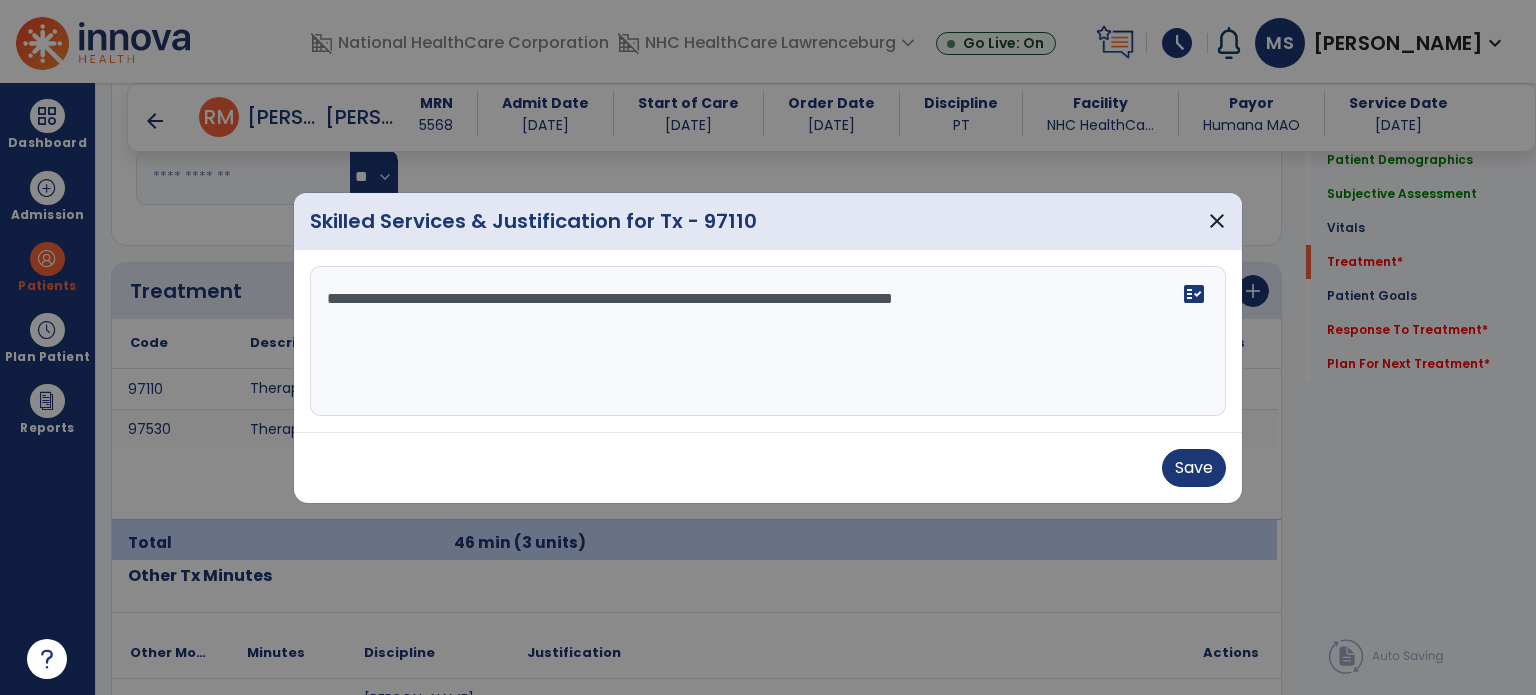 click on "**********" at bounding box center [768, 341] 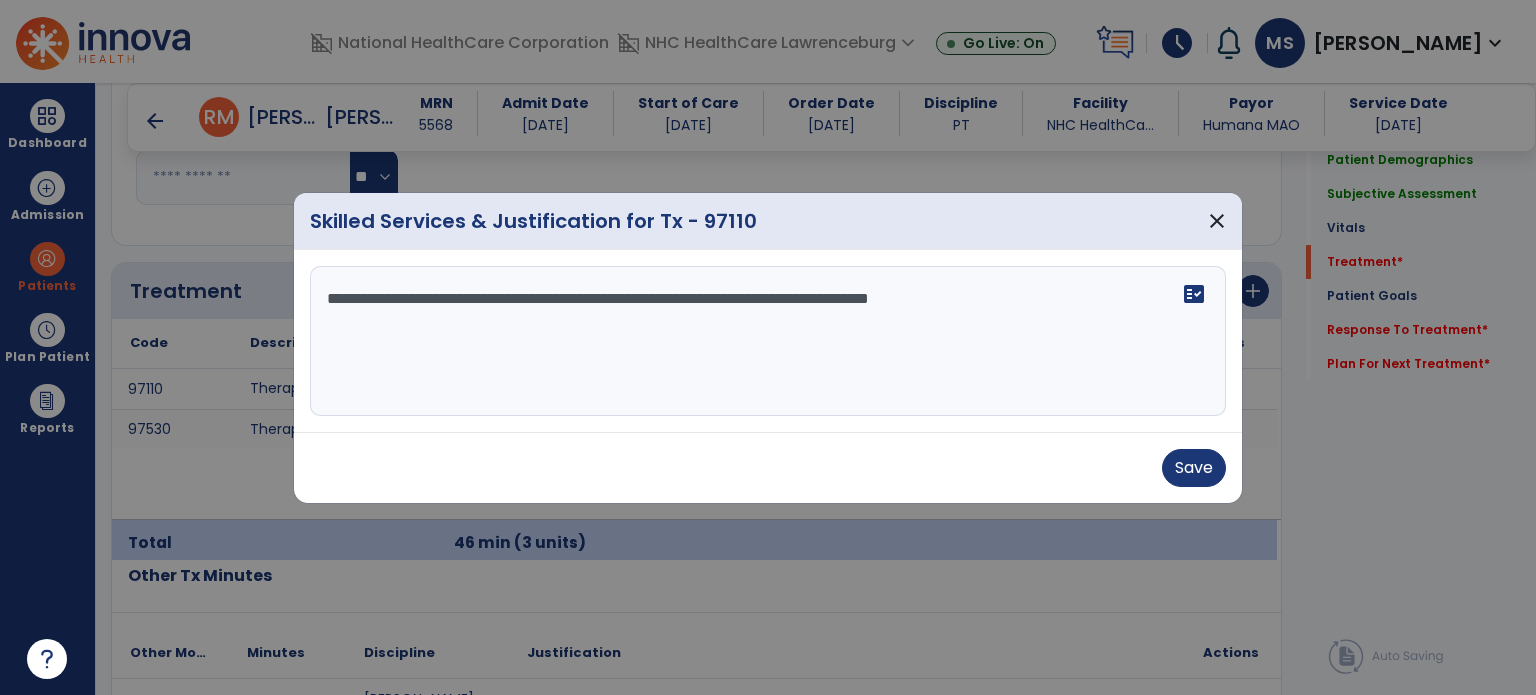 click on "**********" at bounding box center (768, 341) 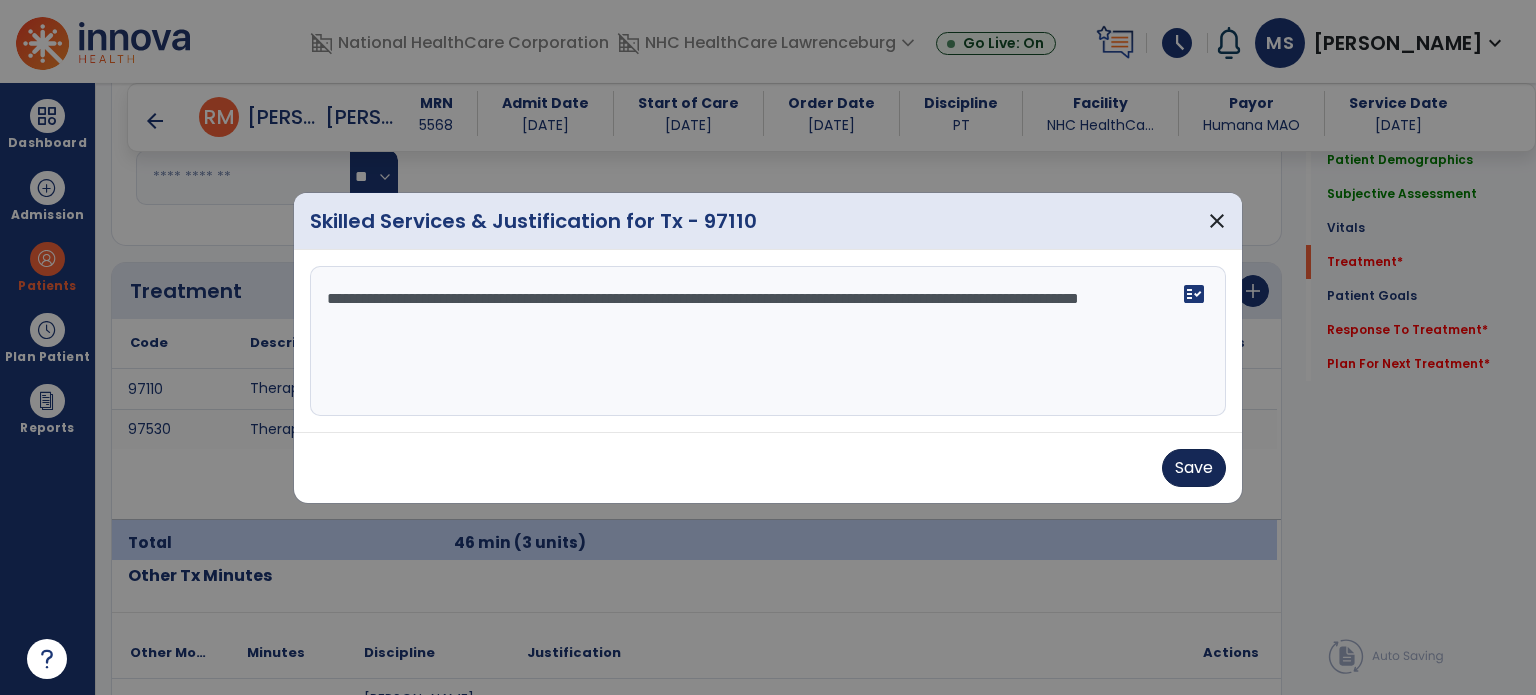 type on "**********" 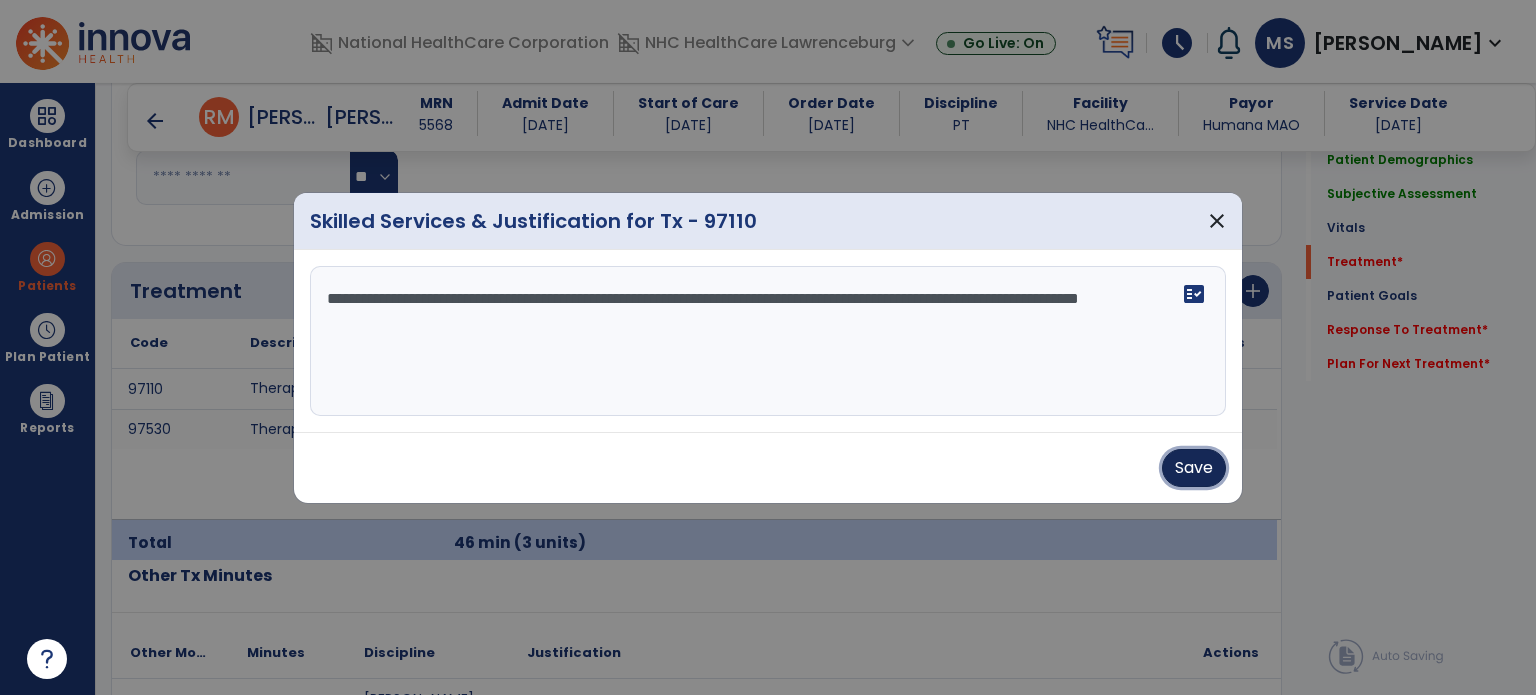 click on "Save" at bounding box center [1194, 468] 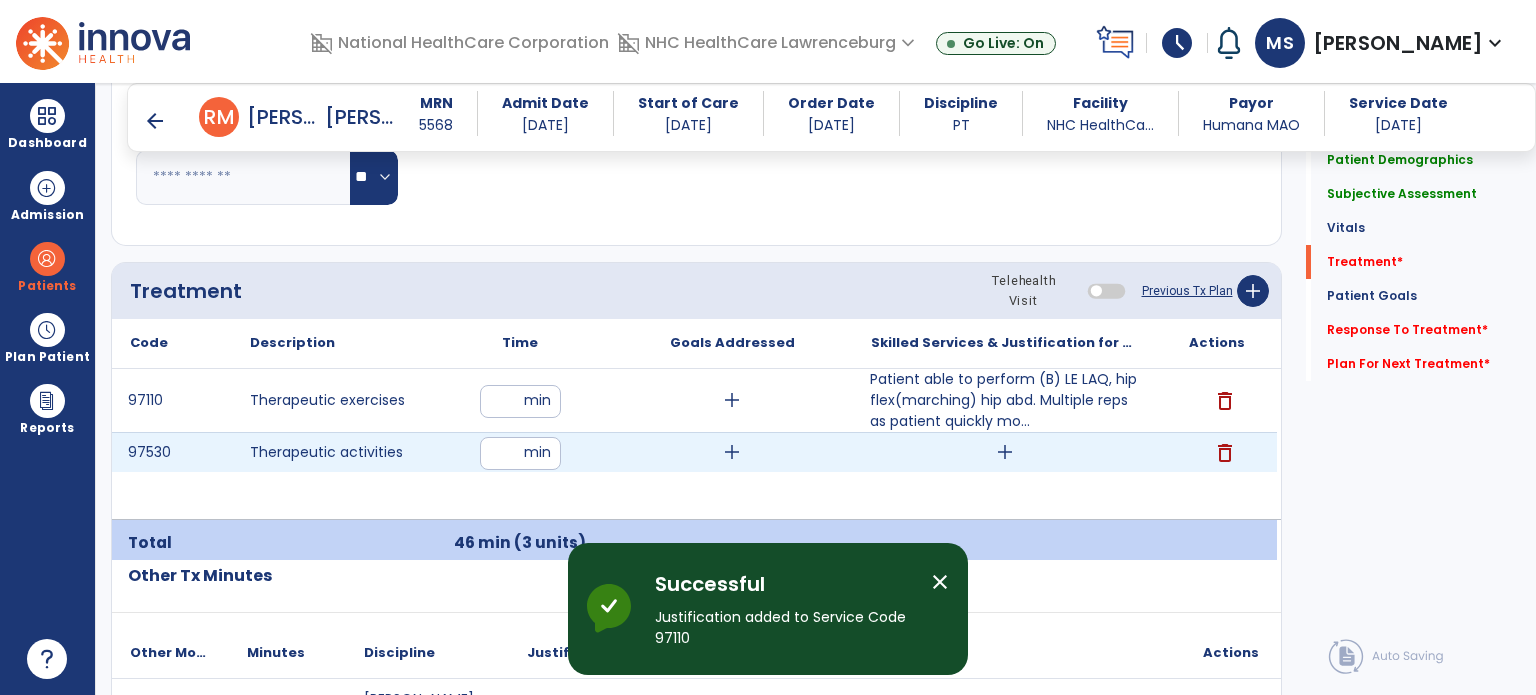 click on "add" at bounding box center (1005, 452) 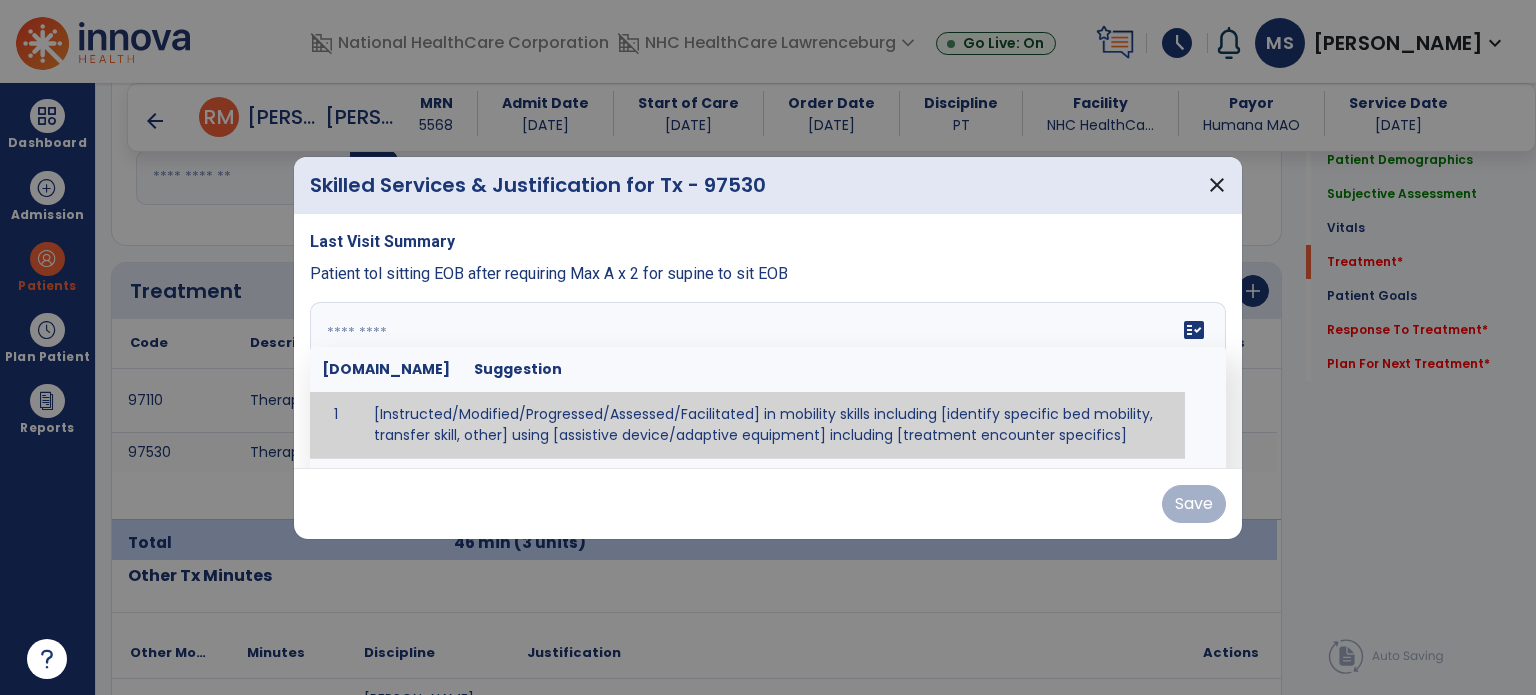 click on "fact_check  [DOMAIN_NAME] Suggestion 1 [Instructed/Modified/Progressed/Assessed/Facilitated] in mobility skills including [identify specific bed mobility, transfer skill, other] using [assistive device/adaptive equipment] including [treatment encounter specifics]" at bounding box center (768, 377) 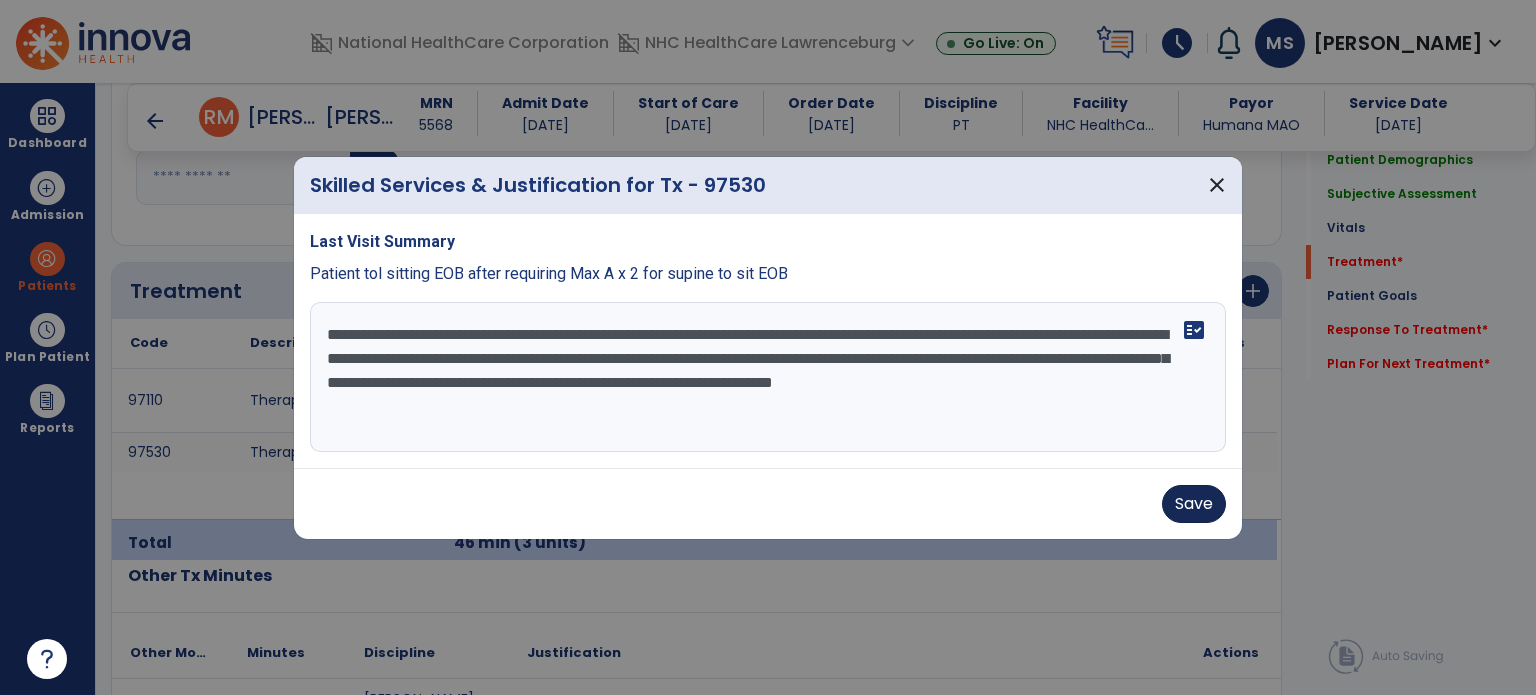 type on "**********" 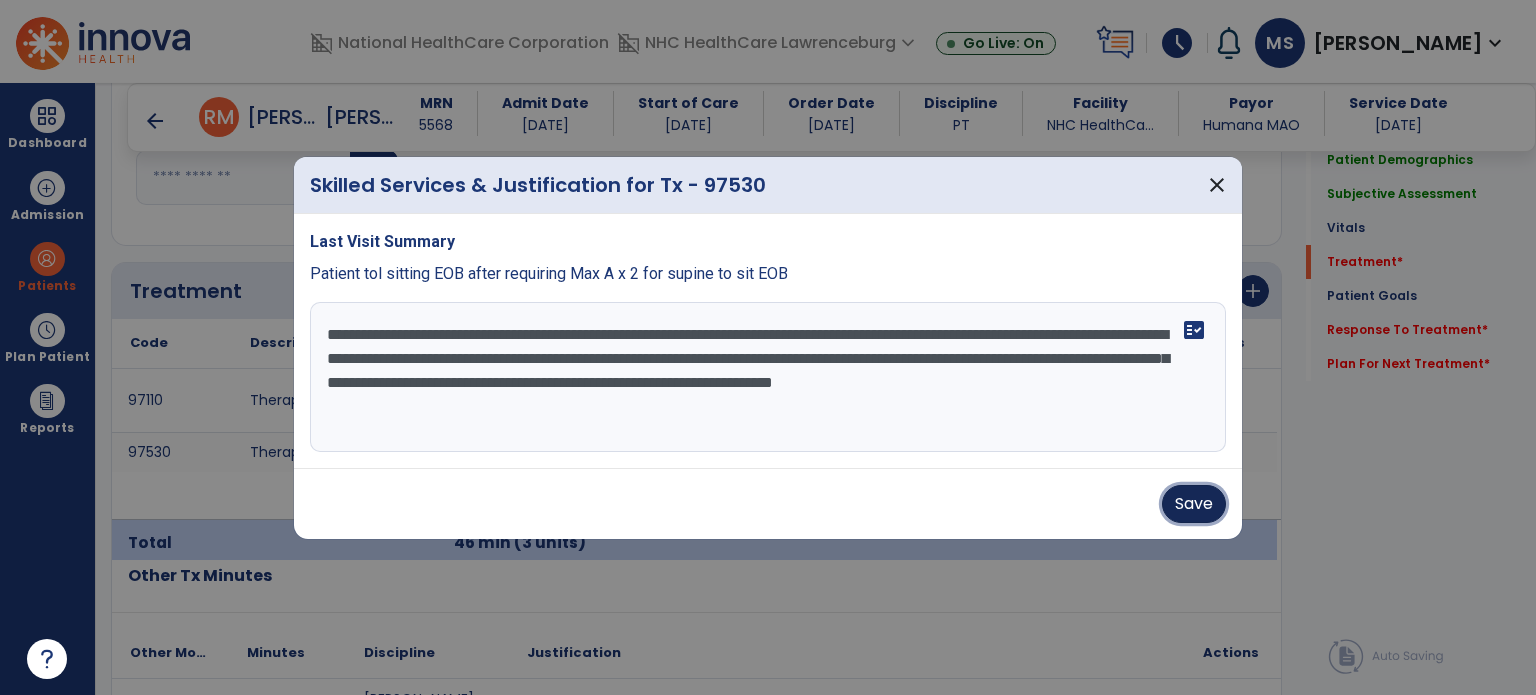 click on "Save" at bounding box center [1194, 504] 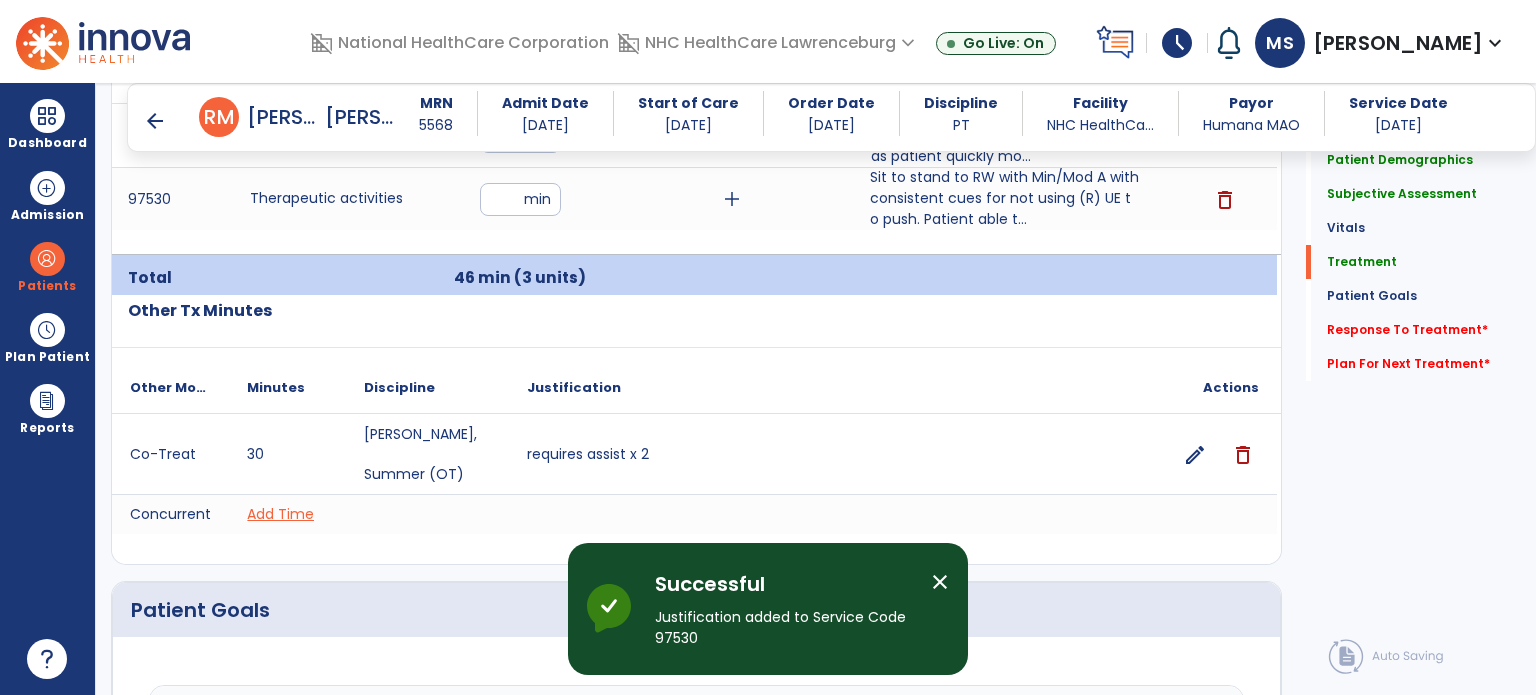 scroll, scrollTop: 1407, scrollLeft: 0, axis: vertical 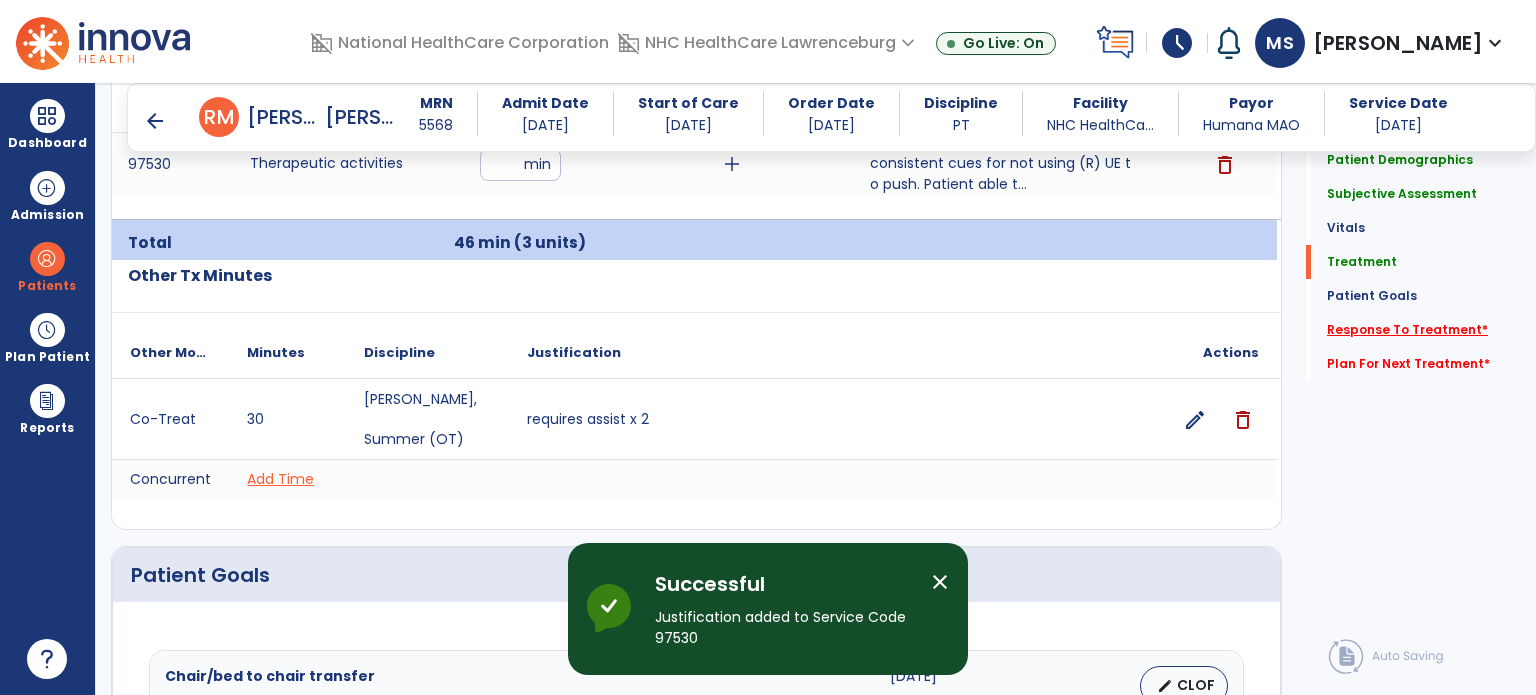 click on "Response To Treatment   *" 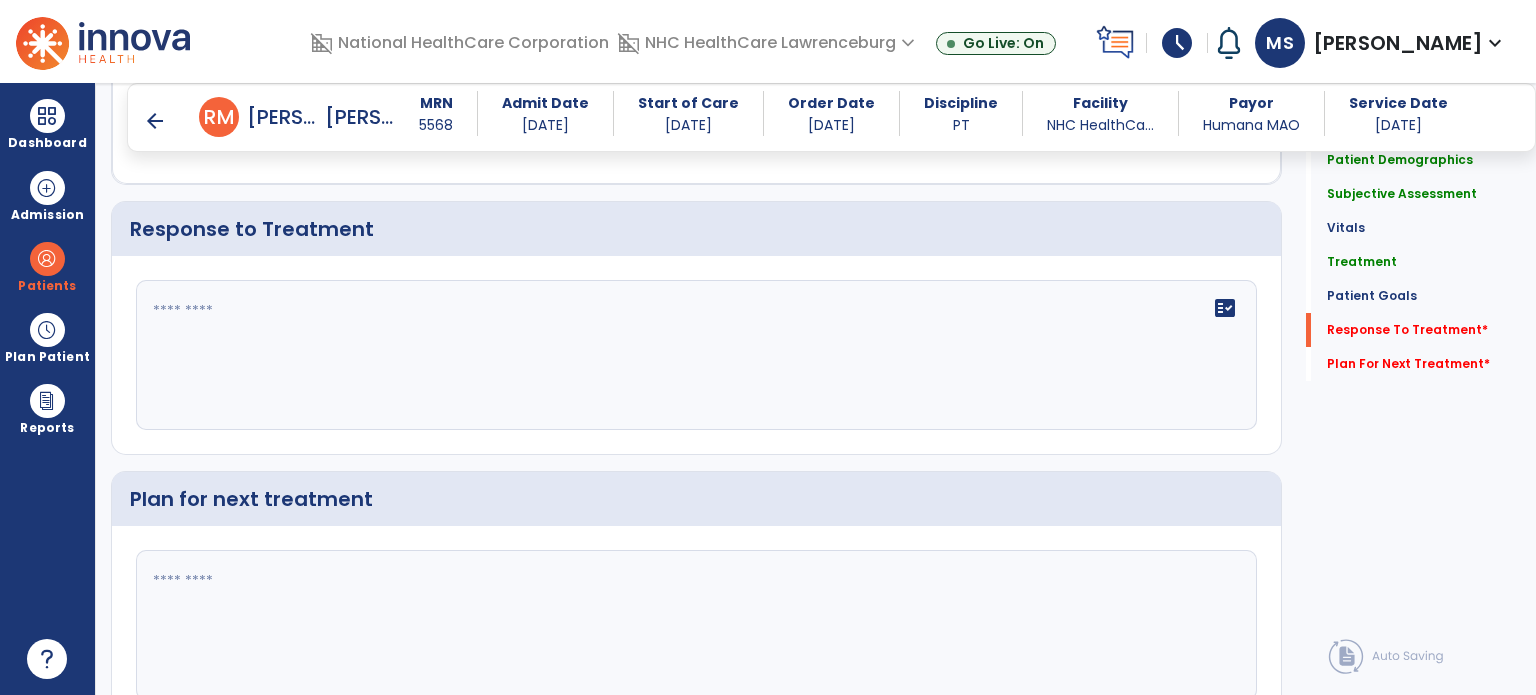 scroll, scrollTop: 2845, scrollLeft: 0, axis: vertical 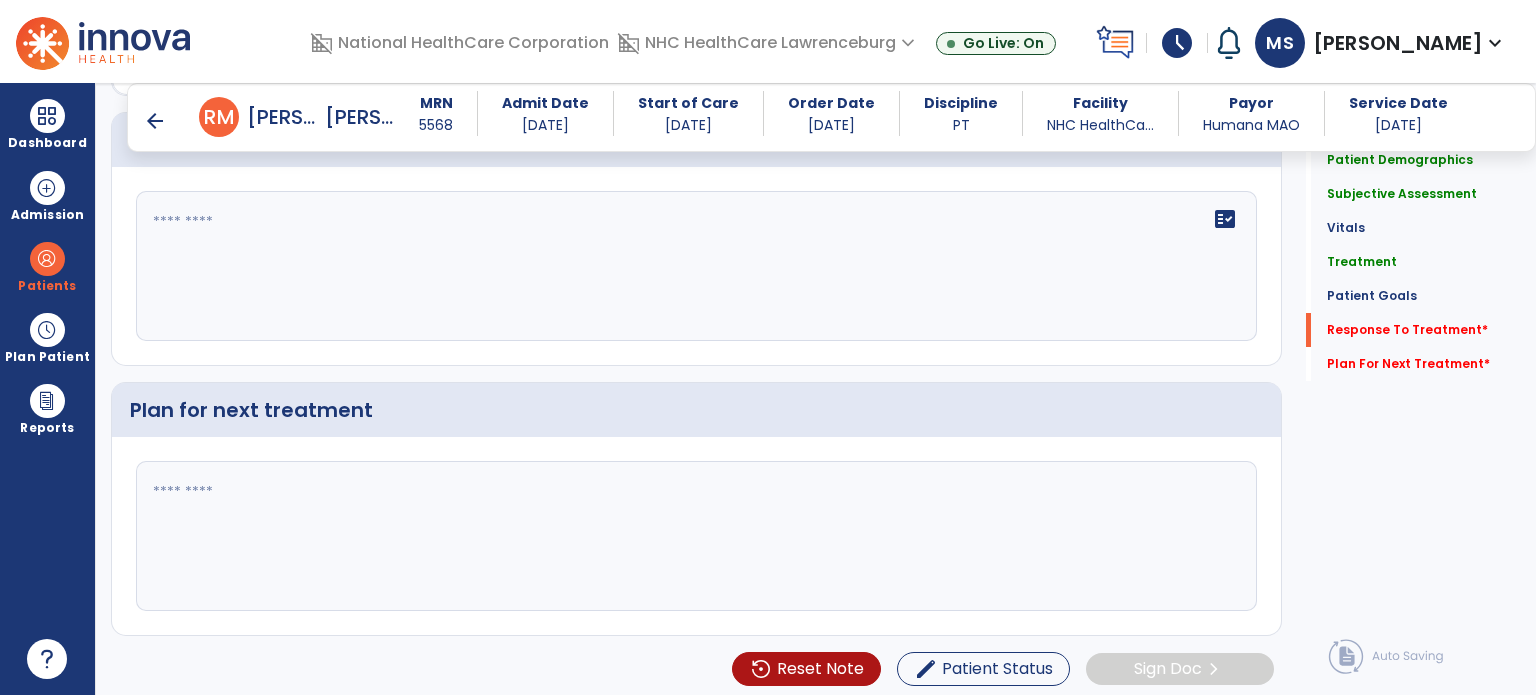 click on "fact_check" 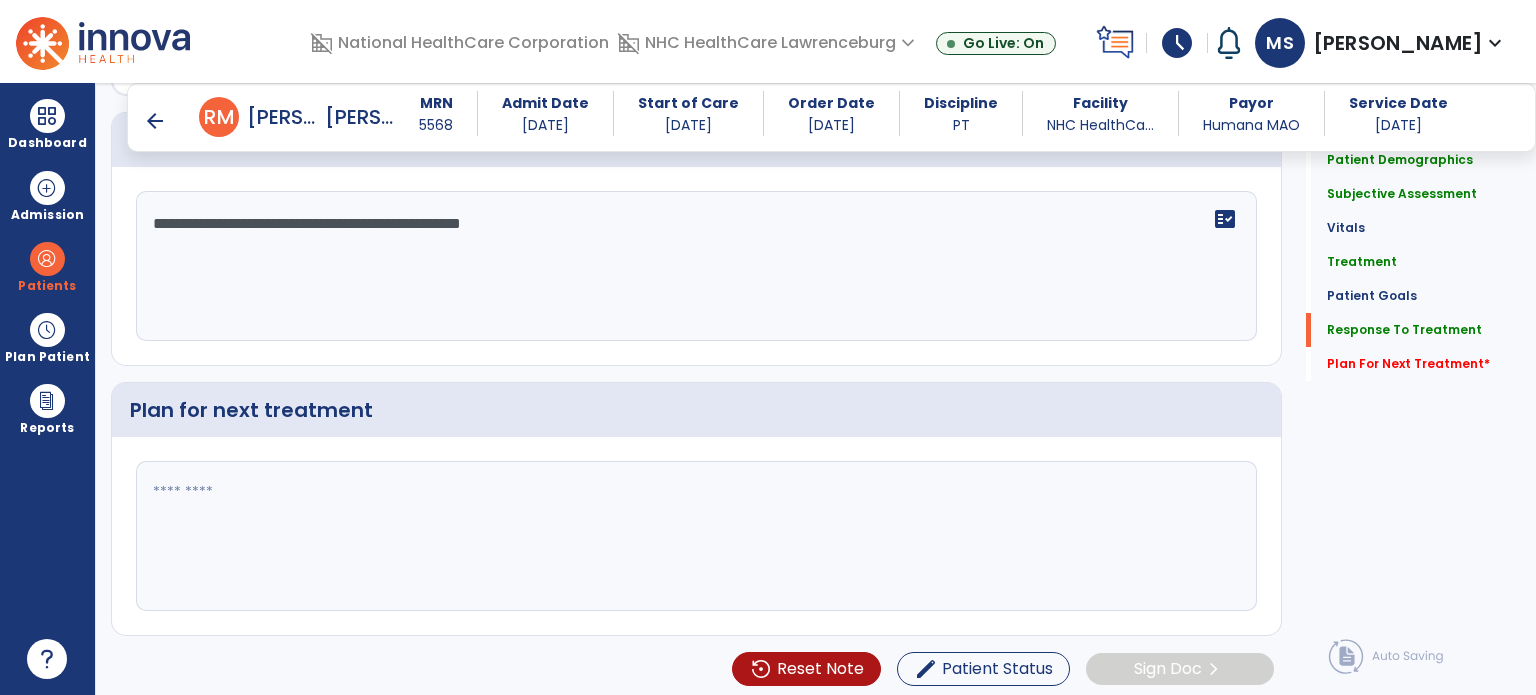 click 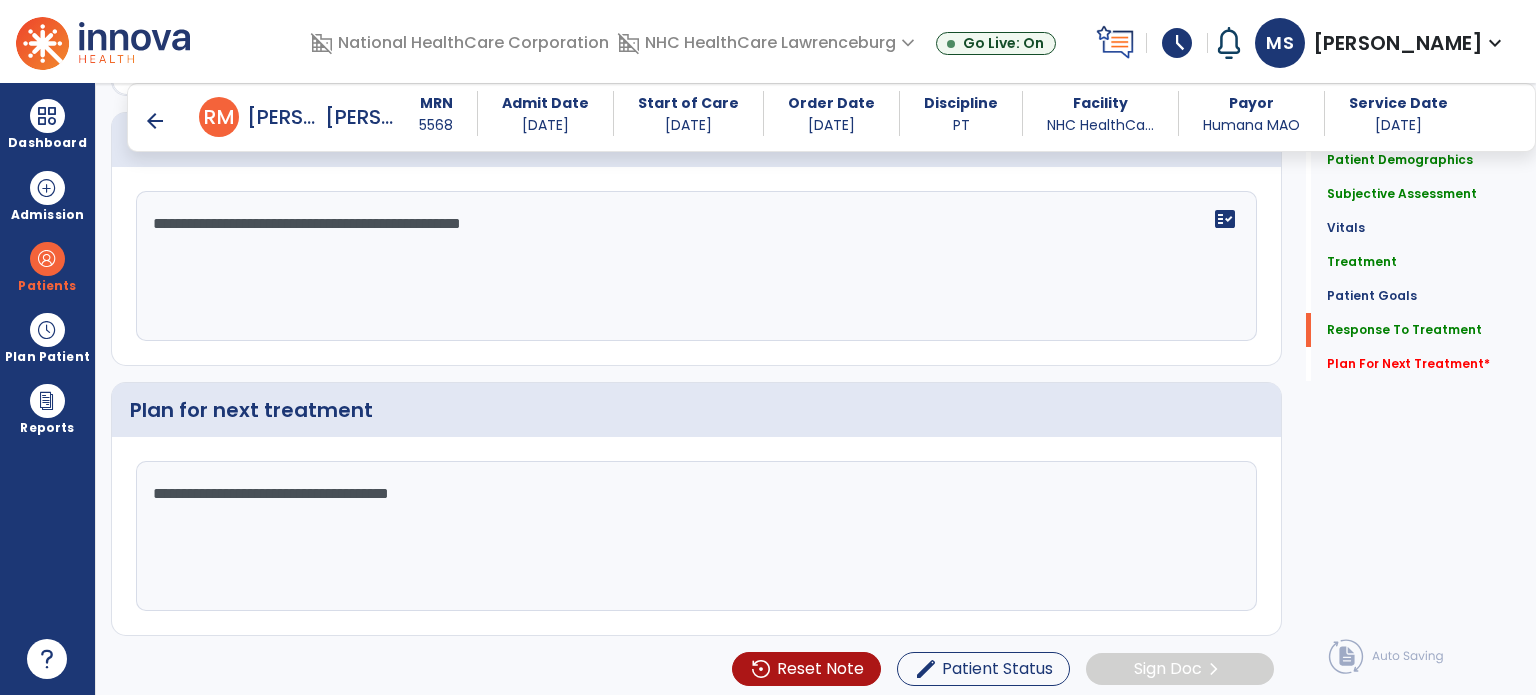 type on "**********" 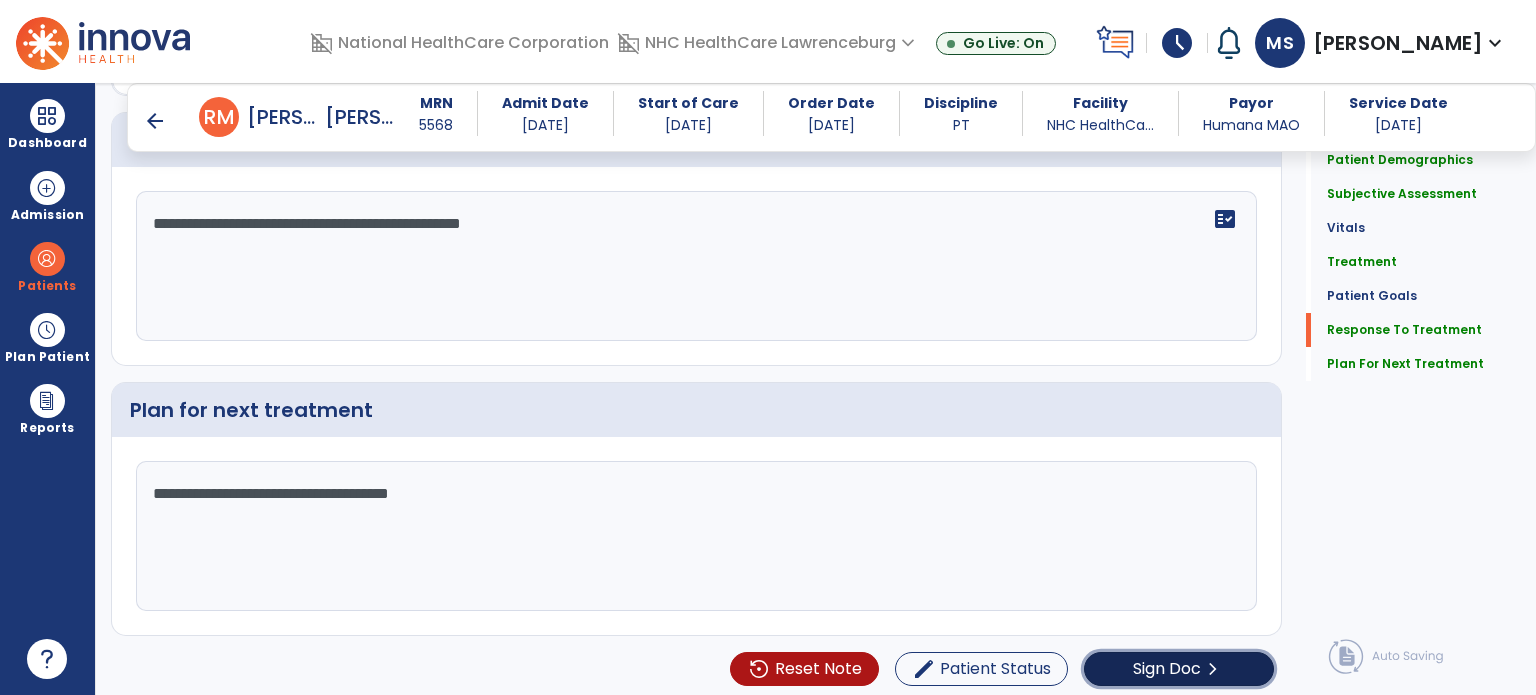 click on "Sign Doc" 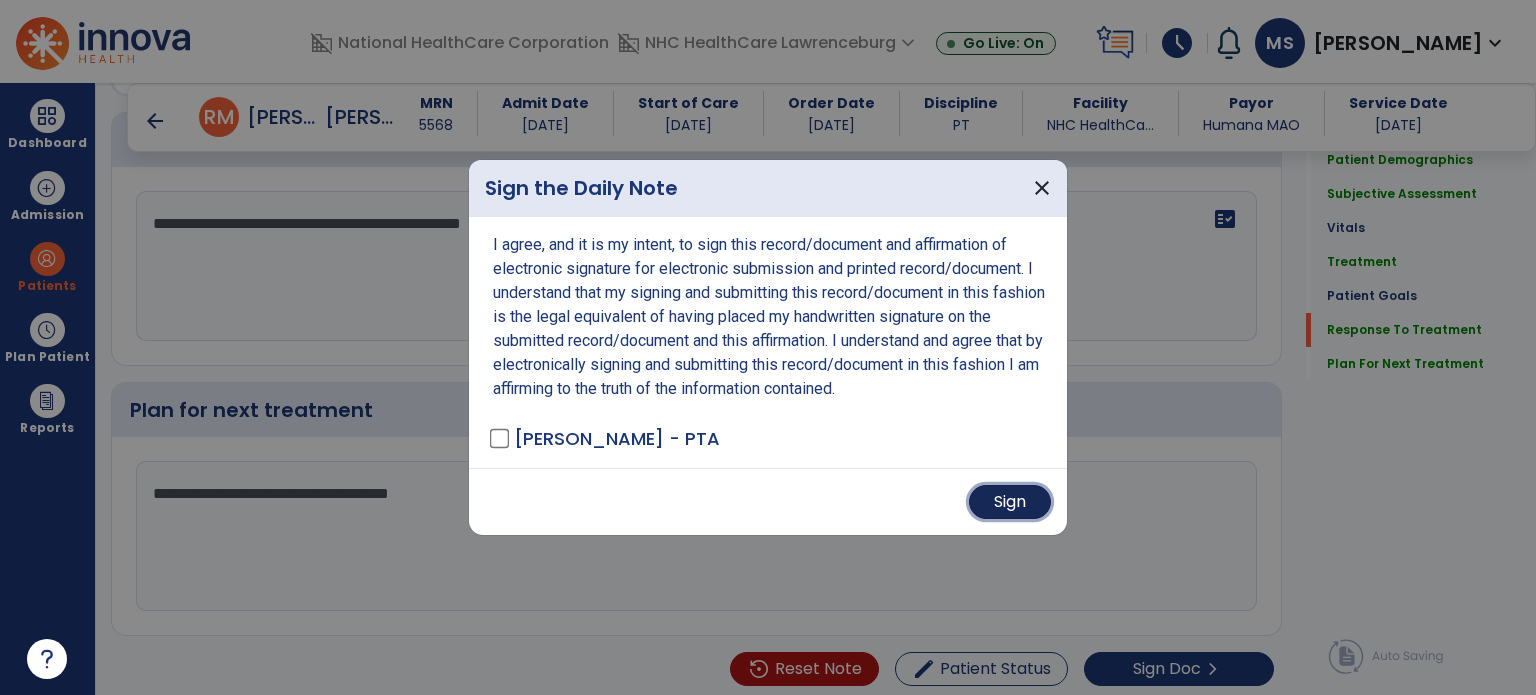 click on "Sign" at bounding box center (1010, 502) 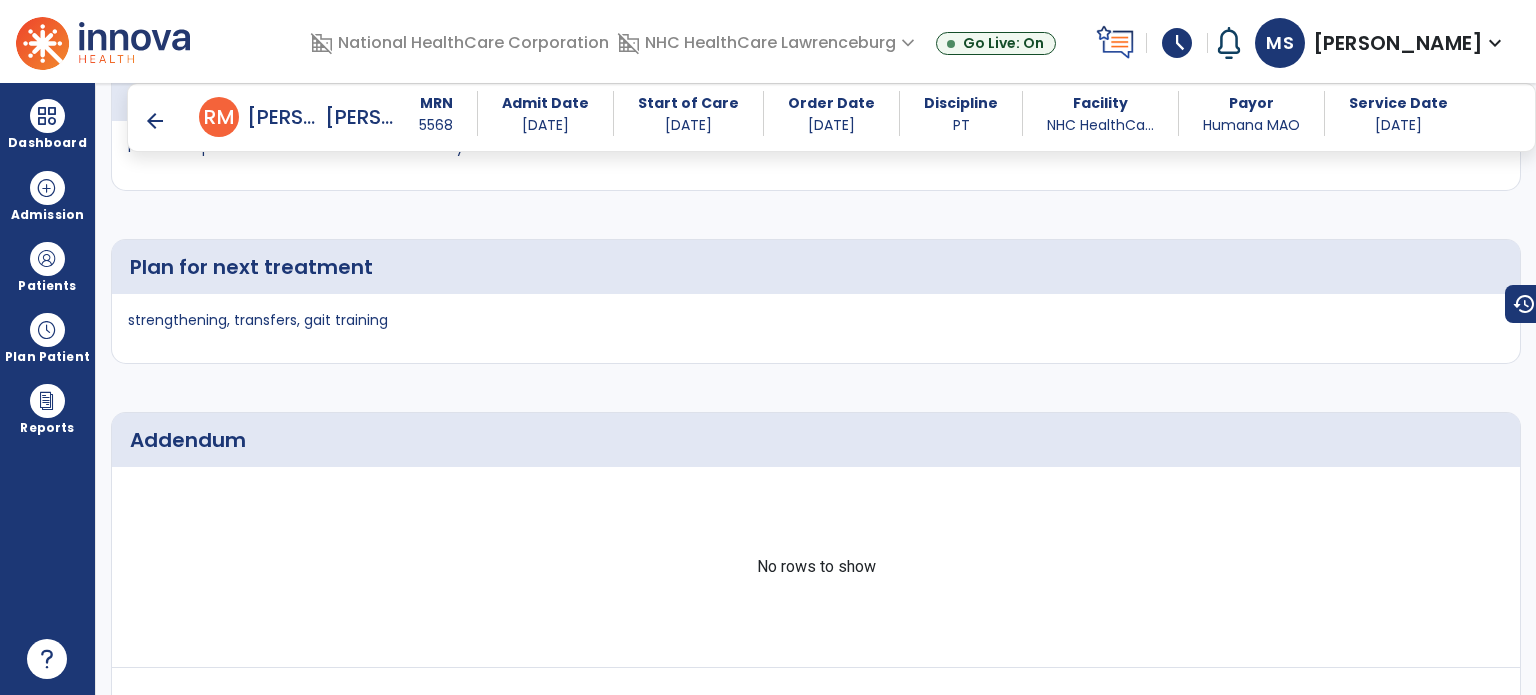 scroll, scrollTop: 4145, scrollLeft: 0, axis: vertical 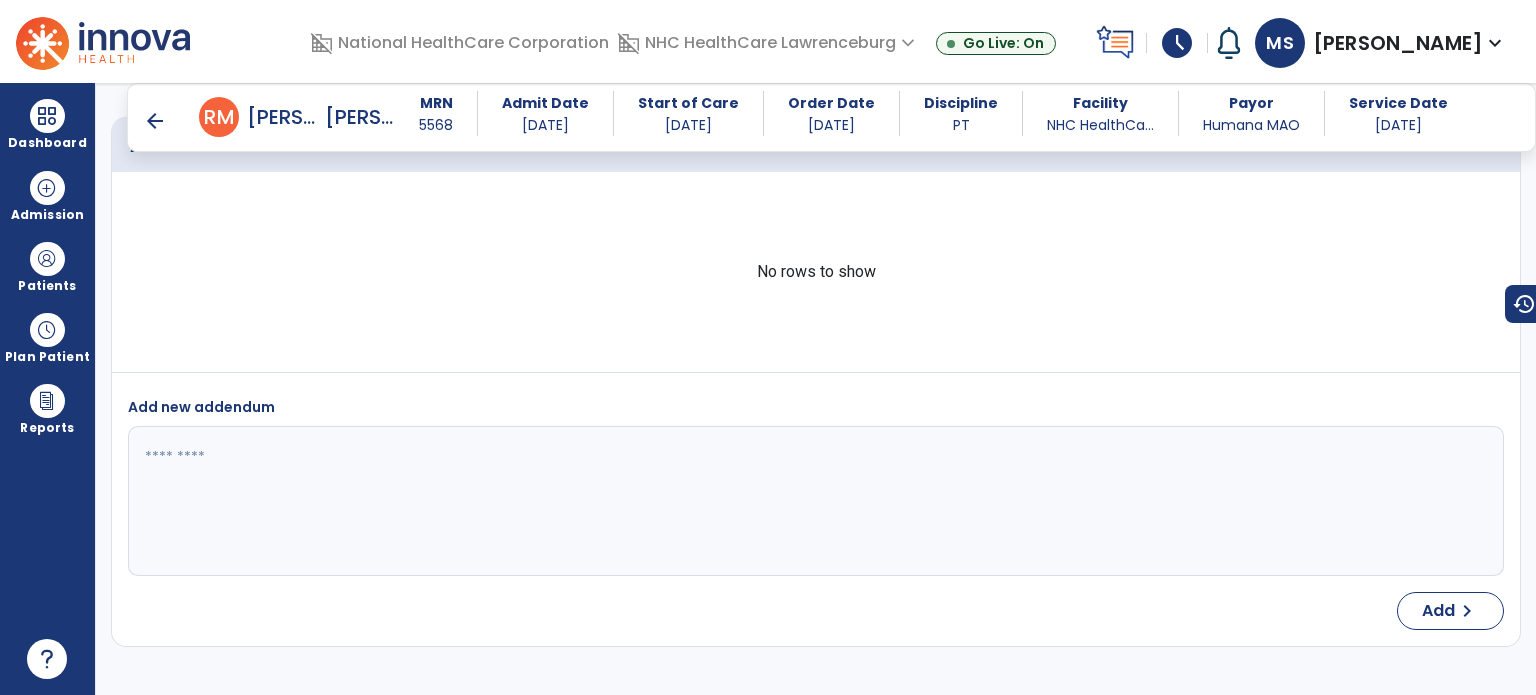 click on "arrow_back" at bounding box center (155, 121) 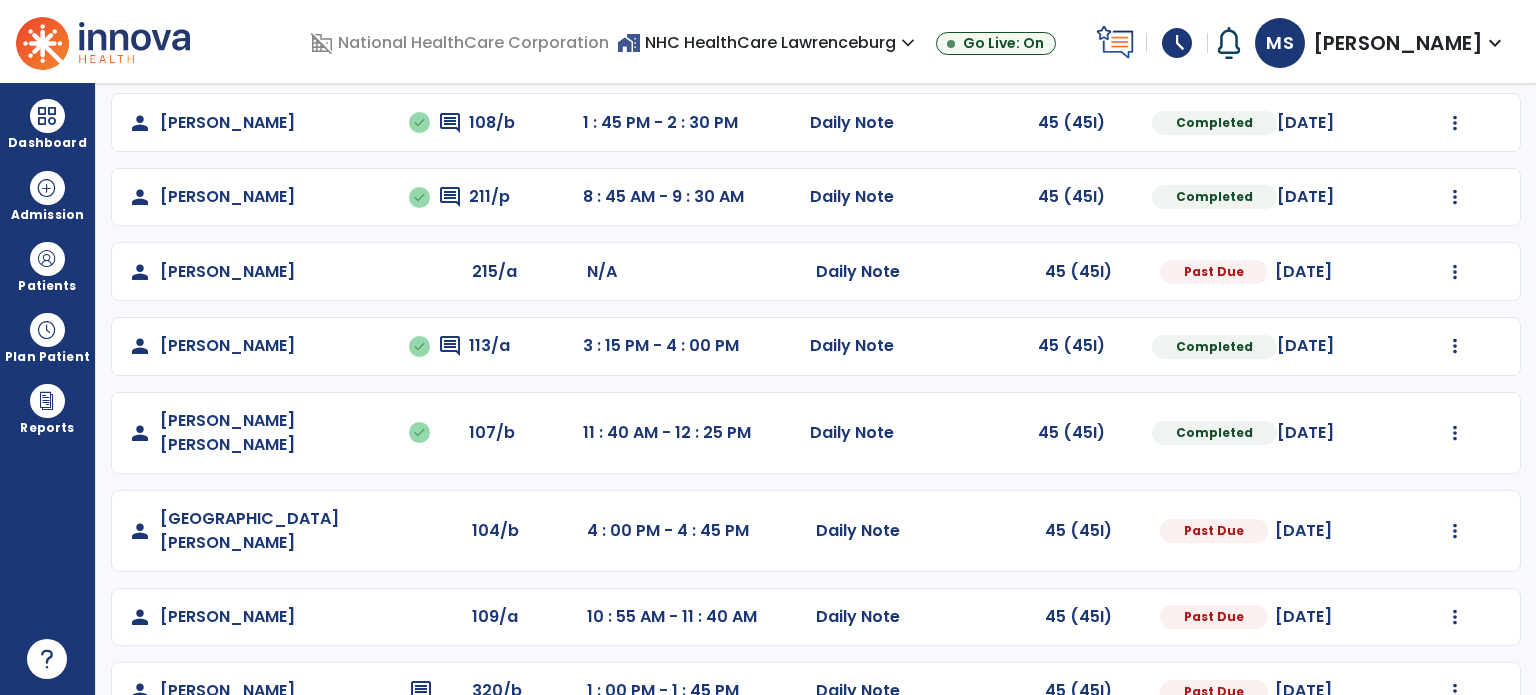 scroll, scrollTop: 317, scrollLeft: 0, axis: vertical 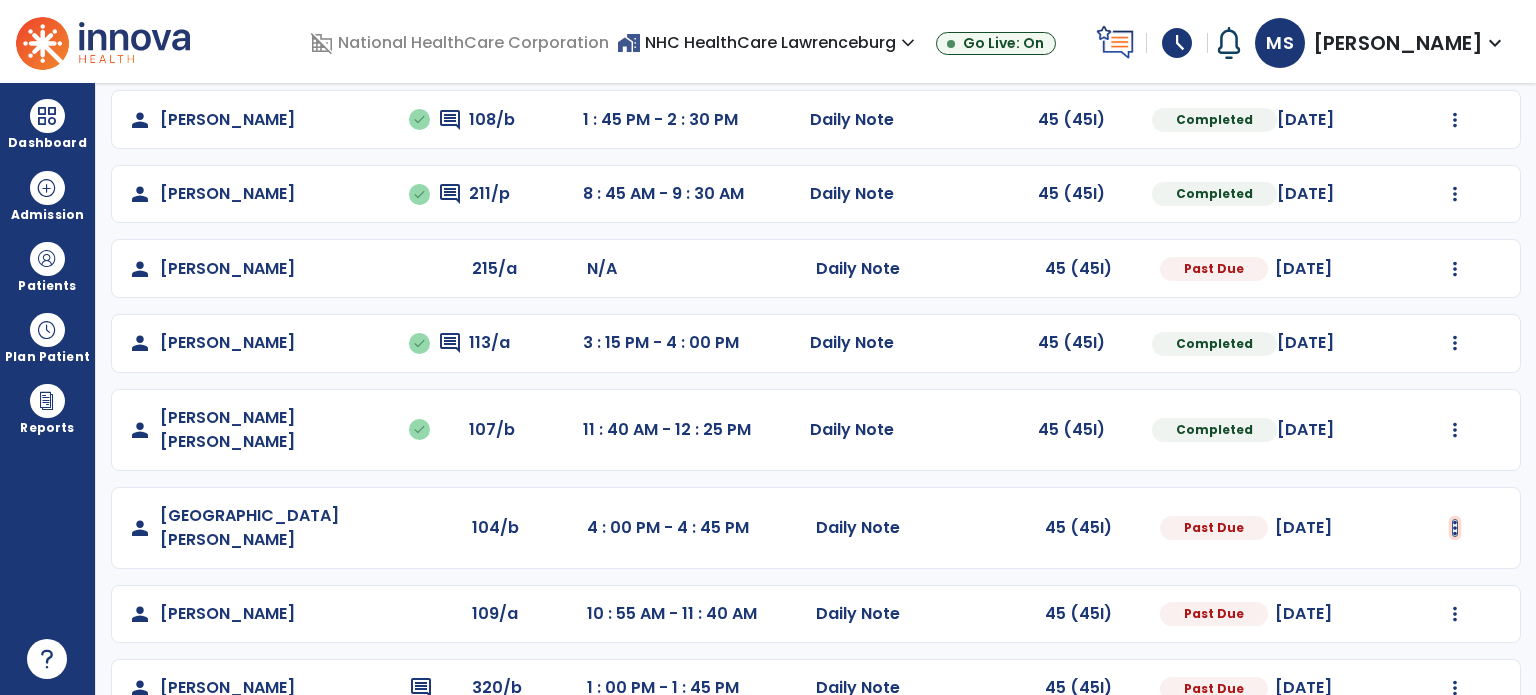 click at bounding box center (1455, 45) 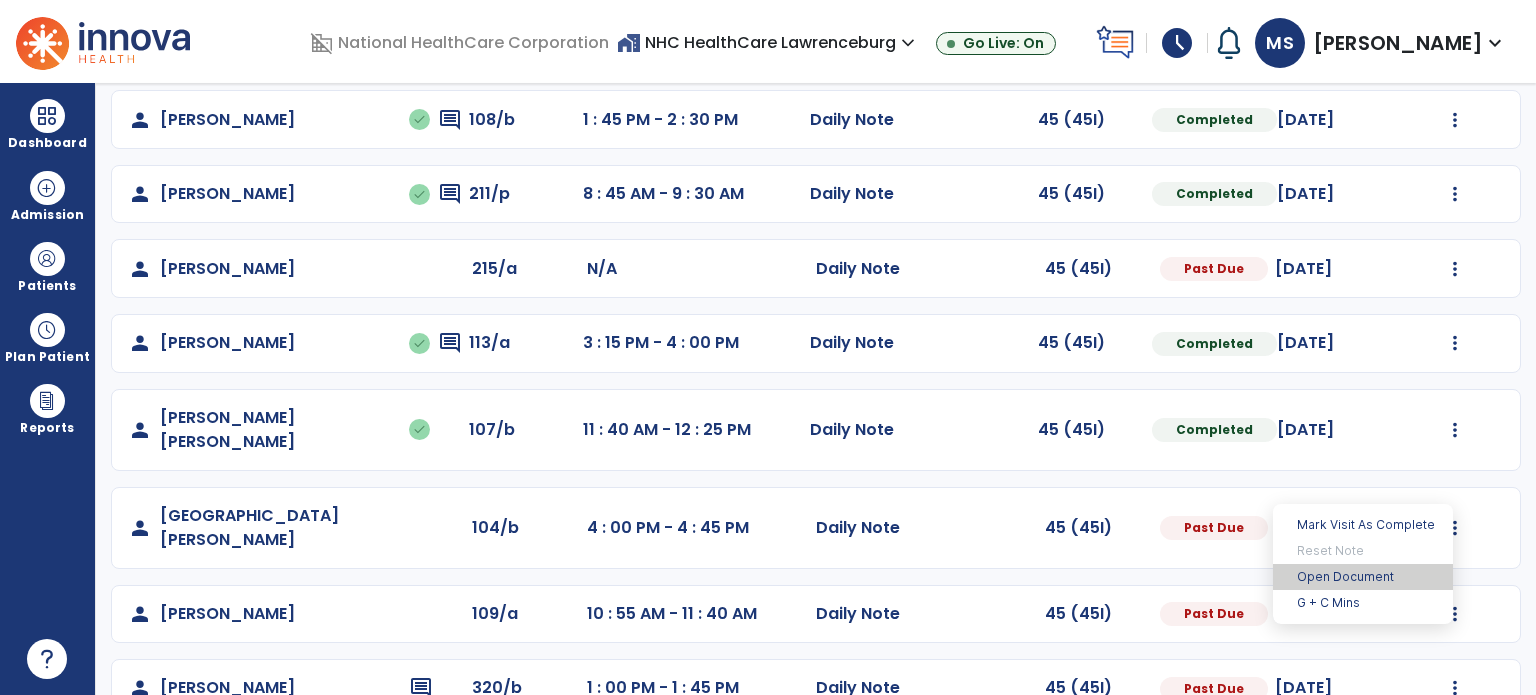 click on "Open Document" at bounding box center [1363, 577] 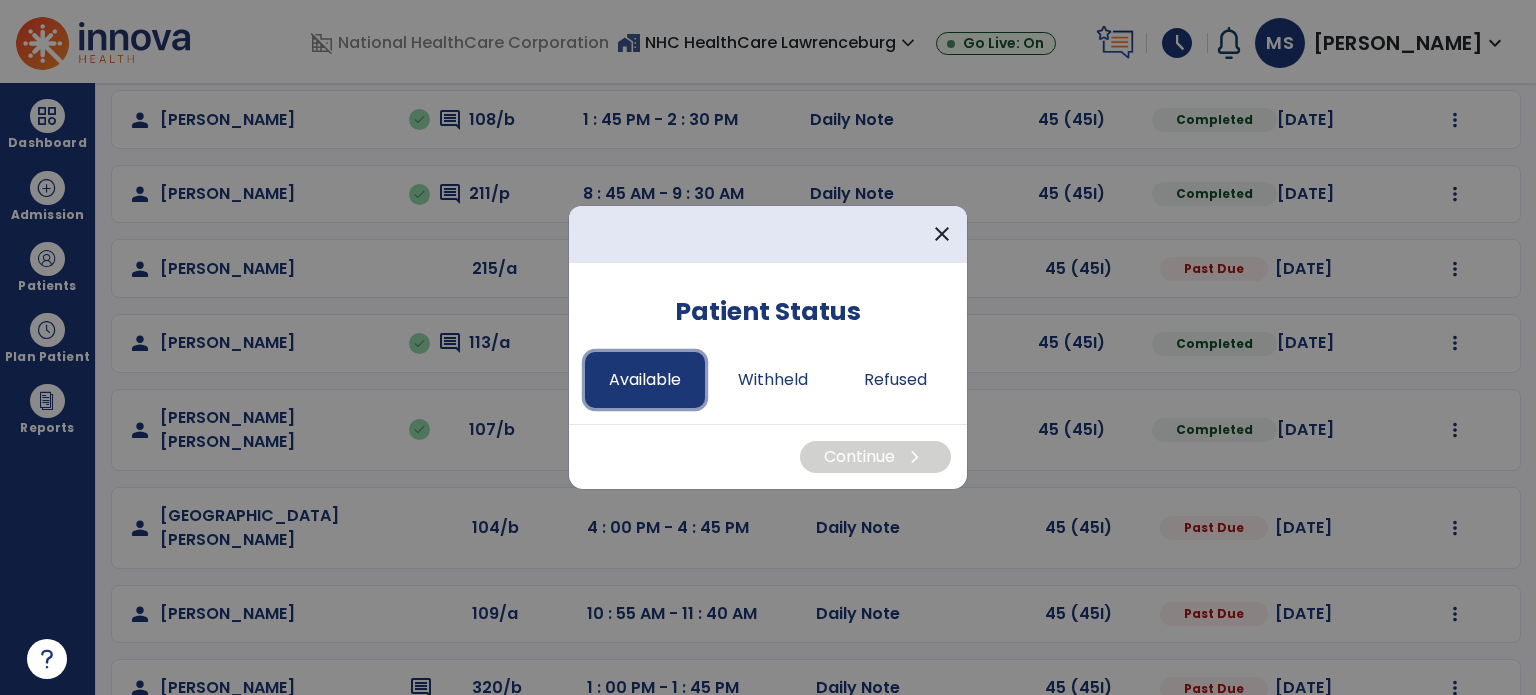 click on "Available" at bounding box center (645, 380) 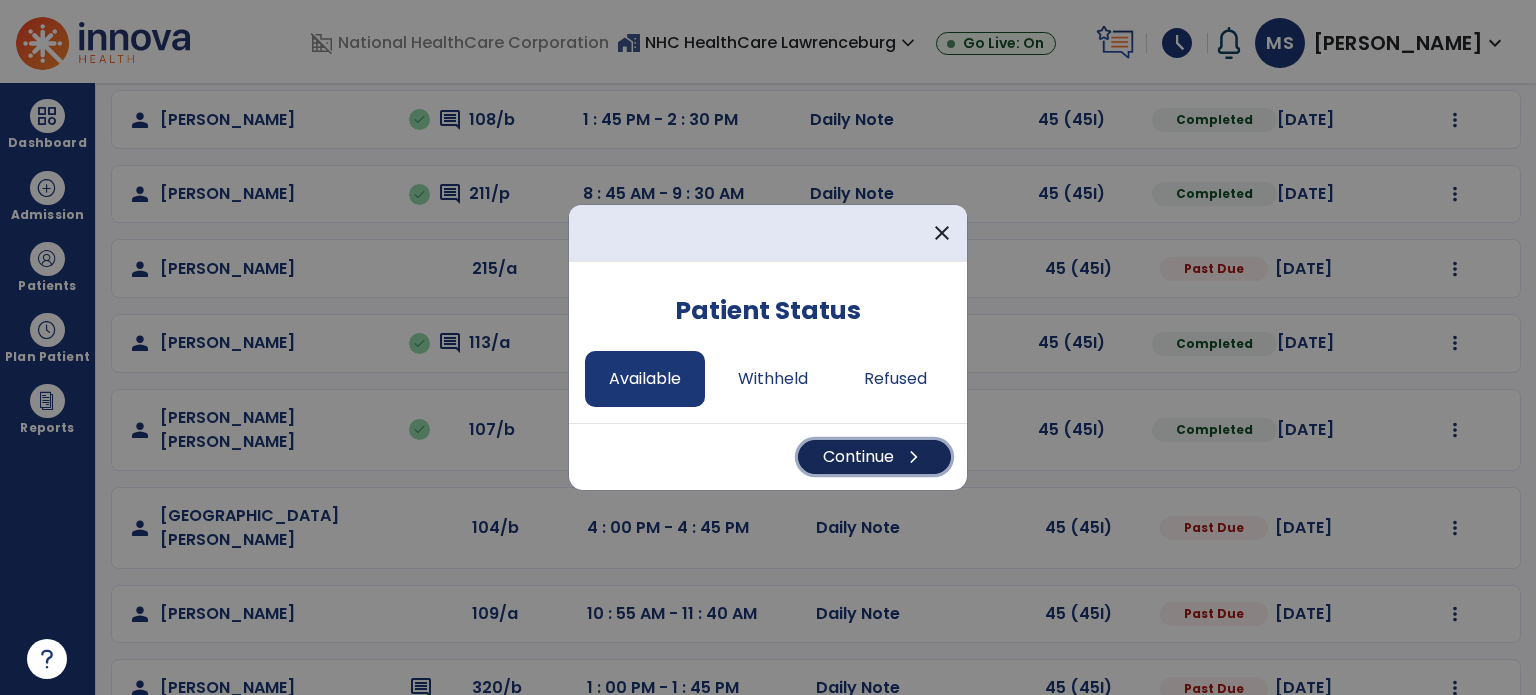 click on "Continue   chevron_right" at bounding box center [874, 457] 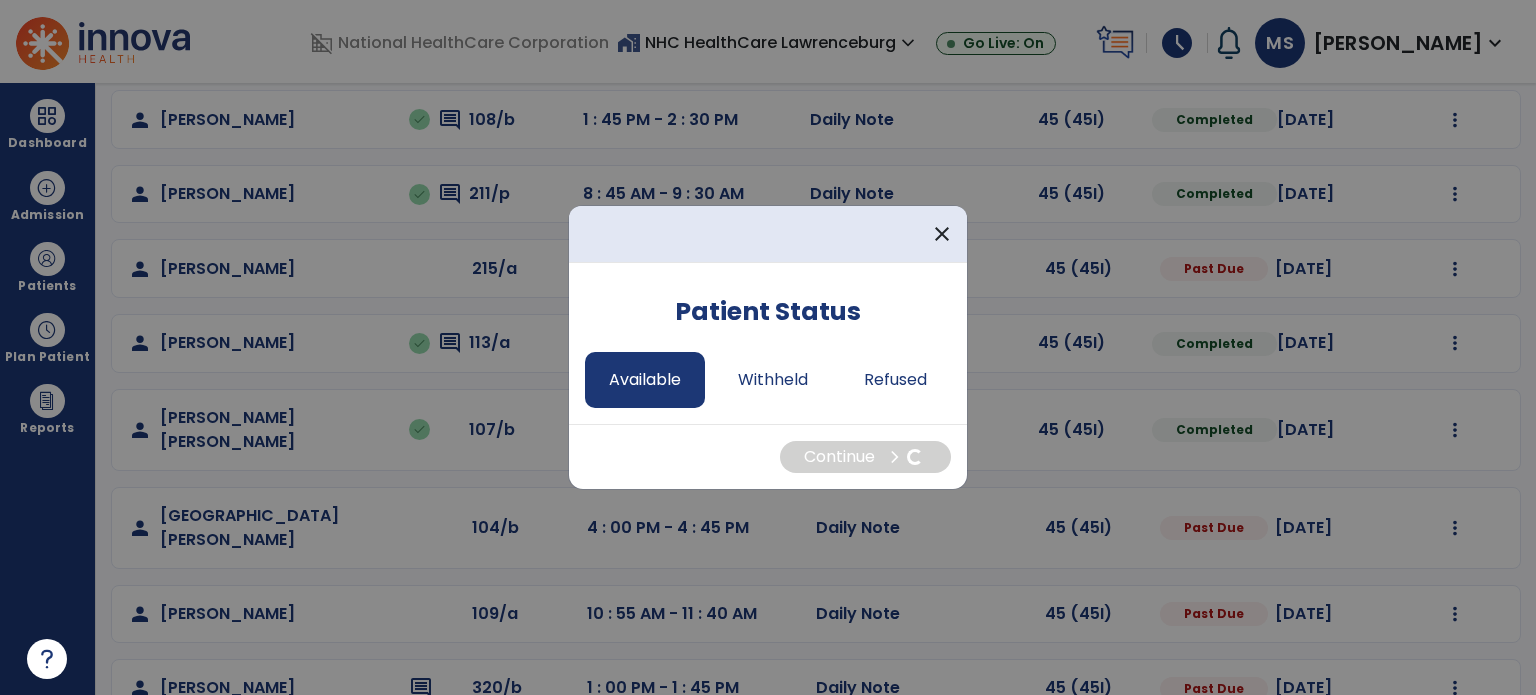 select on "*" 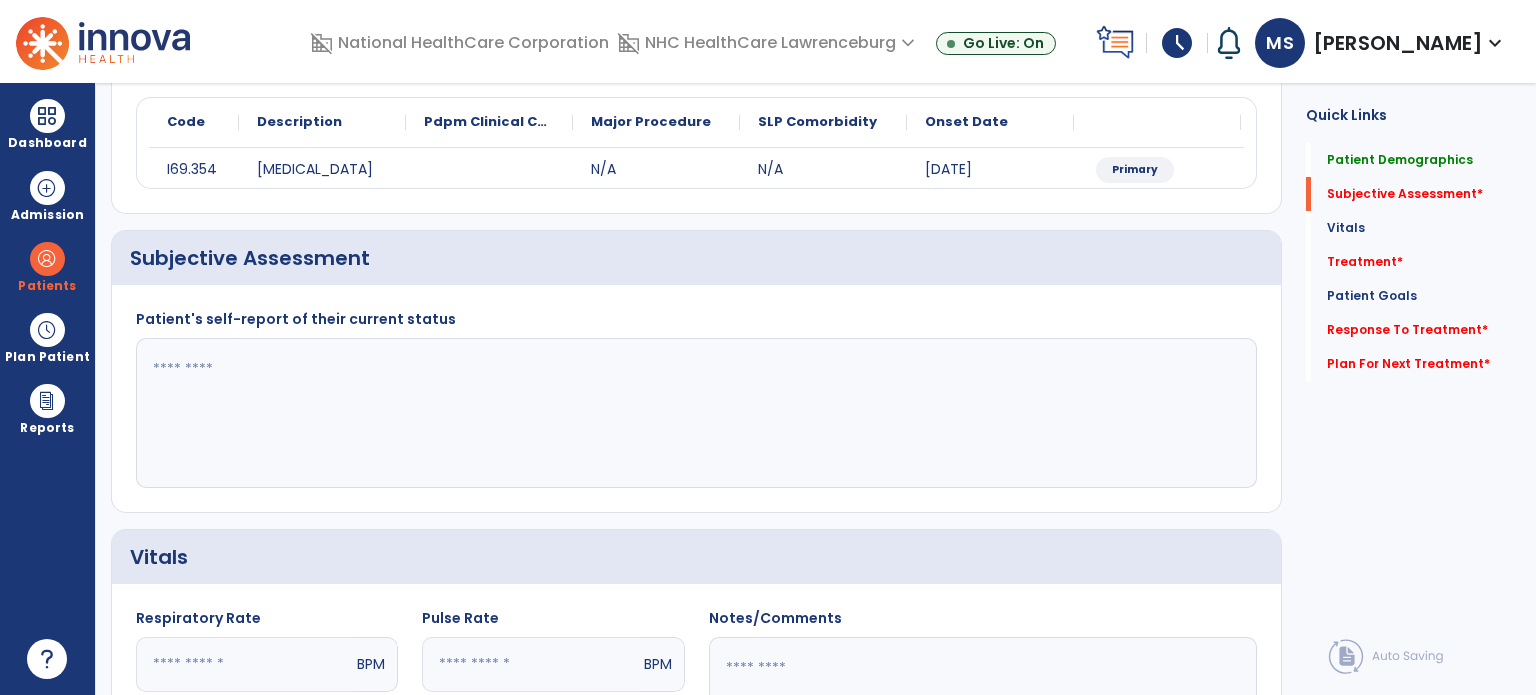 click 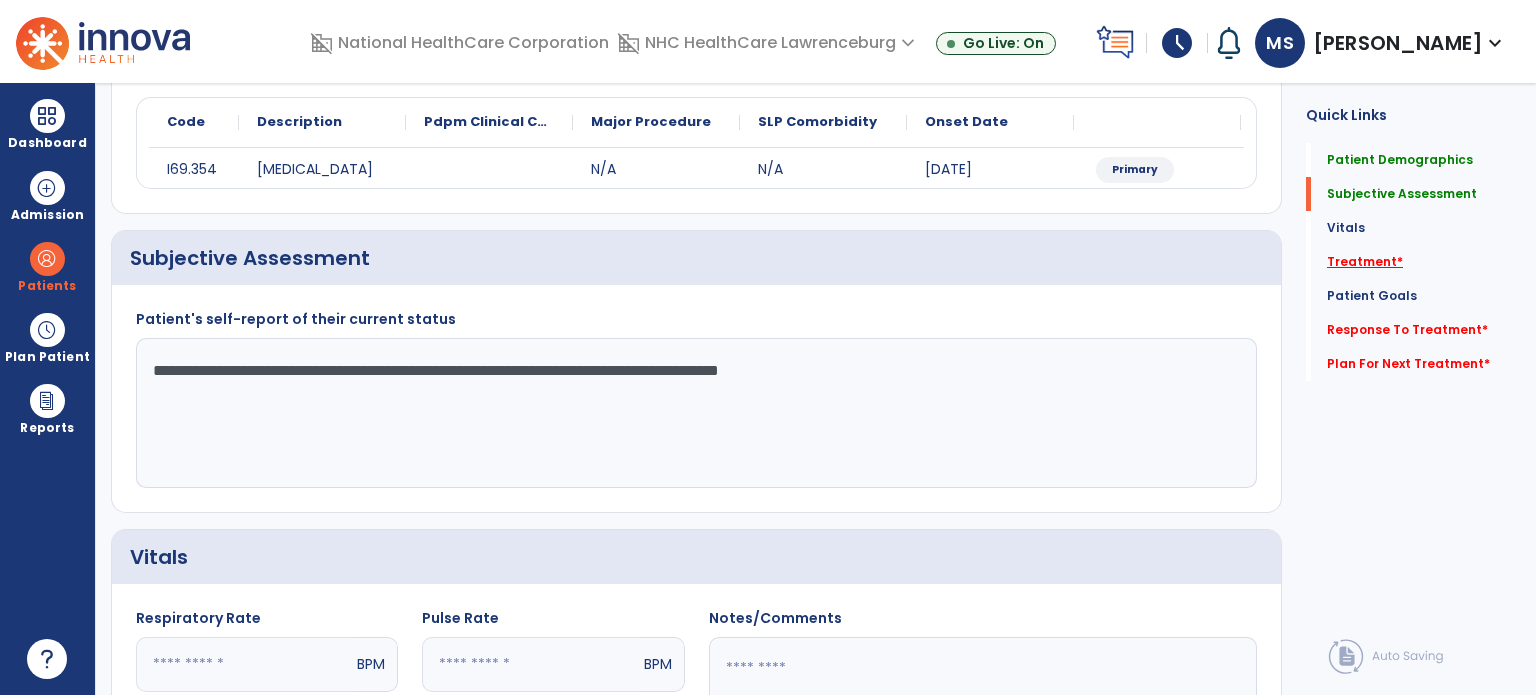 type on "**********" 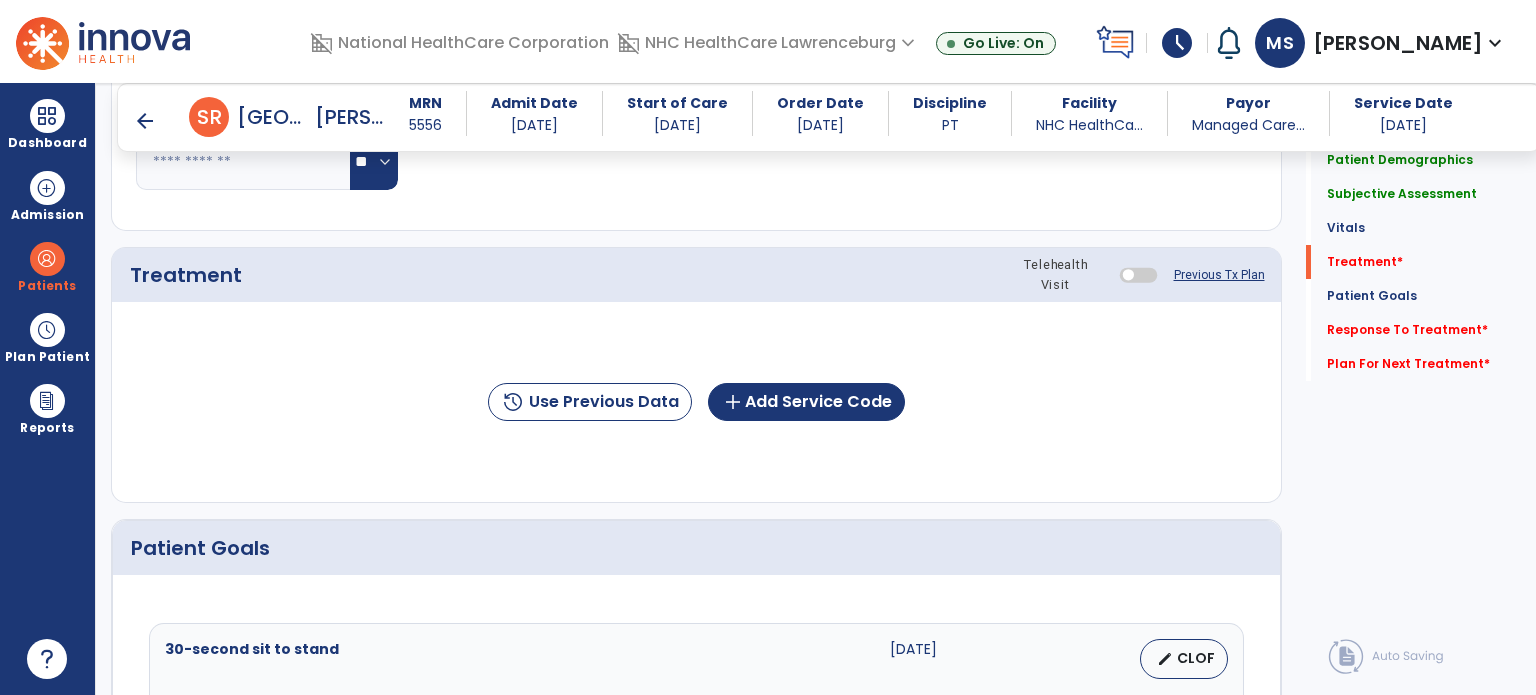 scroll, scrollTop: 1005, scrollLeft: 0, axis: vertical 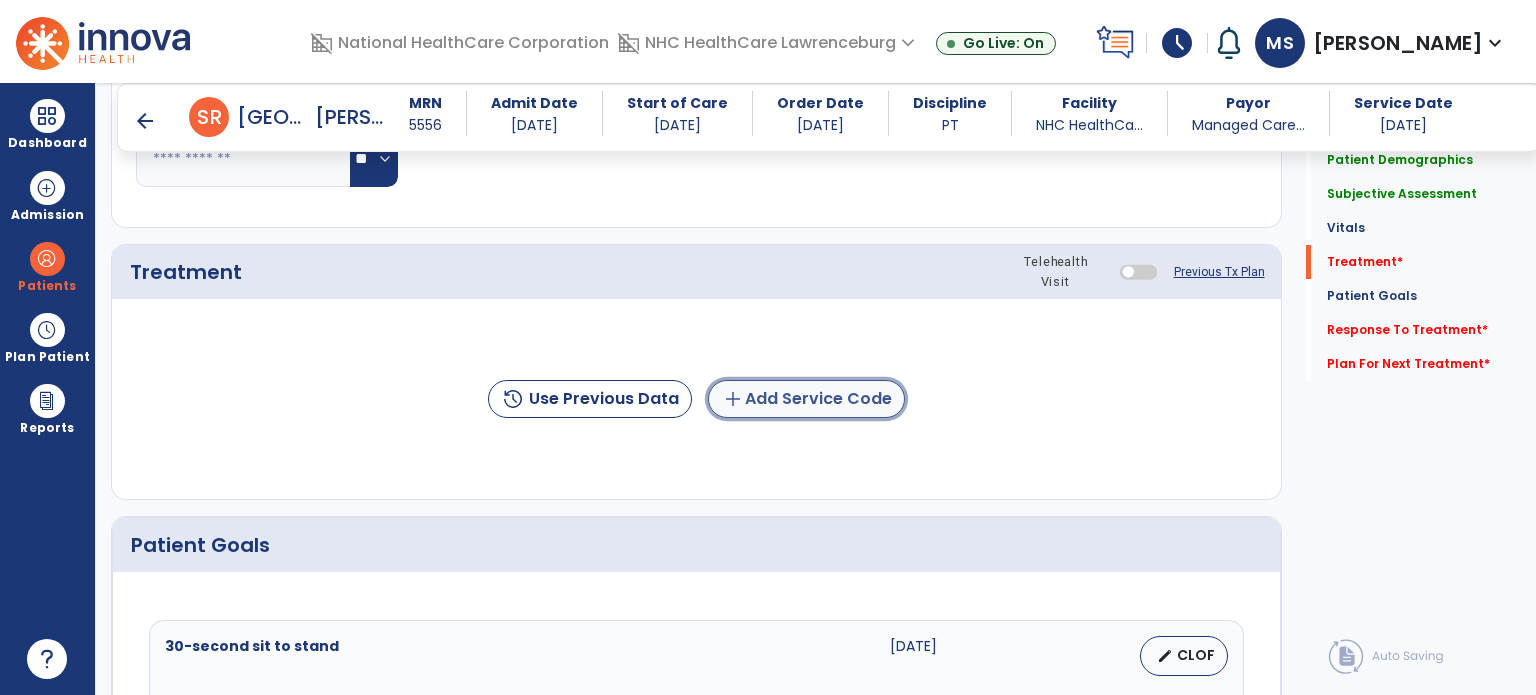 click on "add  Add Service Code" 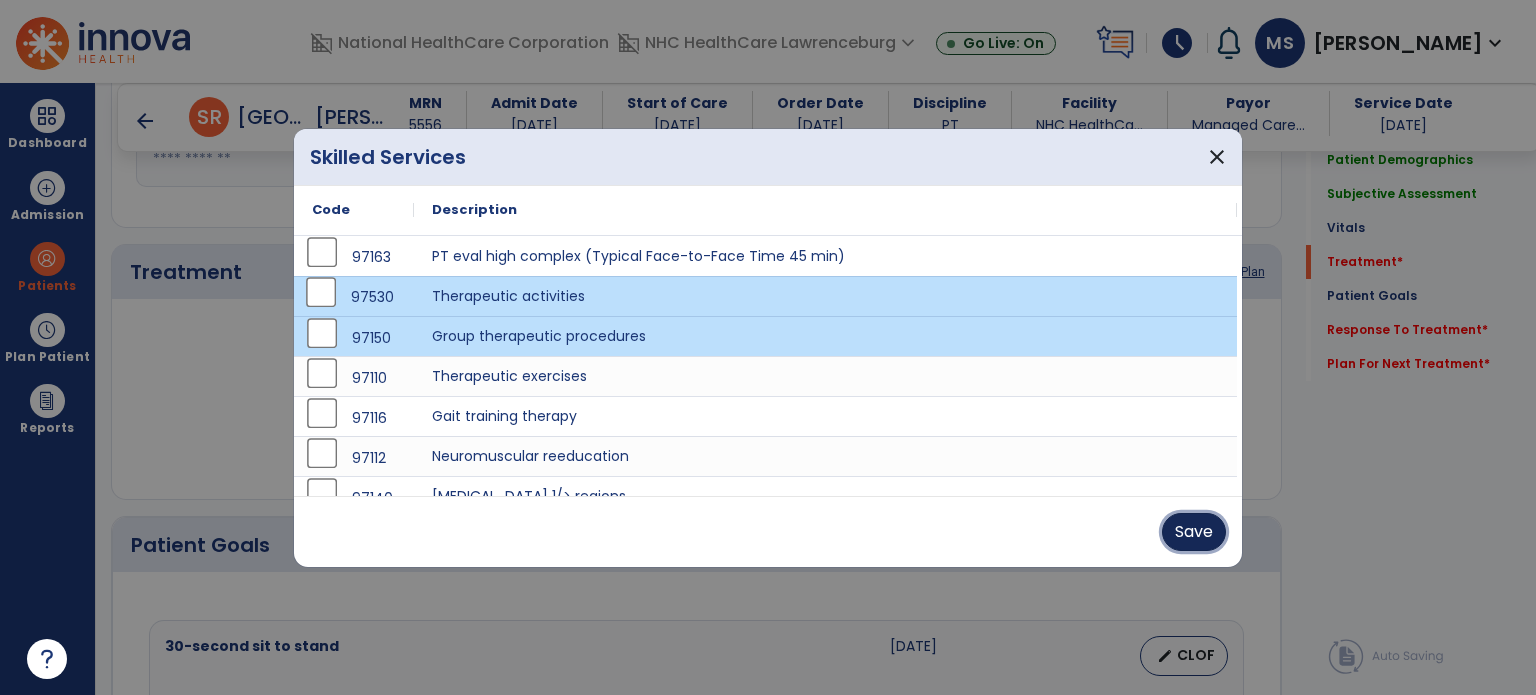 click on "Save" at bounding box center [1194, 532] 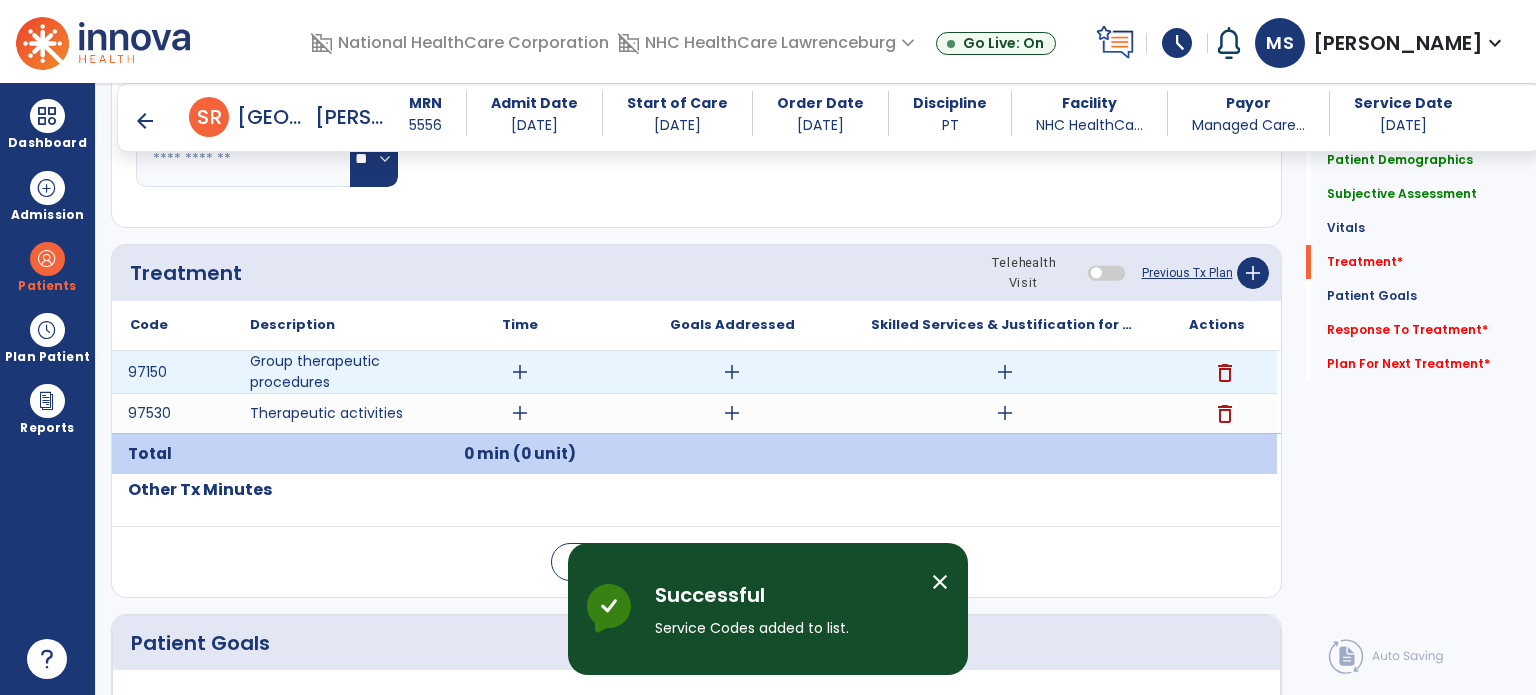 click on "add" at bounding box center (520, 372) 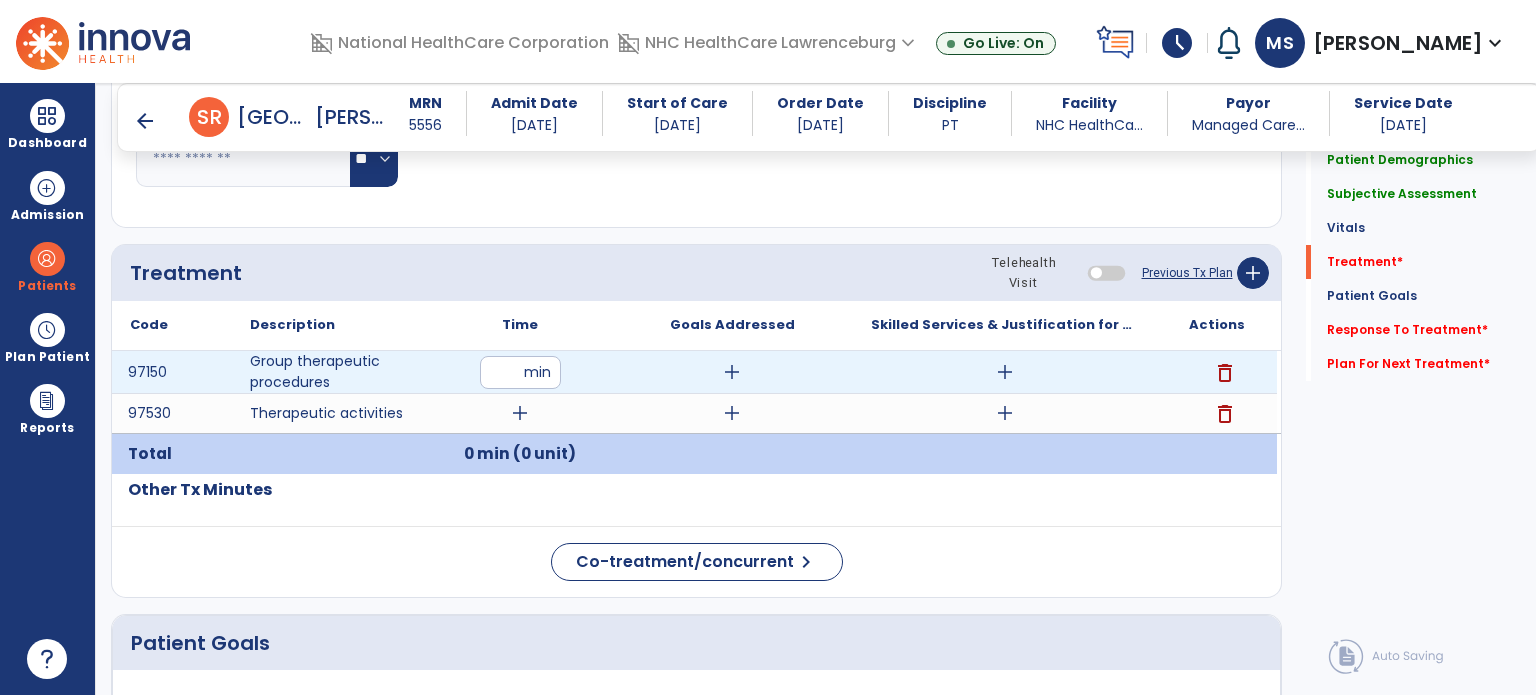 type on "**" 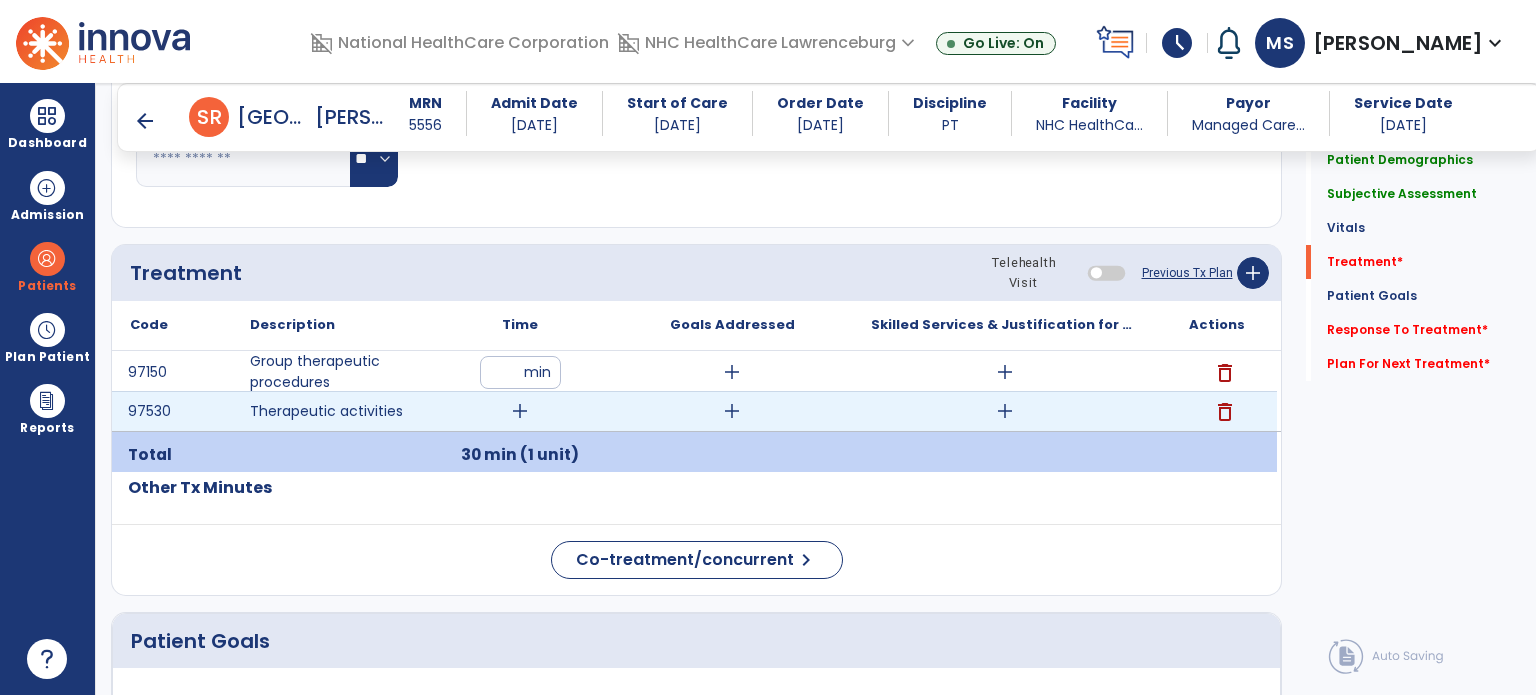 click on "add" at bounding box center (520, 411) 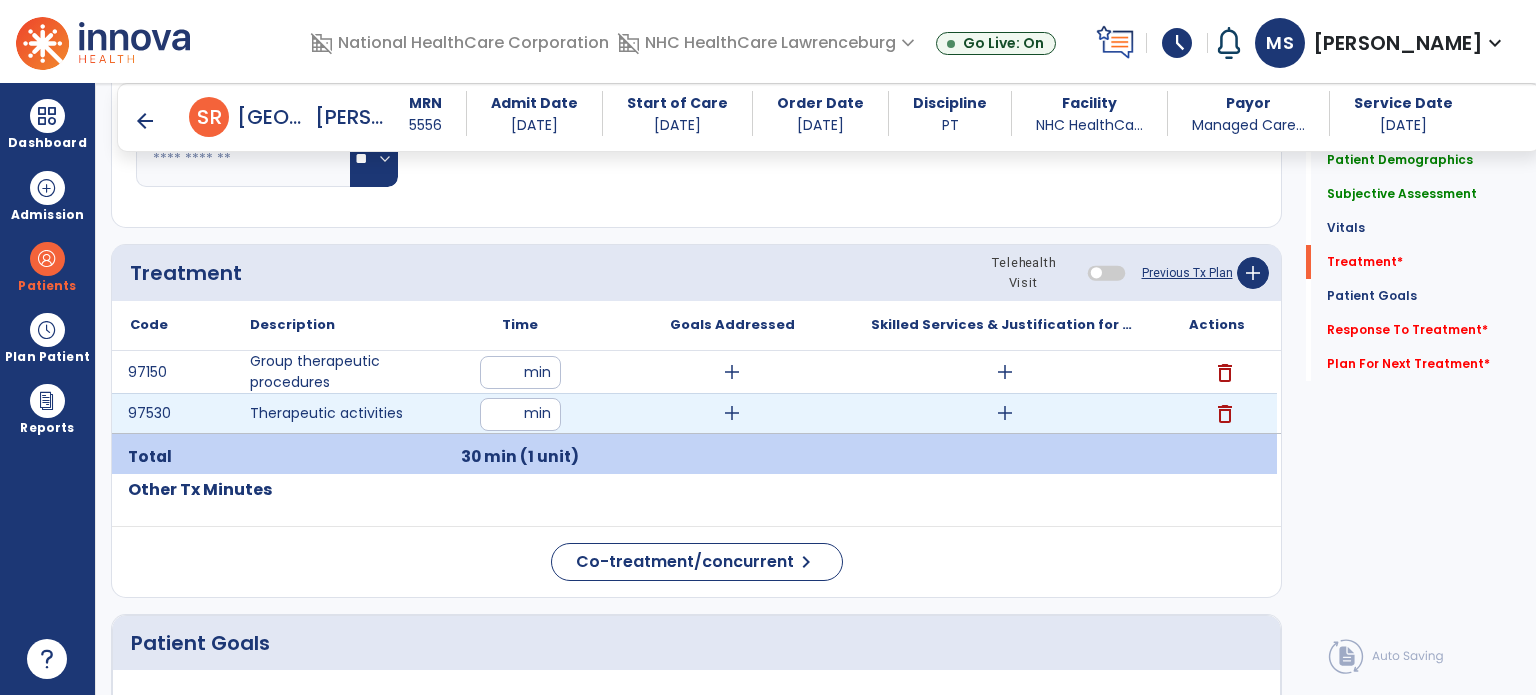 type on "**" 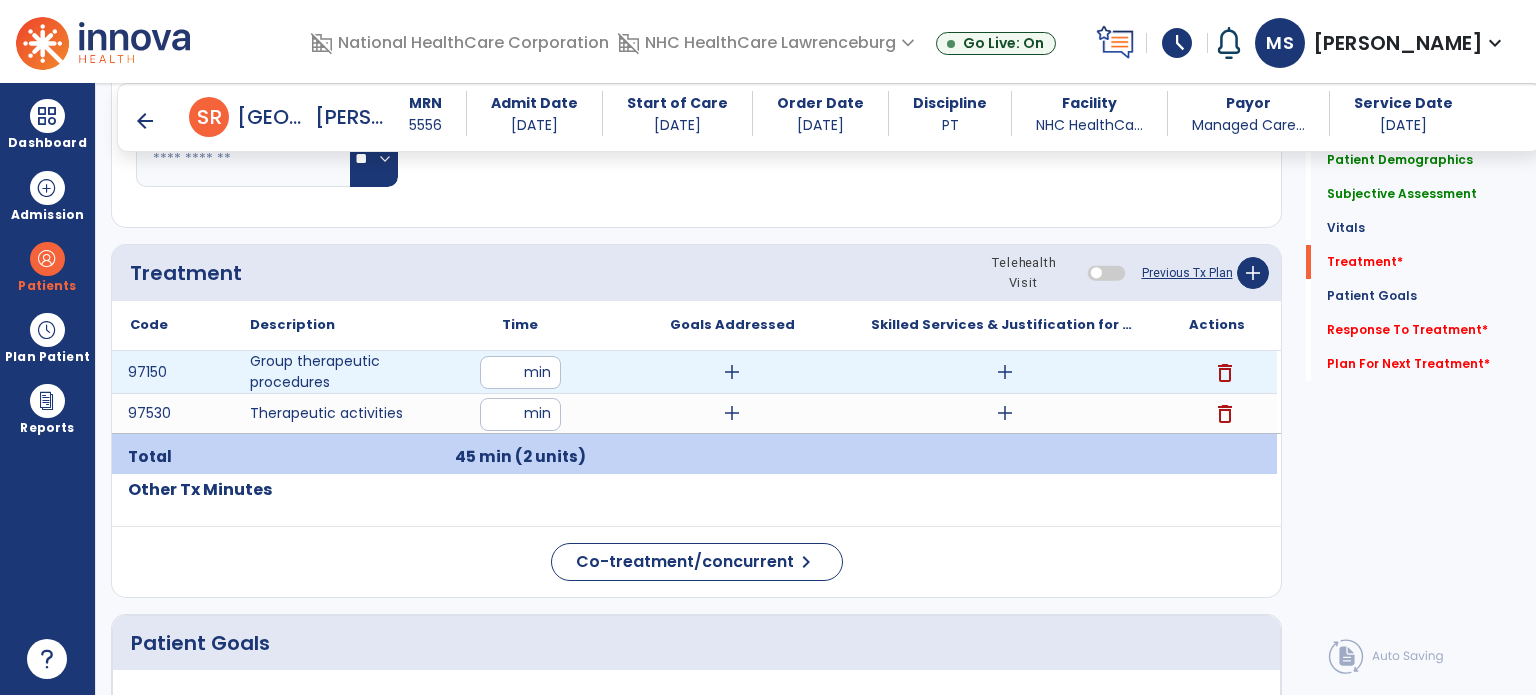 click on "add" at bounding box center [1005, 372] 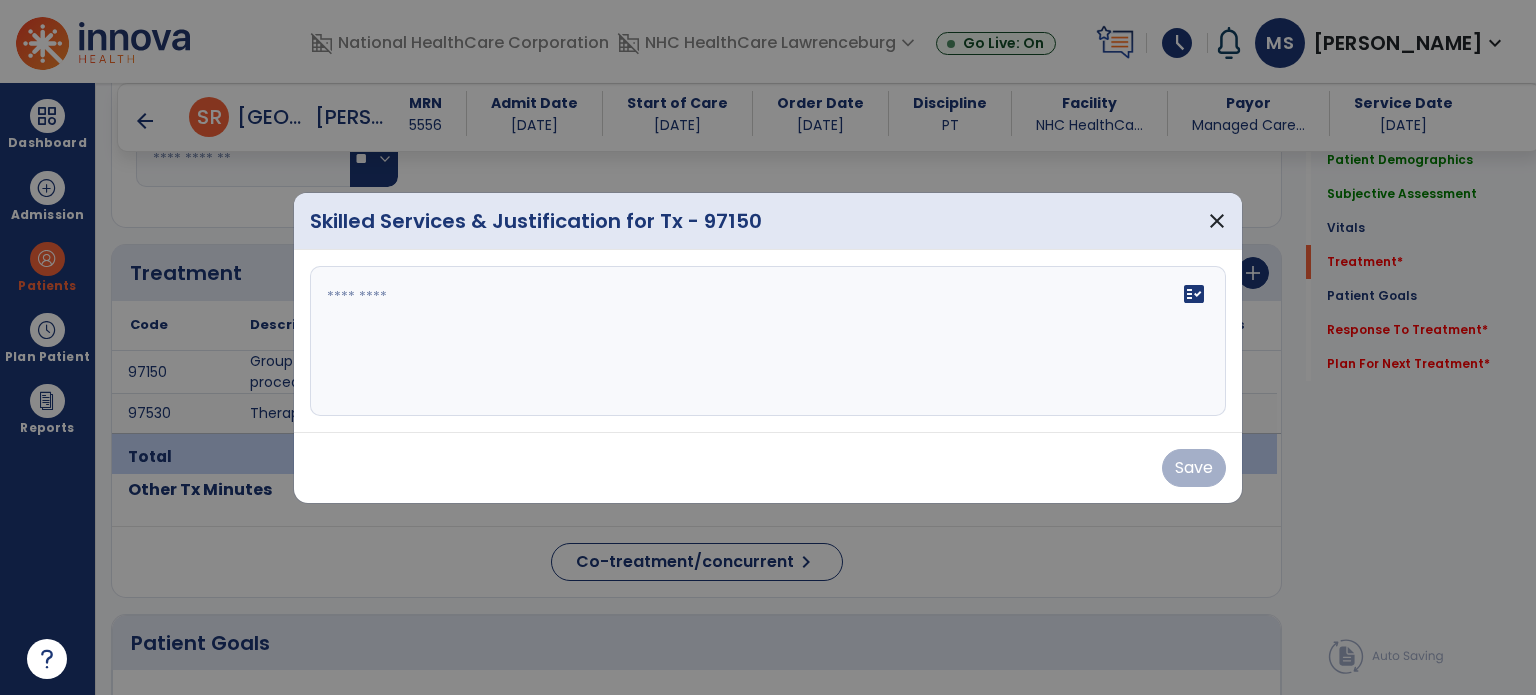 click on "fact_check" at bounding box center [768, 341] 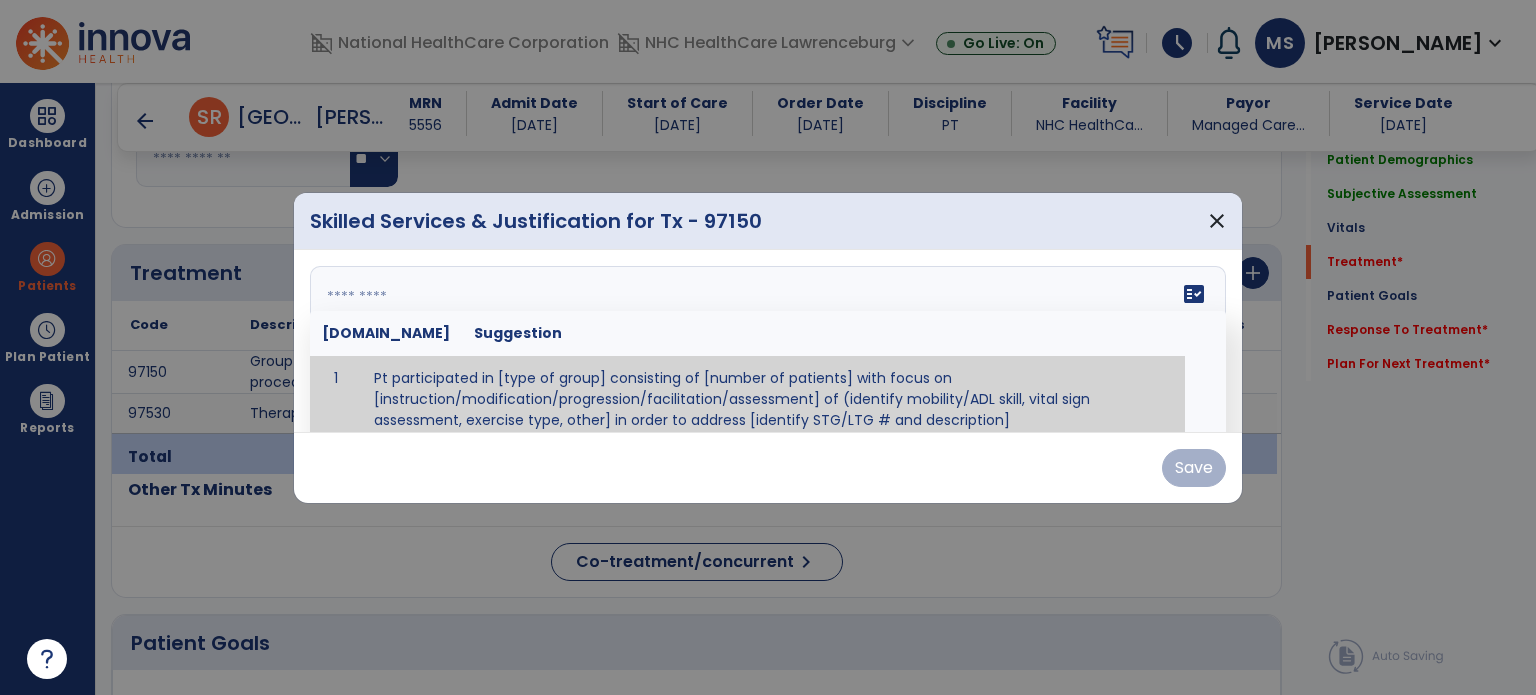 scroll, scrollTop: 12, scrollLeft: 0, axis: vertical 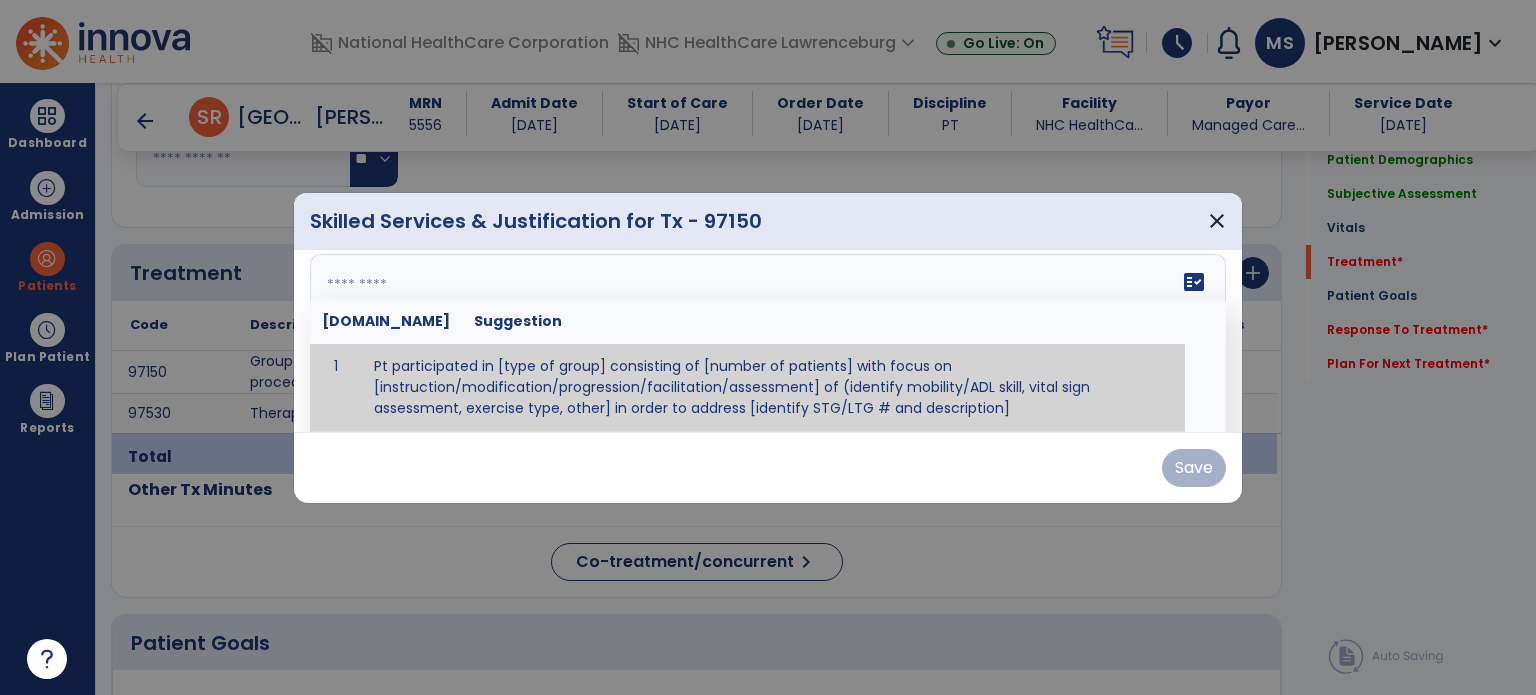 paste on "**********" 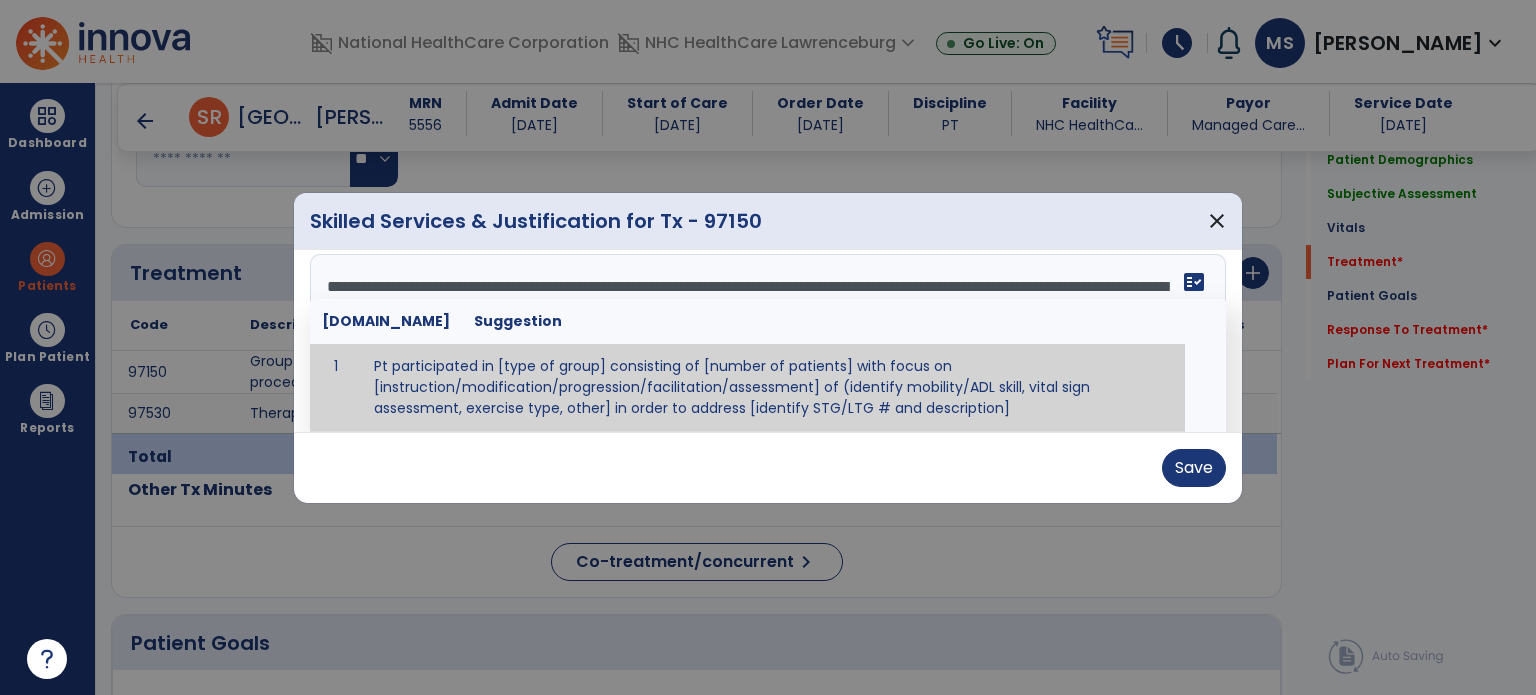 scroll, scrollTop: 0, scrollLeft: 0, axis: both 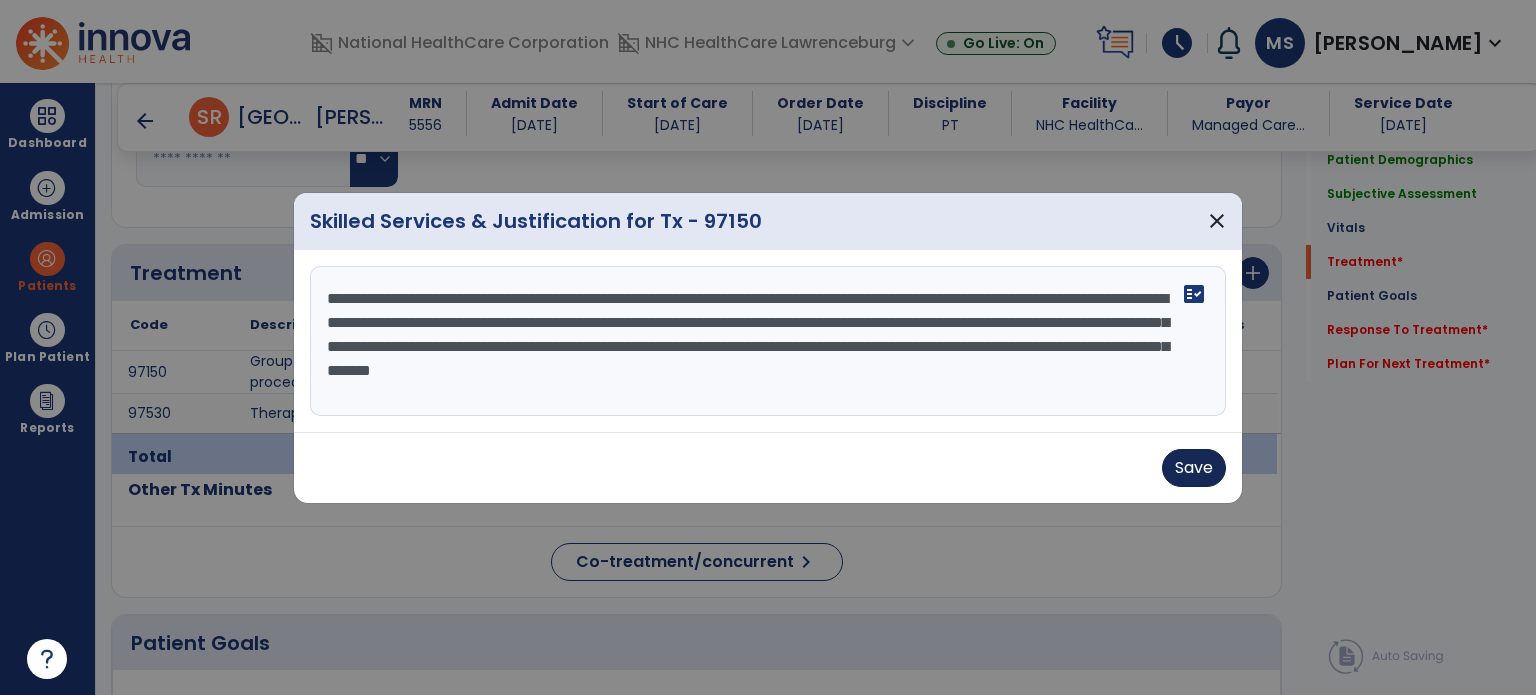 type on "**********" 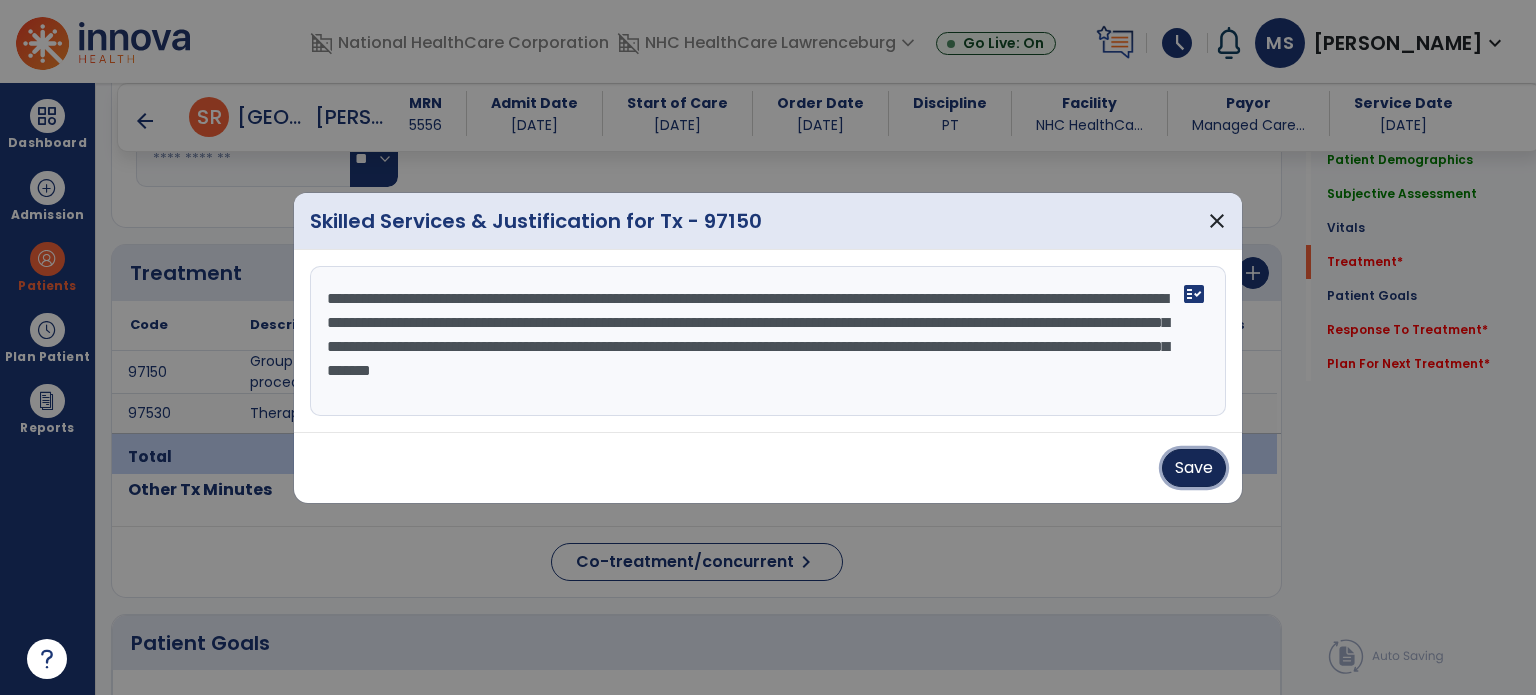 click on "Save" at bounding box center [1194, 468] 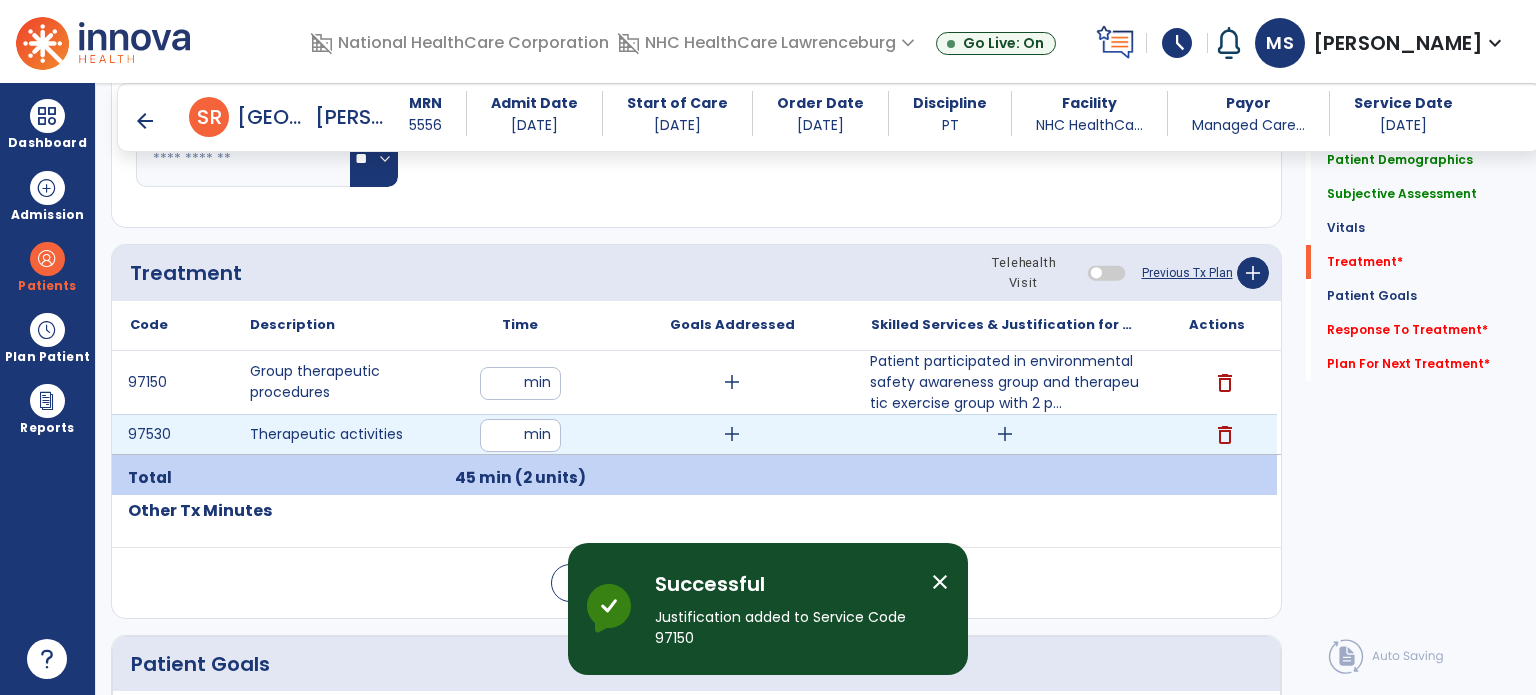 click on "add" at bounding box center [1005, 434] 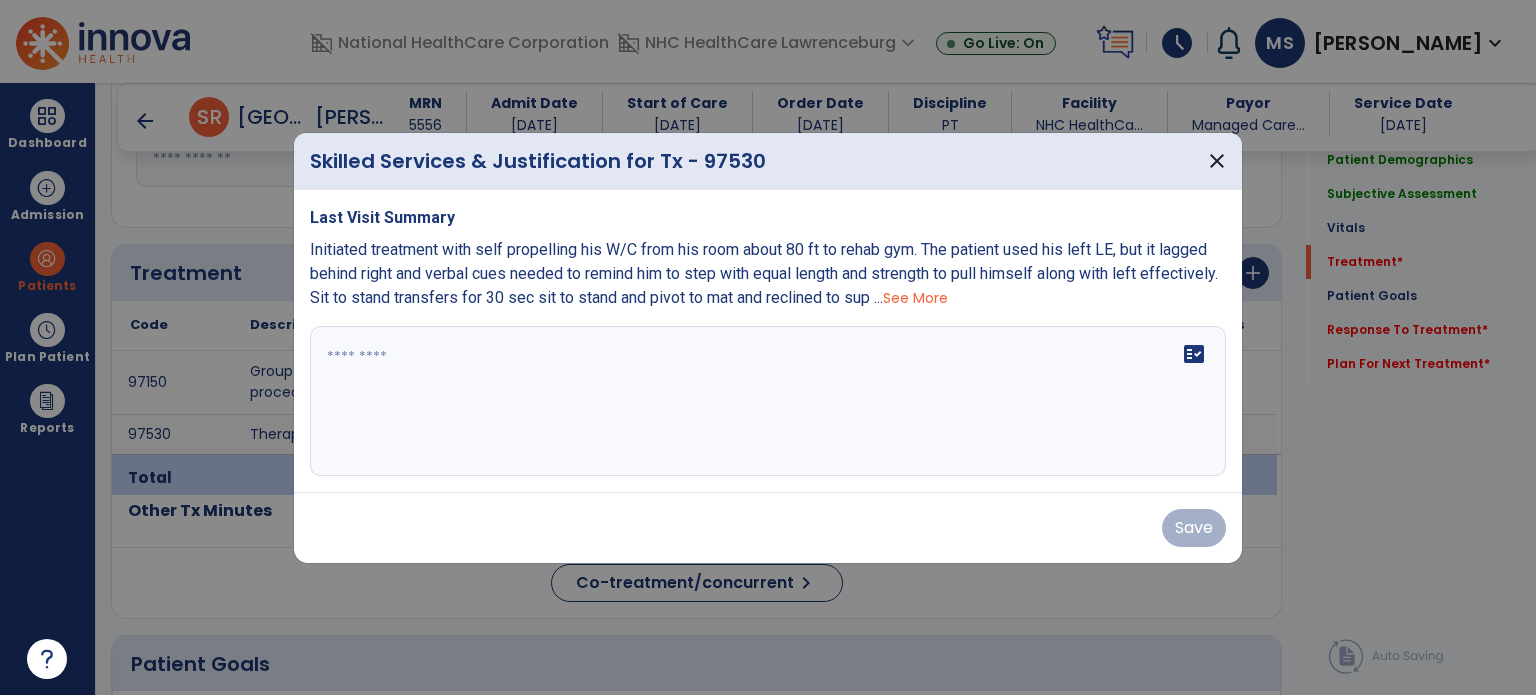 click on "See More" at bounding box center [915, 298] 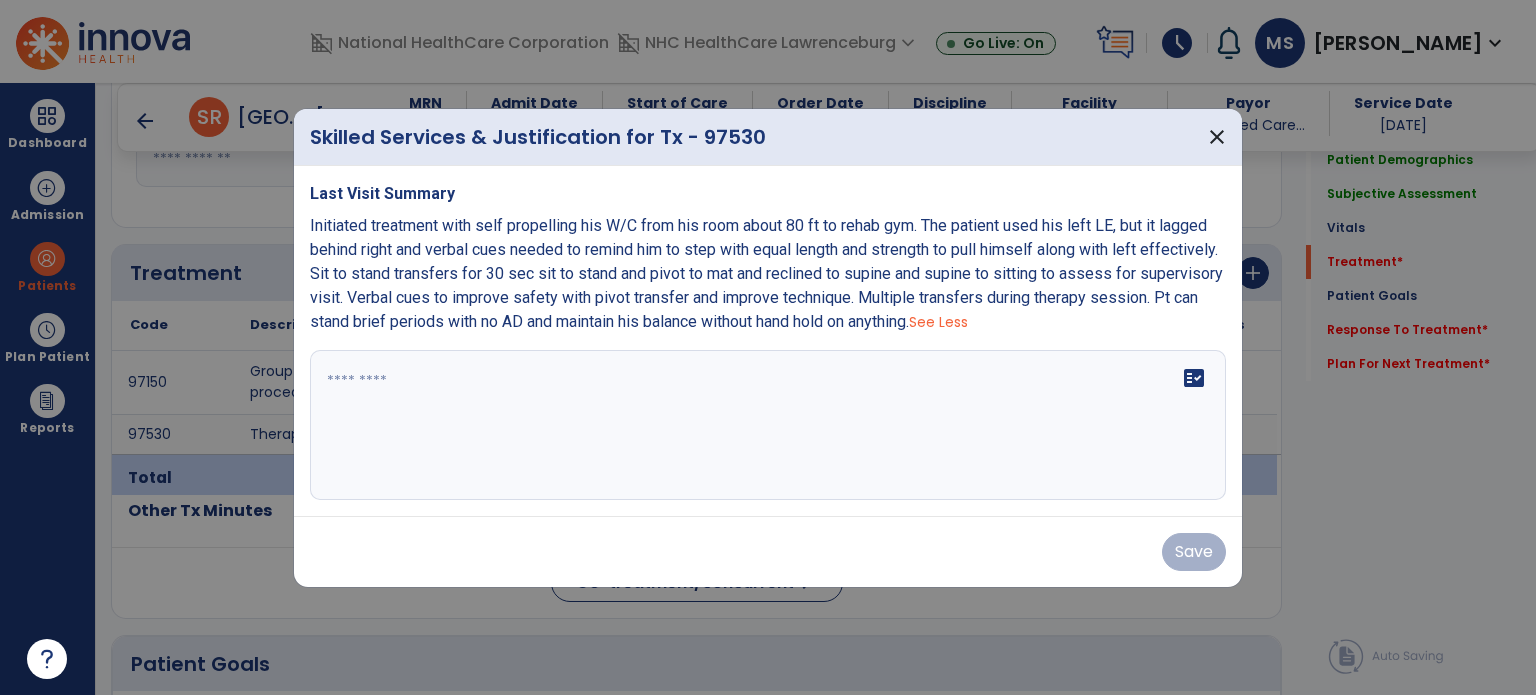 click on "fact_check" at bounding box center [768, 425] 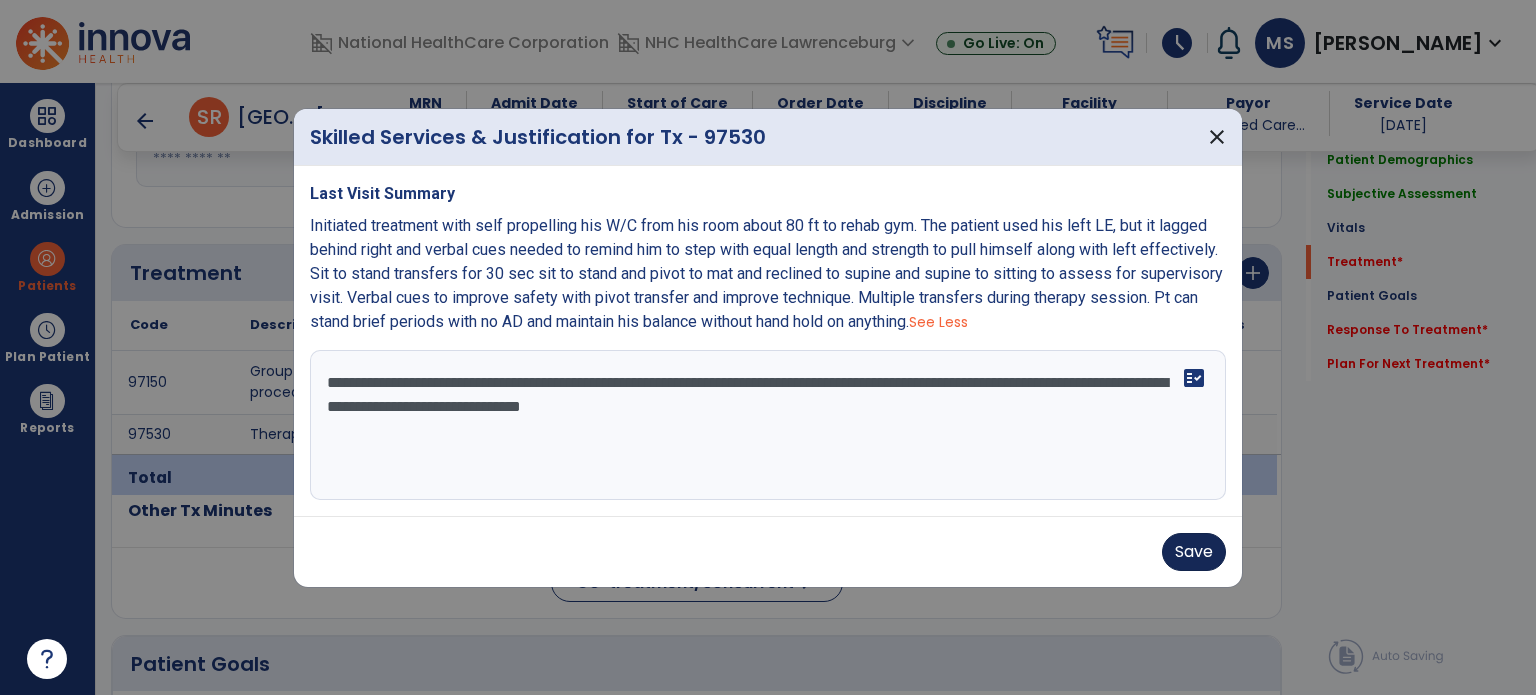 type on "**********" 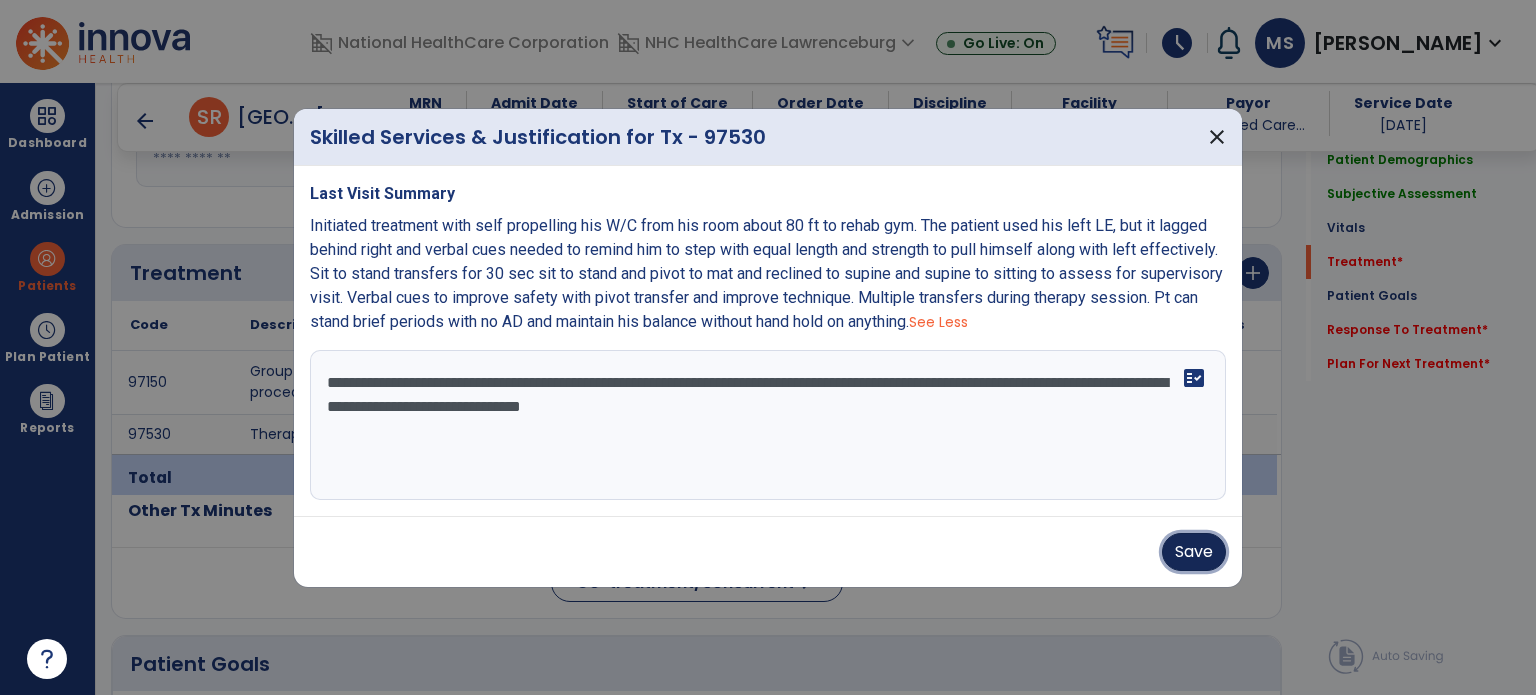 click on "Save" at bounding box center (1194, 552) 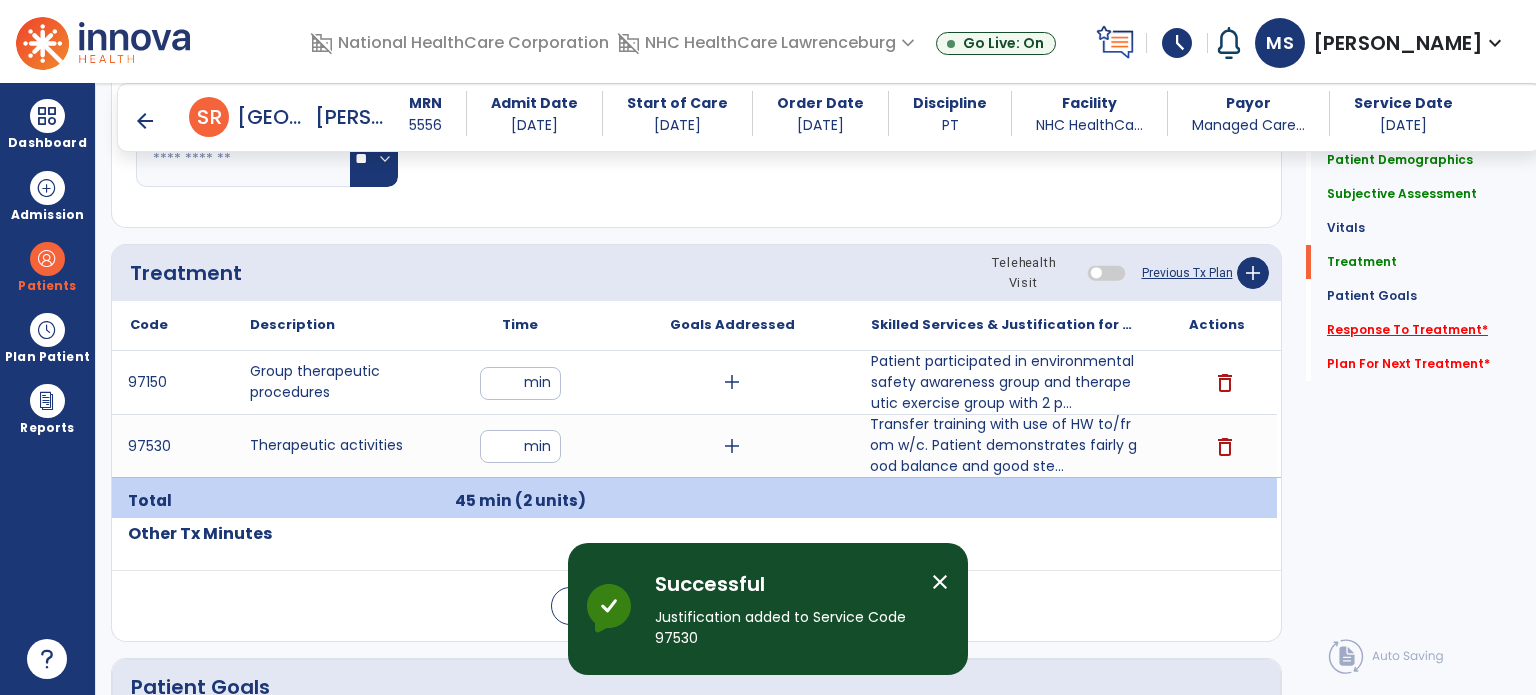 click on "Response To Treatment   *" 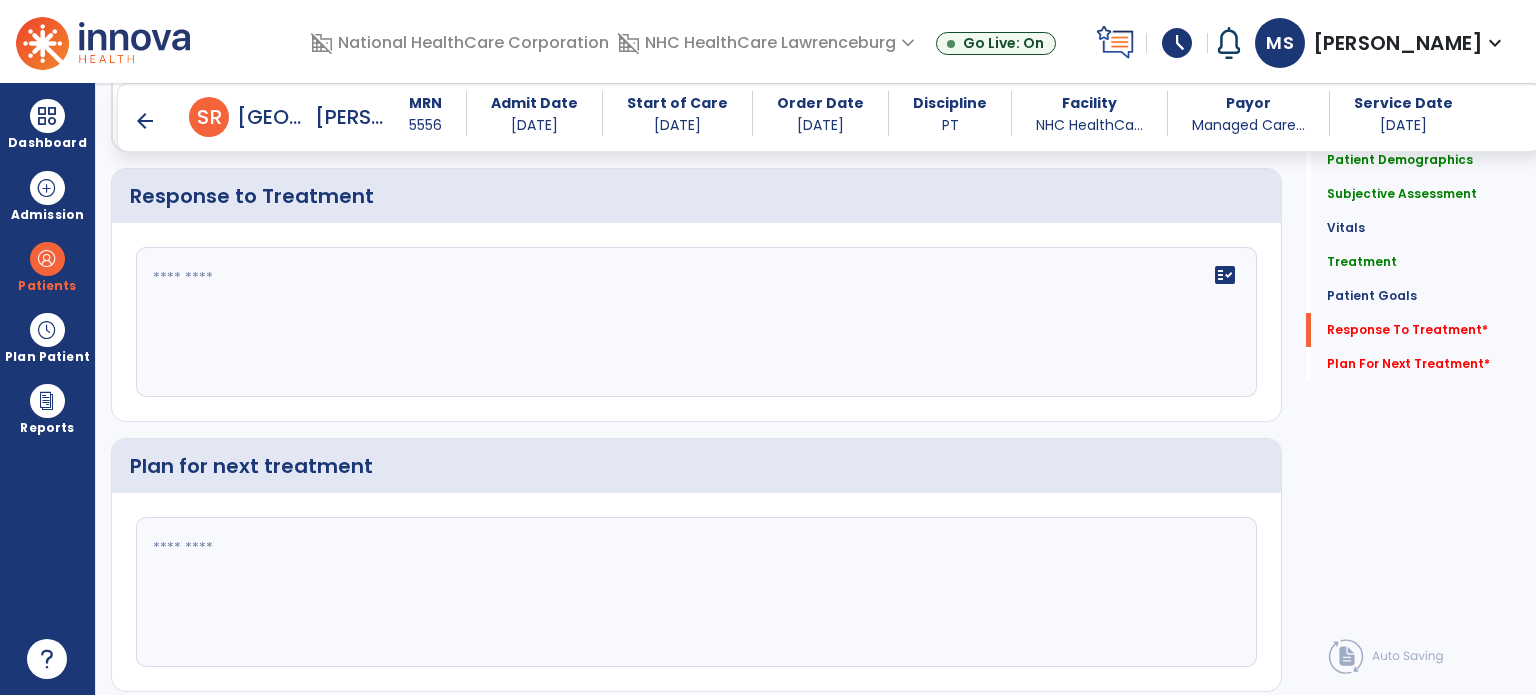 scroll, scrollTop: 2991, scrollLeft: 0, axis: vertical 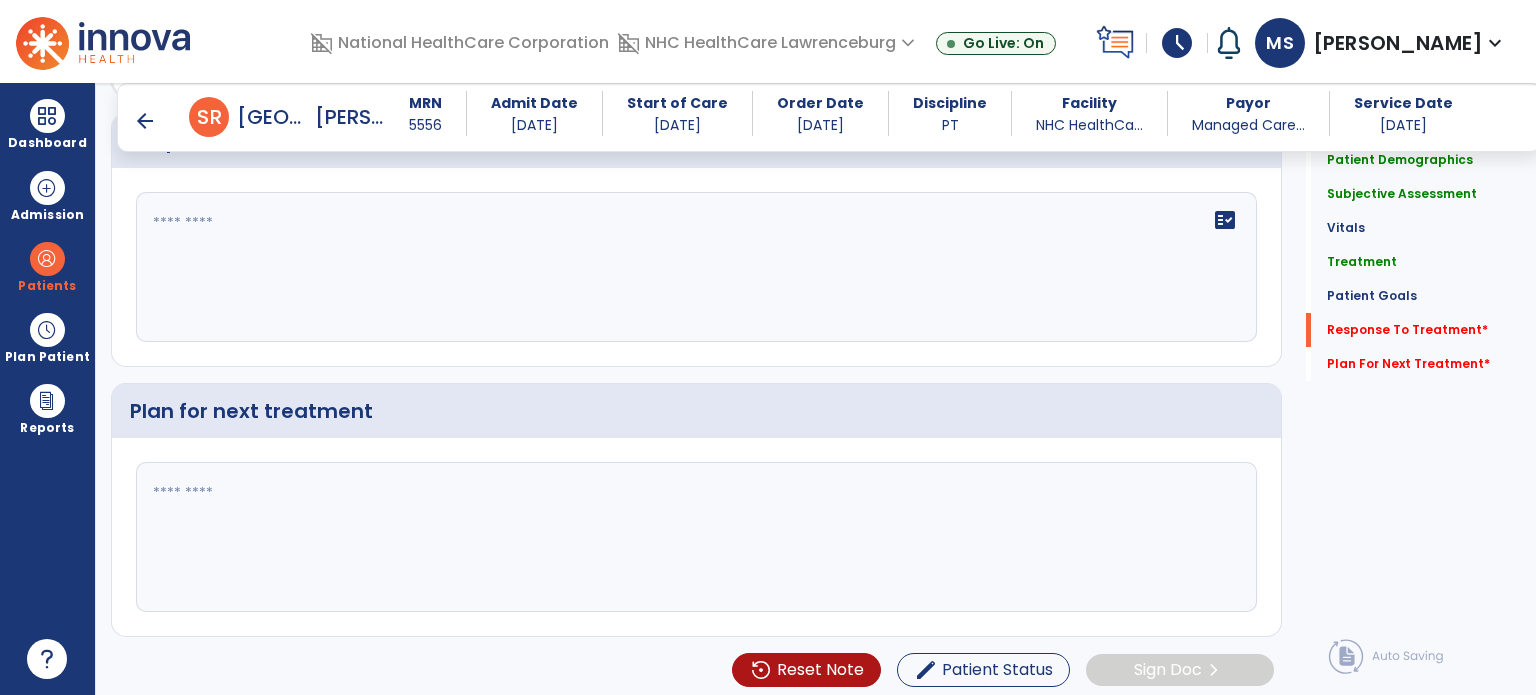 click on "fact_check" 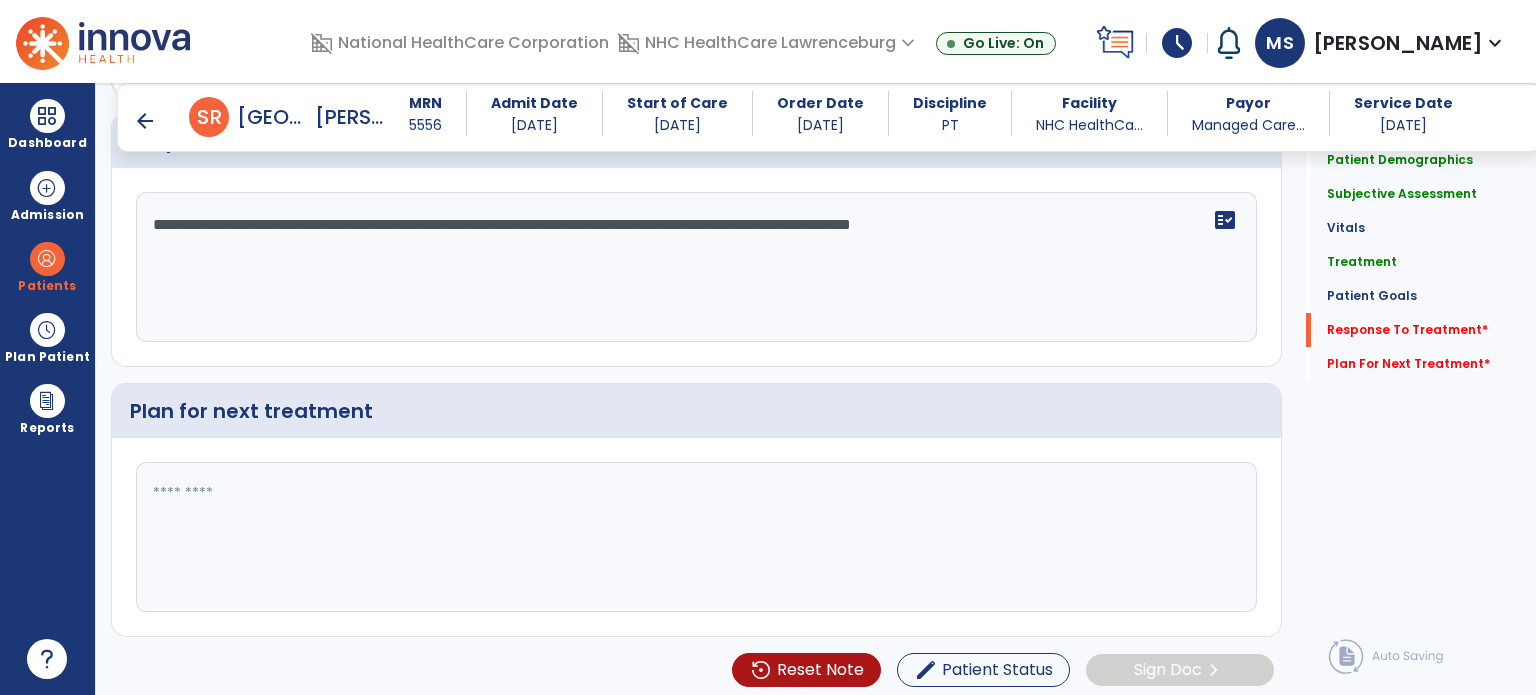 type on "**********" 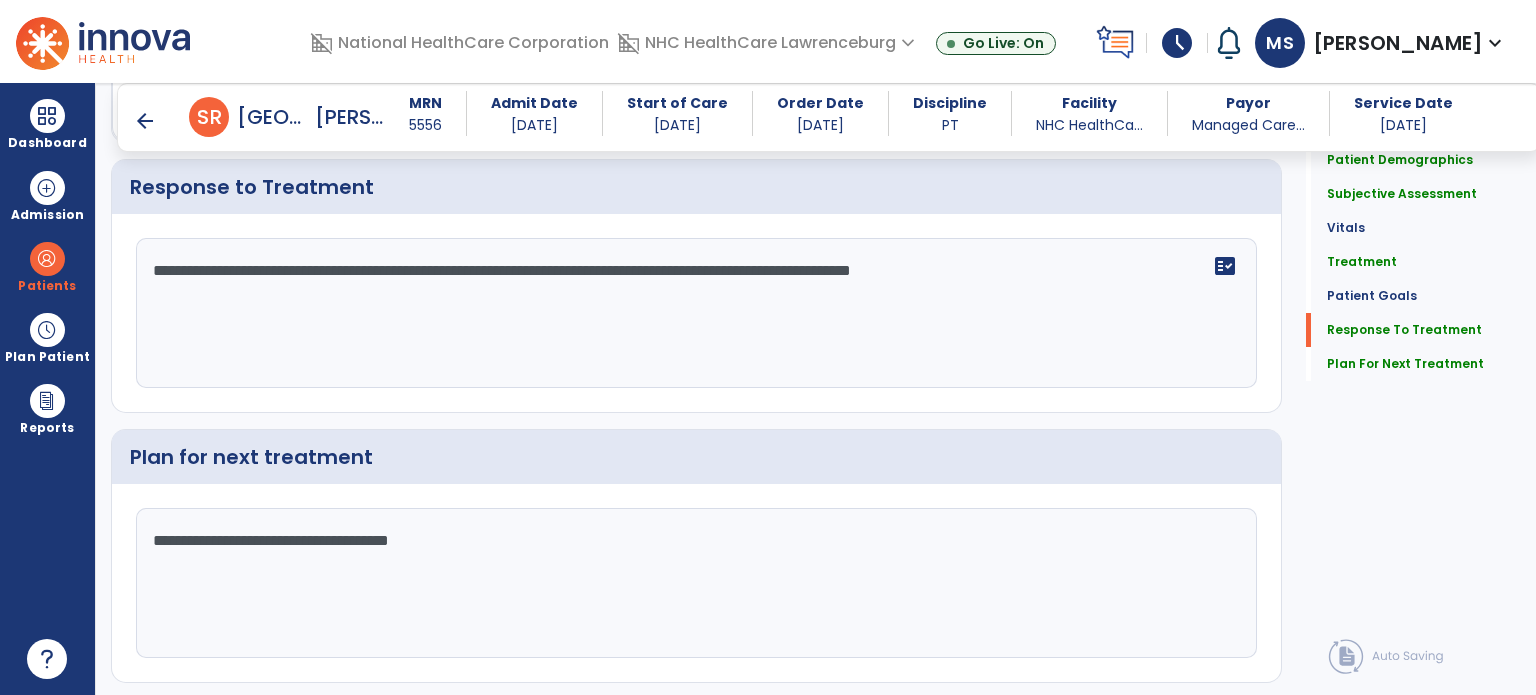 scroll, scrollTop: 2991, scrollLeft: 0, axis: vertical 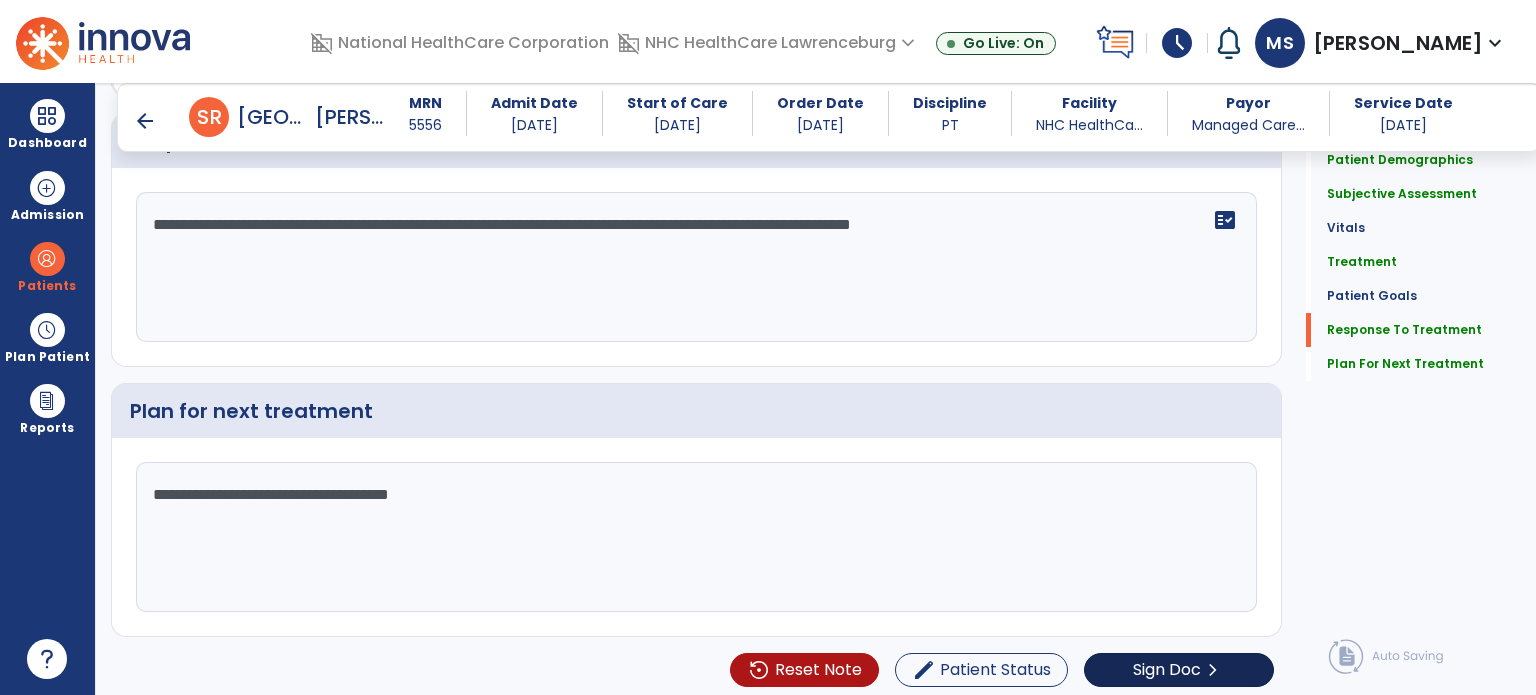 type on "**********" 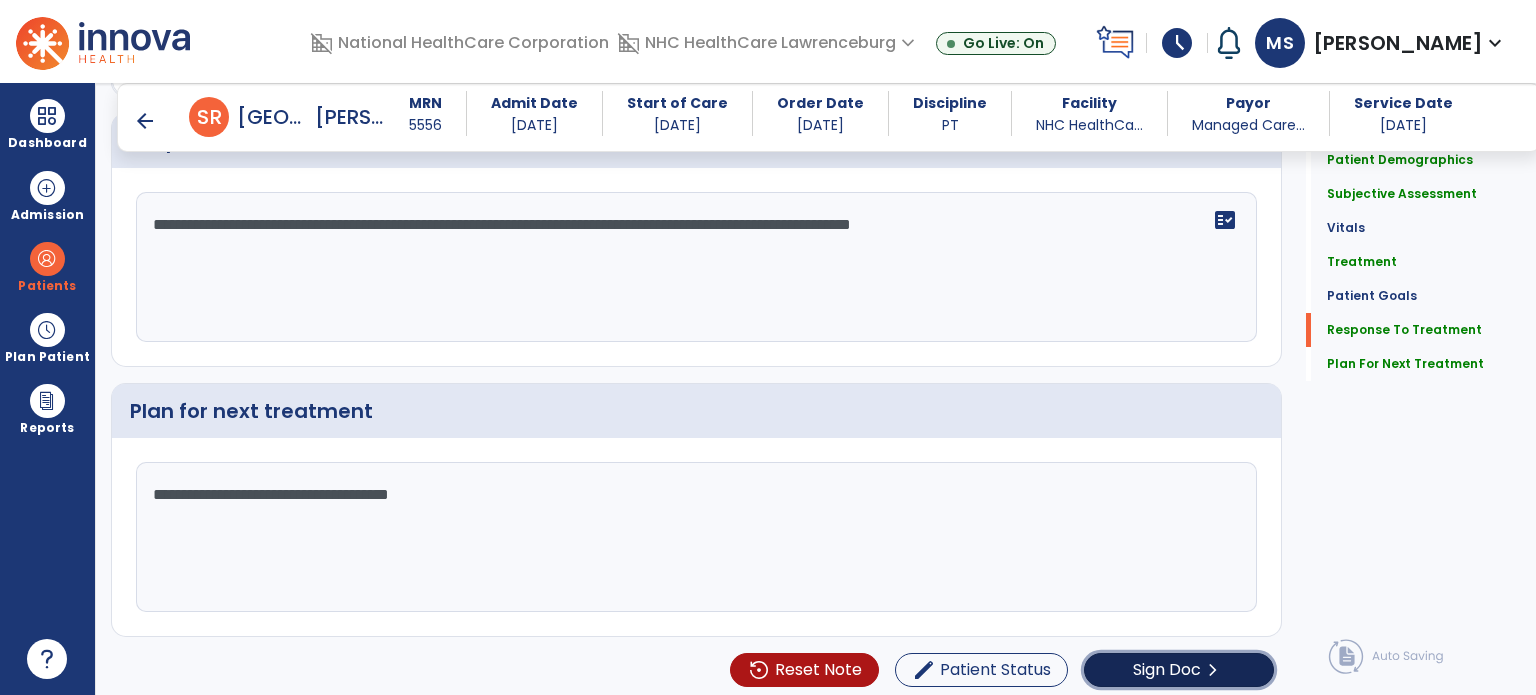 click on "Sign Doc" 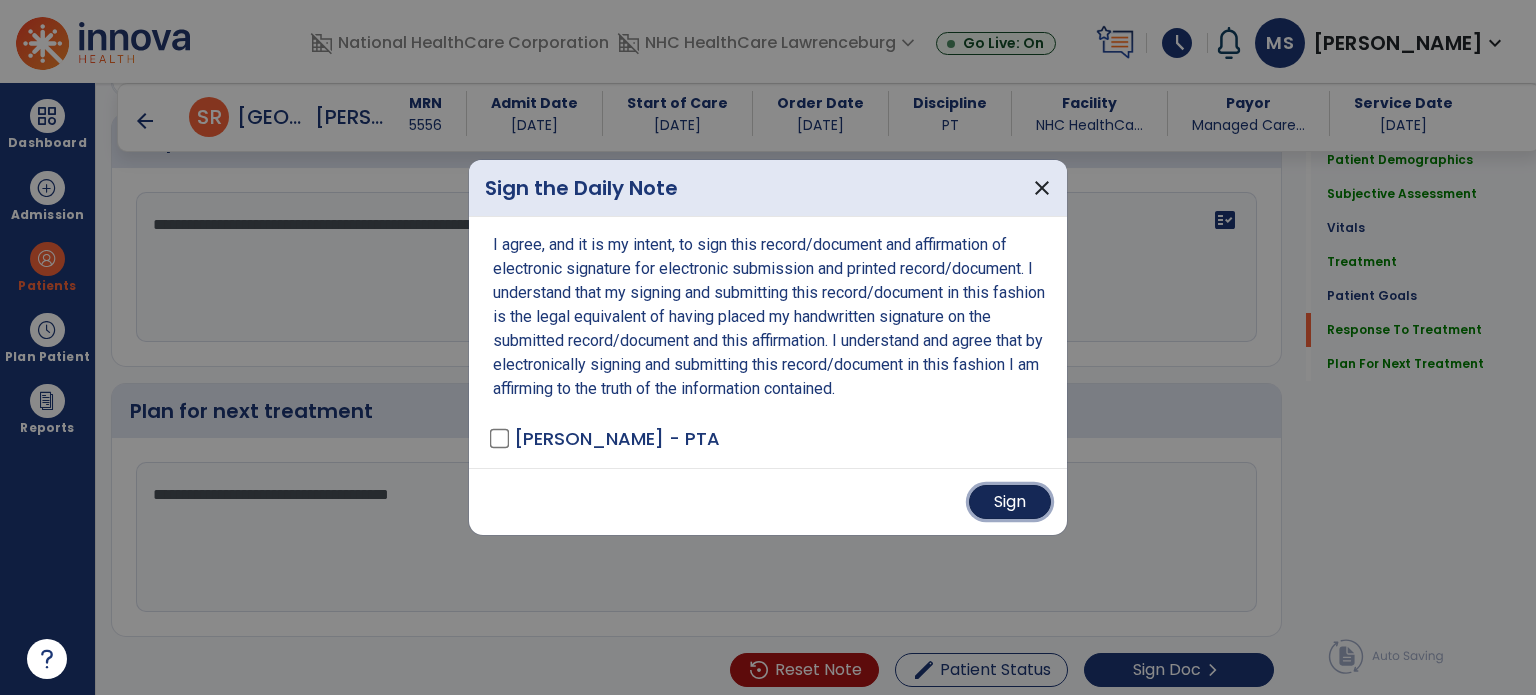 click on "Sign" at bounding box center [1010, 502] 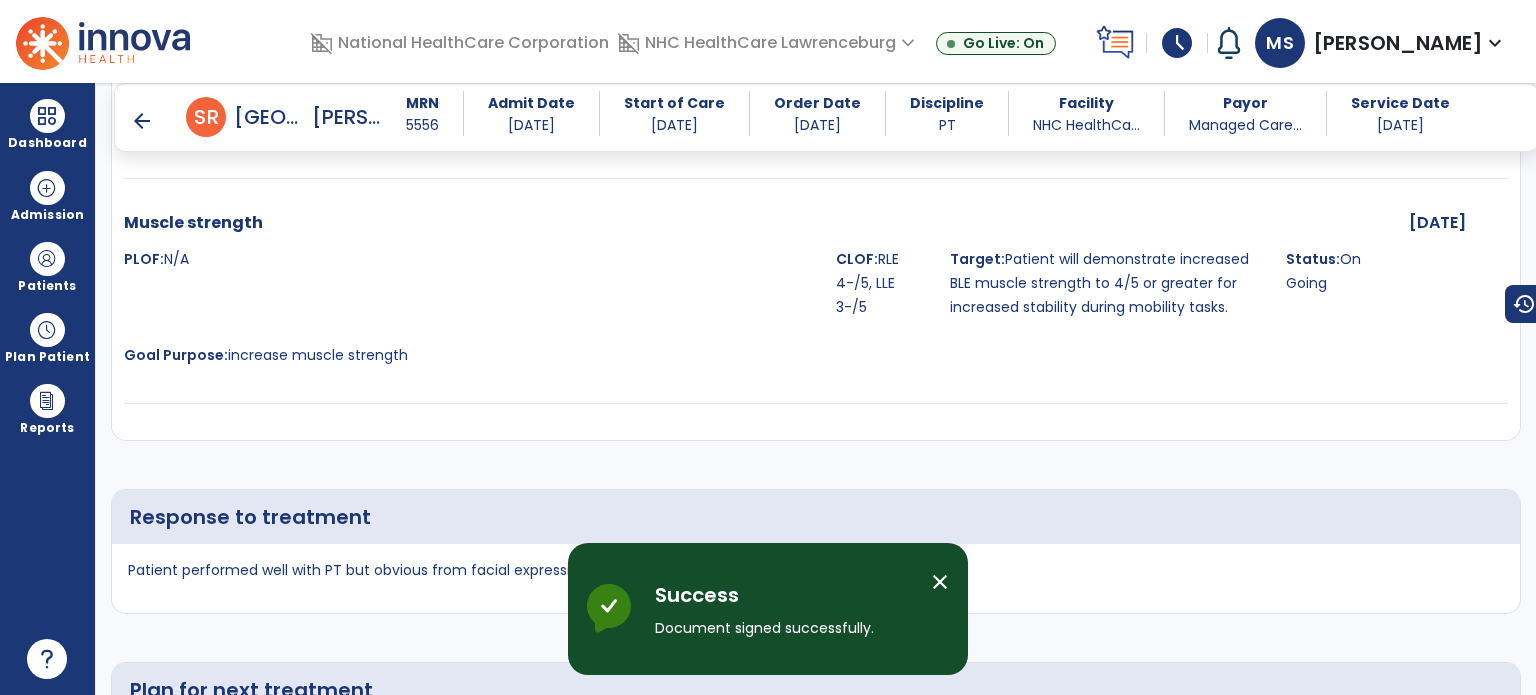scroll, scrollTop: 4147, scrollLeft: 0, axis: vertical 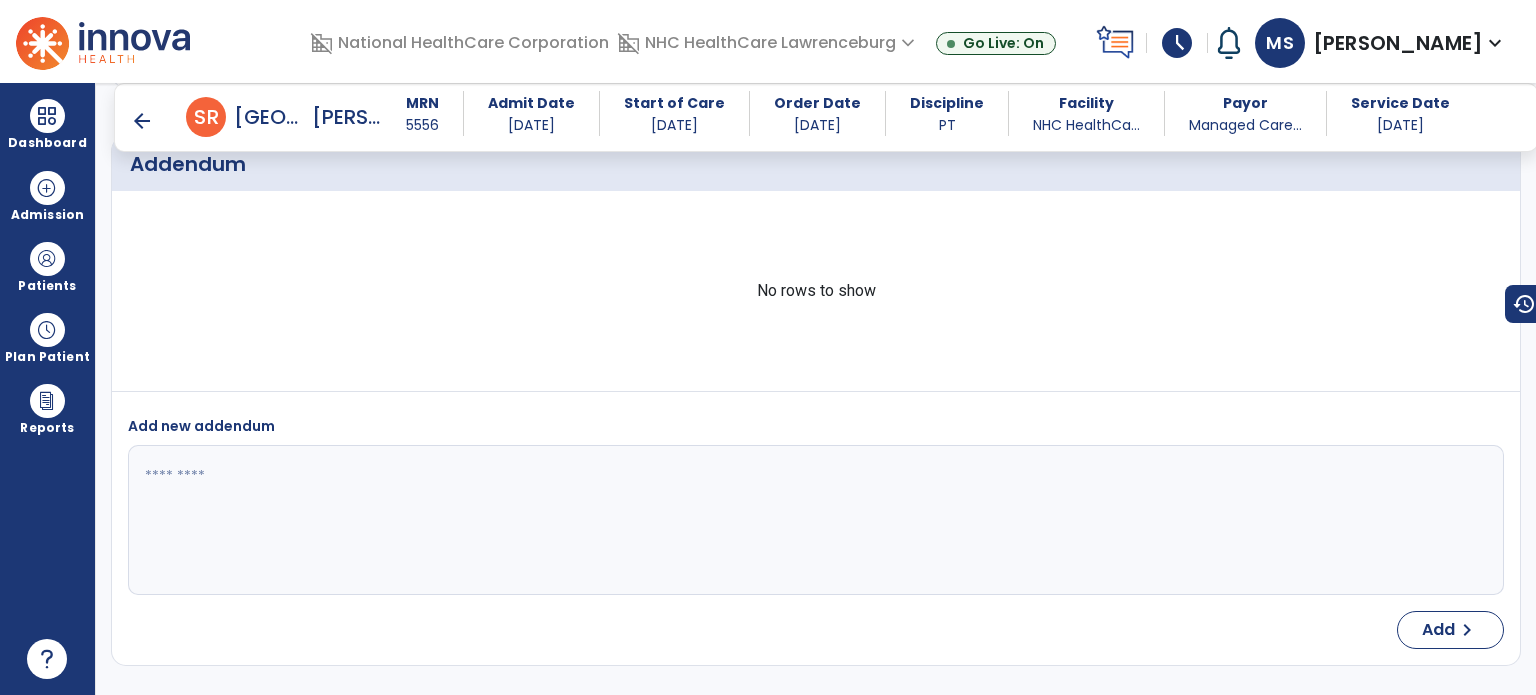 click on "arrow_back" at bounding box center [142, 121] 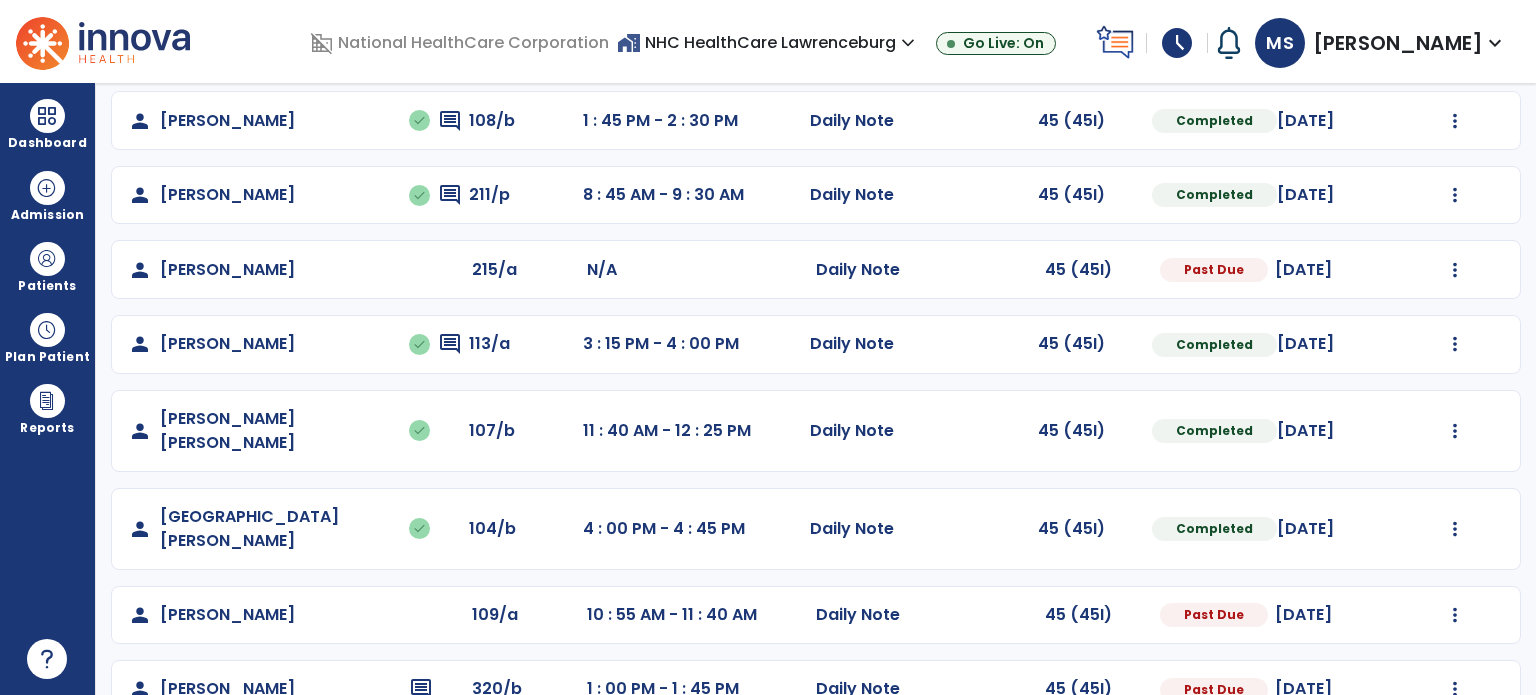scroll, scrollTop: 317, scrollLeft: 0, axis: vertical 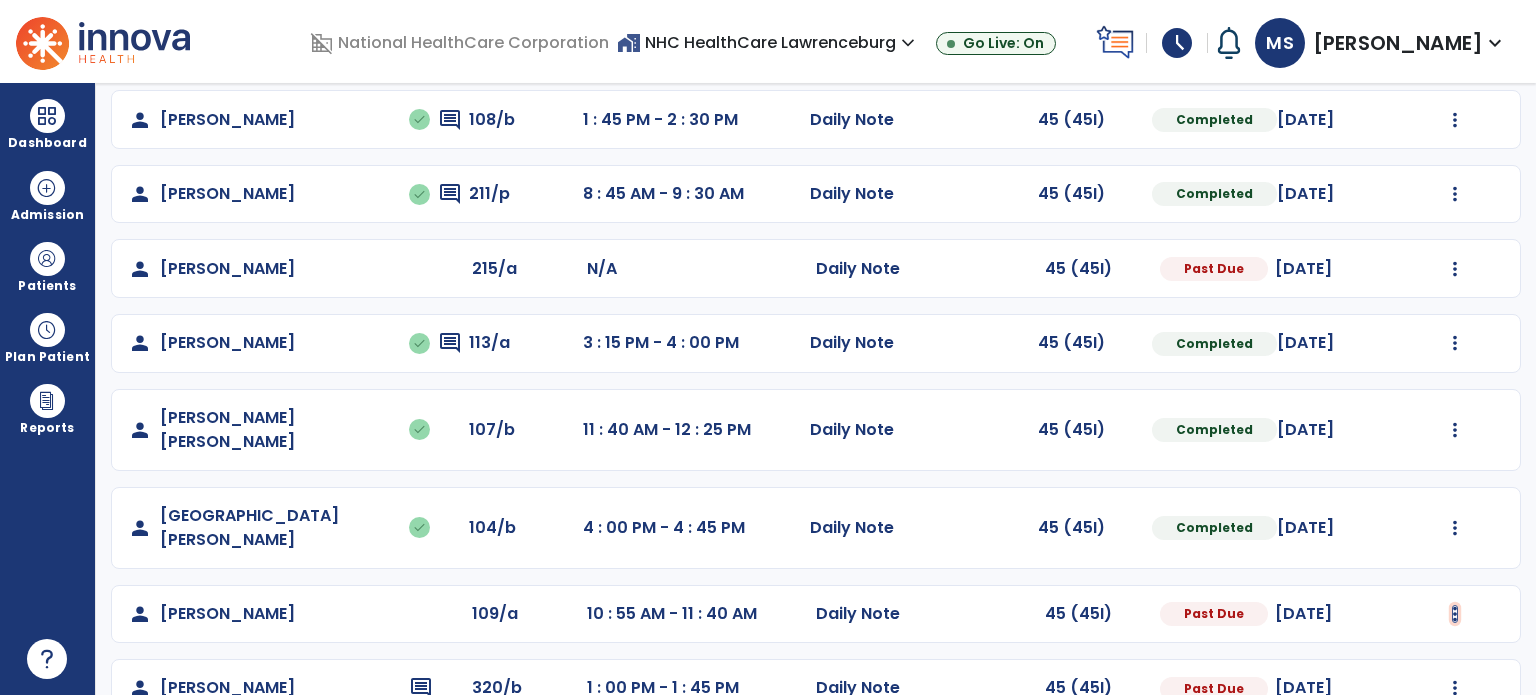 click at bounding box center [1455, 45] 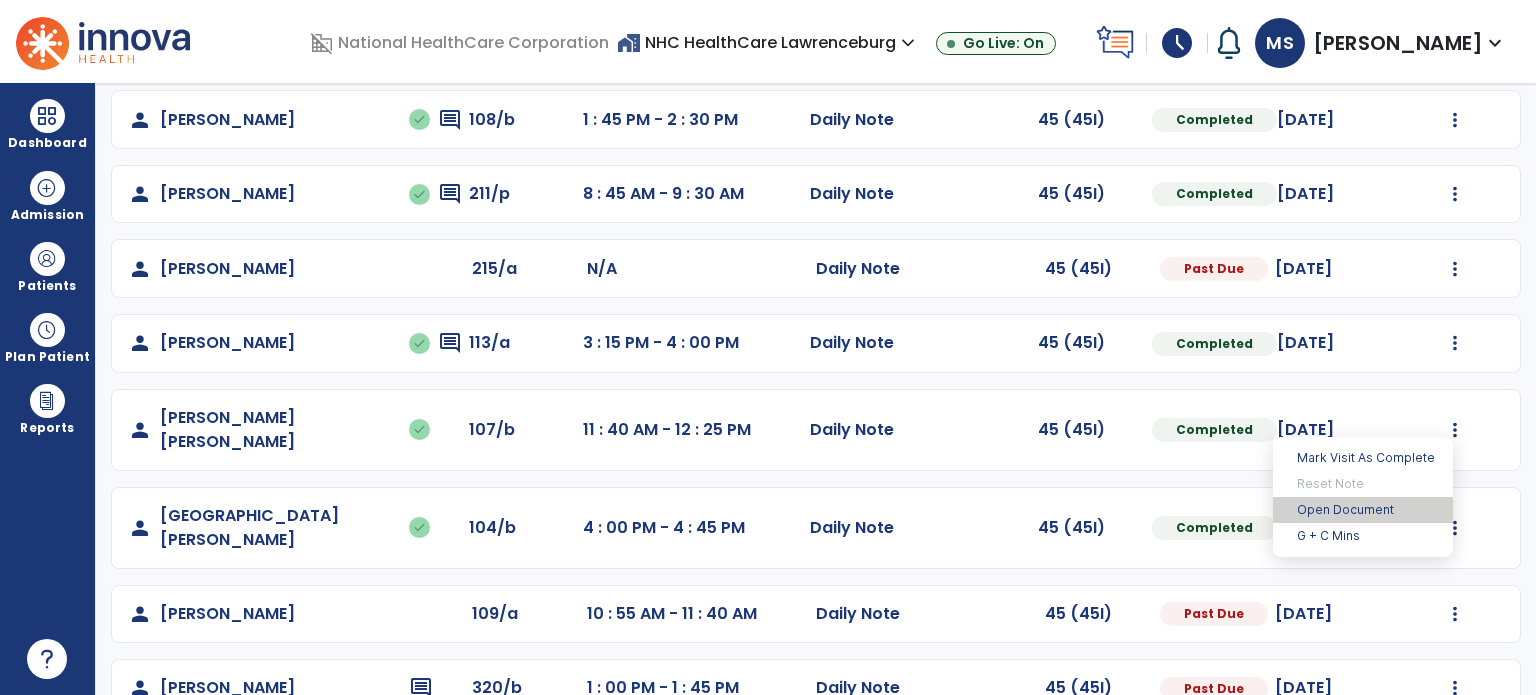 click on "Open Document" at bounding box center (1363, 510) 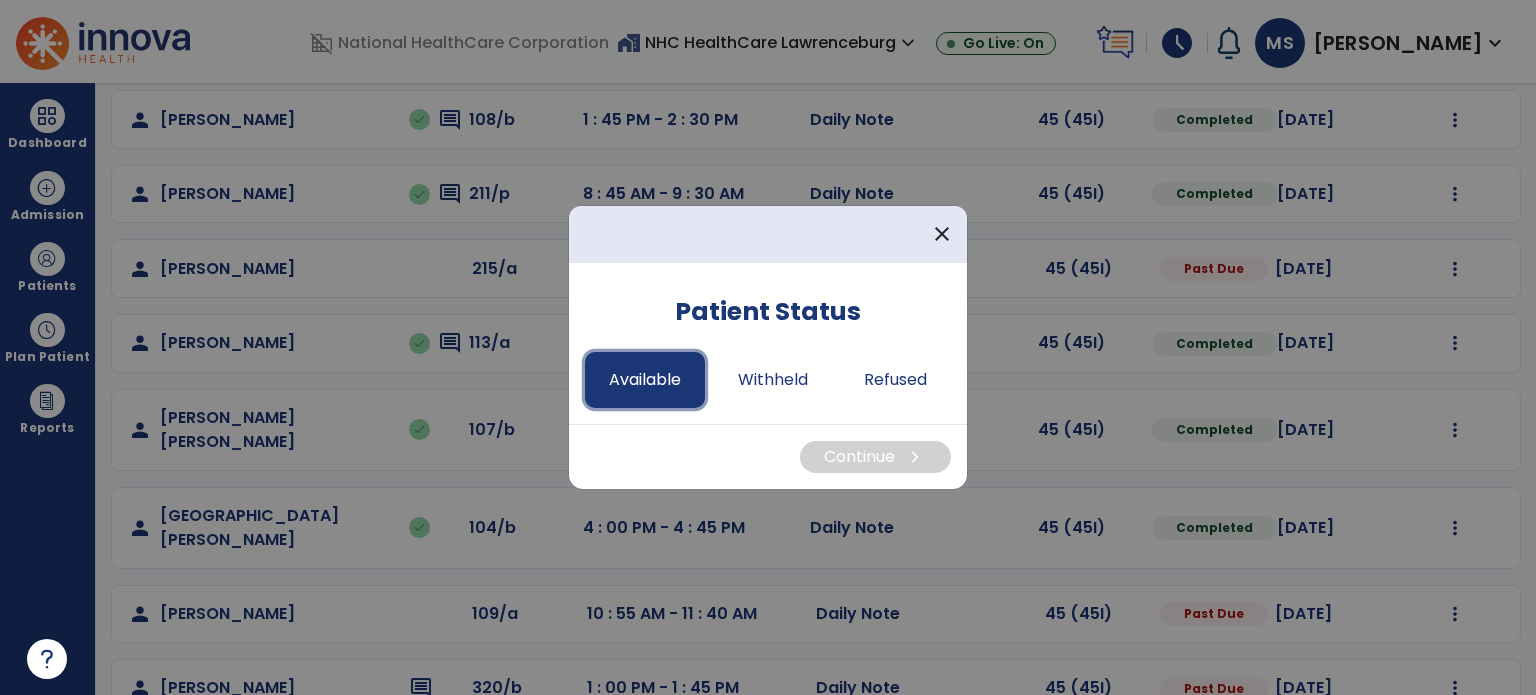 drag, startPoint x: 632, startPoint y: 391, endPoint x: 682, endPoint y: 405, distance: 51.92302 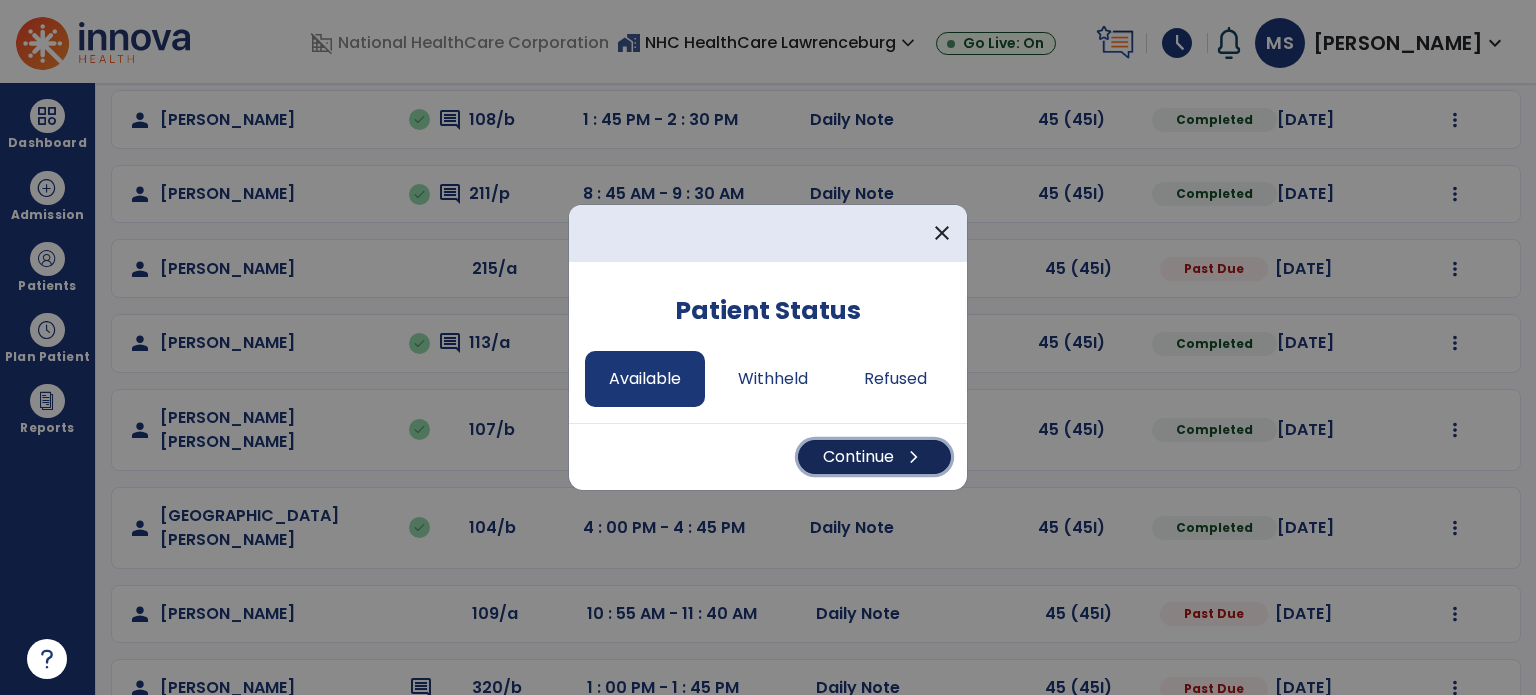 click on "Continue   chevron_right" at bounding box center [874, 457] 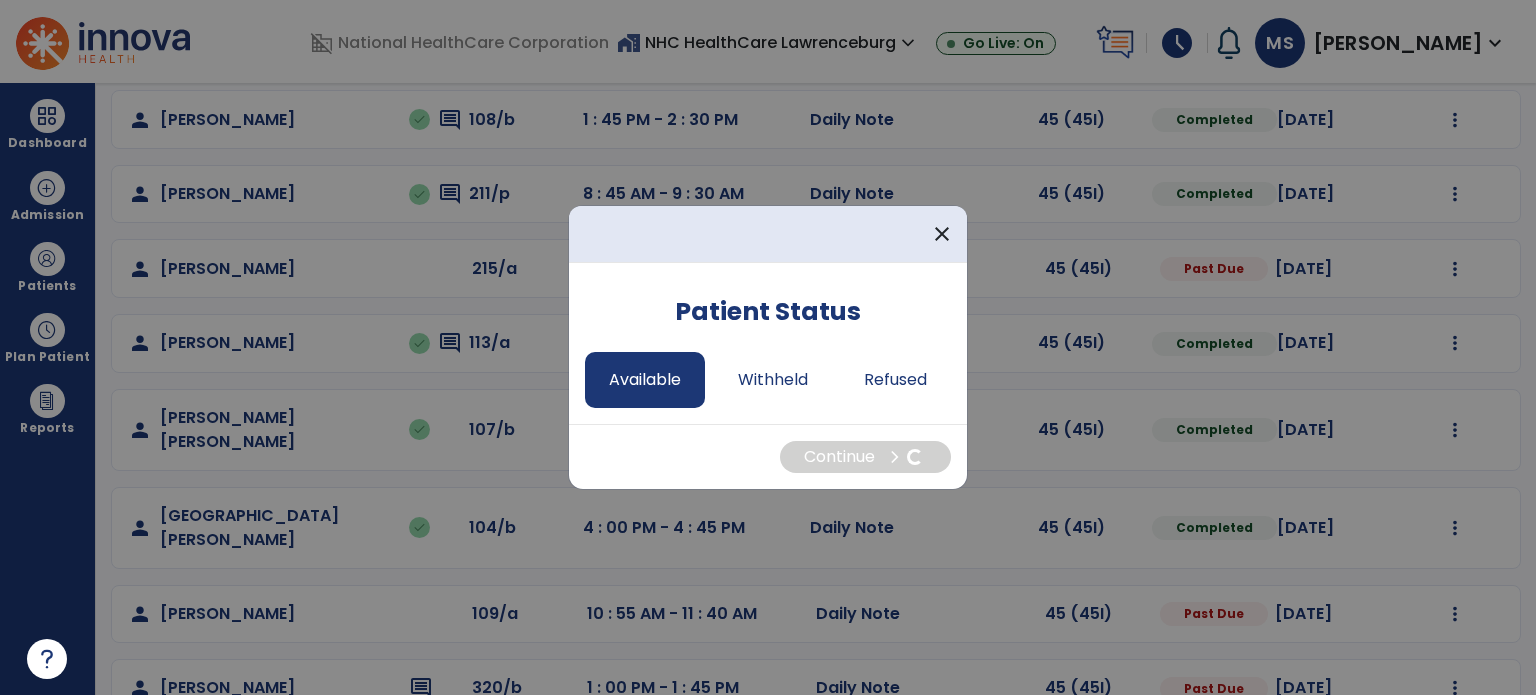 select on "*" 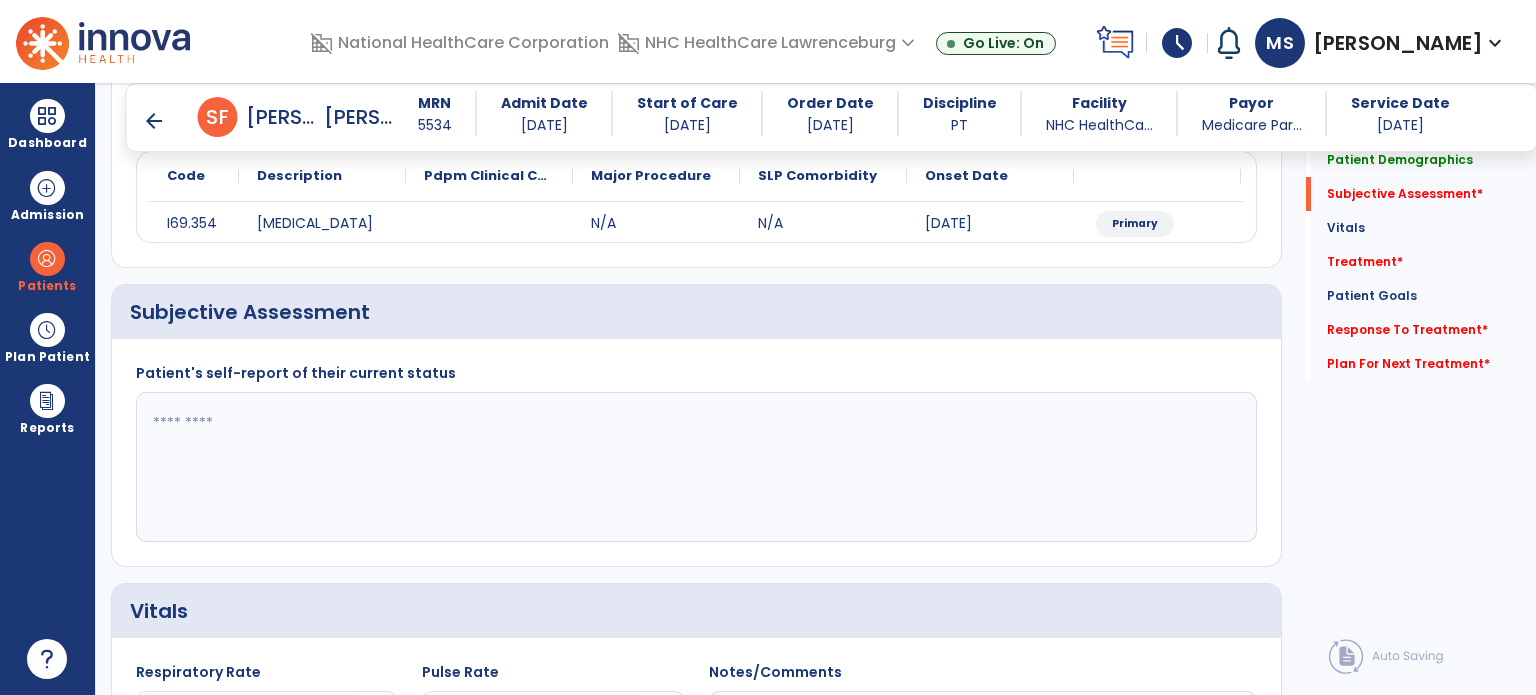 scroll, scrollTop: 317, scrollLeft: 0, axis: vertical 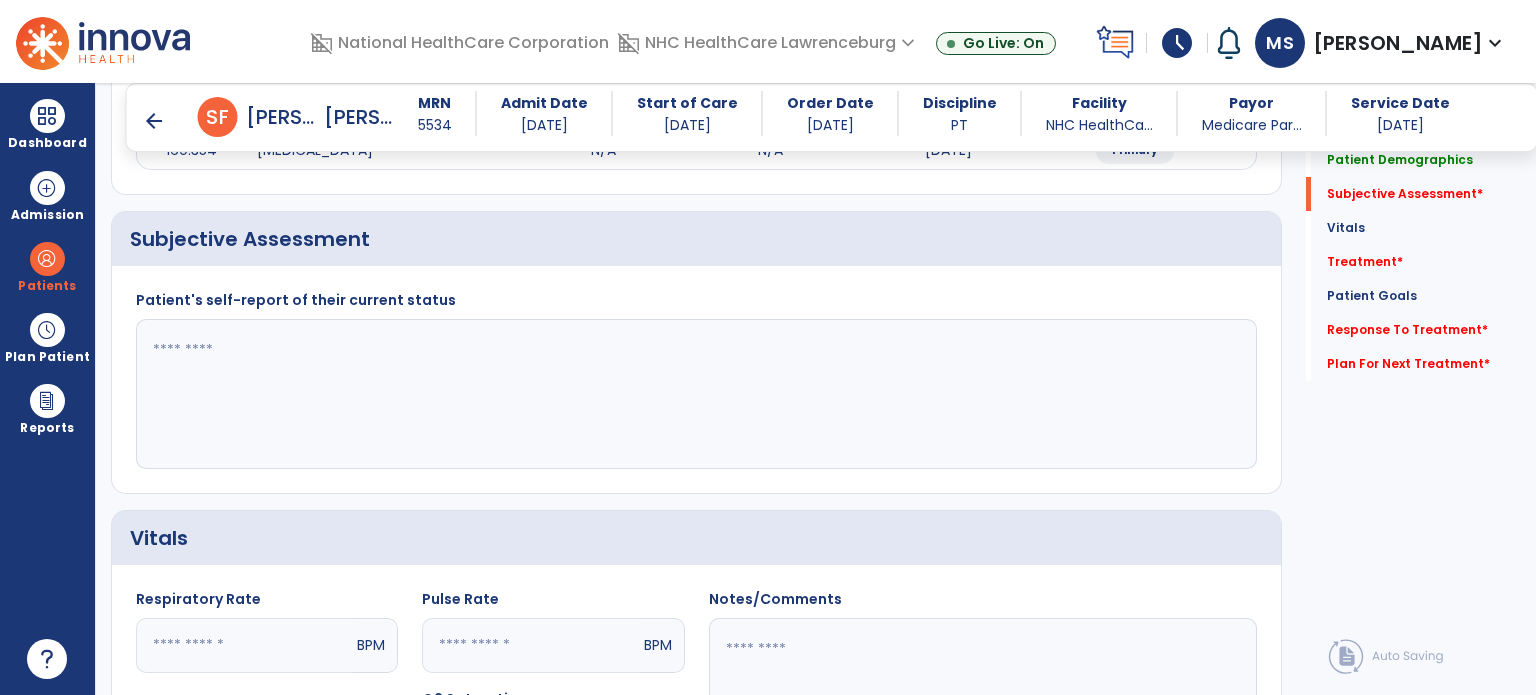 click 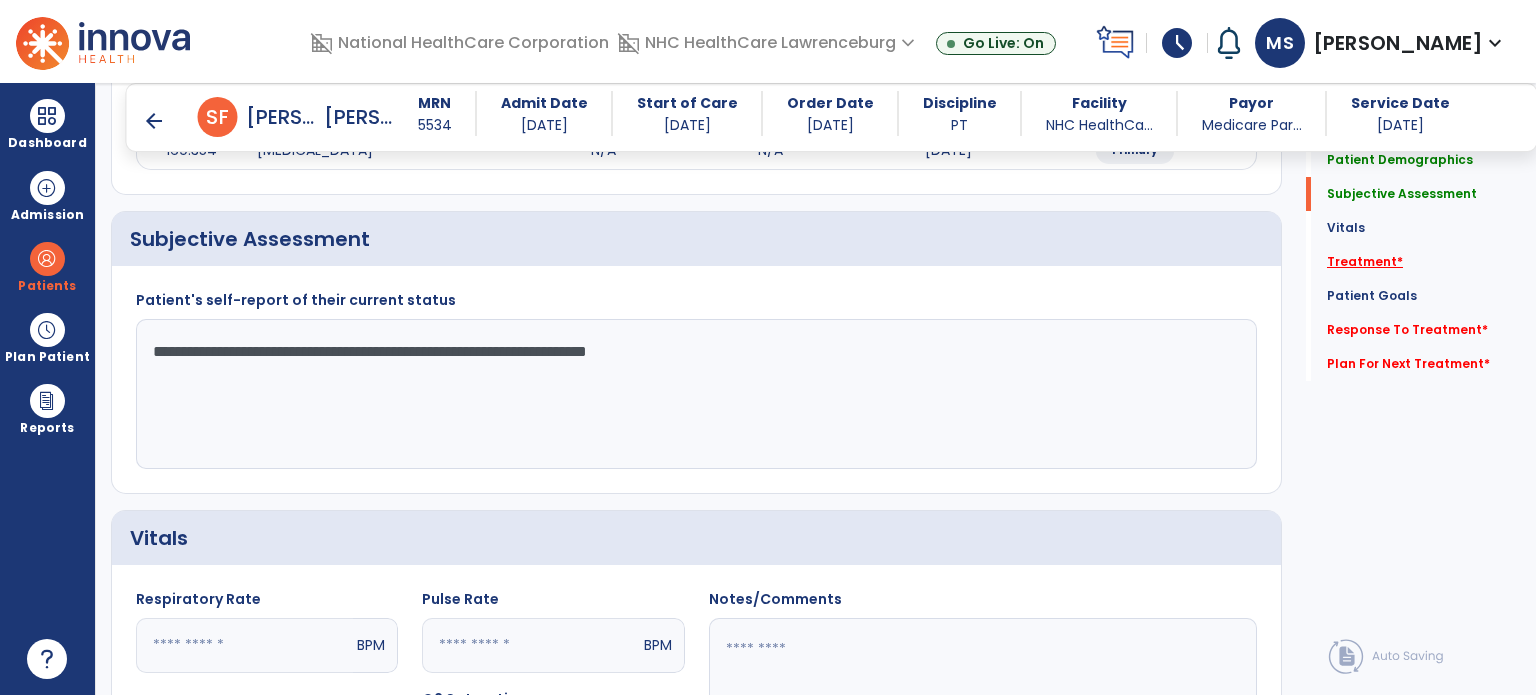 type on "**********" 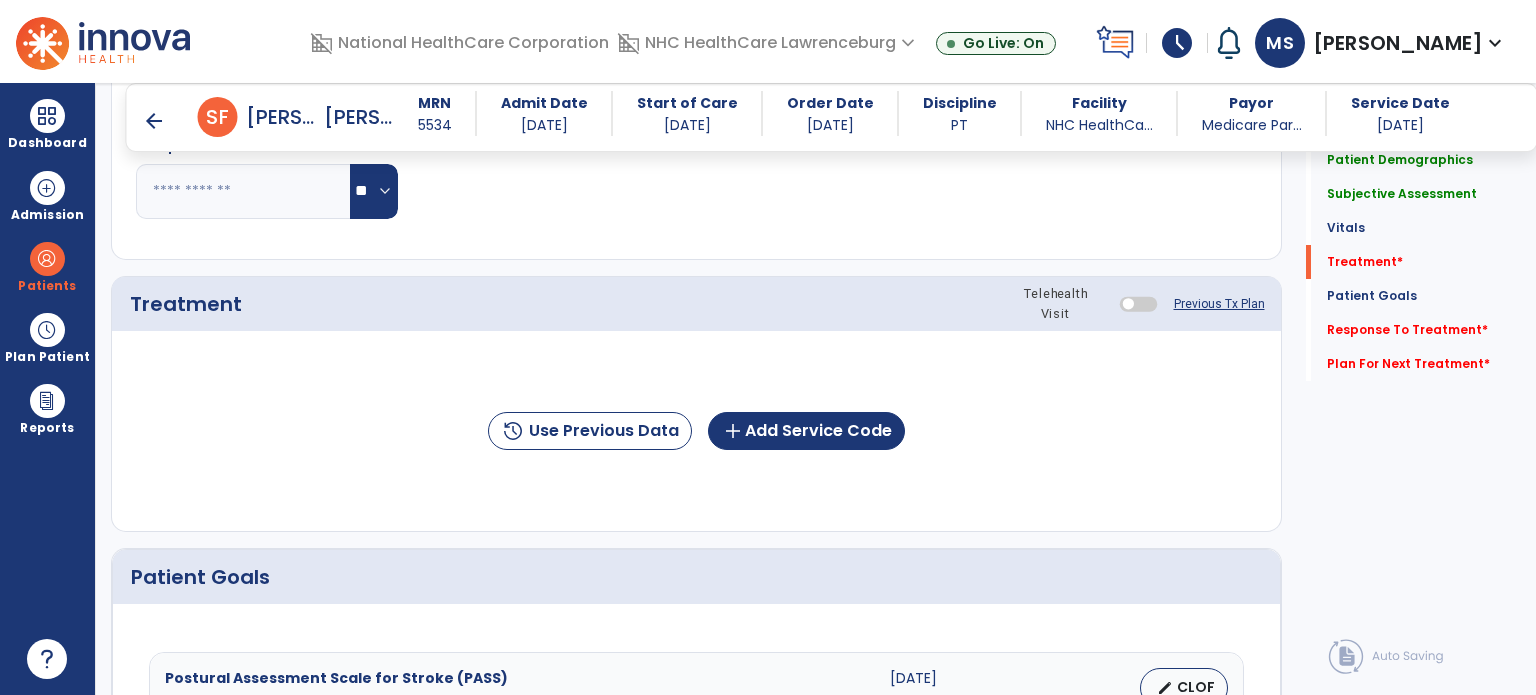 scroll, scrollTop: 987, scrollLeft: 0, axis: vertical 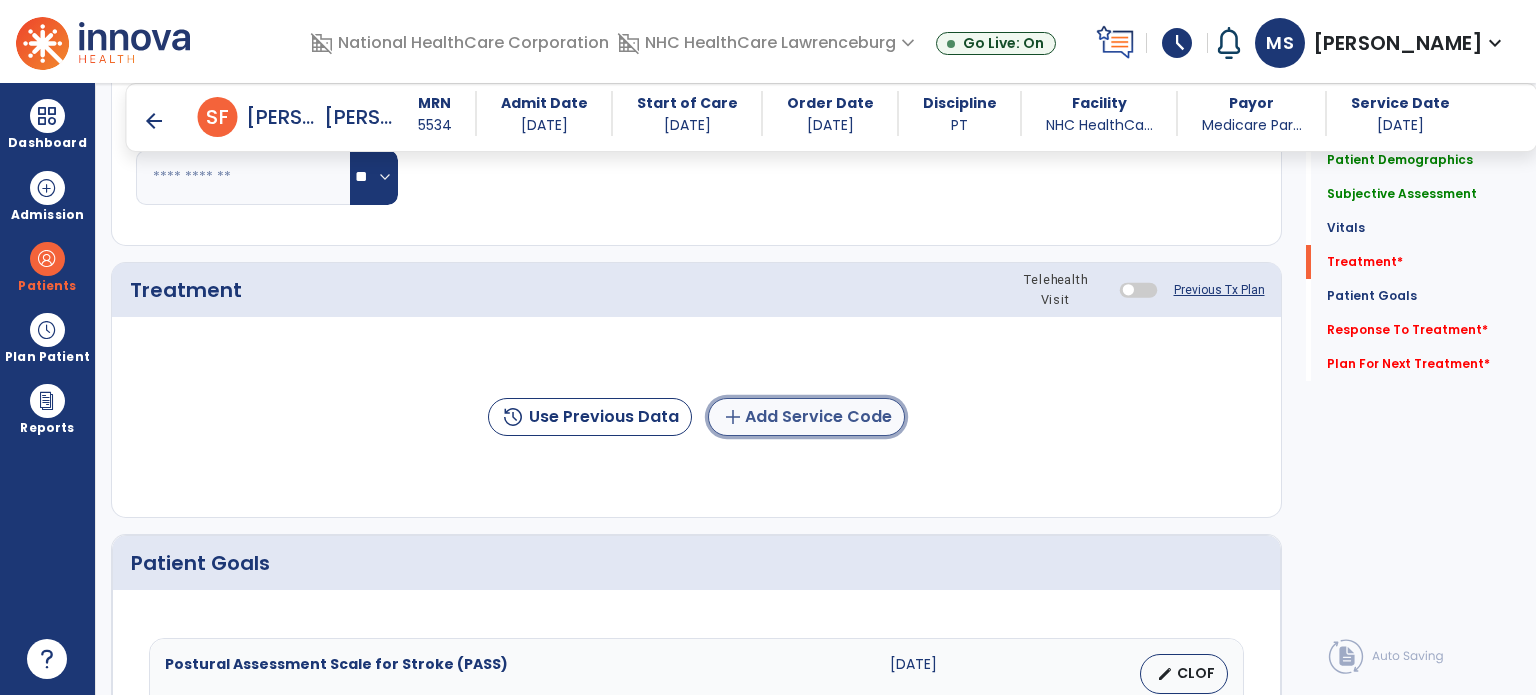 click on "add  Add Service Code" 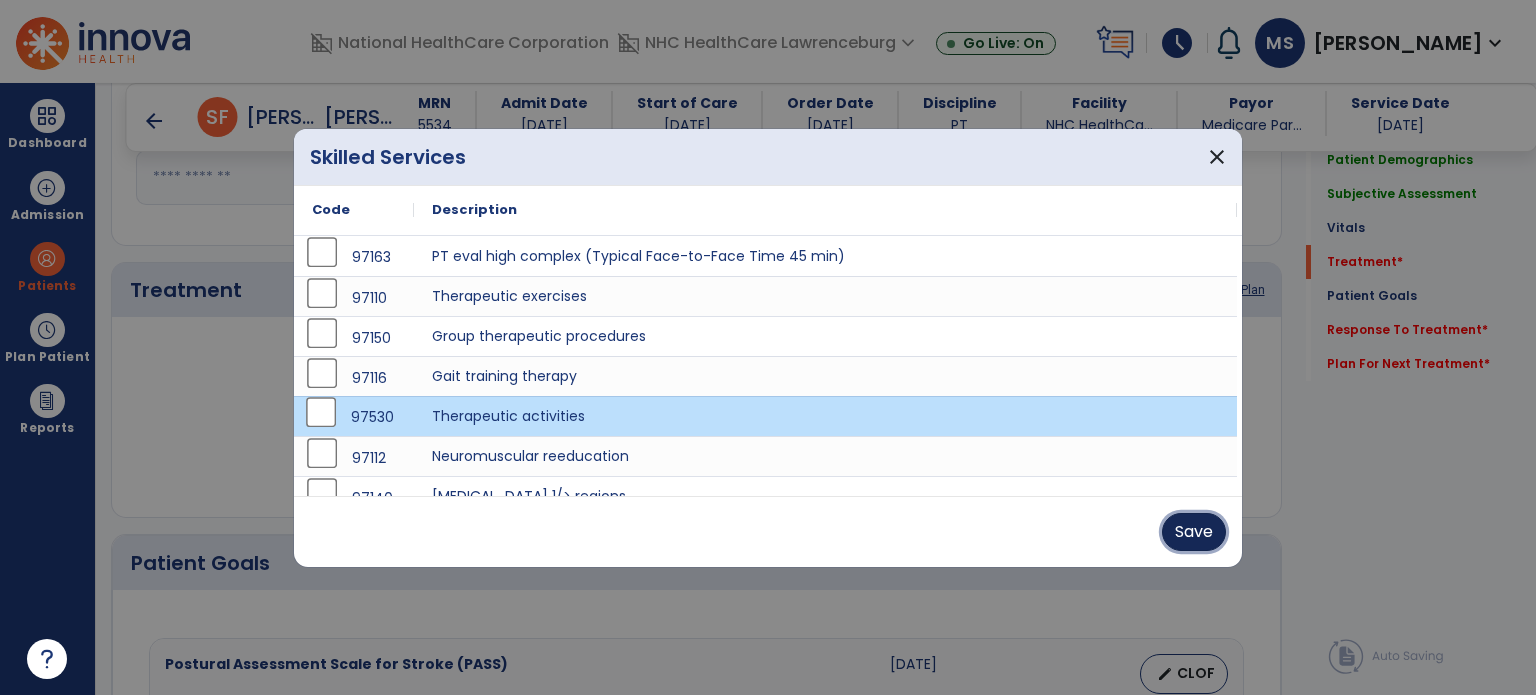 click on "Save" at bounding box center (1194, 532) 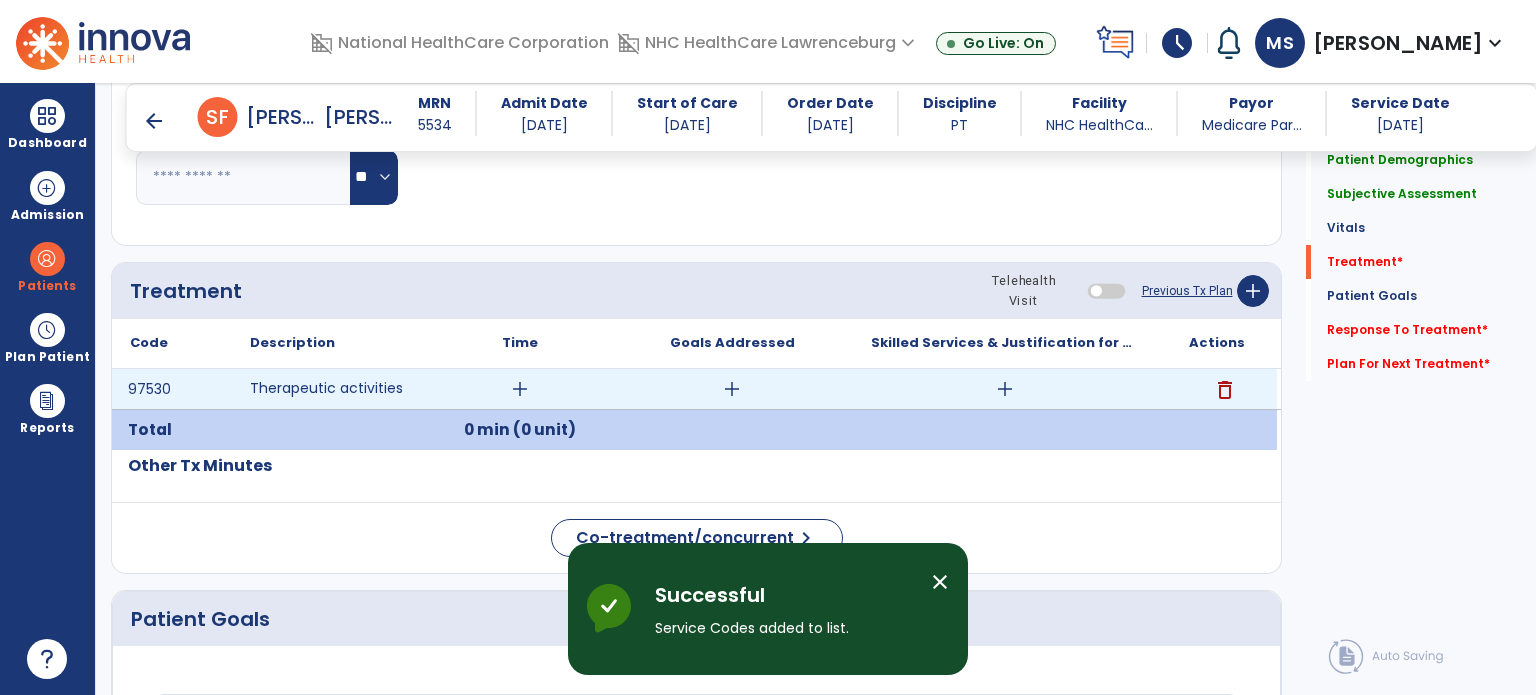 click on "add" at bounding box center (520, 389) 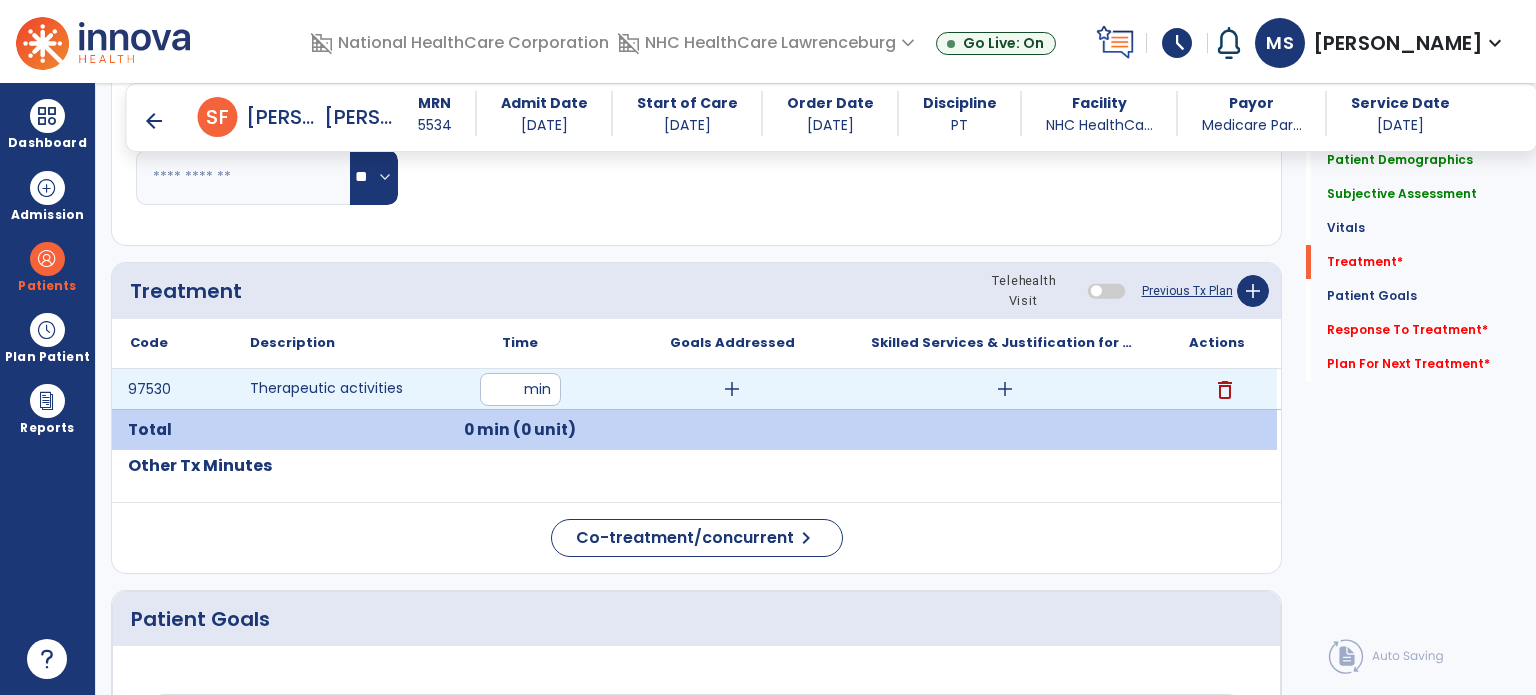 type on "**" 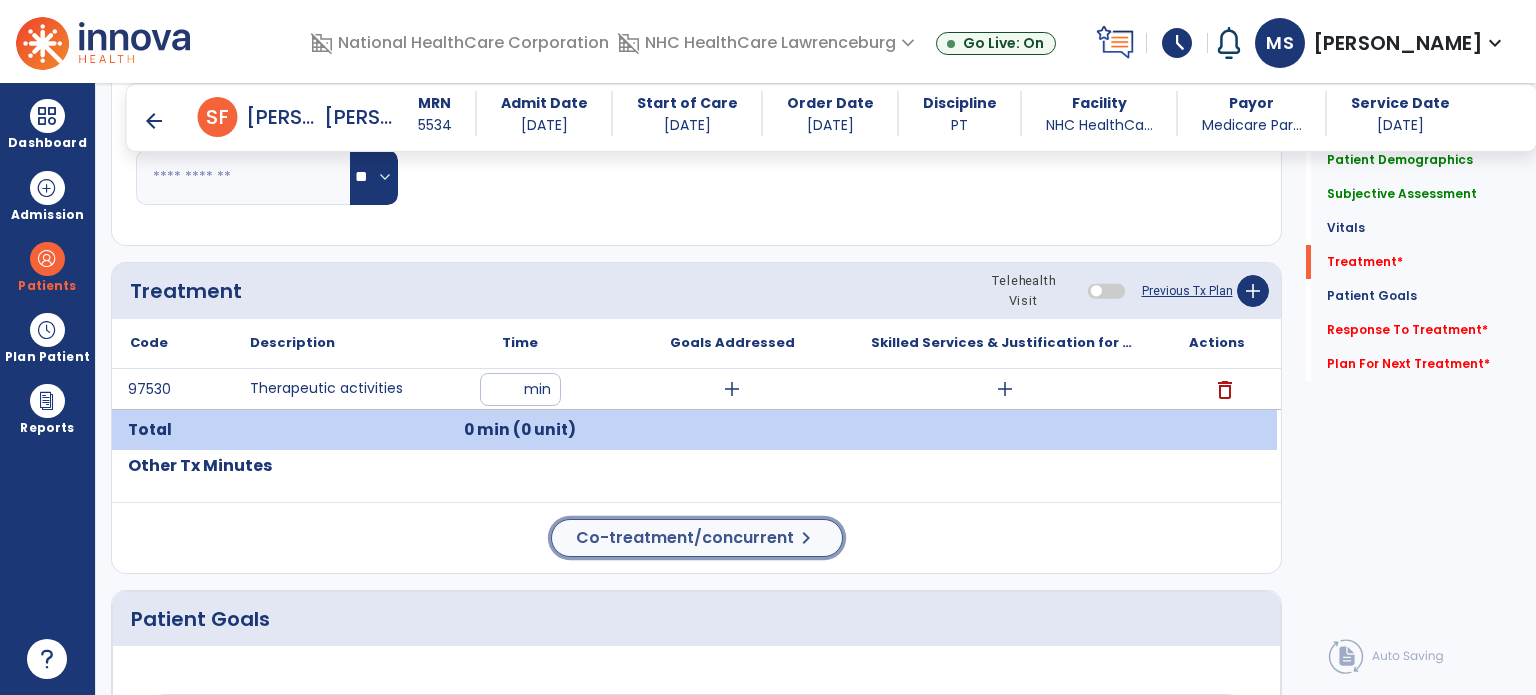 click on "Co-treatment/concurrent" 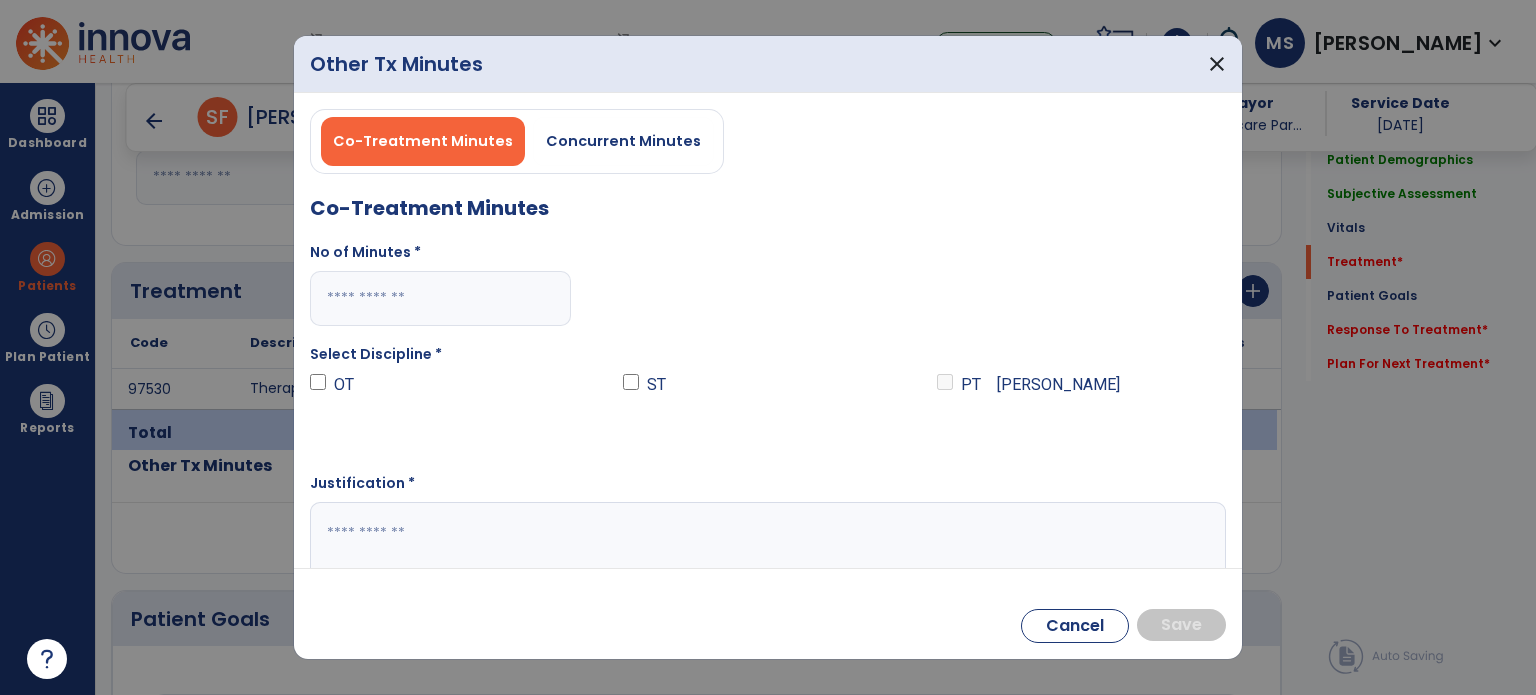 click at bounding box center [440, 298] 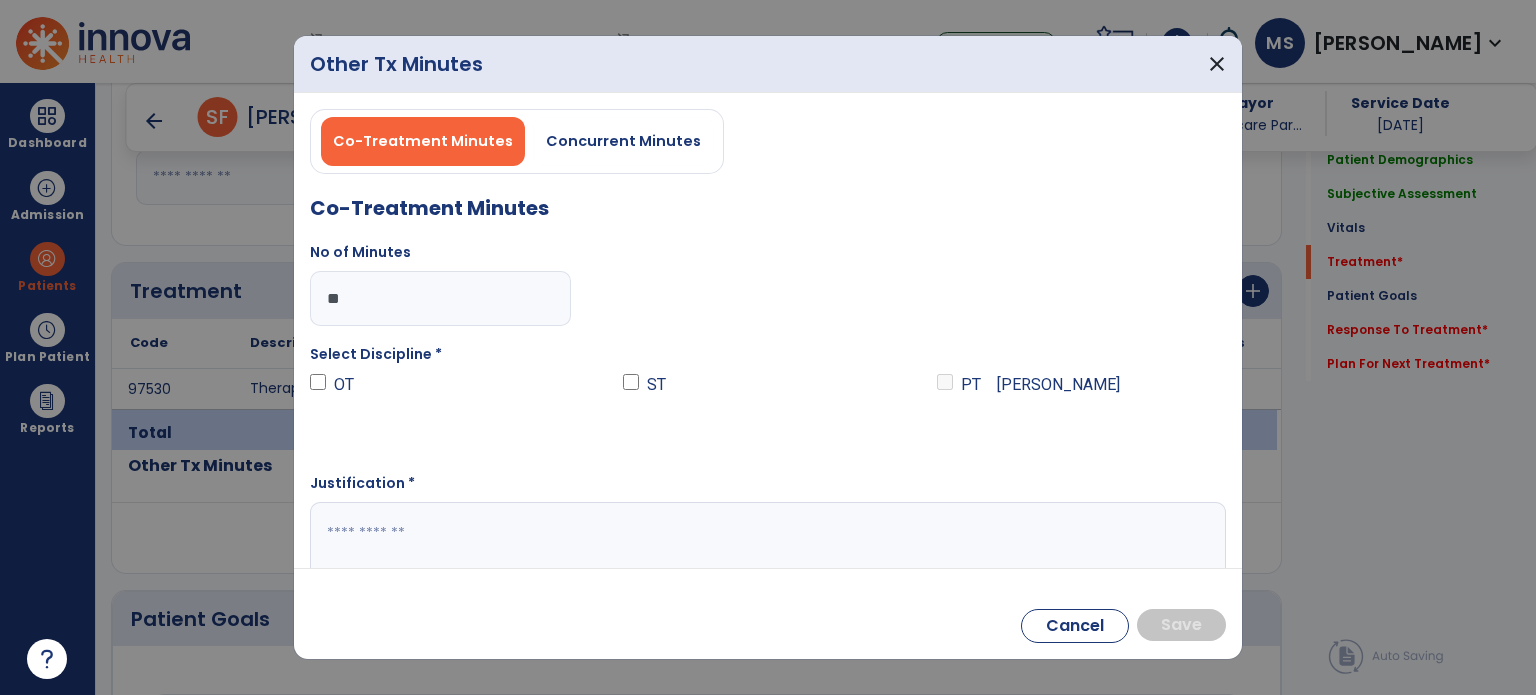 type on "**" 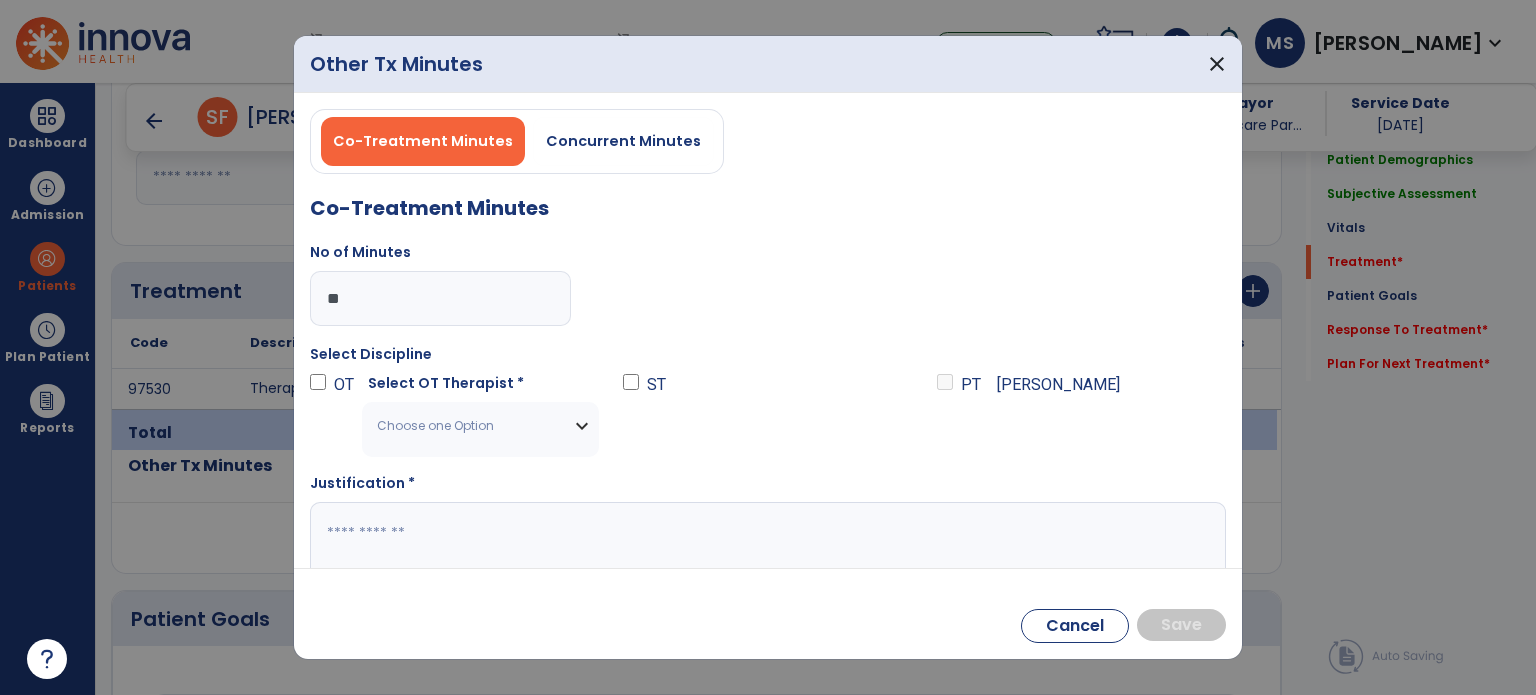 click on "Choose one Option" at bounding box center [468, 426] 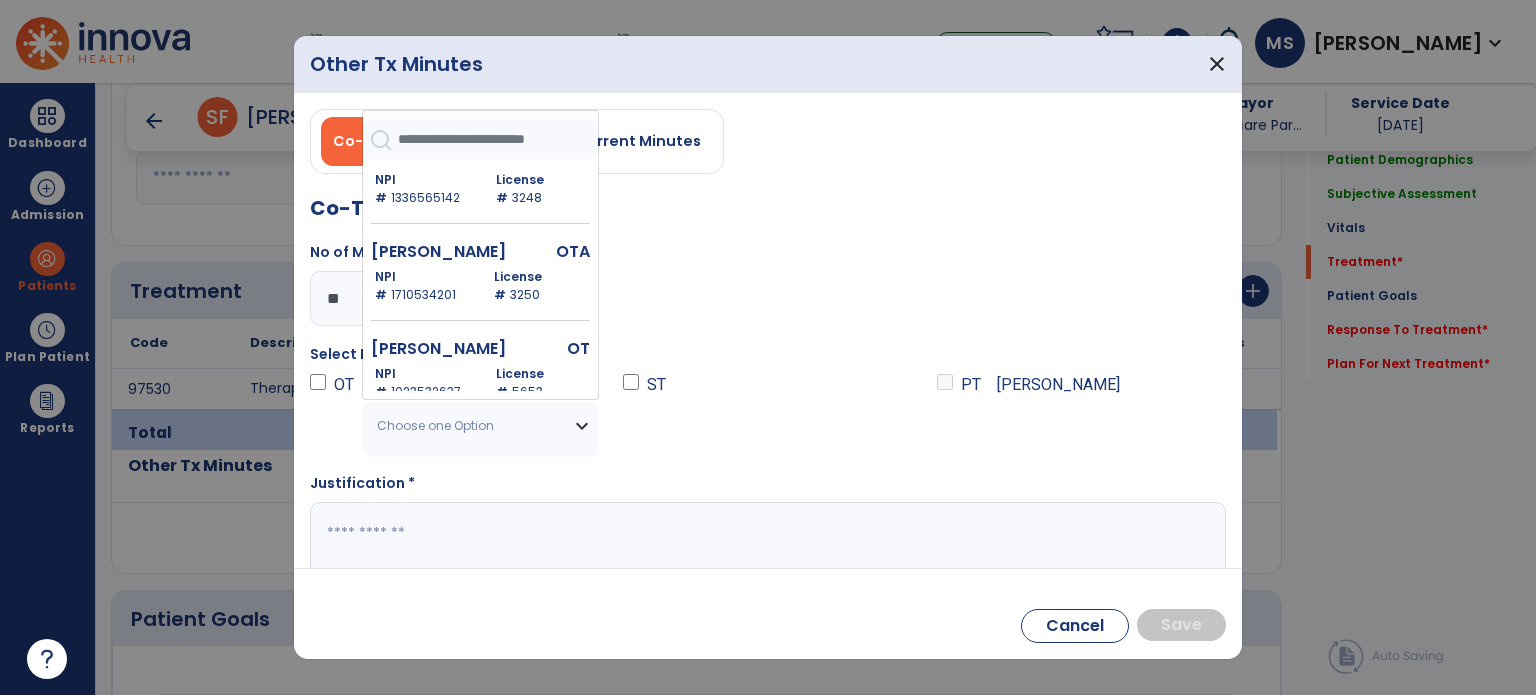 scroll, scrollTop: 600, scrollLeft: 0, axis: vertical 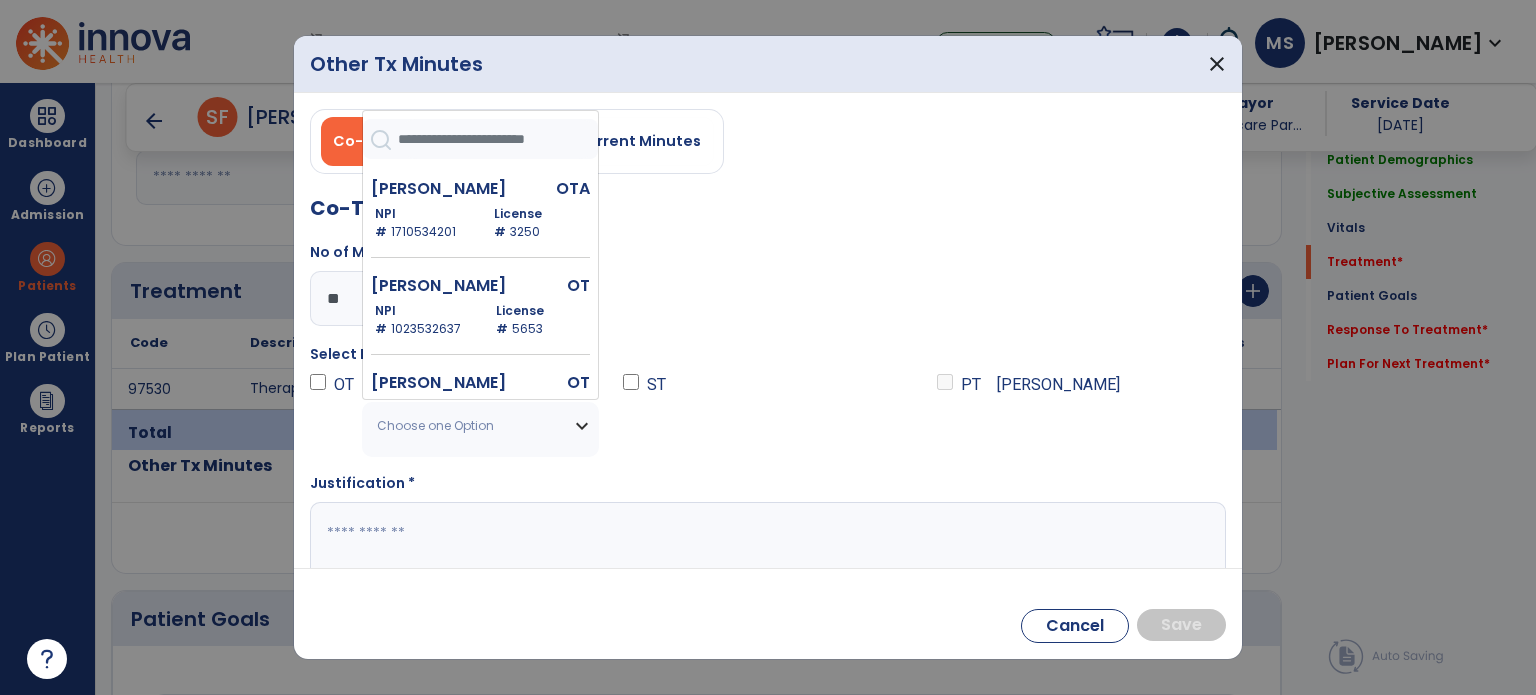 click on "License #  3250" at bounding box center (538, 223) 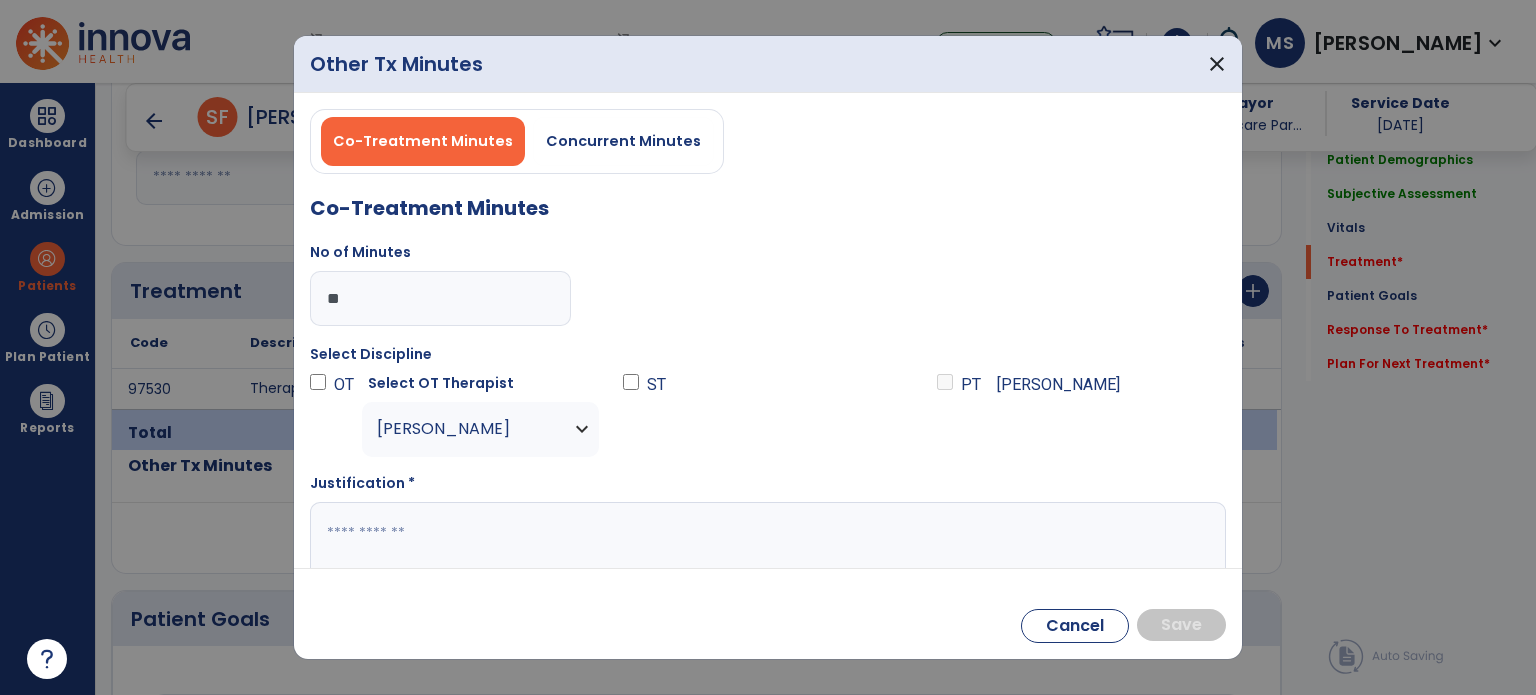 click at bounding box center (766, 541) 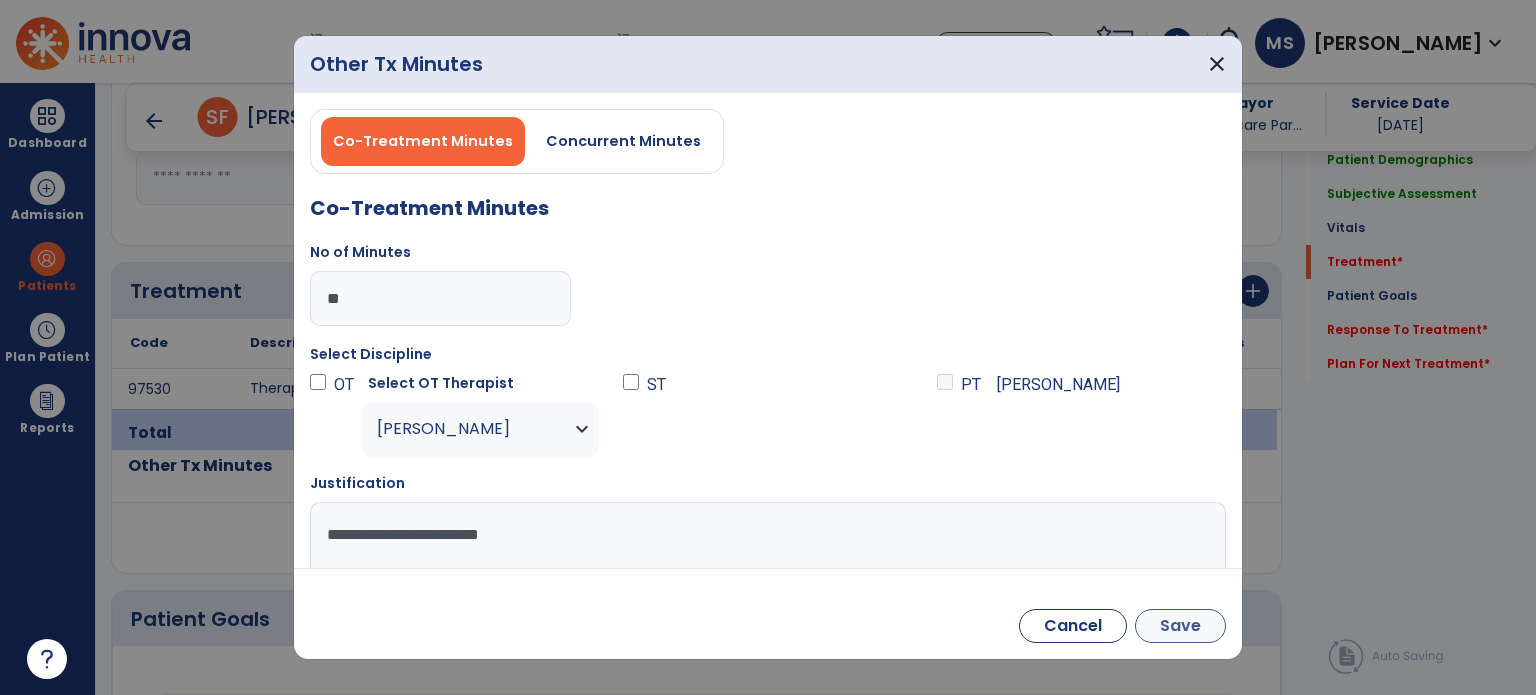 type on "**********" 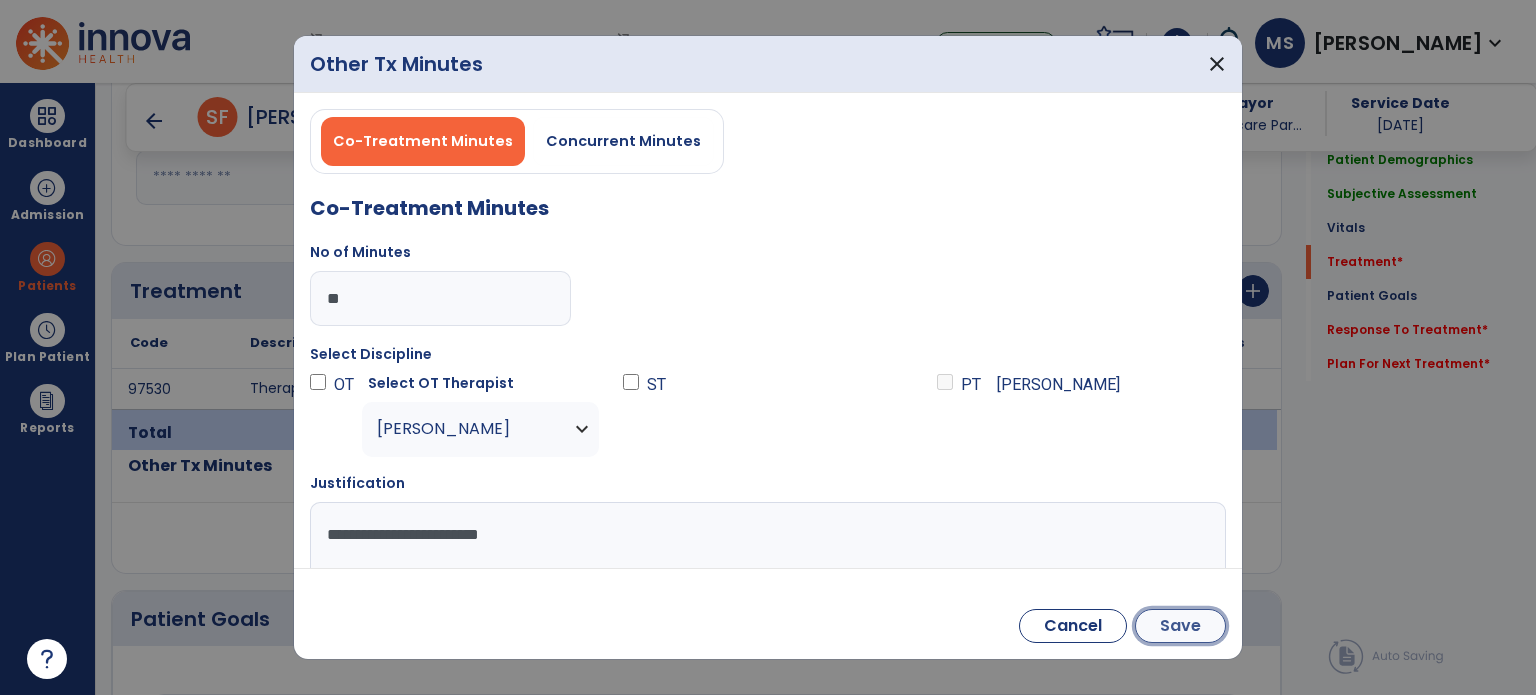 click on "Save" at bounding box center [1180, 626] 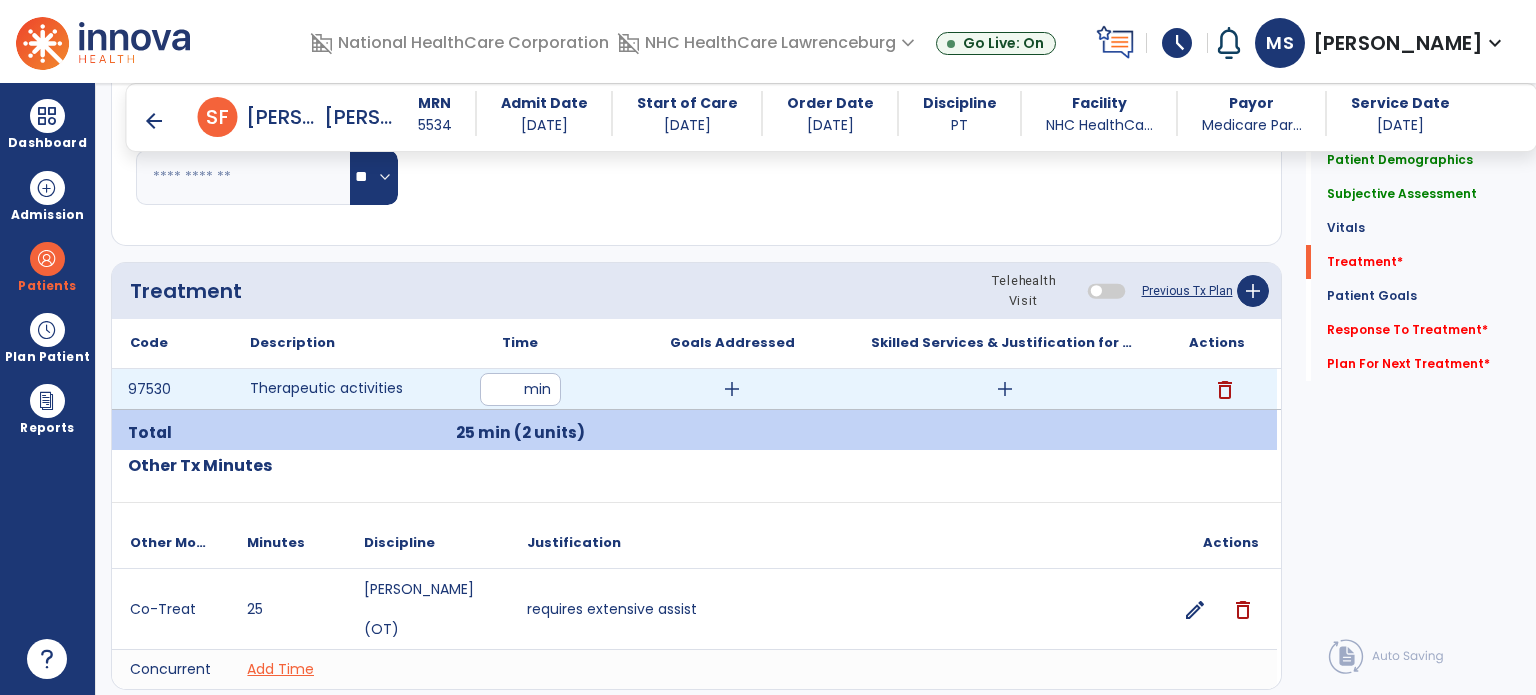 click on "add" at bounding box center [1005, 389] 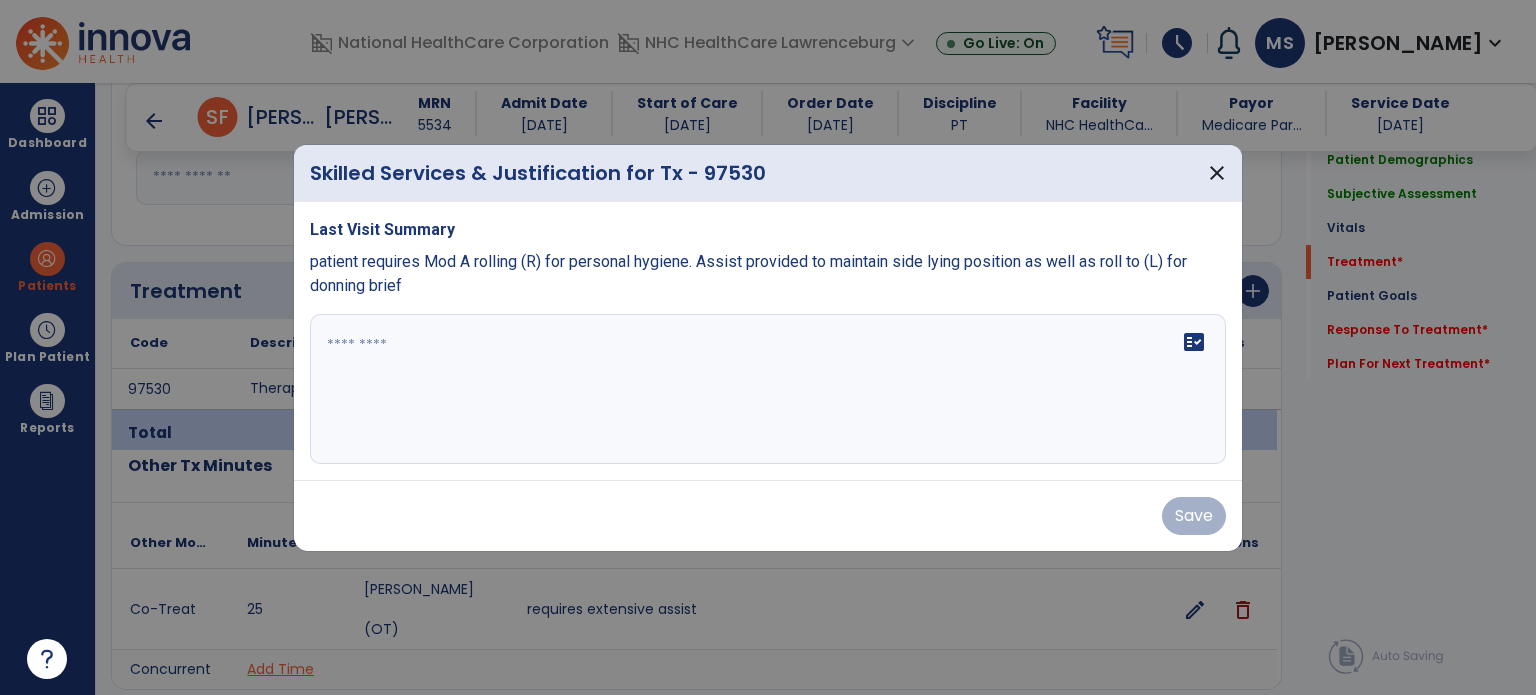 click on "fact_check" at bounding box center [768, 389] 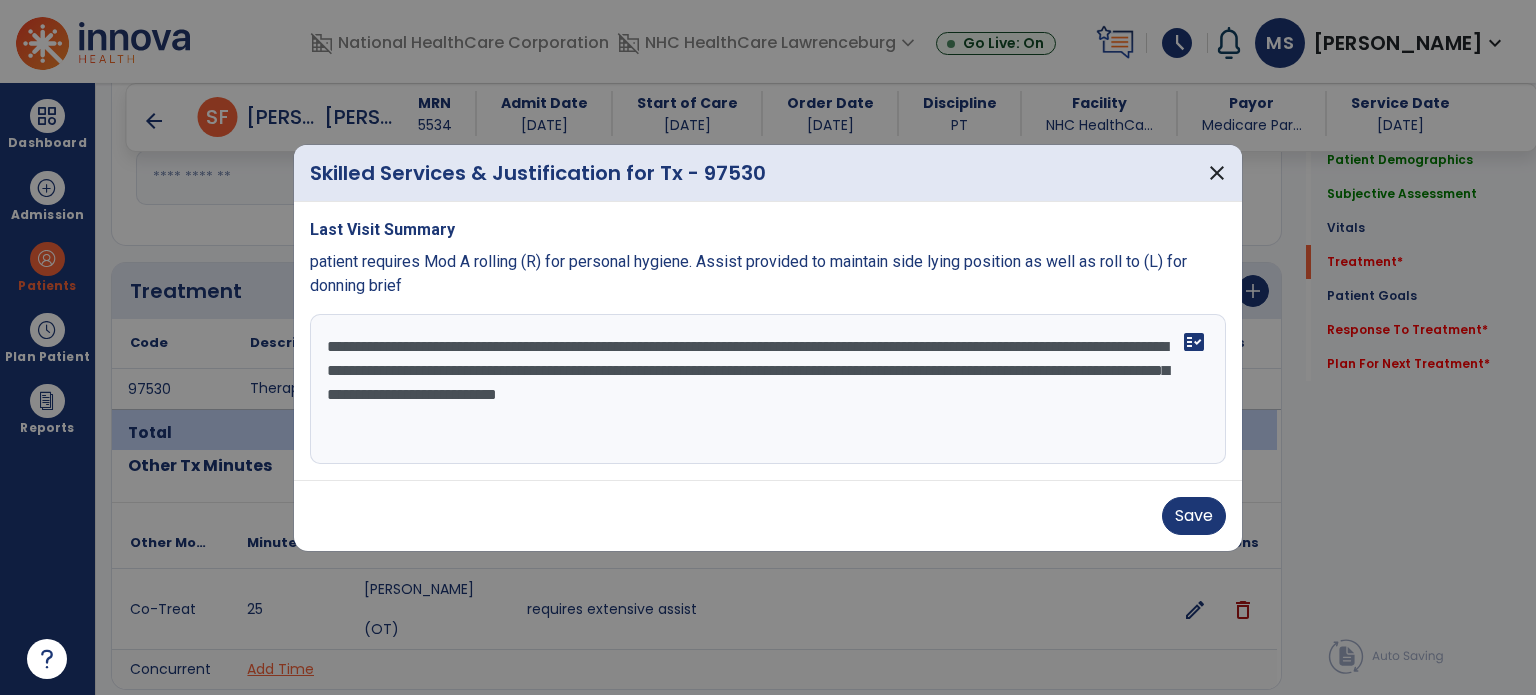 drag, startPoint x: 1102, startPoint y: 264, endPoint x: 977, endPoint y: 266, distance: 125.016 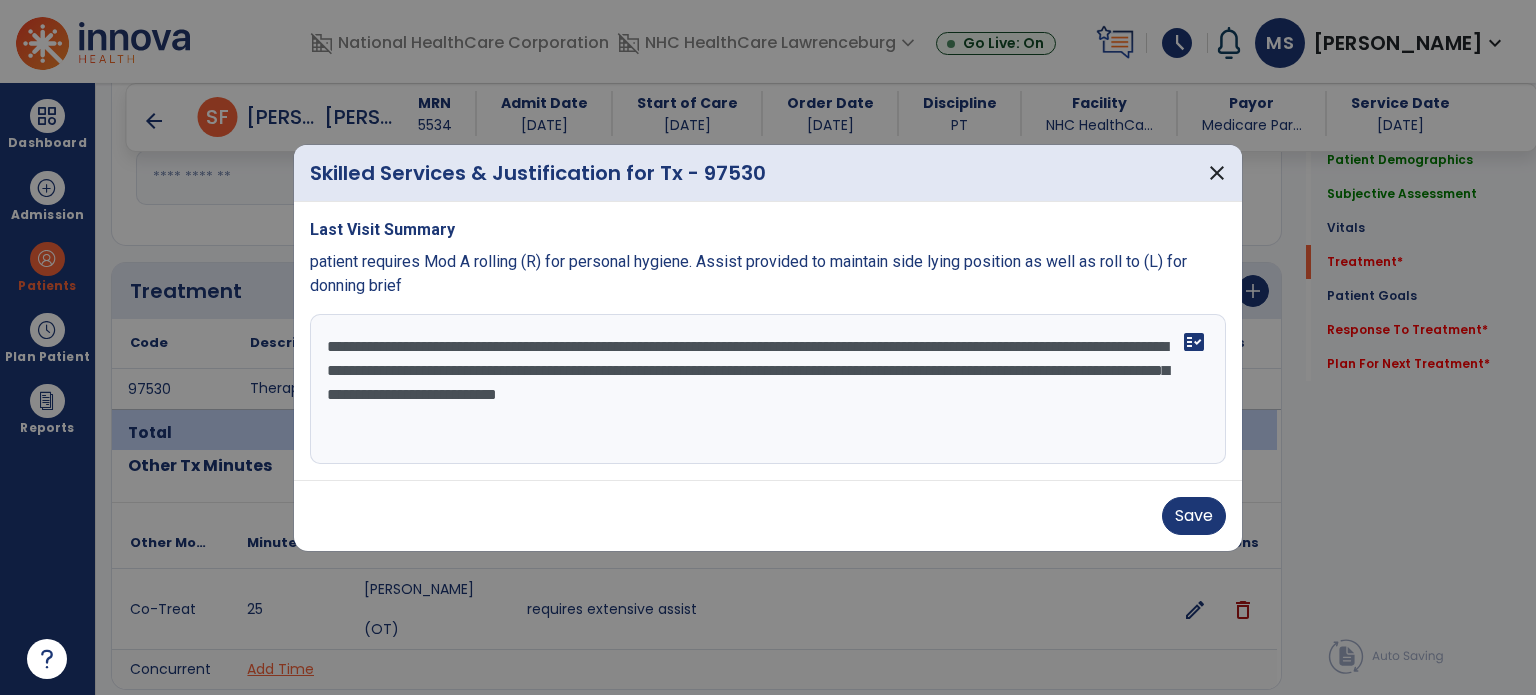 click on "**********" at bounding box center (768, 389) 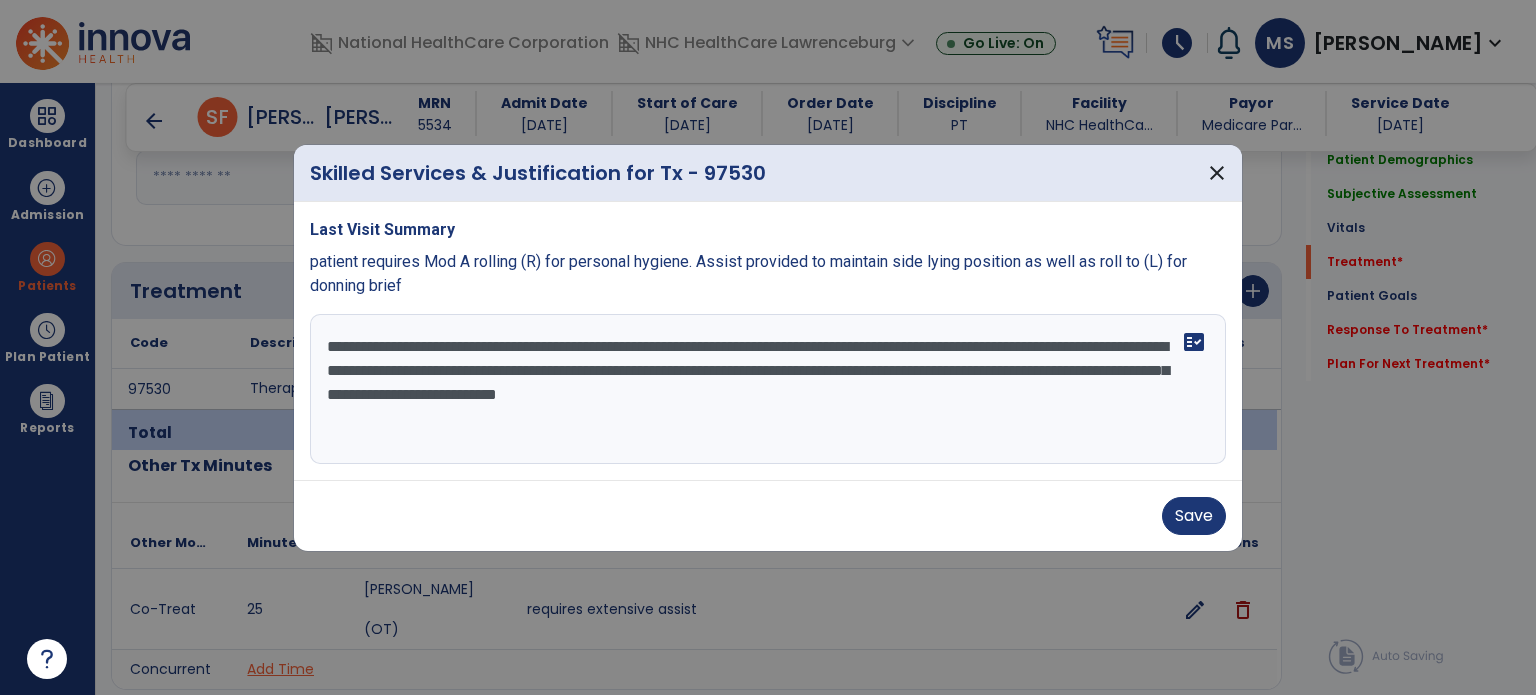 click on "**********" at bounding box center [768, 389] 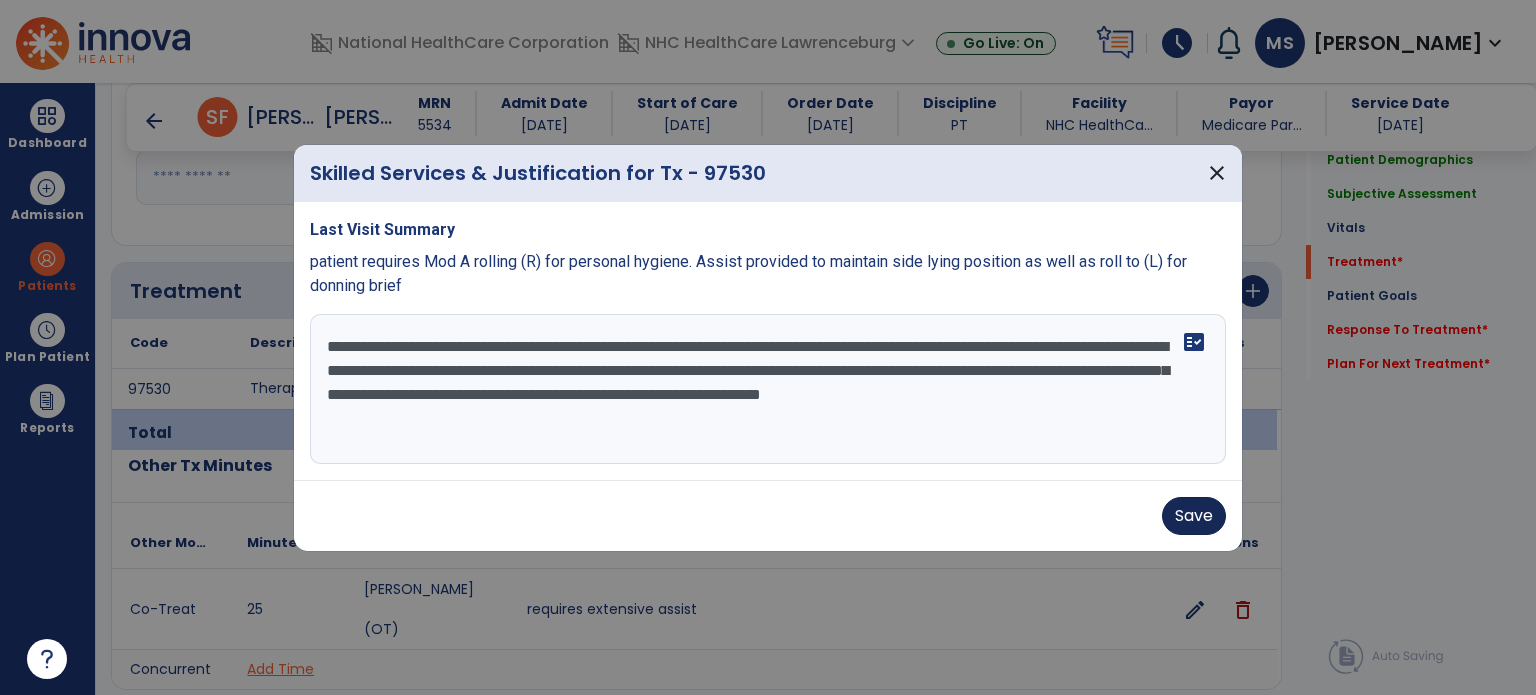 type on "**********" 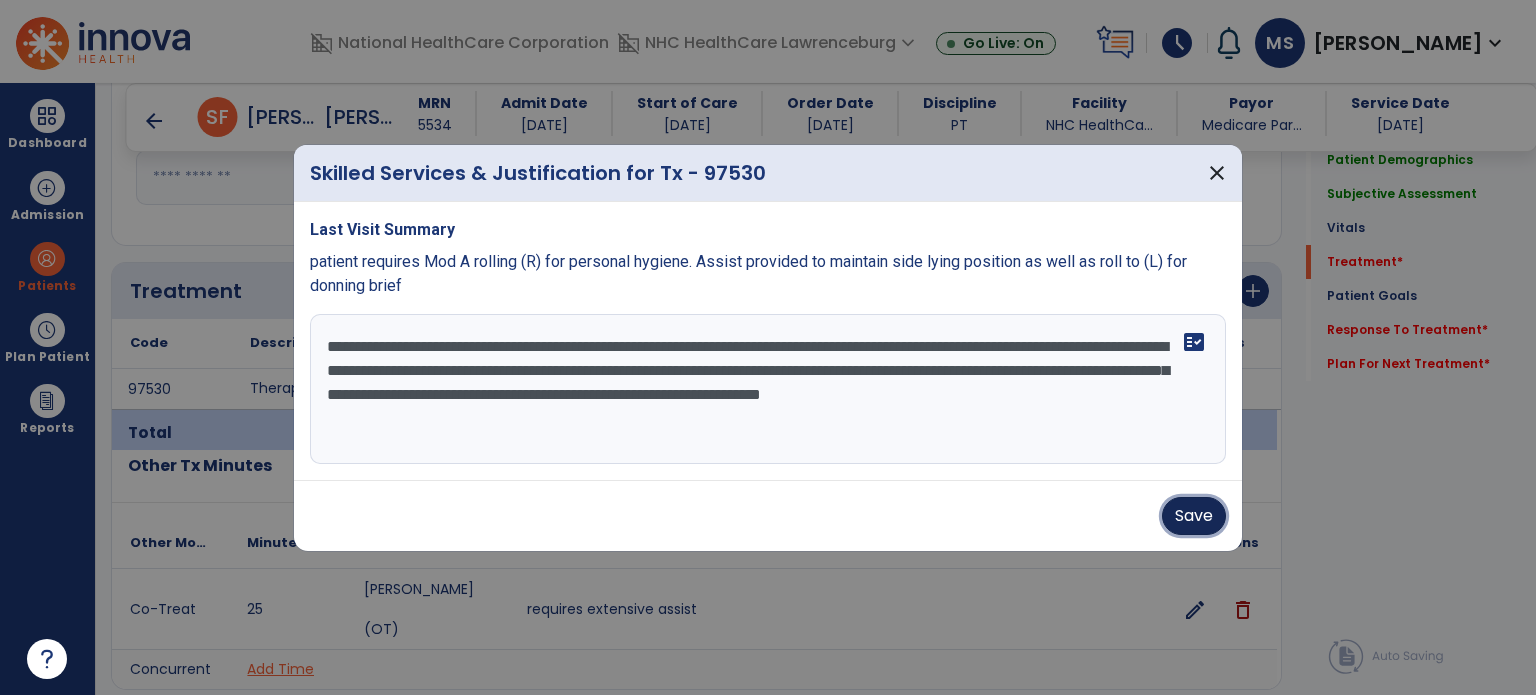 click on "Save" at bounding box center (1194, 516) 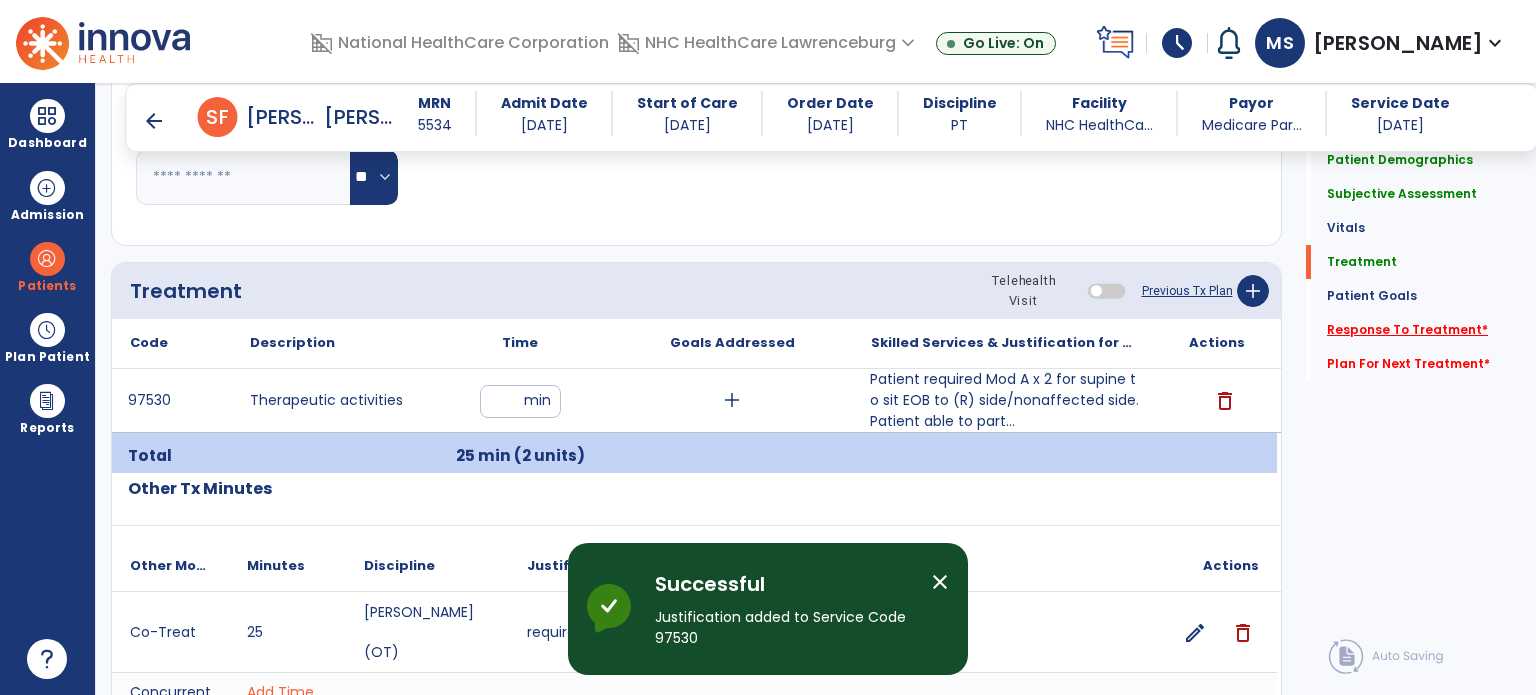 click on "Response To Treatment   *" 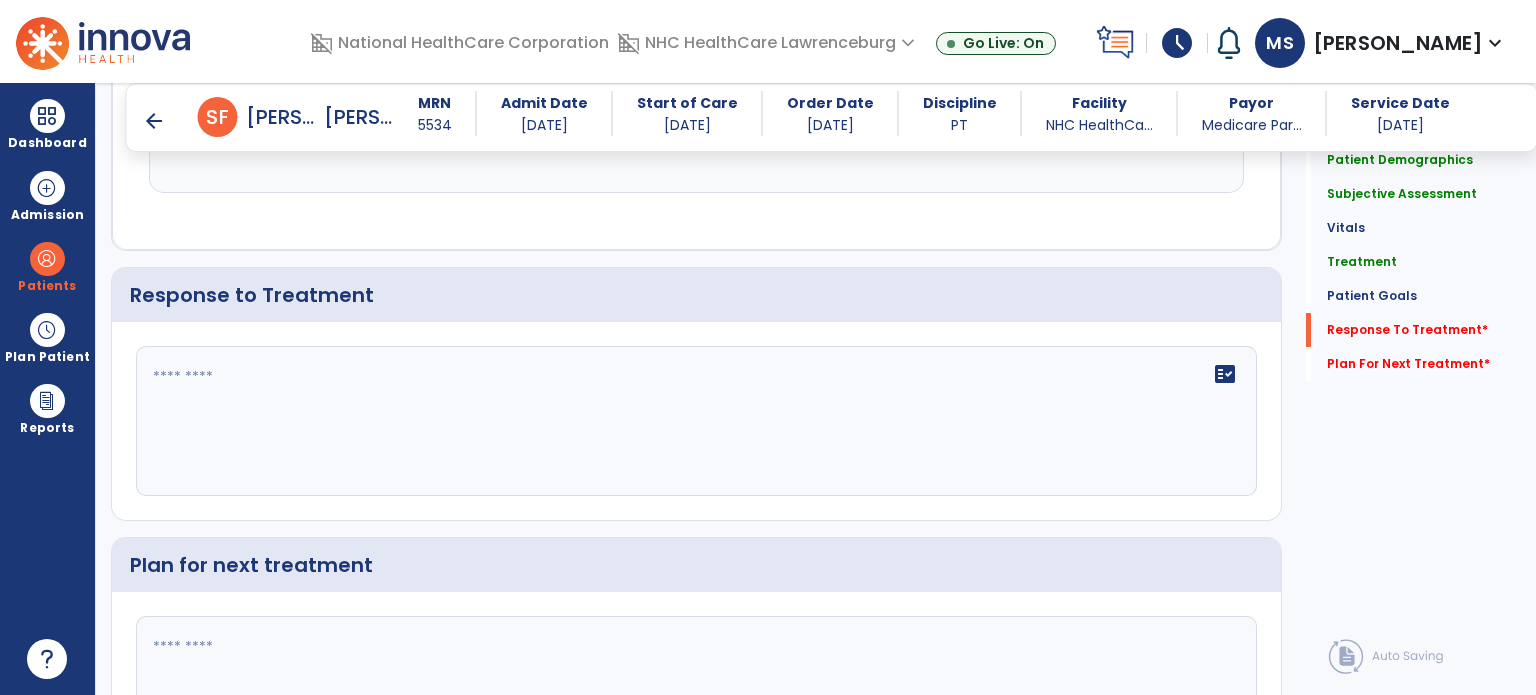 scroll, scrollTop: 2756, scrollLeft: 0, axis: vertical 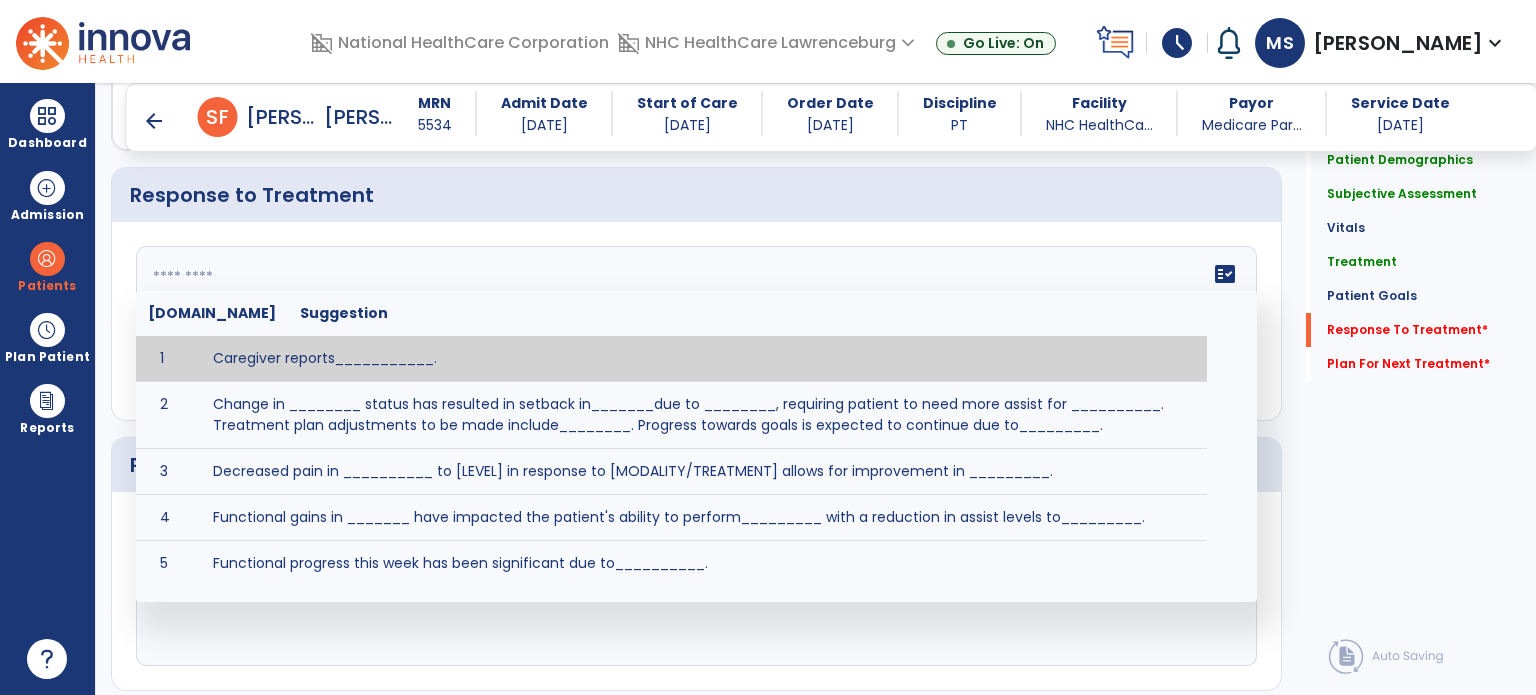 click on "fact_check  [DOMAIN_NAME] Suggestion 1 Caregiver reports___________. 2 Change in ________ status has resulted in setback in_______due to ________, requiring patient to need more assist for __________.   Treatment plan adjustments to be made include________.  Progress towards goals is expected to continue due to_________. 3 Decreased pain in __________ to [LEVEL] in response to [MODALITY/TREATMENT] allows for improvement in _________. 4 Functional gains in _______ have impacted the patient's ability to perform_________ with a reduction in assist levels to_________. 5 Functional progress this week has been significant due to__________. 6 Gains in ________ have improved the patient's ability to perform ______with decreased levels of assist to___________. 7 Improvement in ________allows patient to tolerate higher levels of challenges in_________. 8 Pain in [AREA] has decreased to [LEVEL] in response to [TREATMENT/MODALITY], allowing fore ease in completing__________. 9 10 11 12 13 14 15 16 17 18 19 20 21" 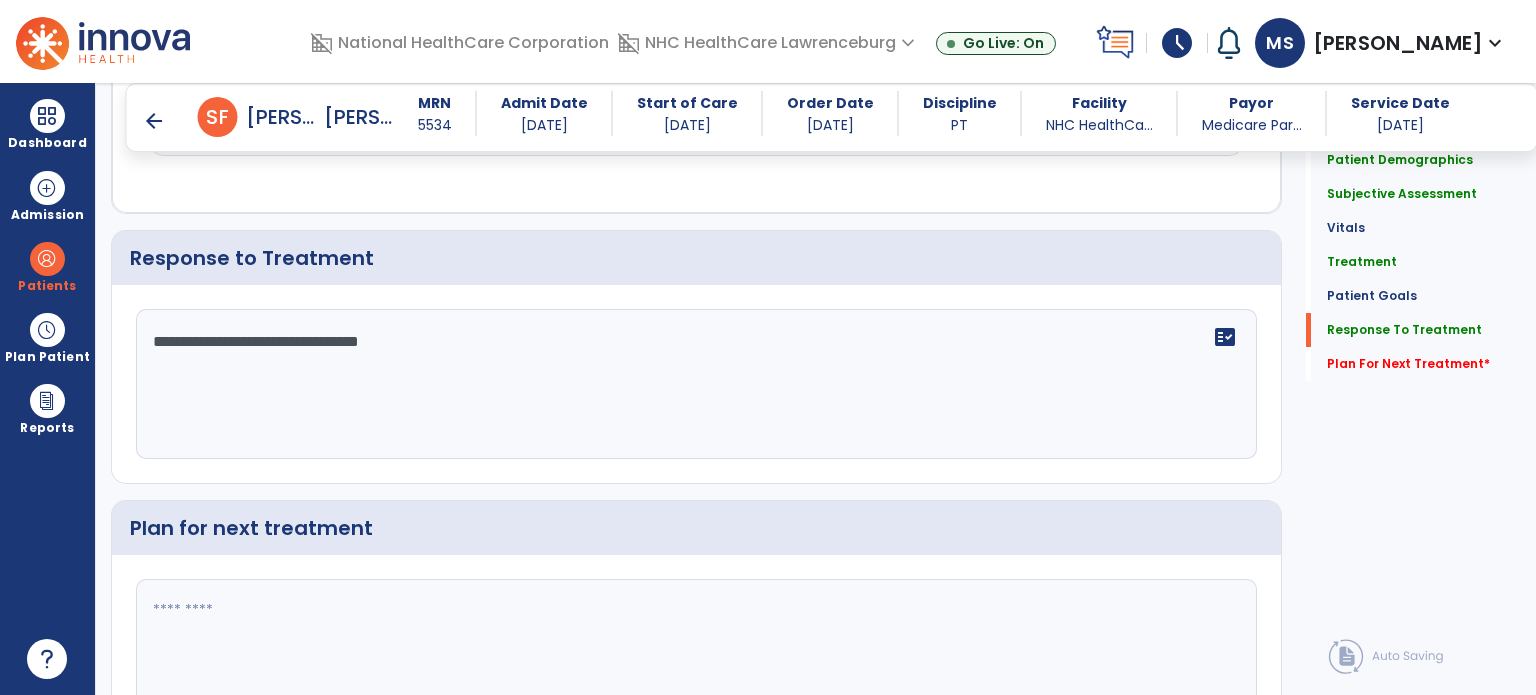 scroll, scrollTop: 2756, scrollLeft: 0, axis: vertical 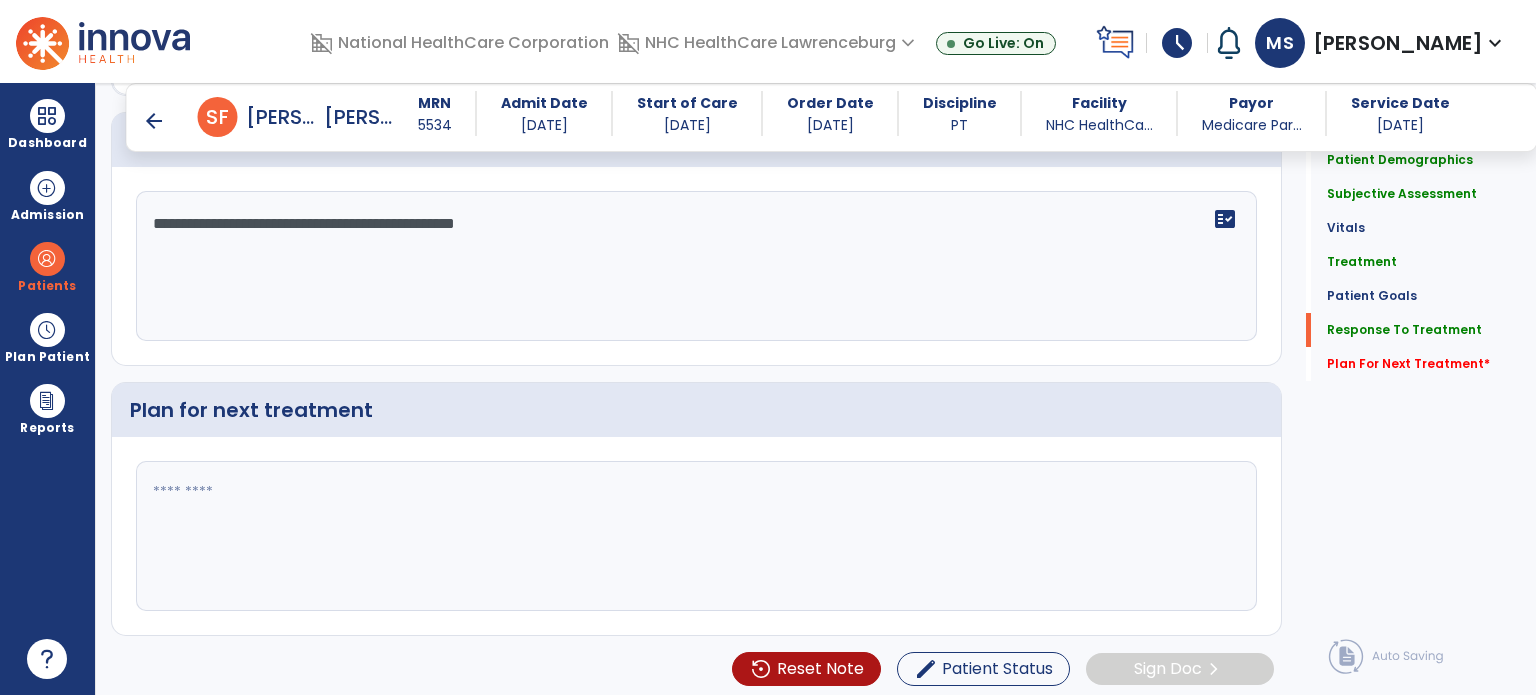 type on "**********" 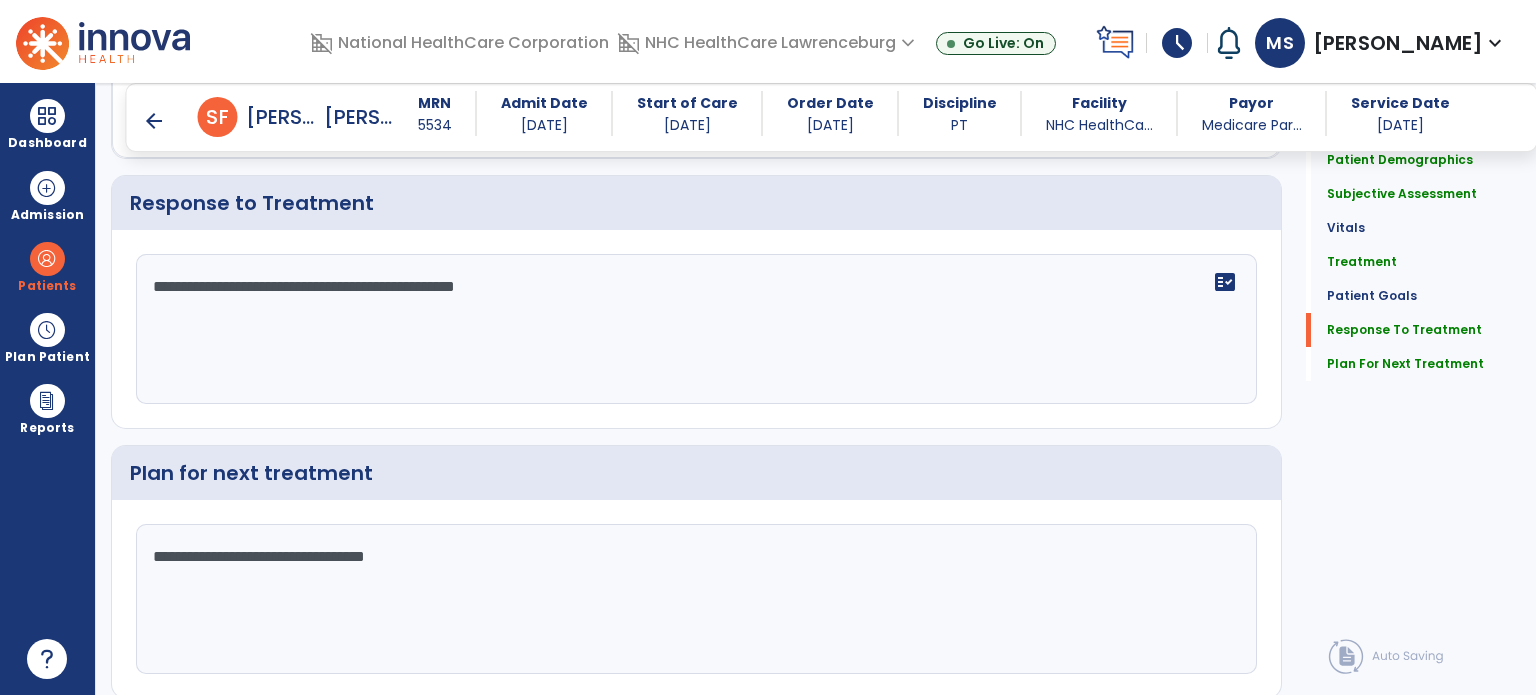scroll, scrollTop: 2811, scrollLeft: 0, axis: vertical 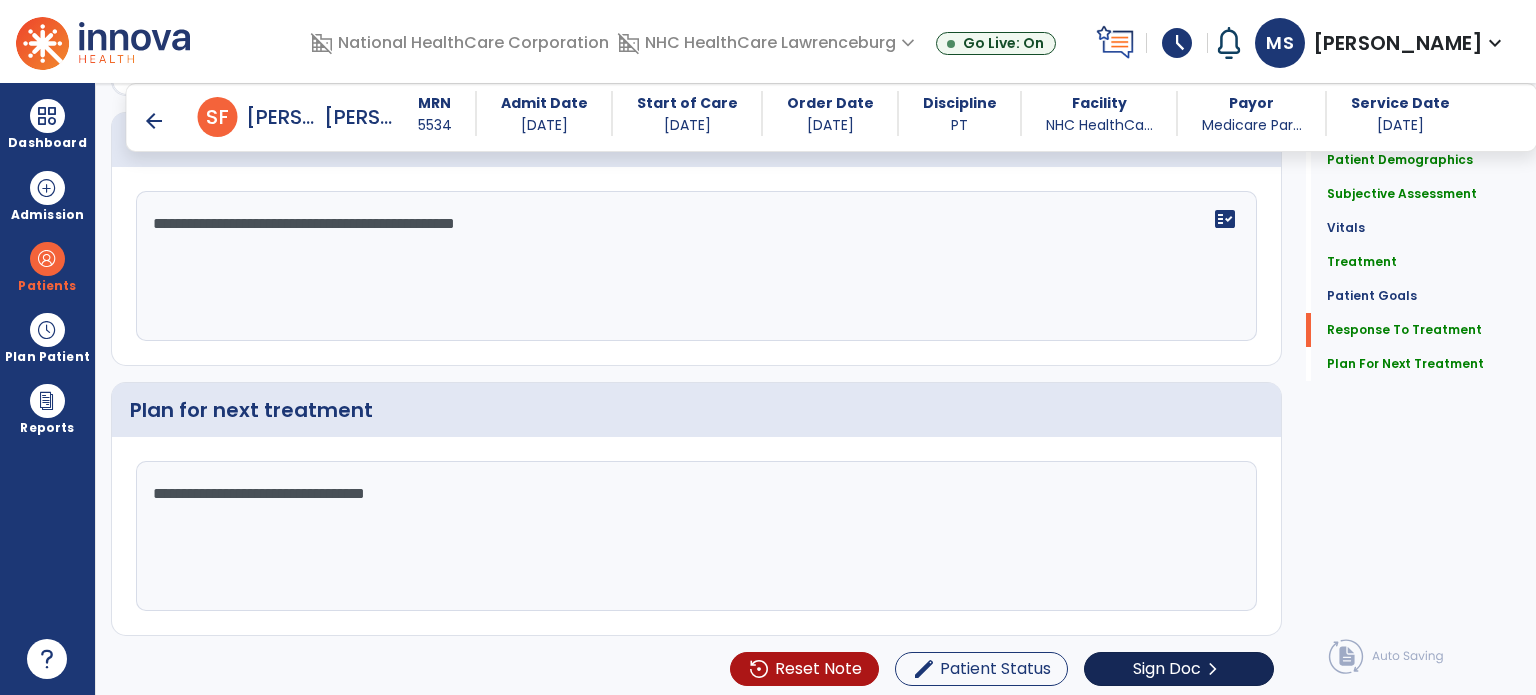 type on "**********" 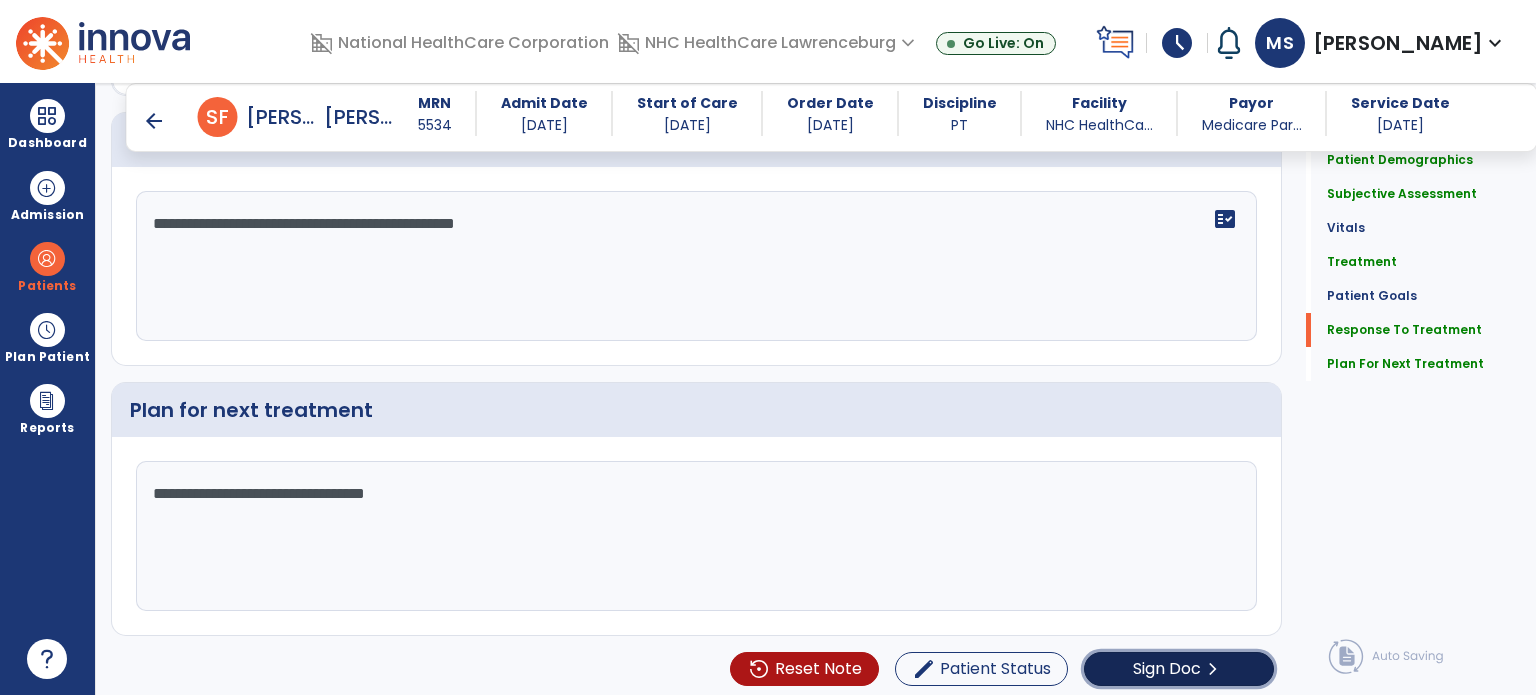 click on "Sign Doc" 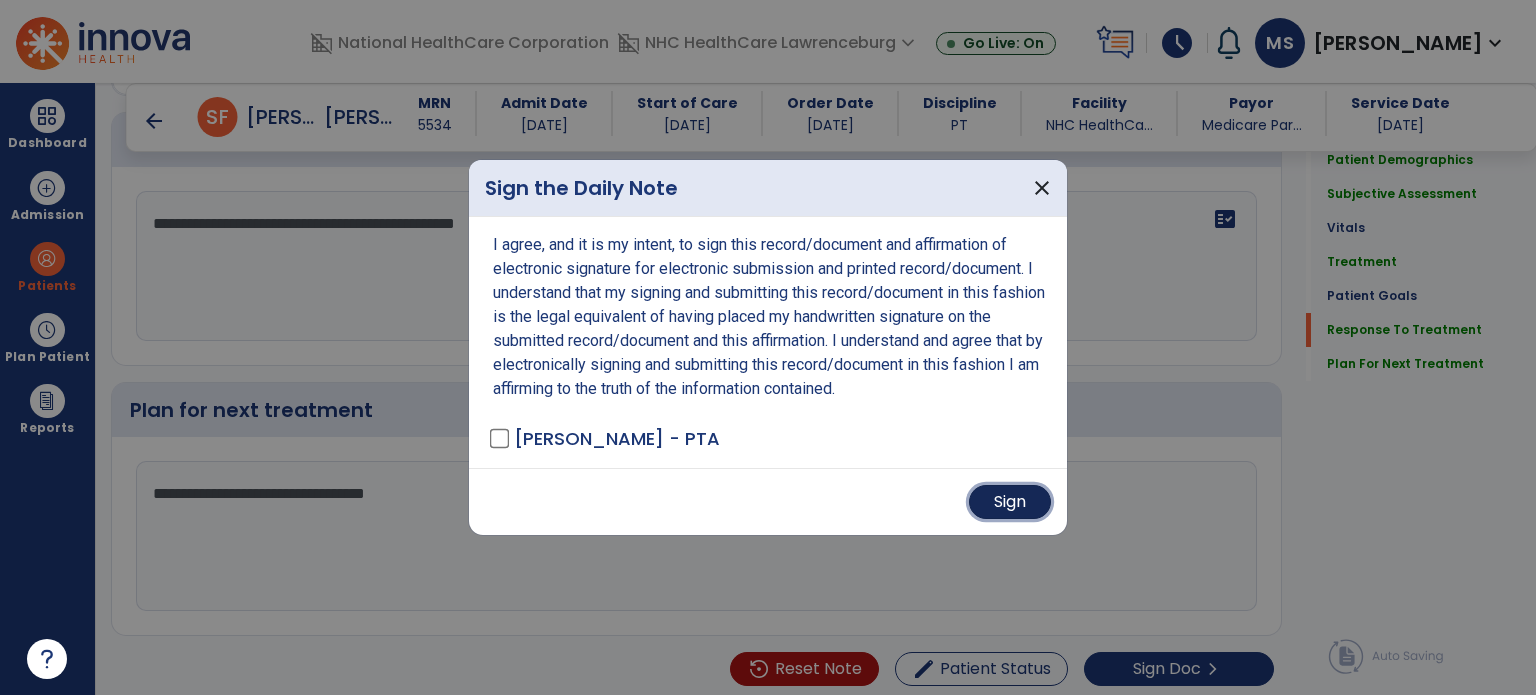 click on "Sign" at bounding box center [1010, 502] 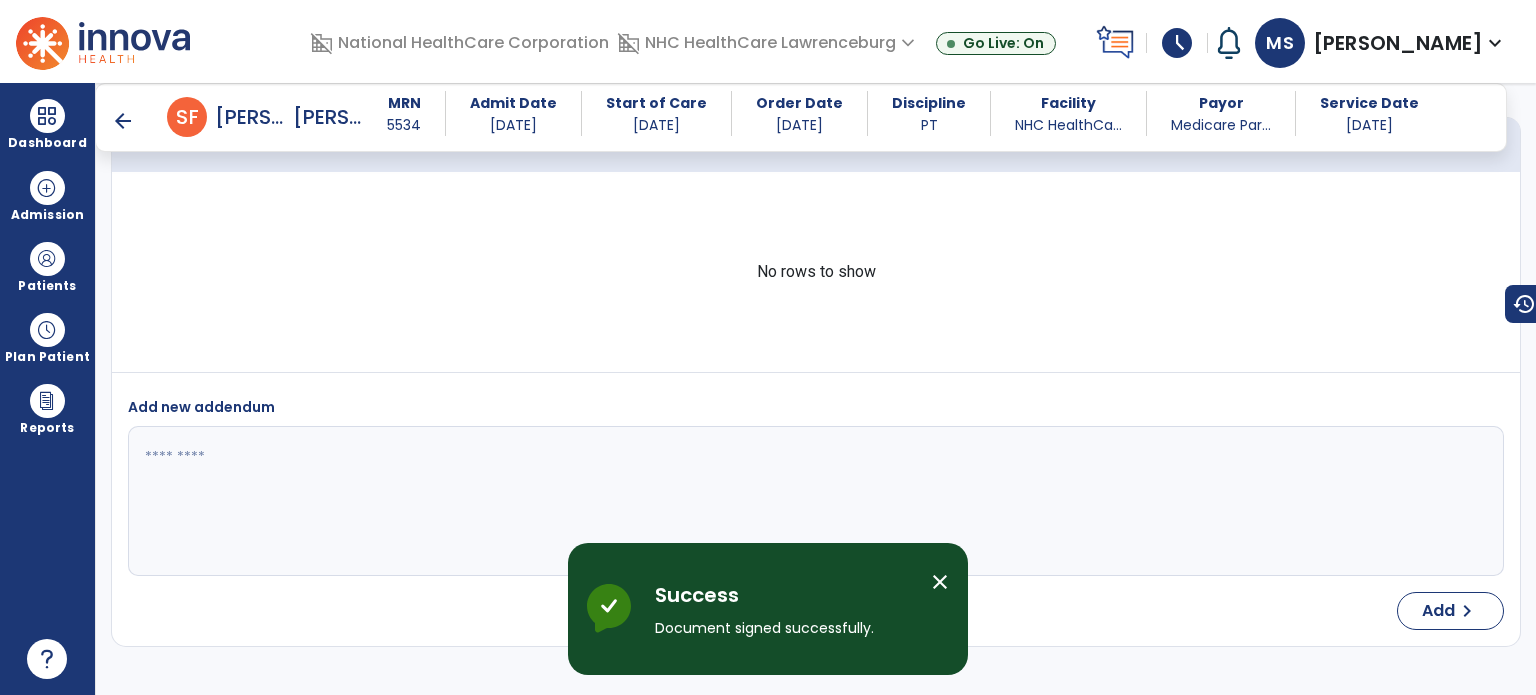 scroll, scrollTop: 3811, scrollLeft: 0, axis: vertical 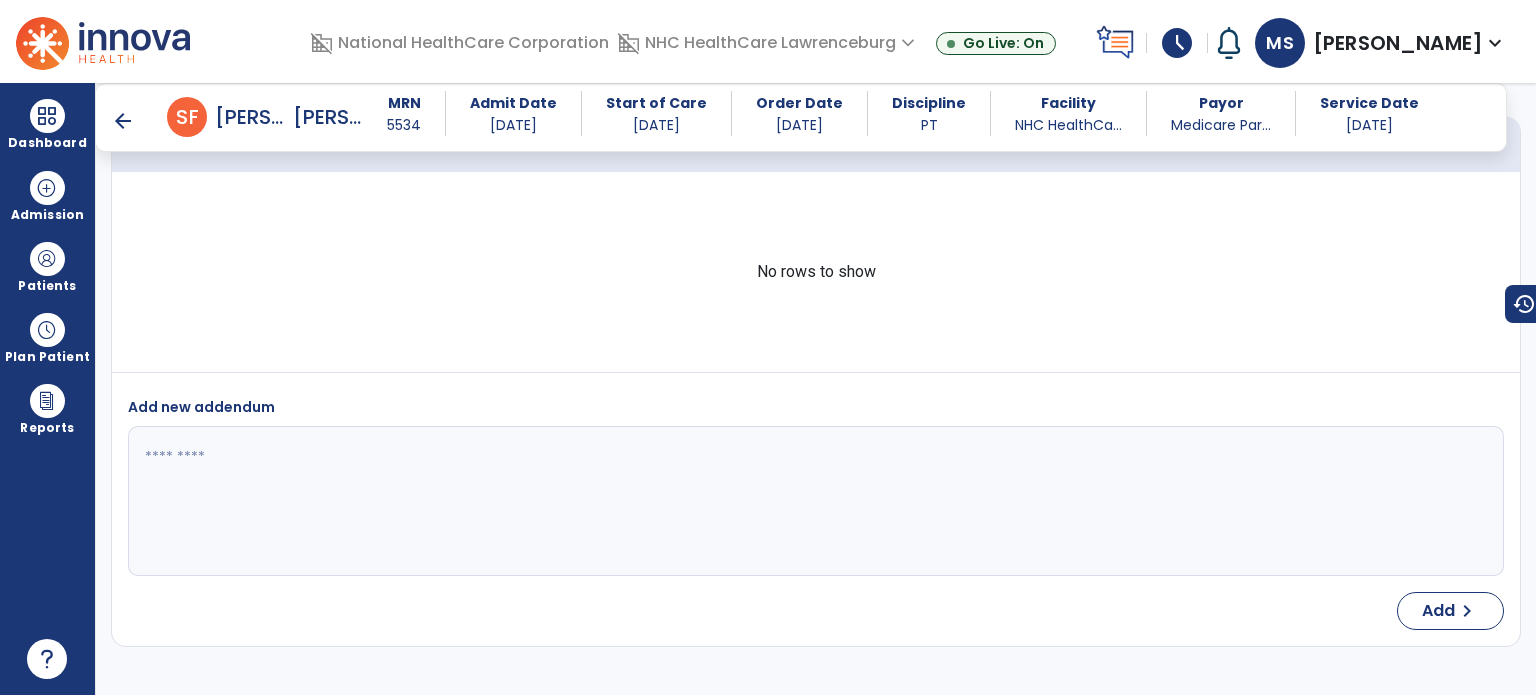 click on "arrow_back" at bounding box center [123, 121] 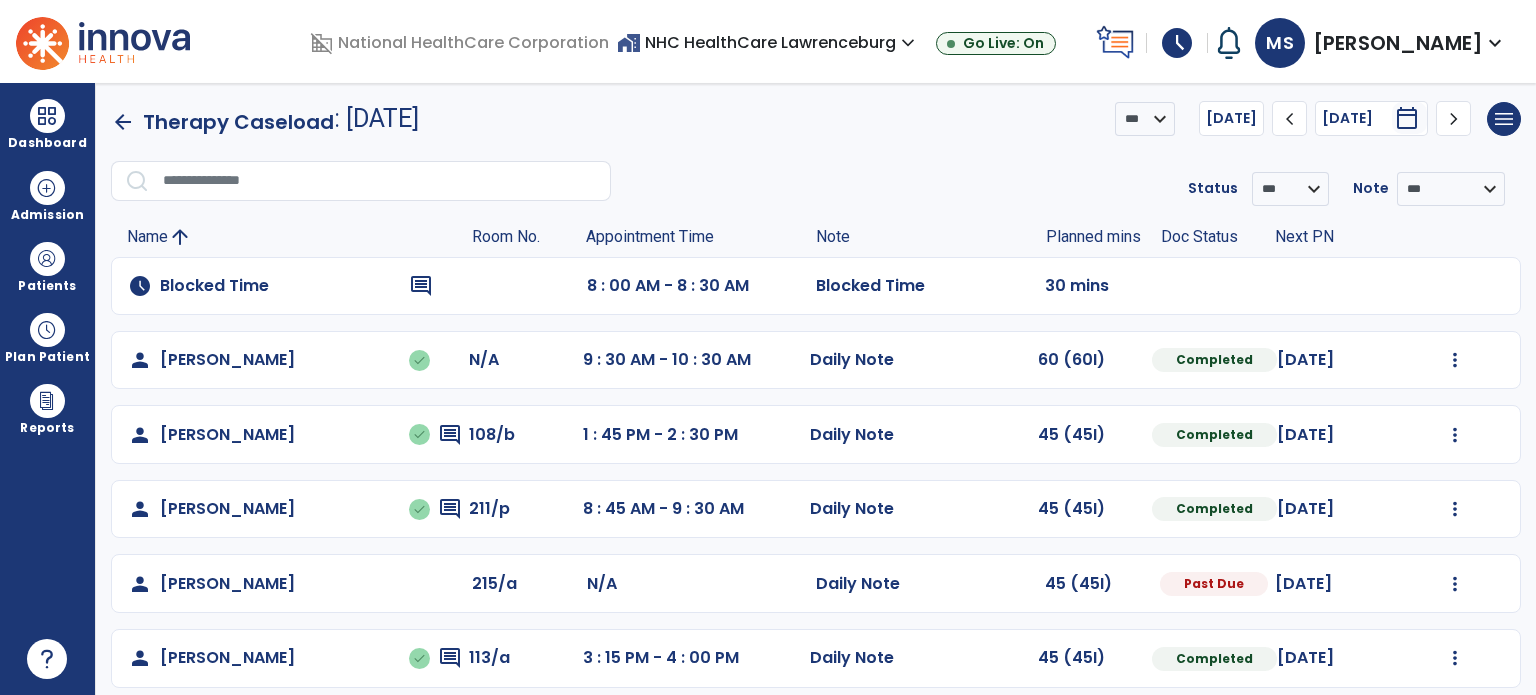 scroll, scrollTop: 0, scrollLeft: 0, axis: both 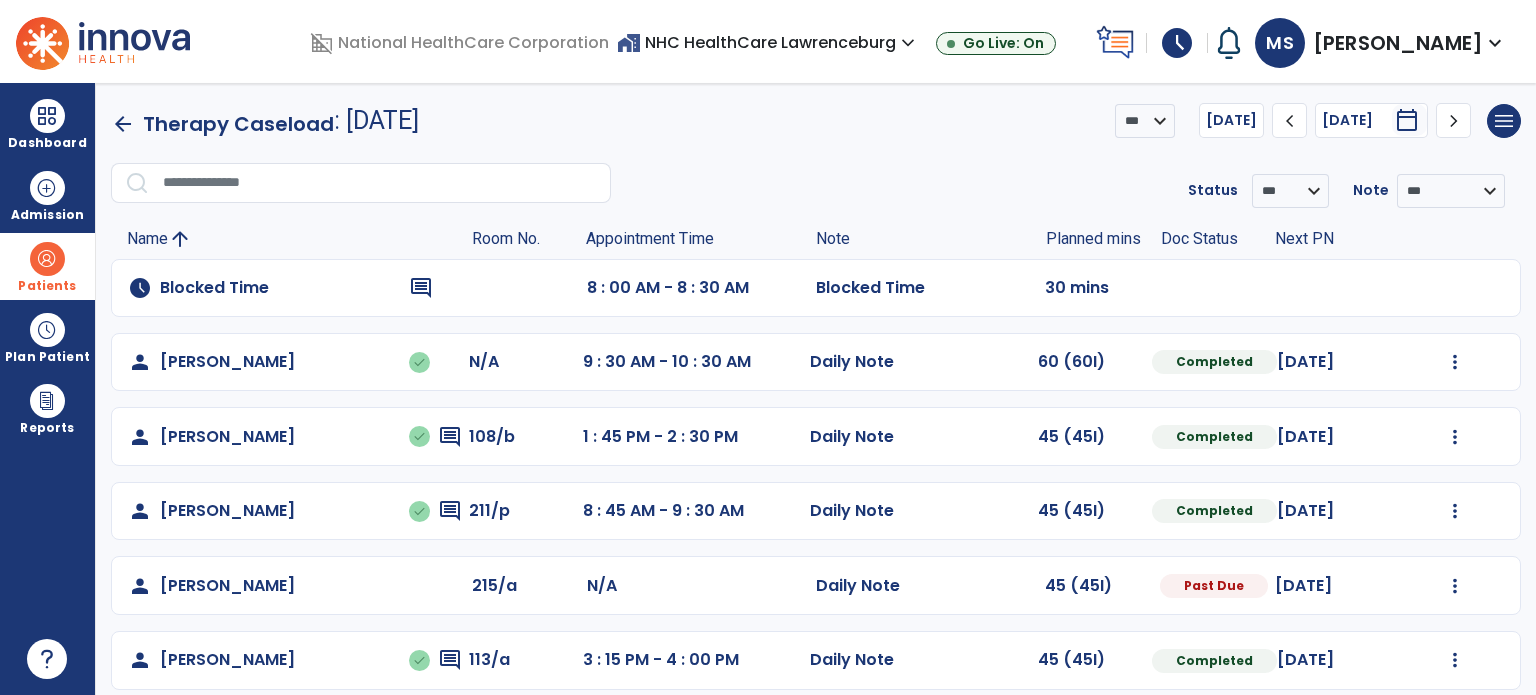 click on "Patients" at bounding box center (47, 266) 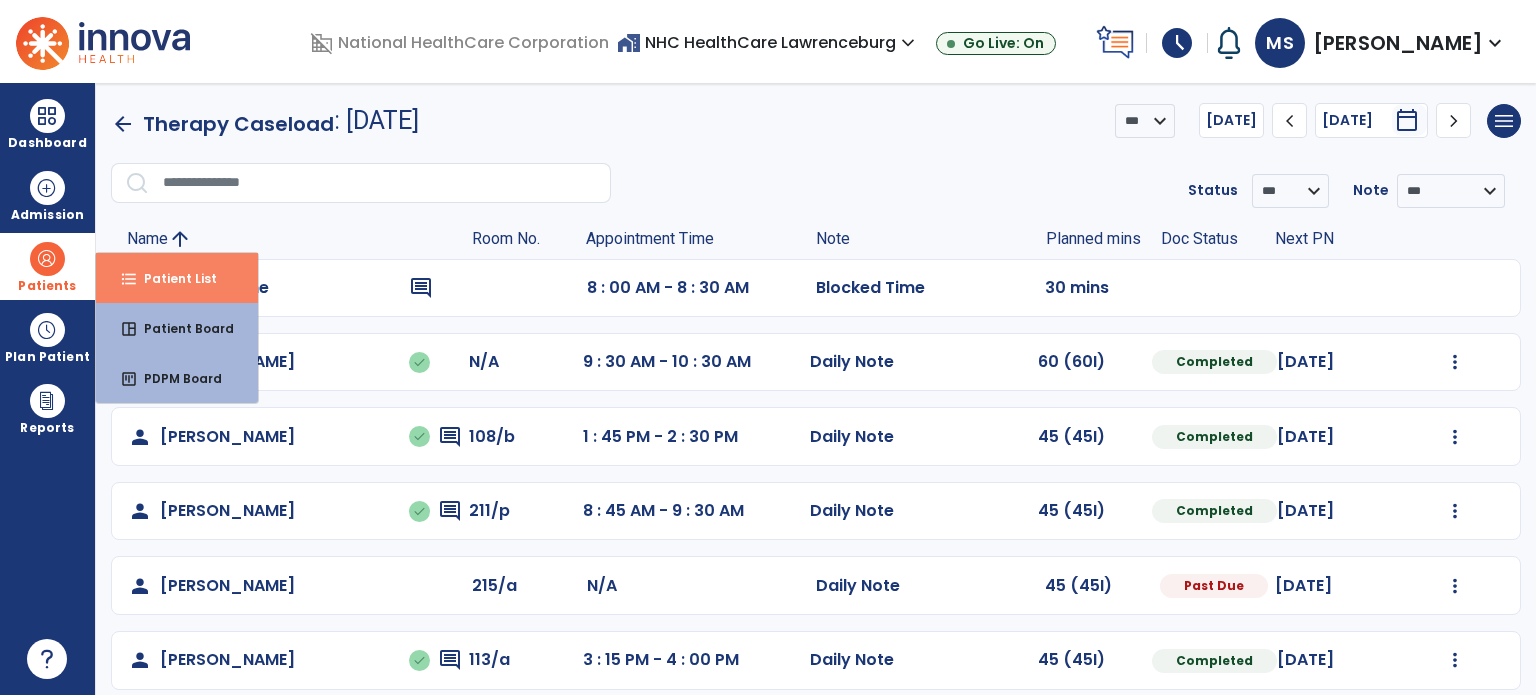 click on "format_list_bulleted" at bounding box center (129, 279) 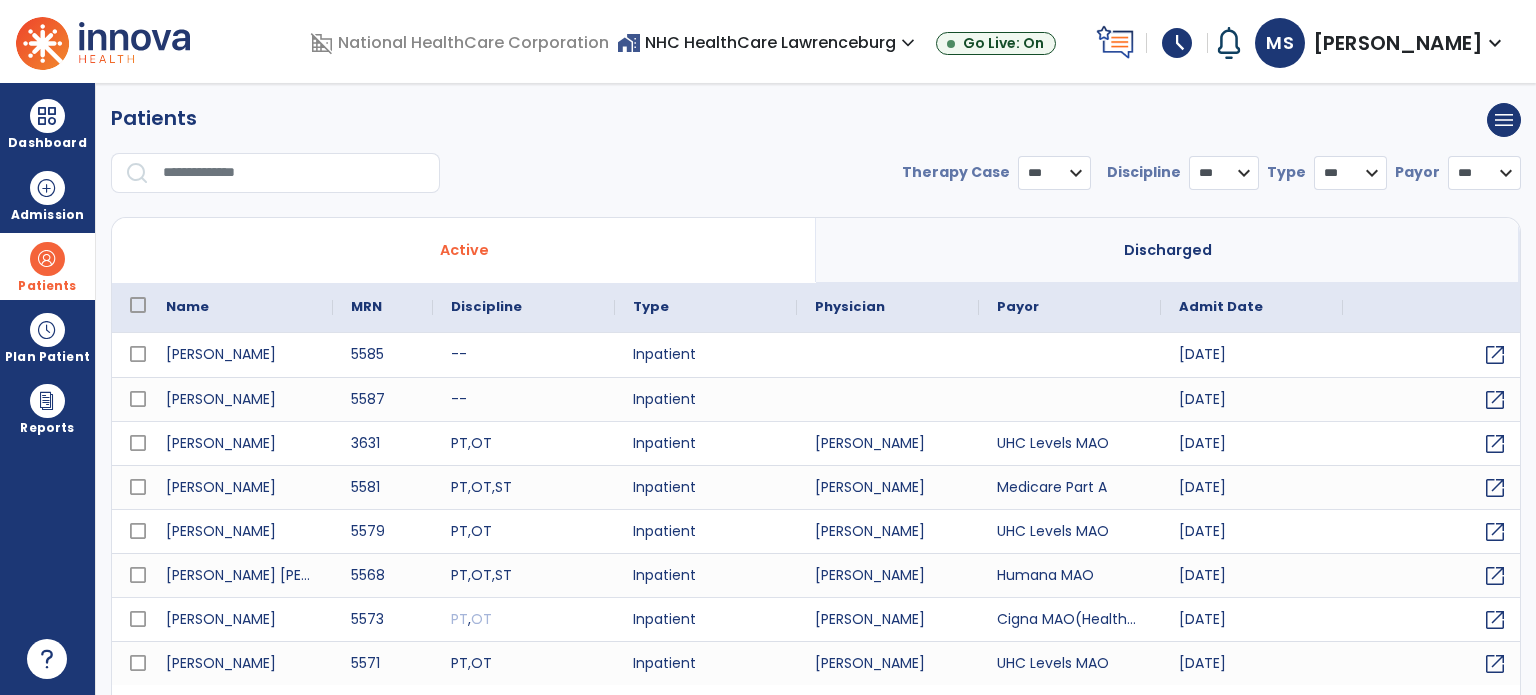 select on "***" 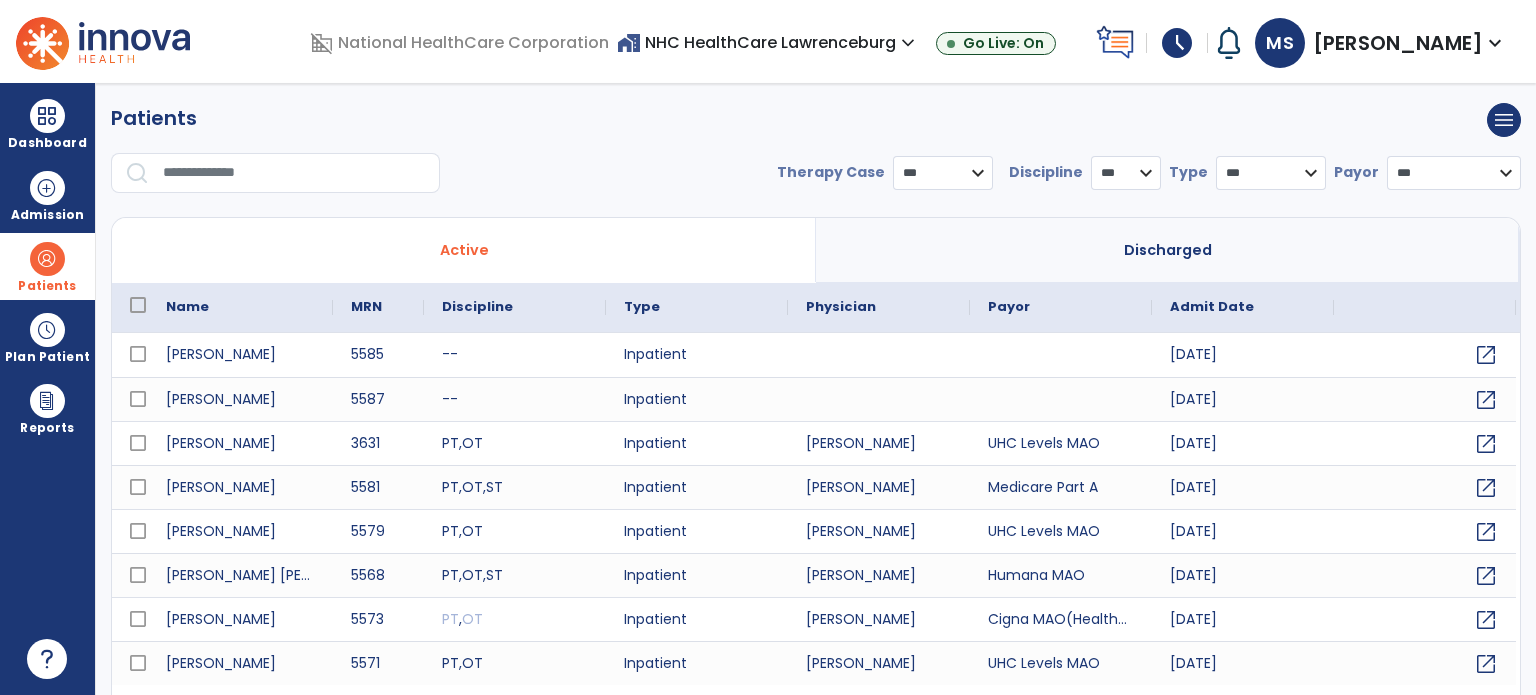 scroll, scrollTop: 46, scrollLeft: 0, axis: vertical 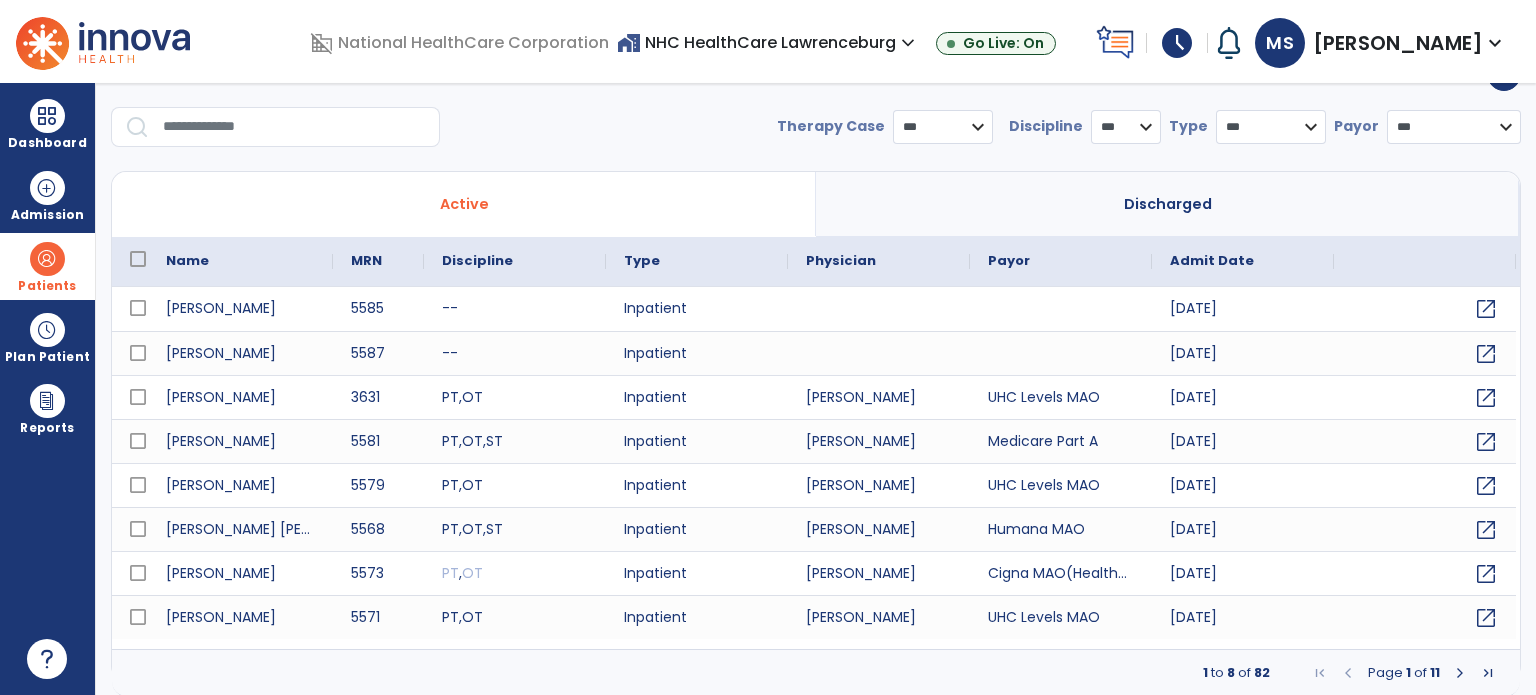 click at bounding box center (294, 127) 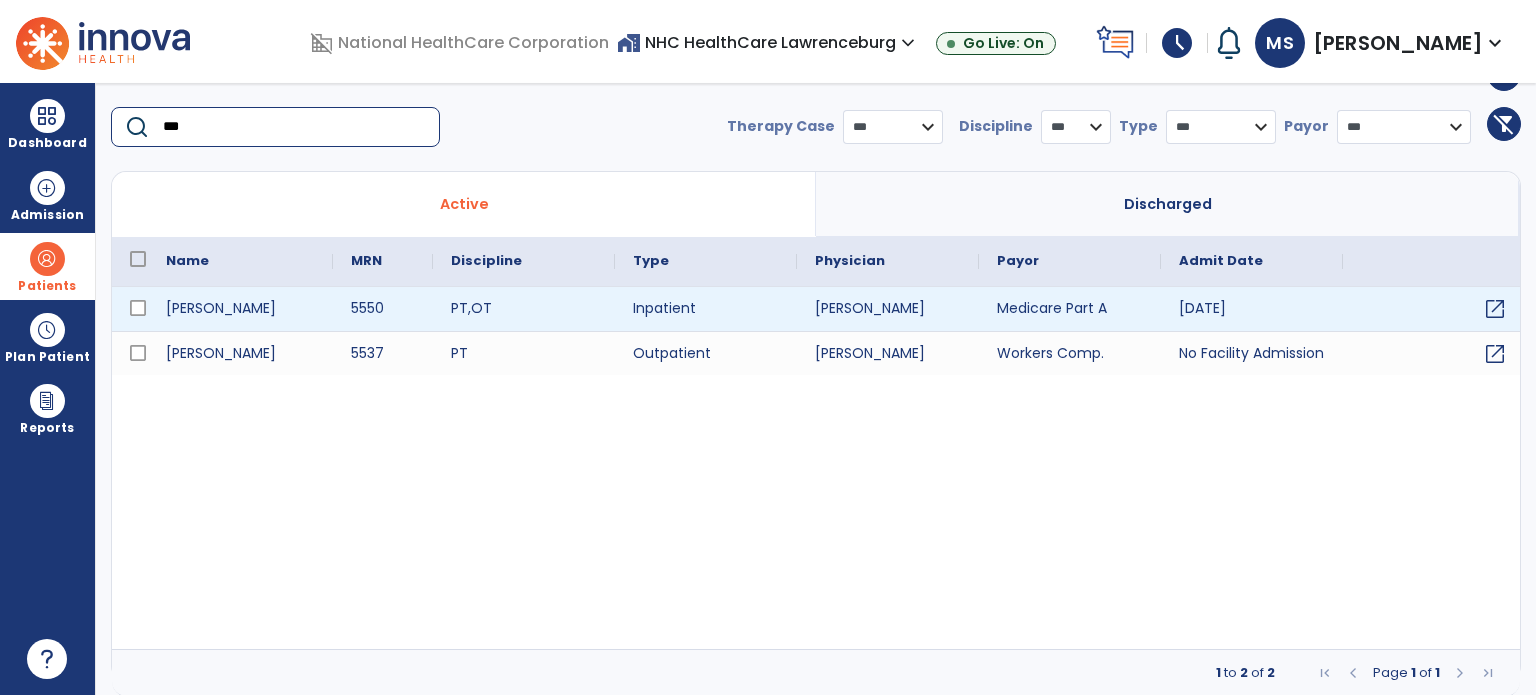 type on "***" 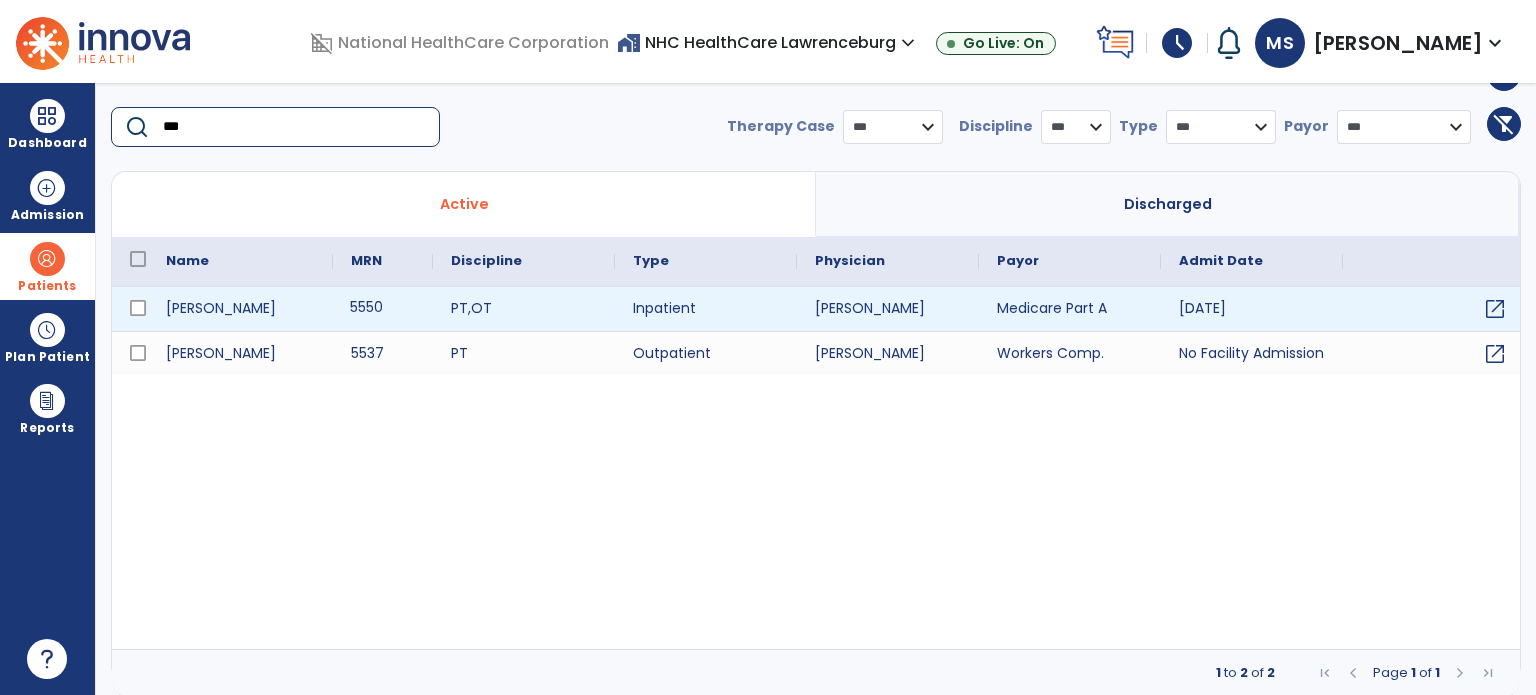 click on "5550" at bounding box center (383, 309) 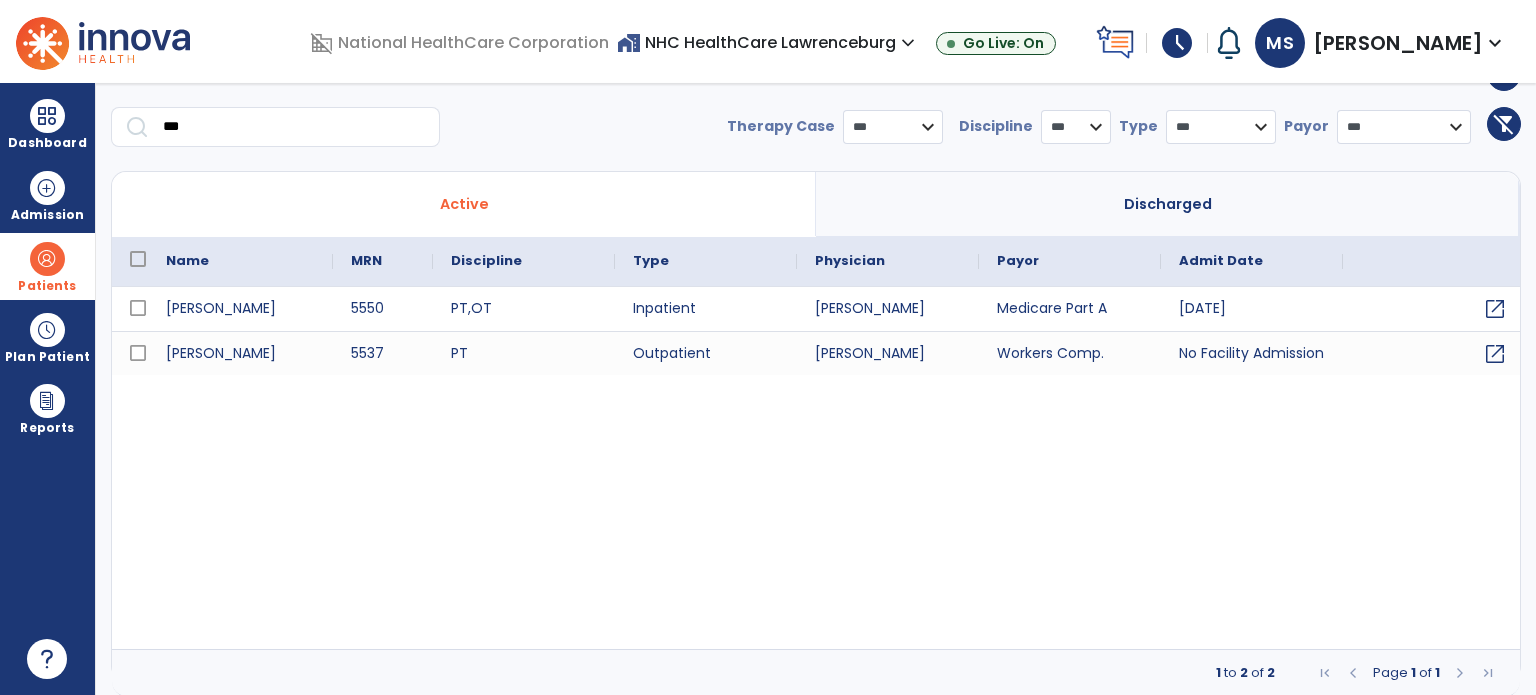 scroll, scrollTop: 0, scrollLeft: 0, axis: both 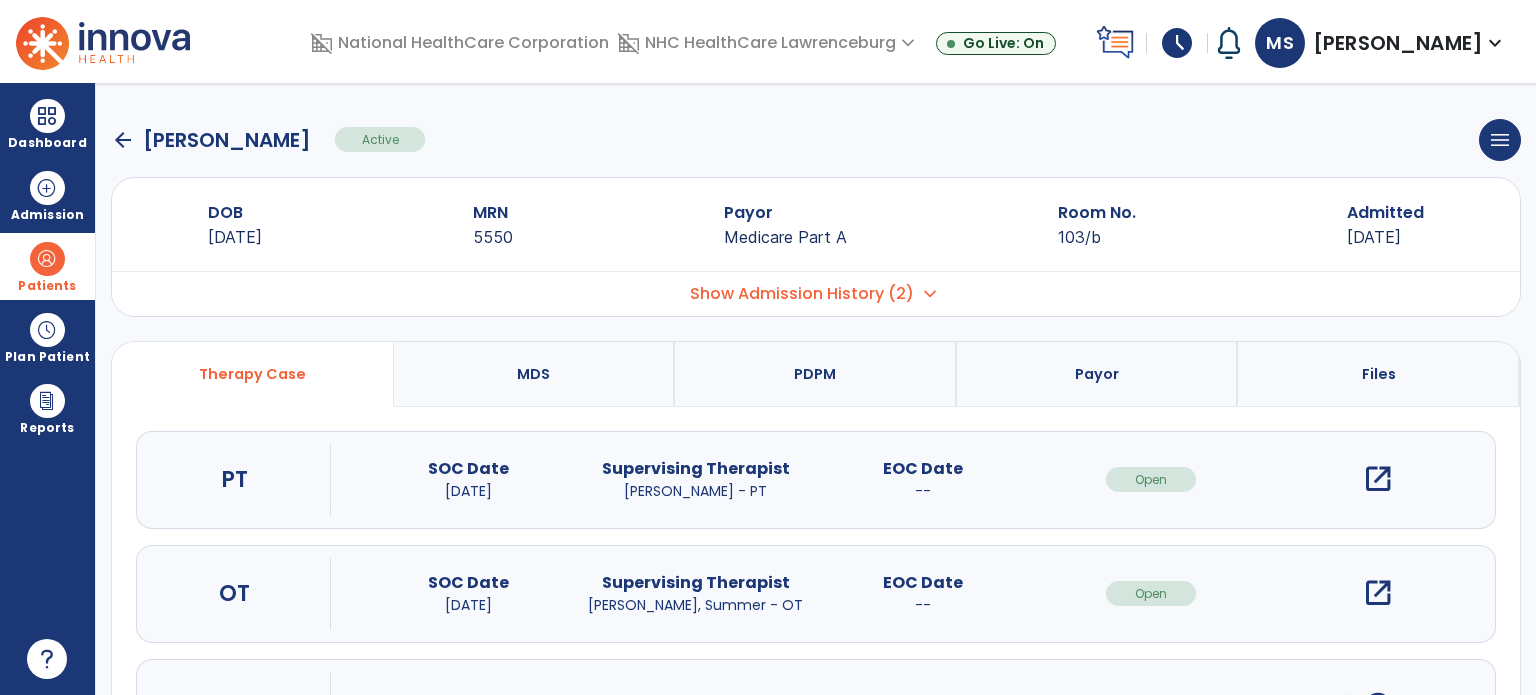 click on "open_in_new" at bounding box center [1378, 479] 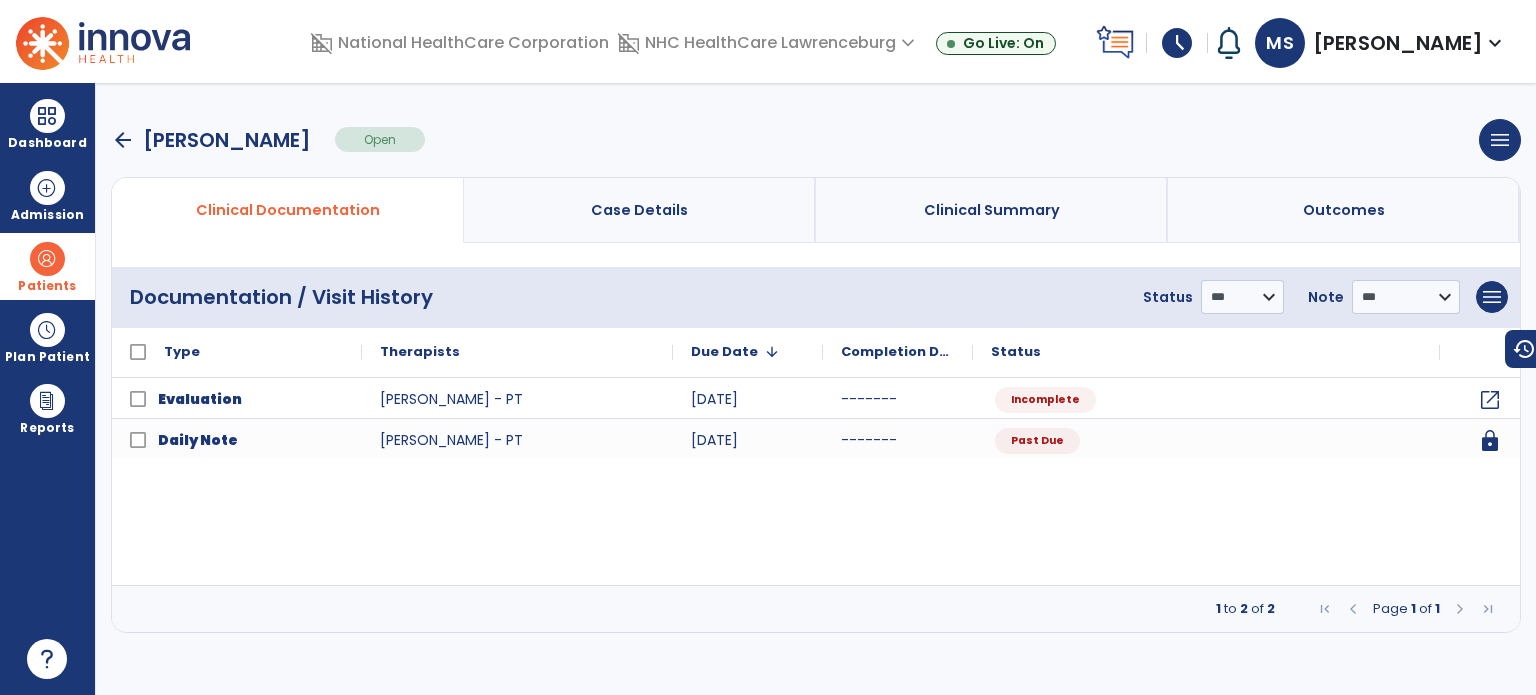 click on "arrow_back" at bounding box center (123, 140) 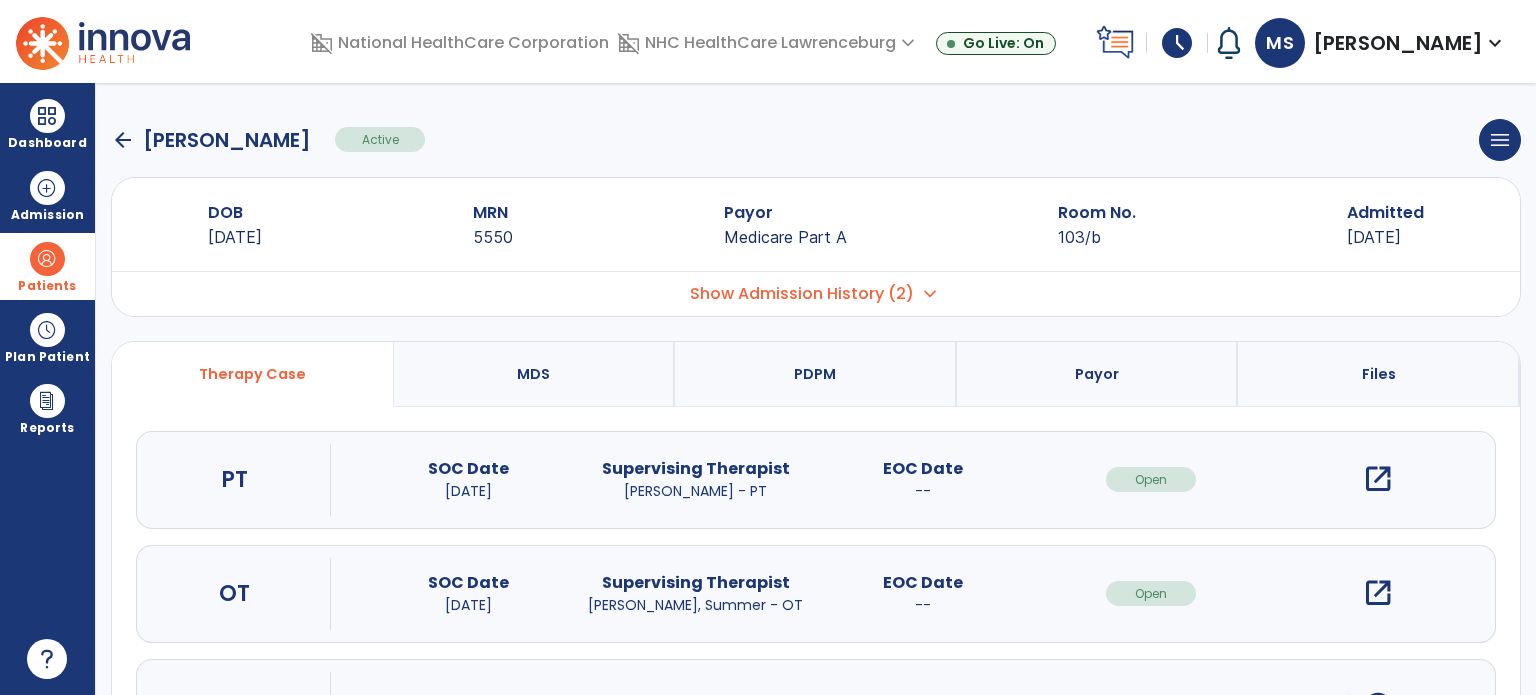 click on "arrow_back" 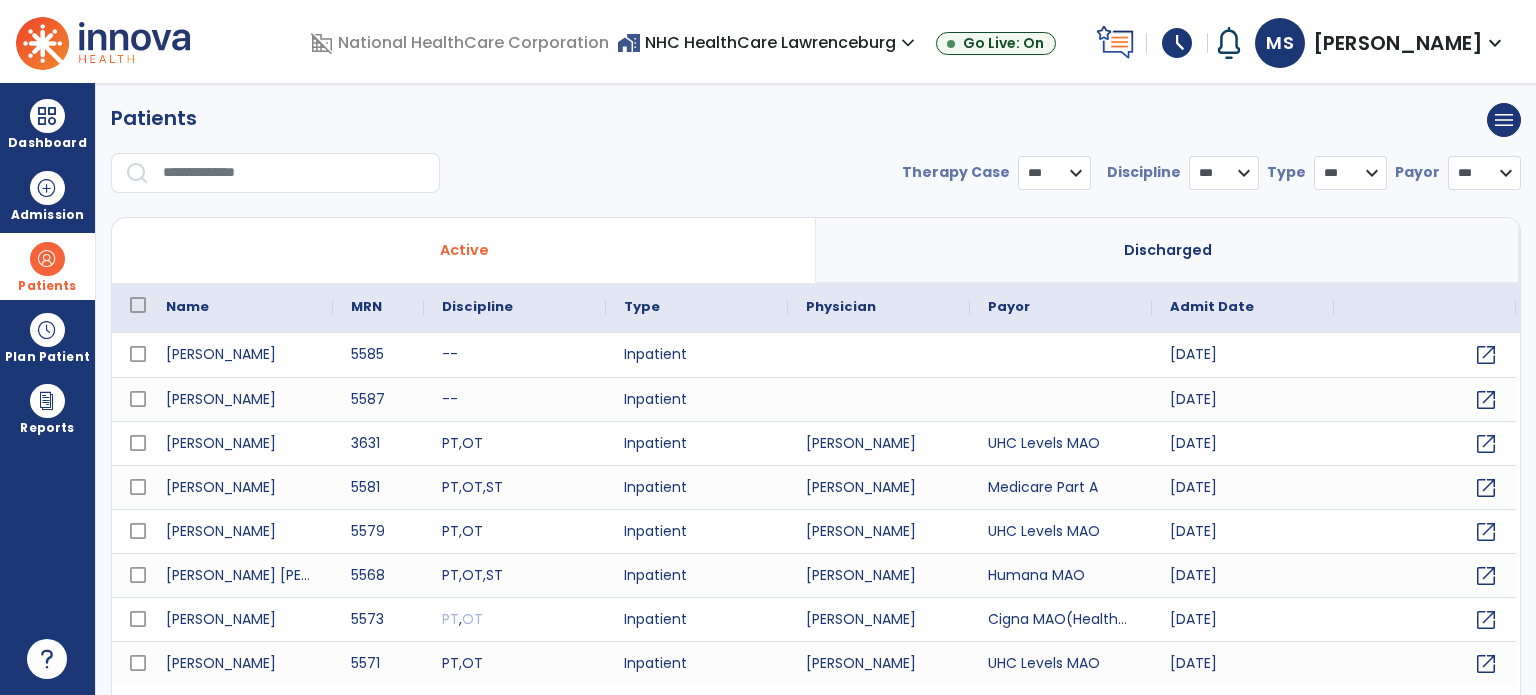 select on "***" 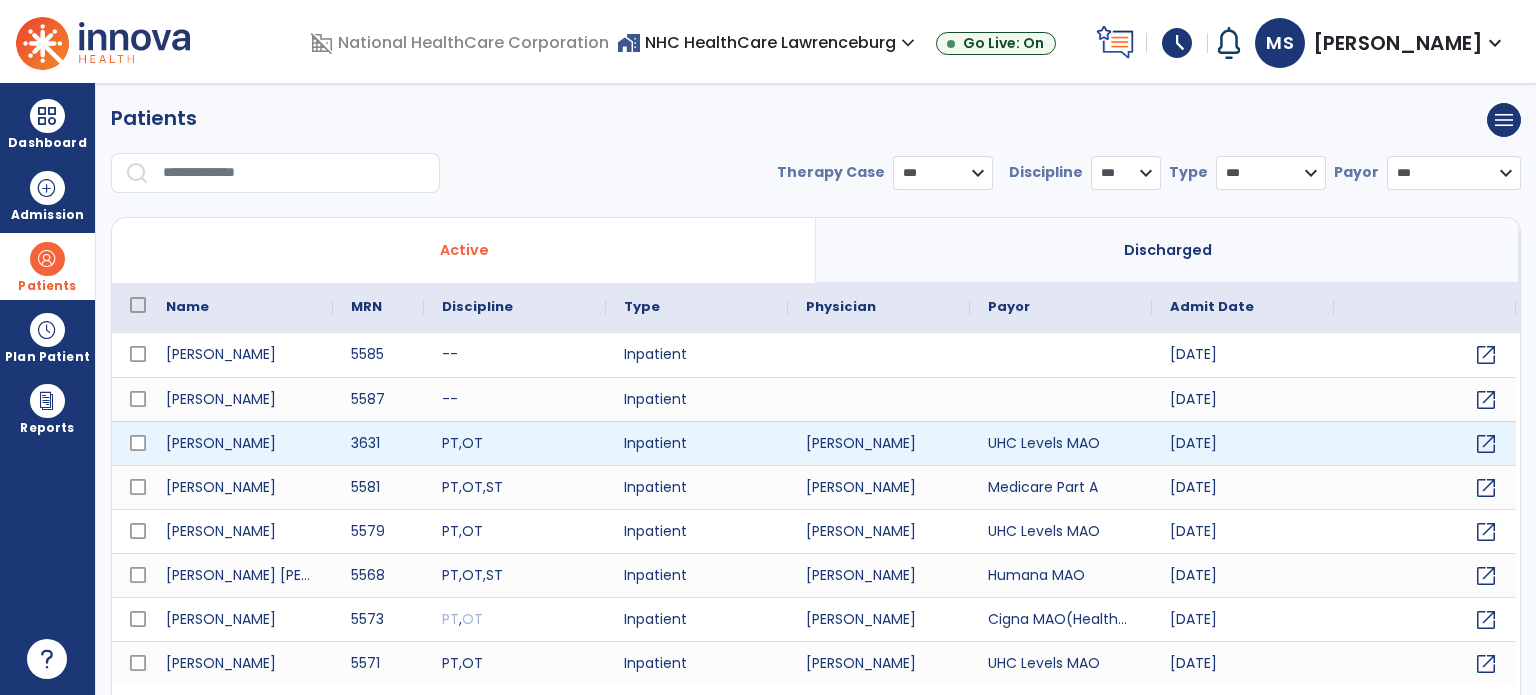scroll, scrollTop: 46, scrollLeft: 0, axis: vertical 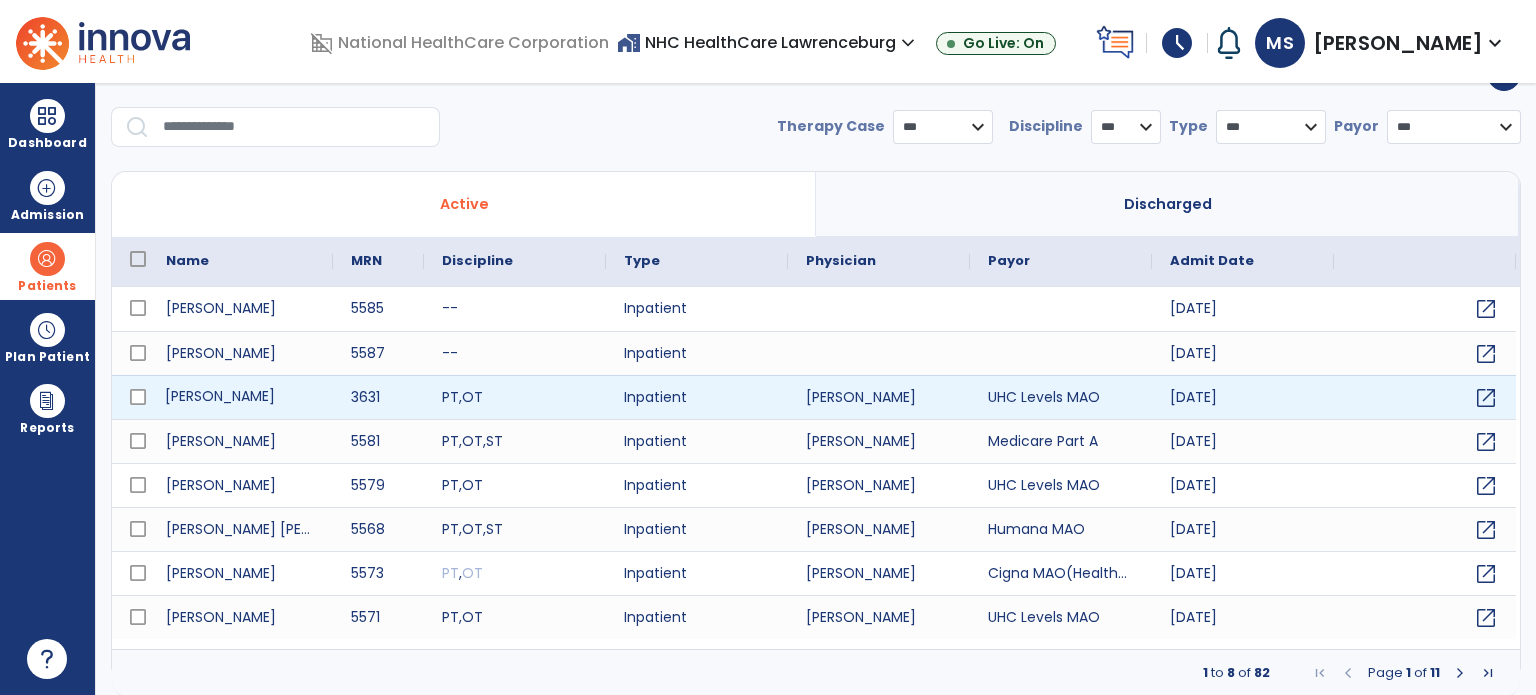 click on "[PERSON_NAME]" at bounding box center (240, 397) 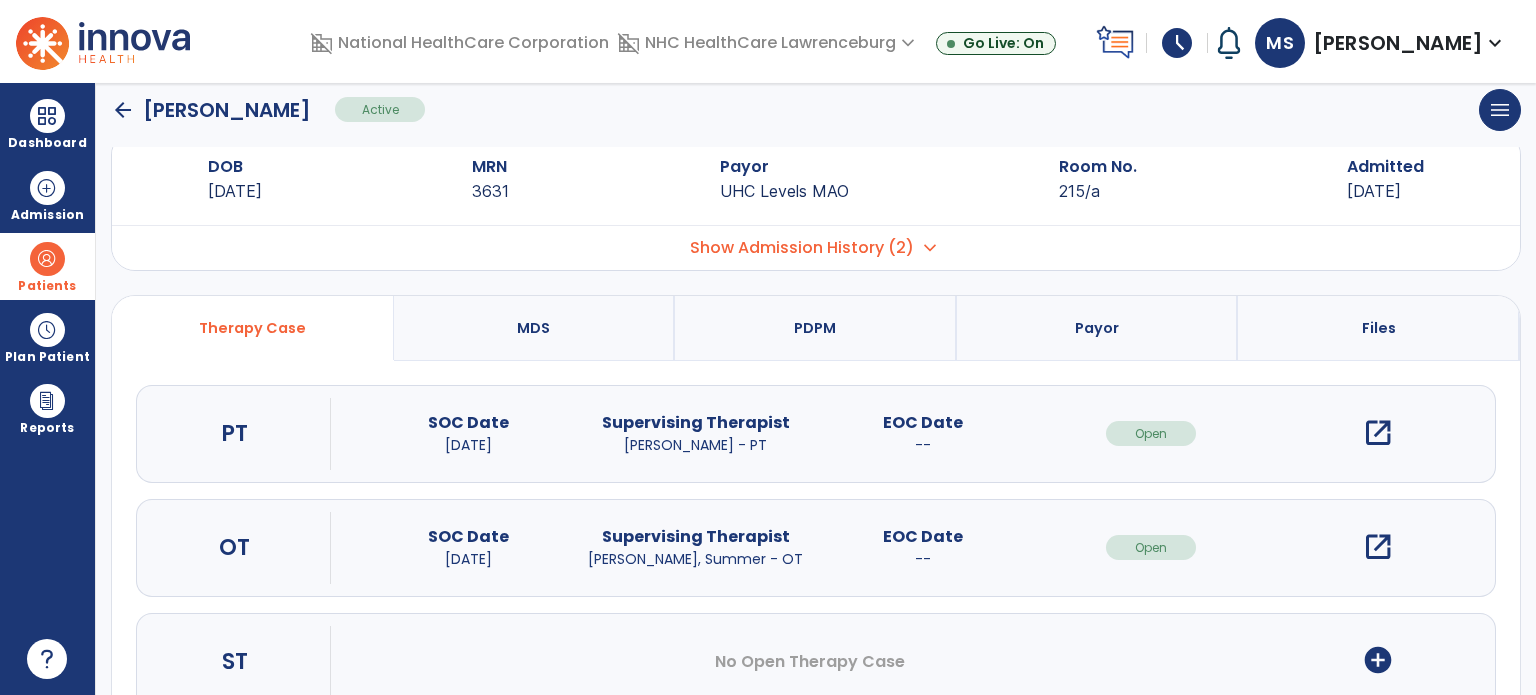 scroll, scrollTop: 0, scrollLeft: 0, axis: both 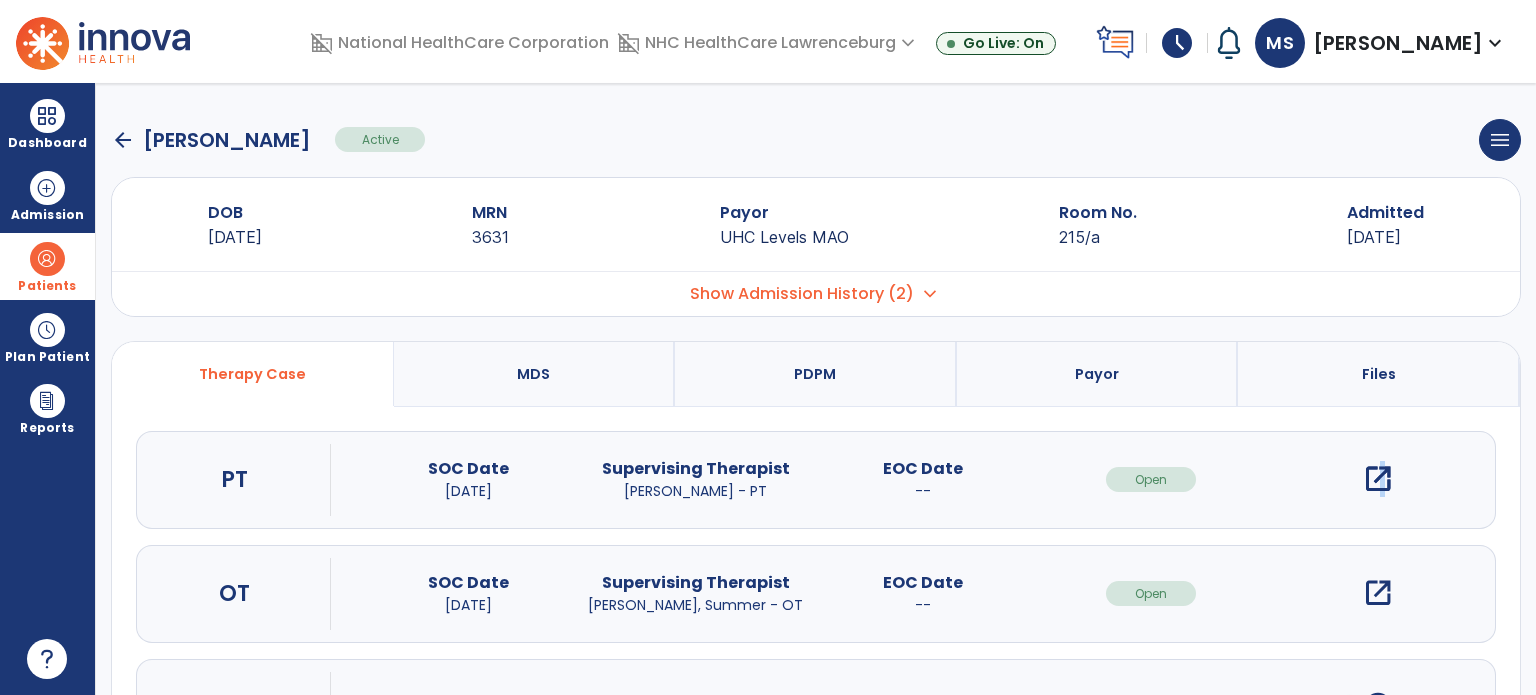 click on "open_in_new" at bounding box center [1378, 479] 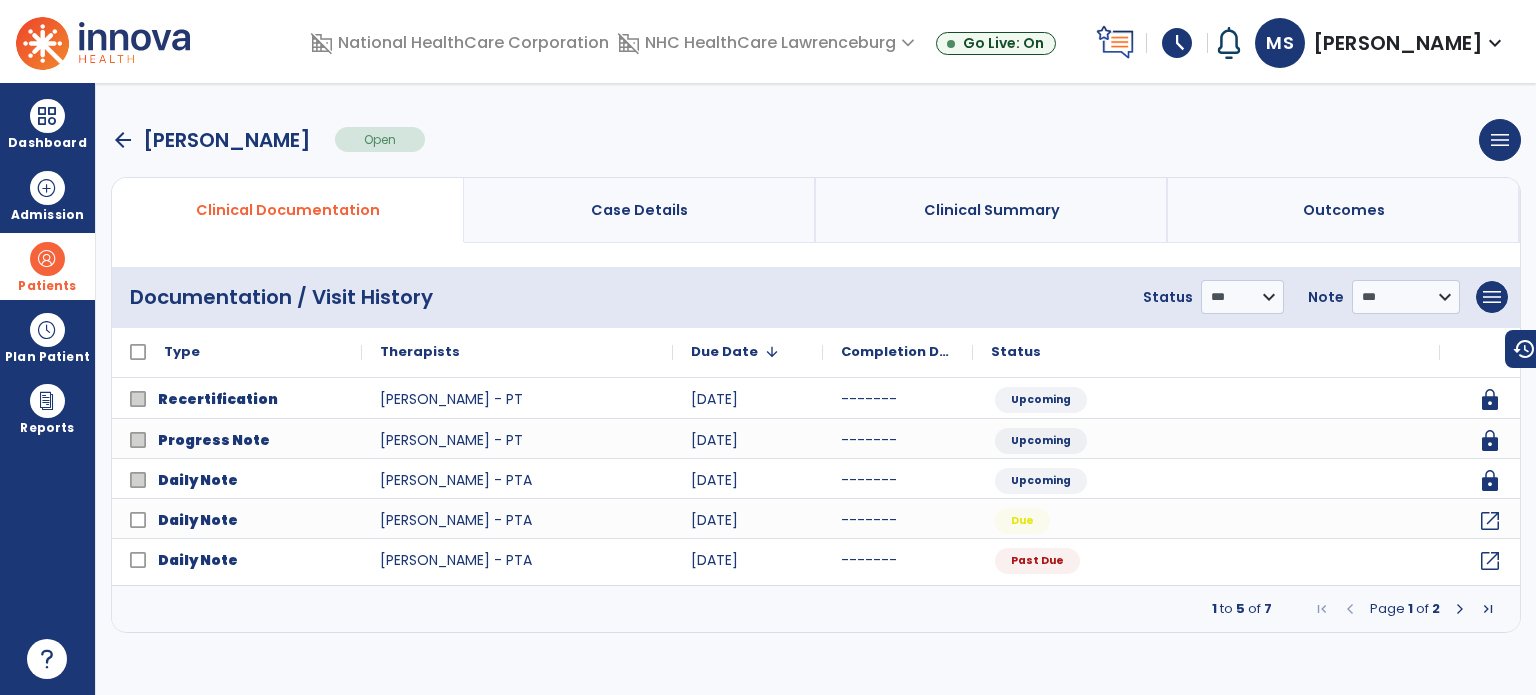 click at bounding box center (1460, 609) 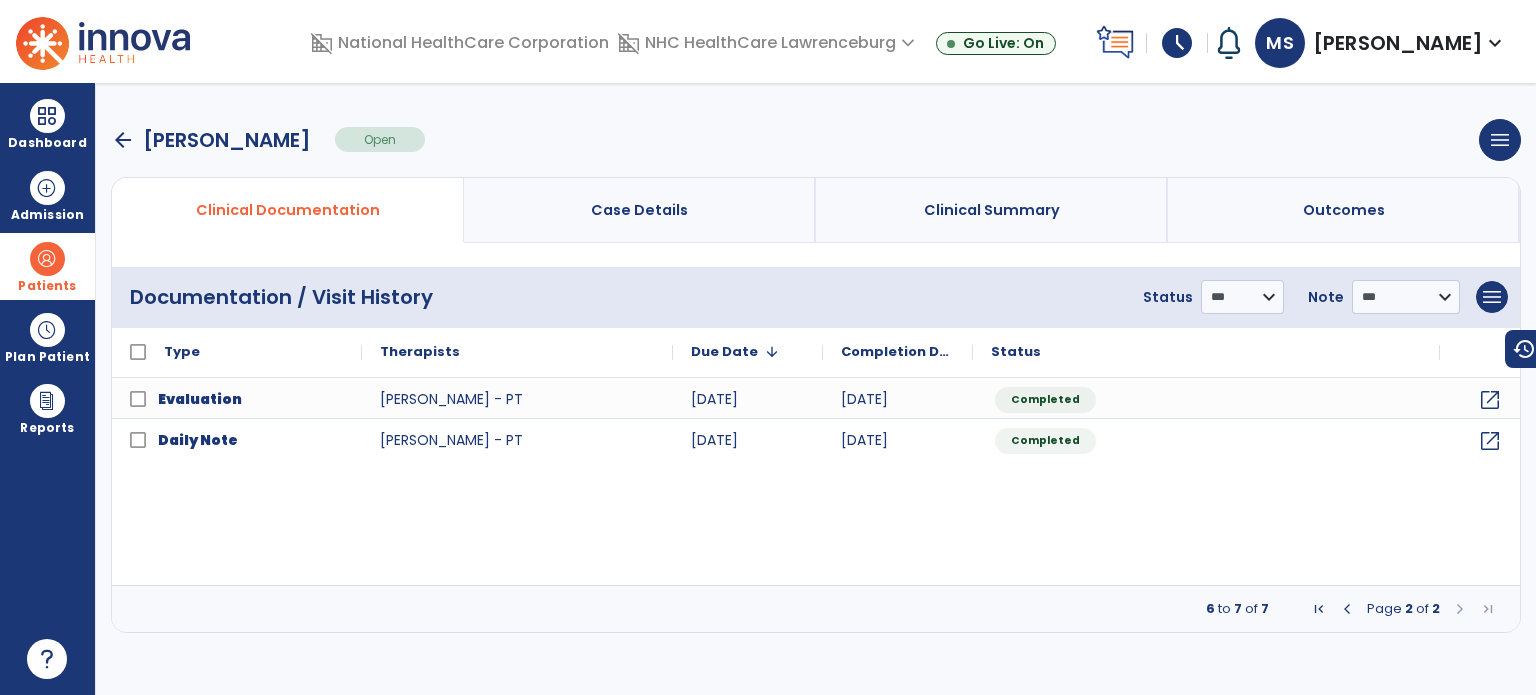 click at bounding box center [1347, 609] 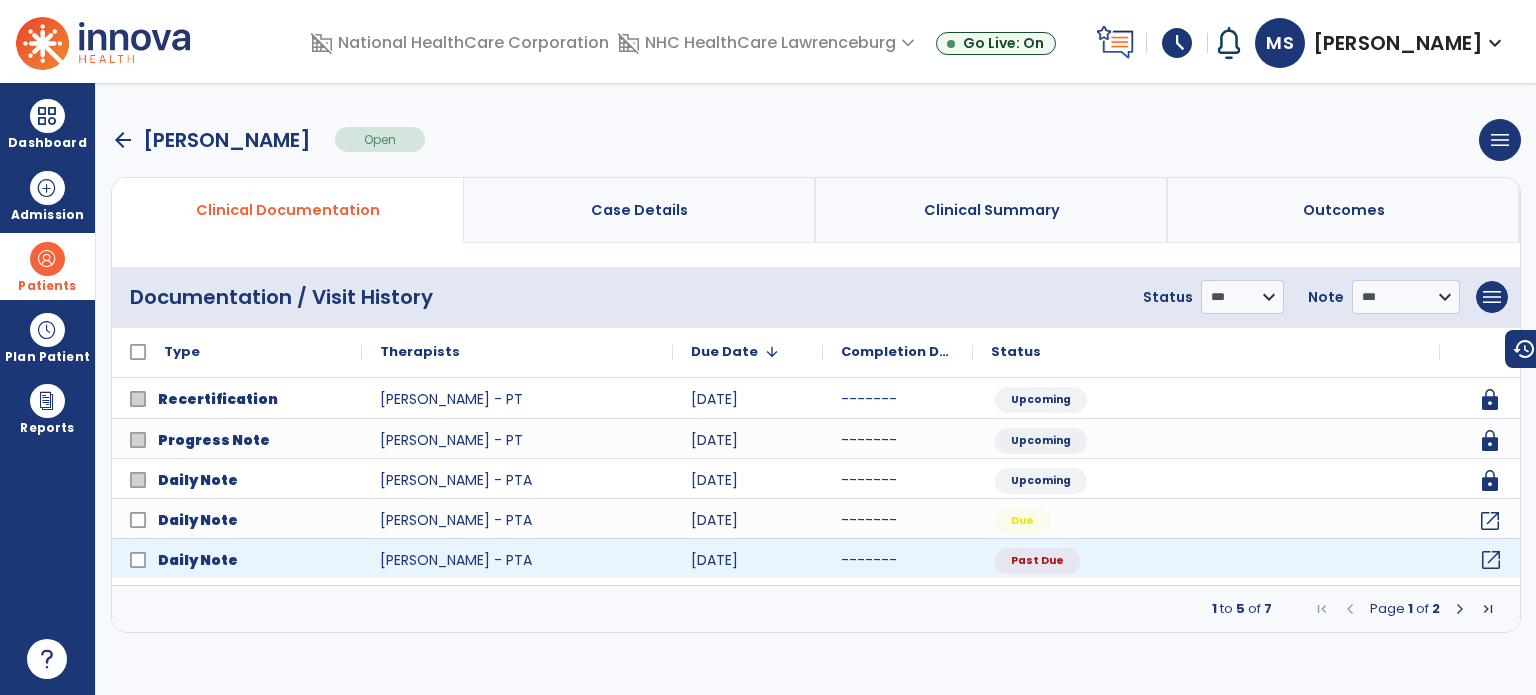 click on "open_in_new" 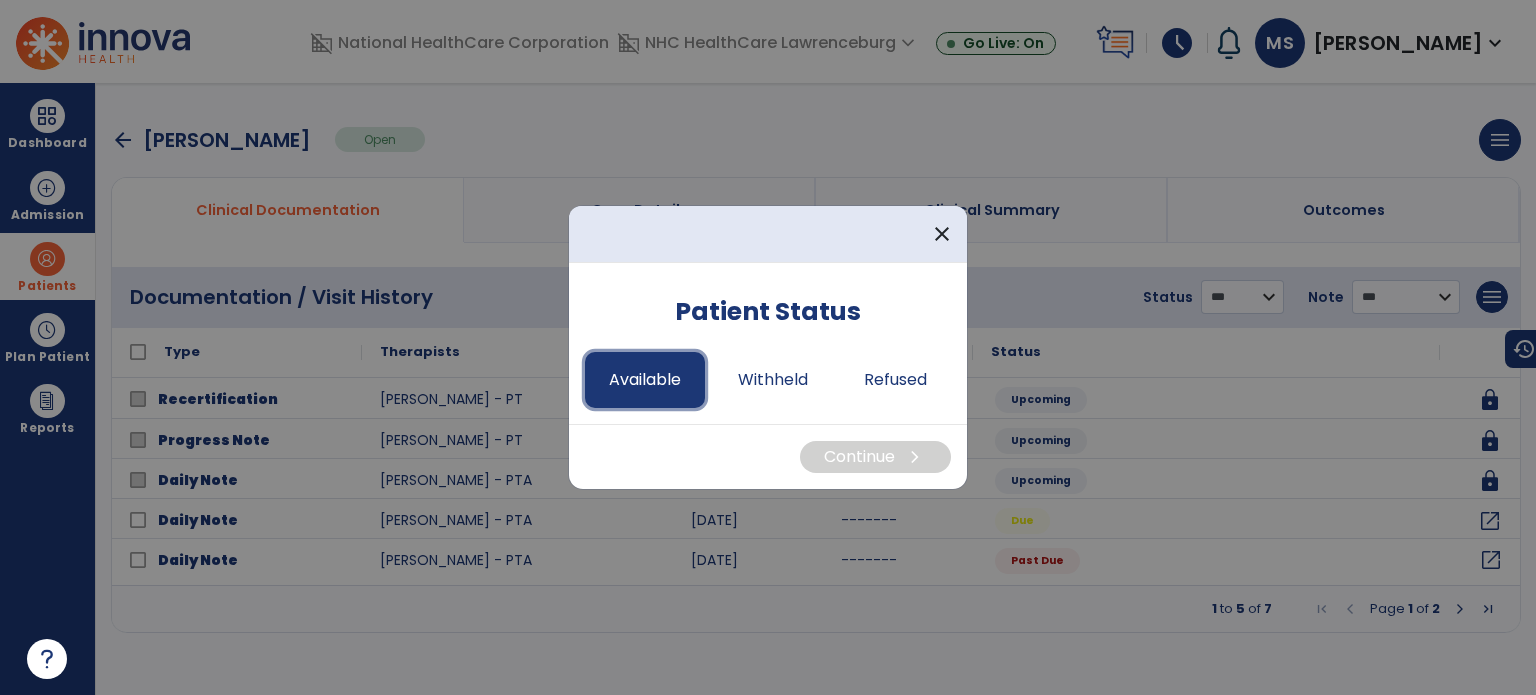 drag, startPoint x: 660, startPoint y: 383, endPoint x: 688, endPoint y: 395, distance: 30.463093 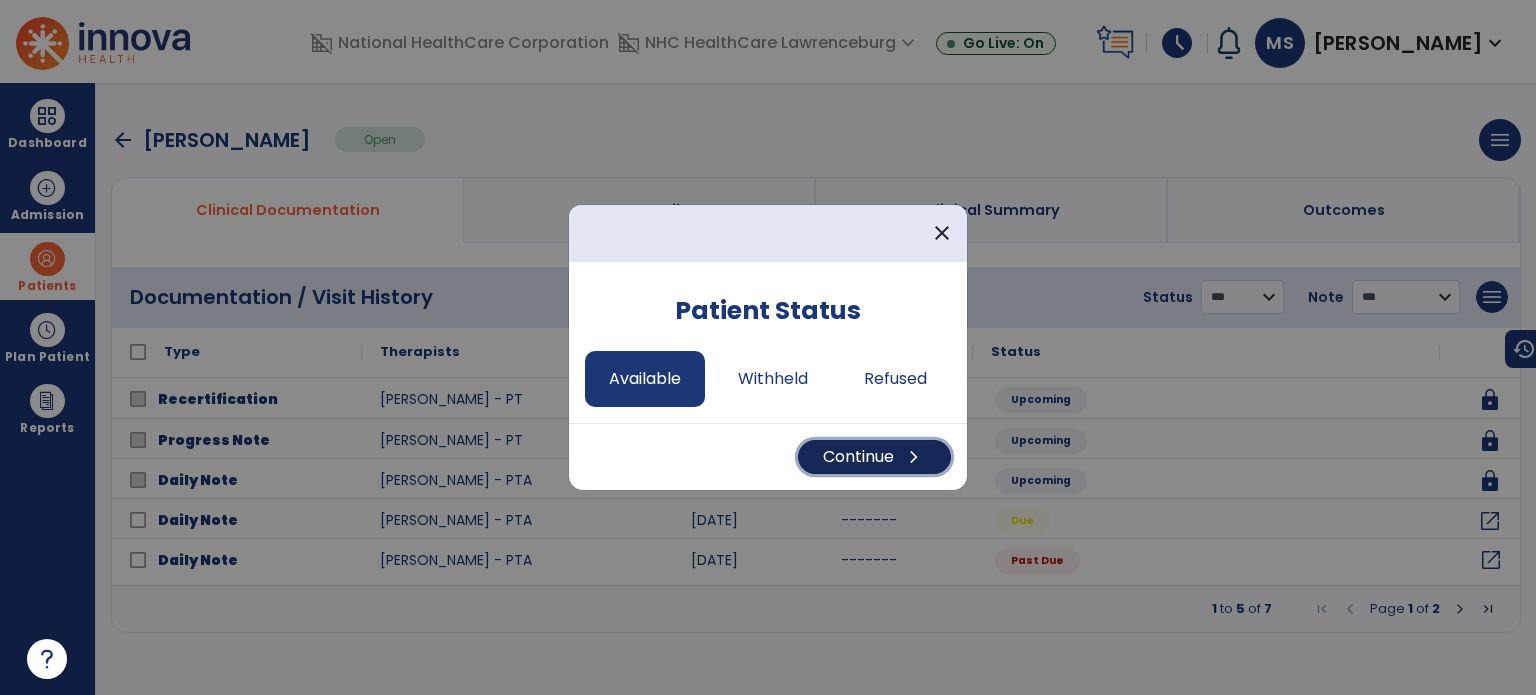 click on "Continue   chevron_right" at bounding box center [874, 457] 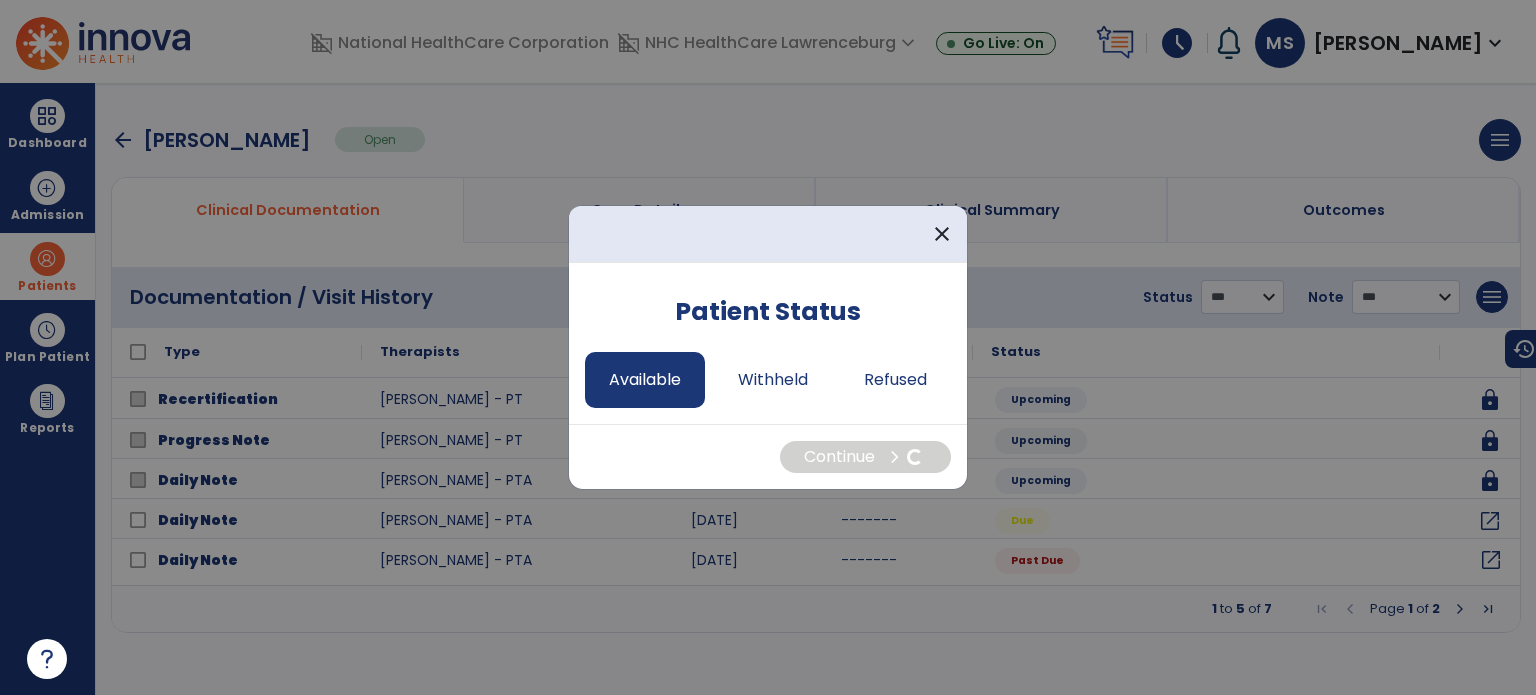 select on "*" 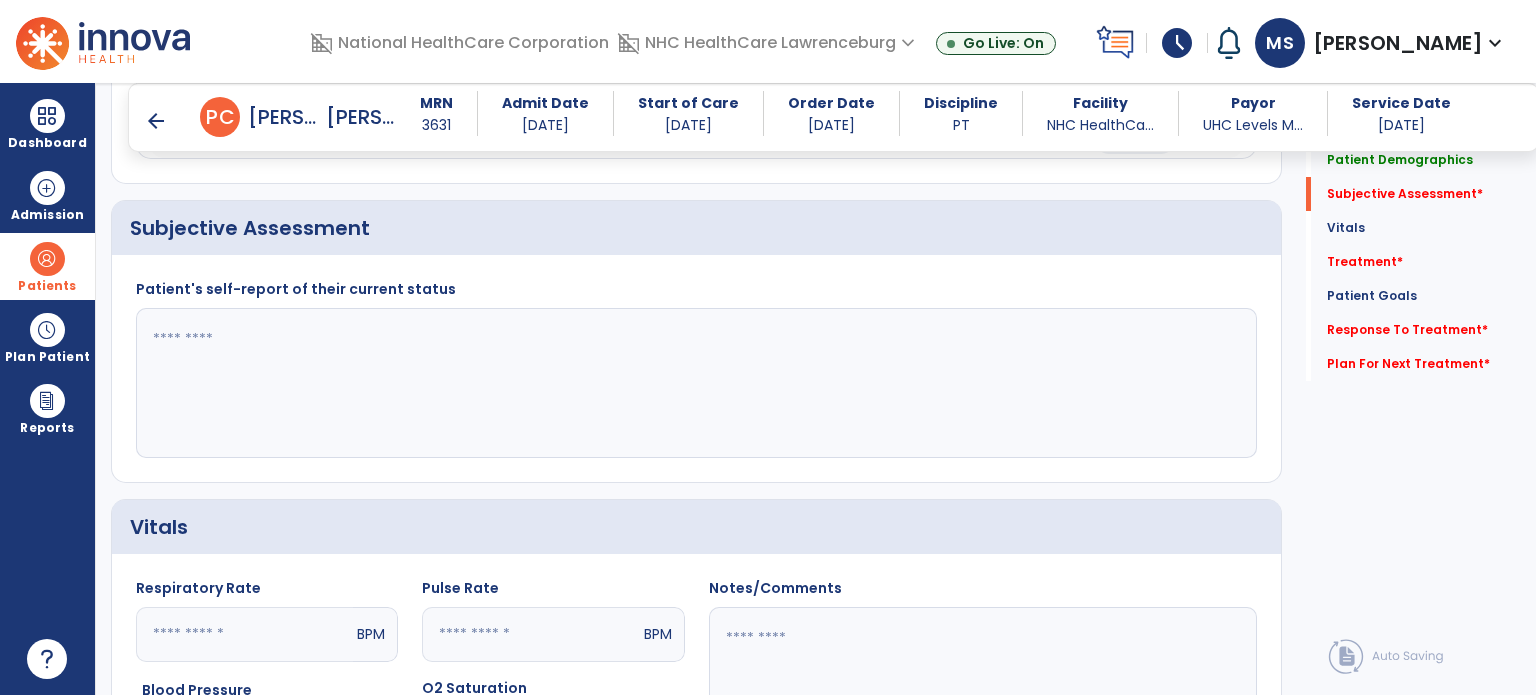 scroll, scrollTop: 400, scrollLeft: 0, axis: vertical 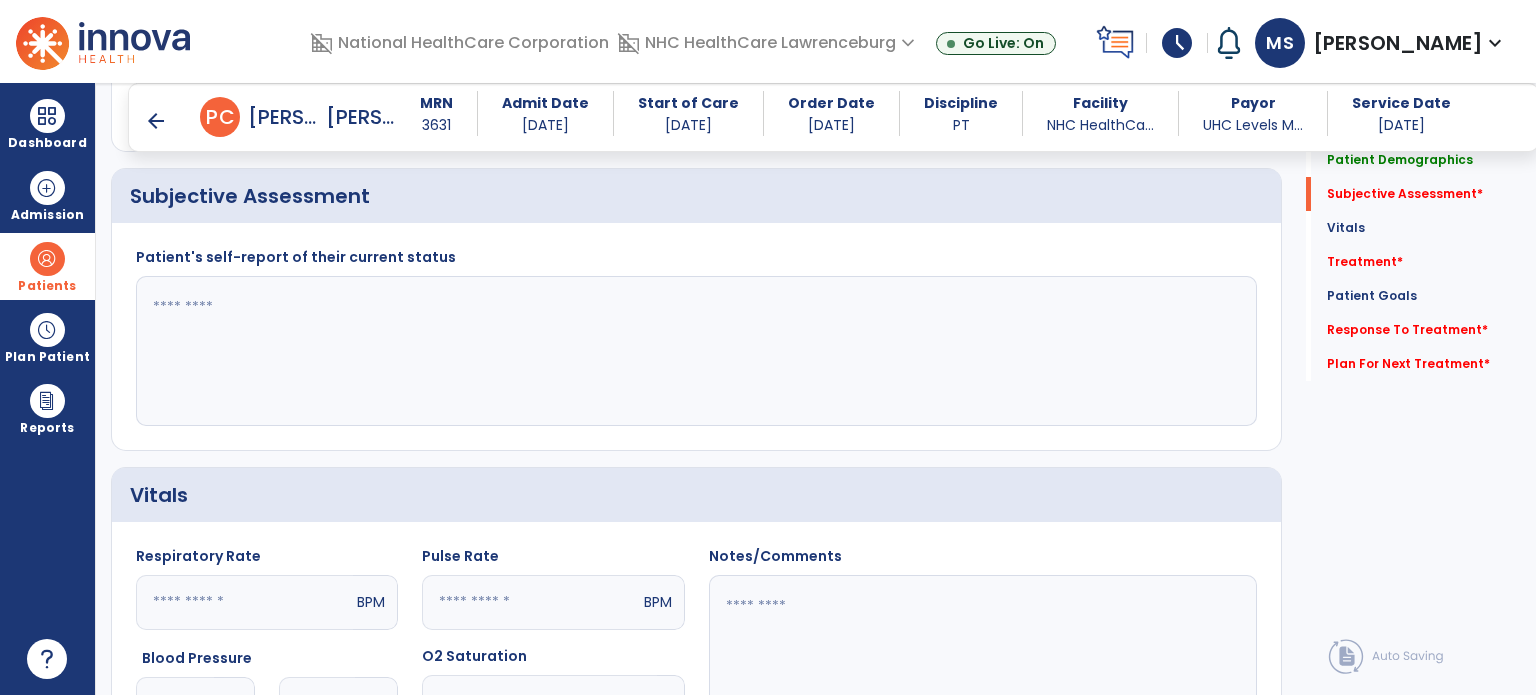 click 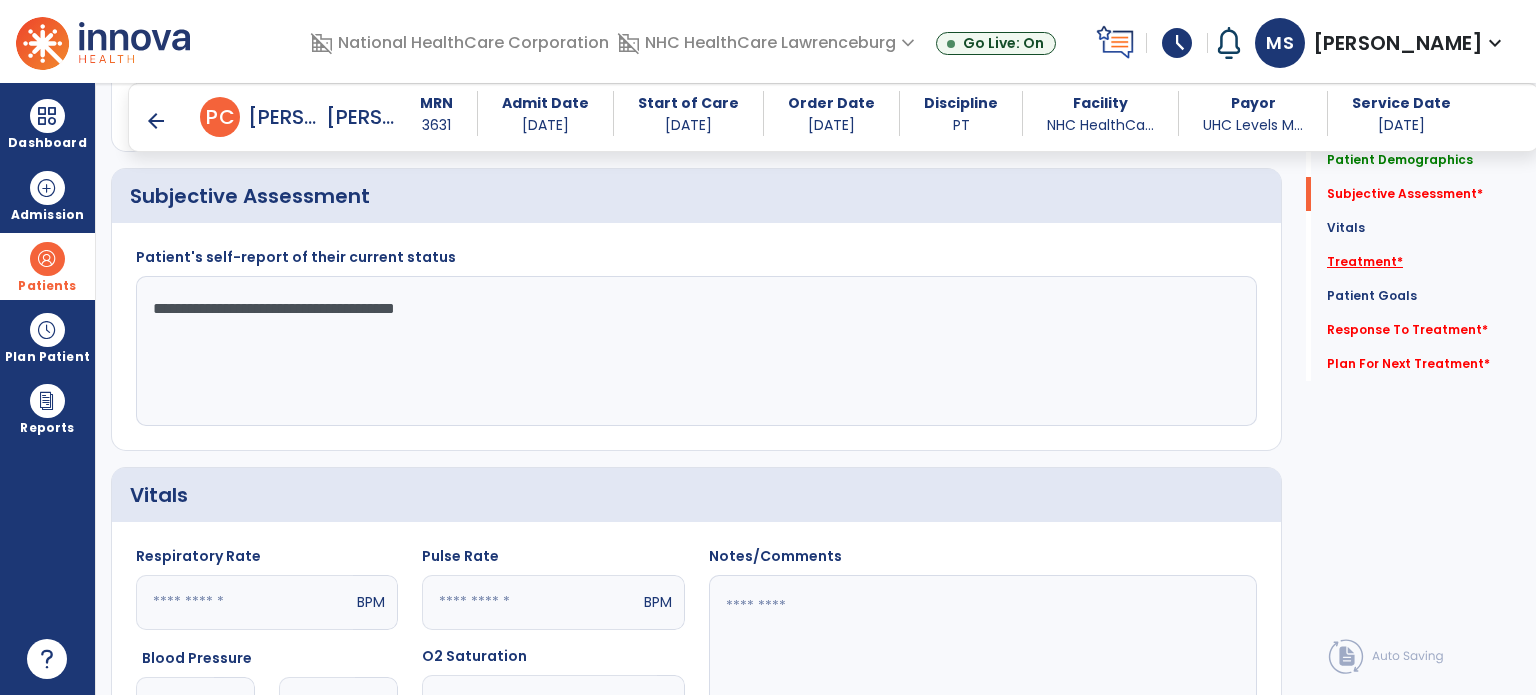 type on "**********" 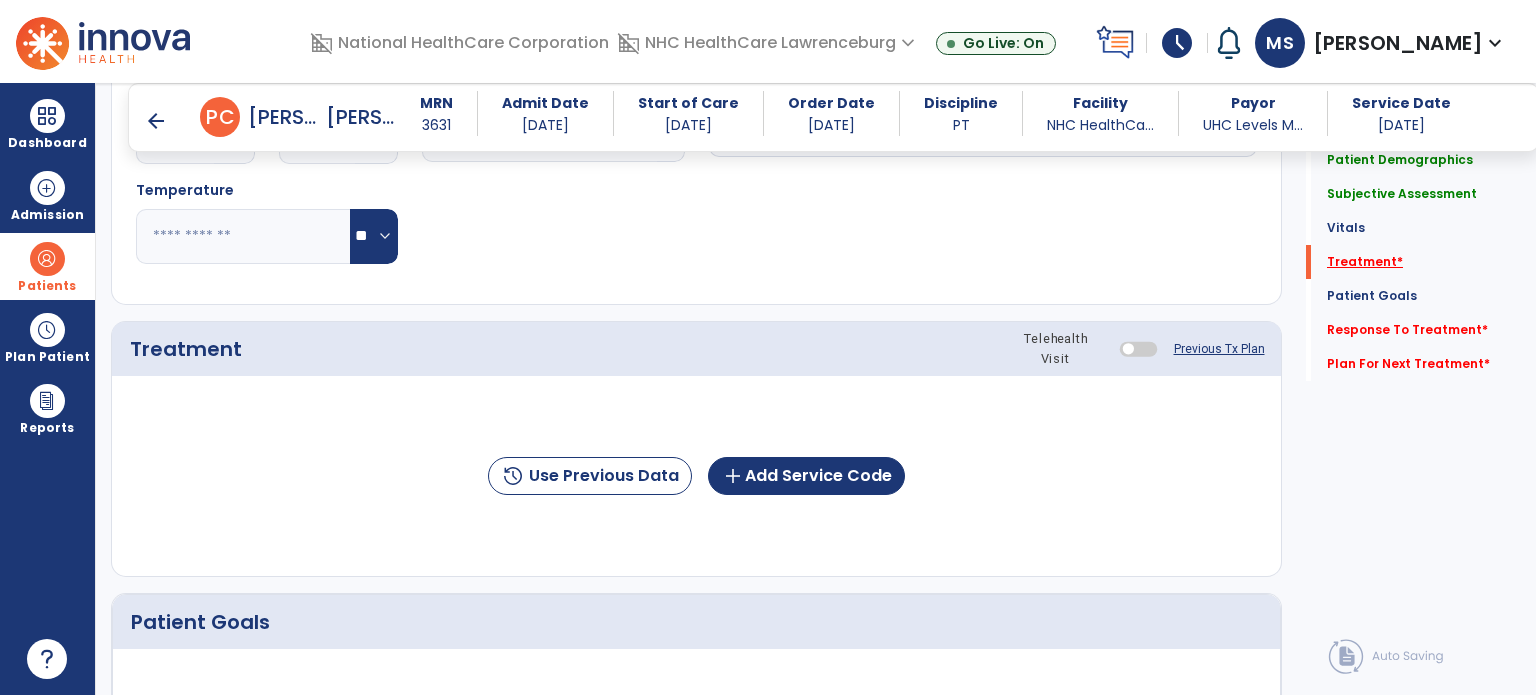 scroll, scrollTop: 1027, scrollLeft: 0, axis: vertical 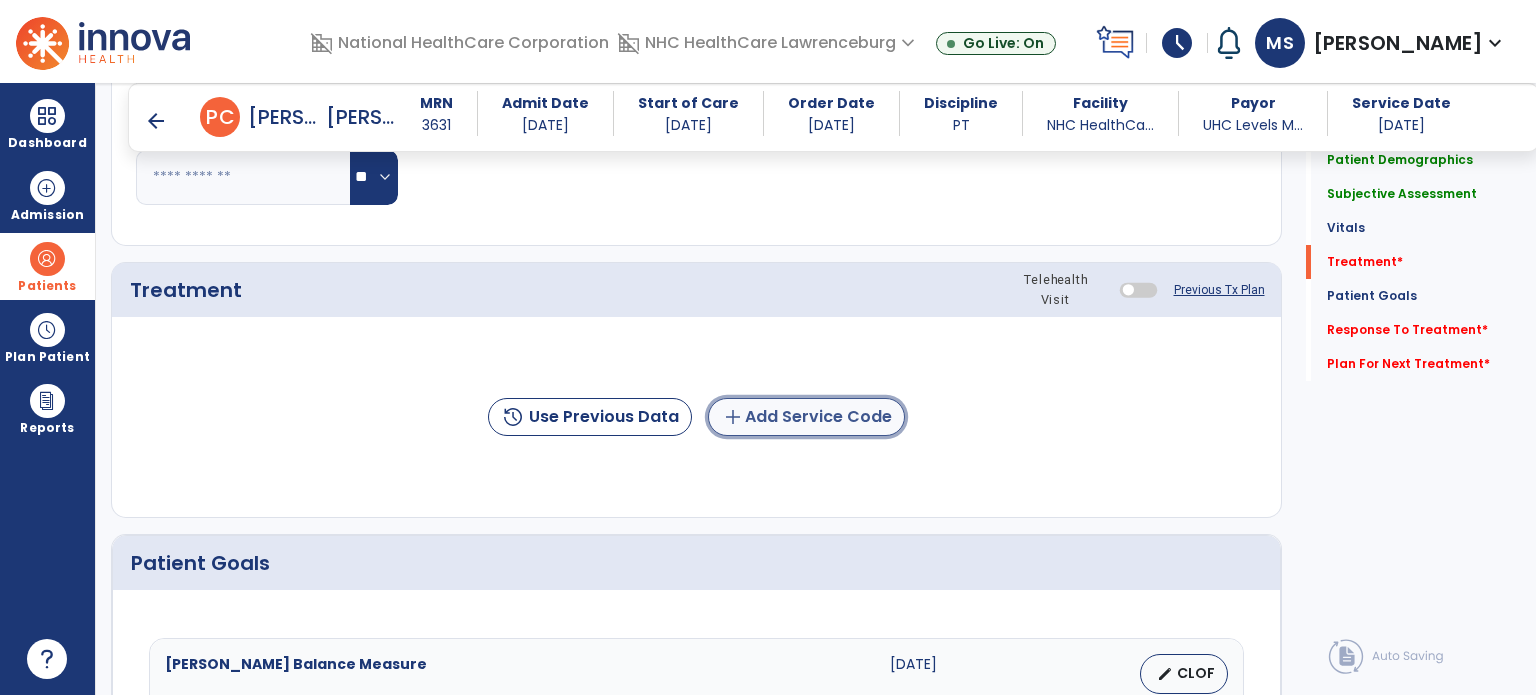 click on "add  Add Service Code" 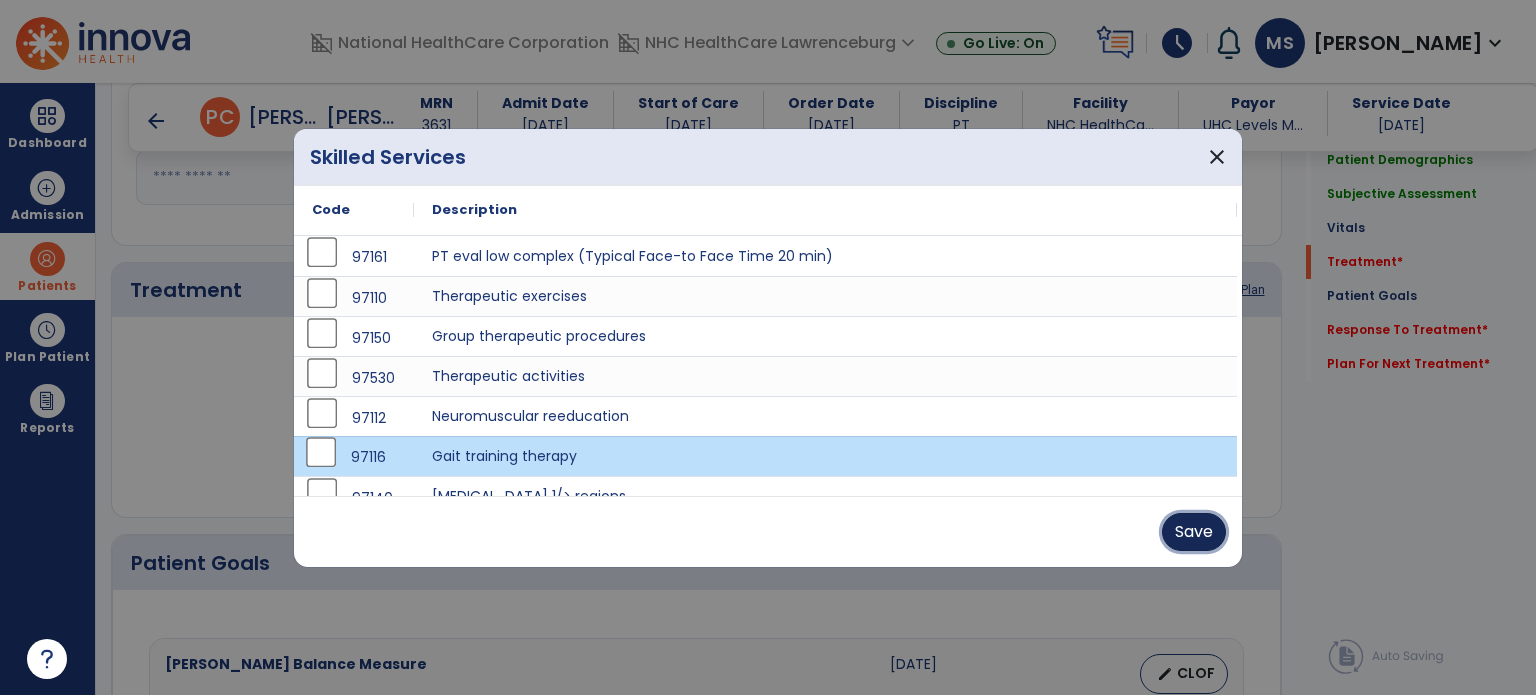 click on "Save" at bounding box center [1194, 532] 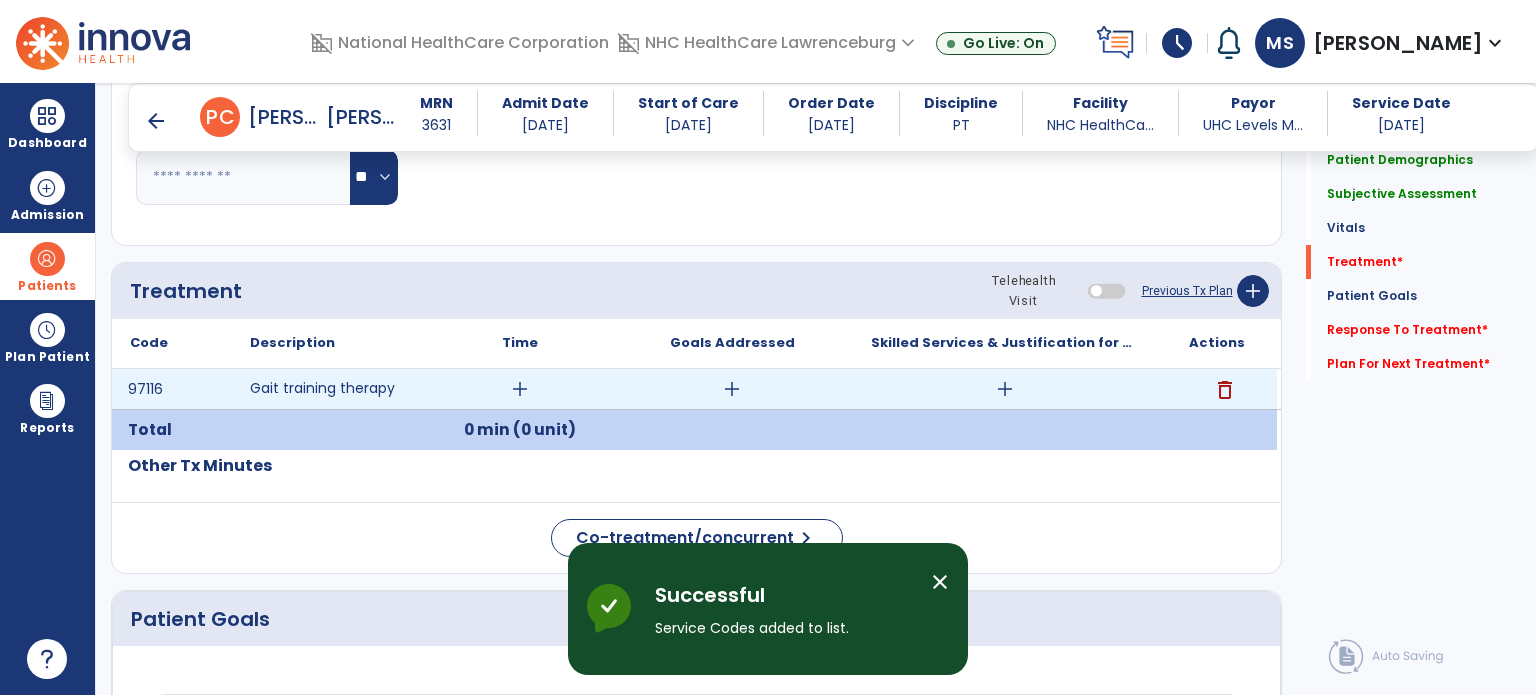 click on "add" at bounding box center [520, 389] 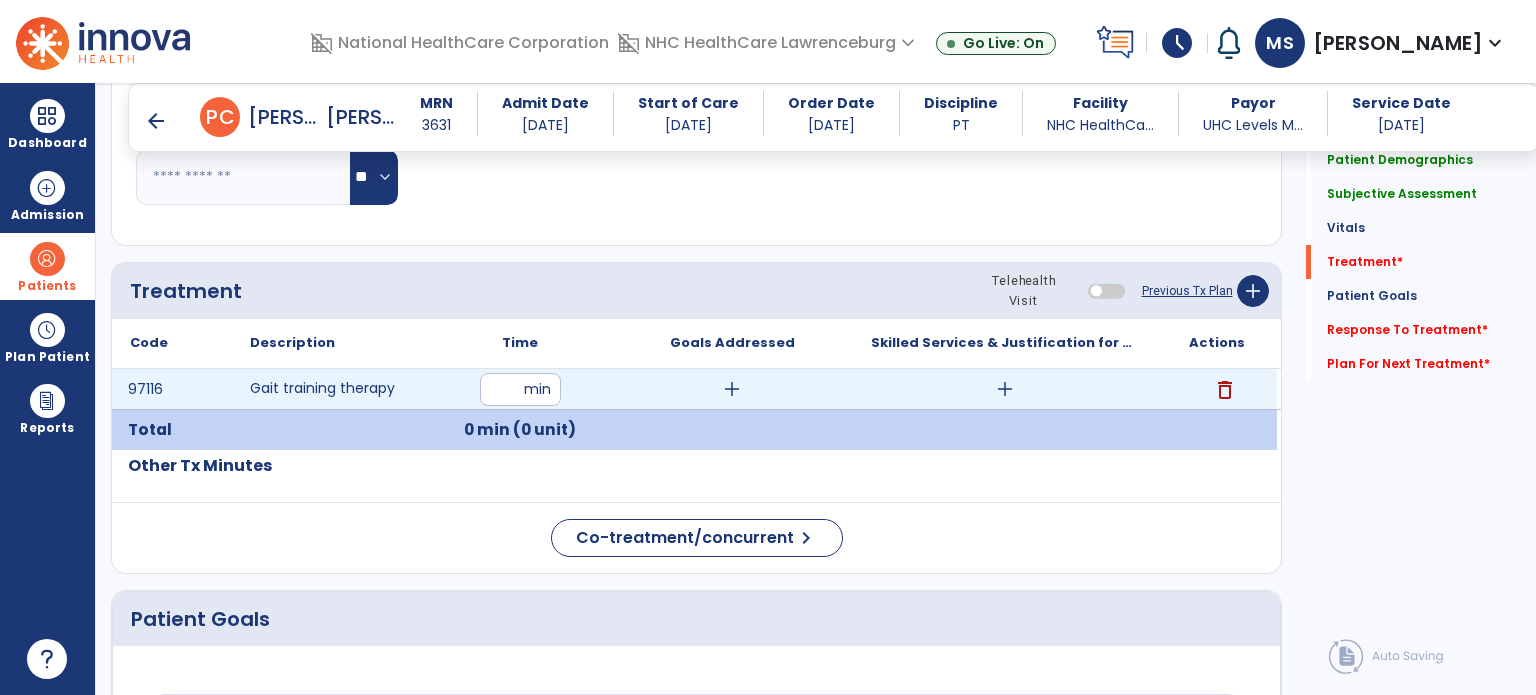 type on "**" 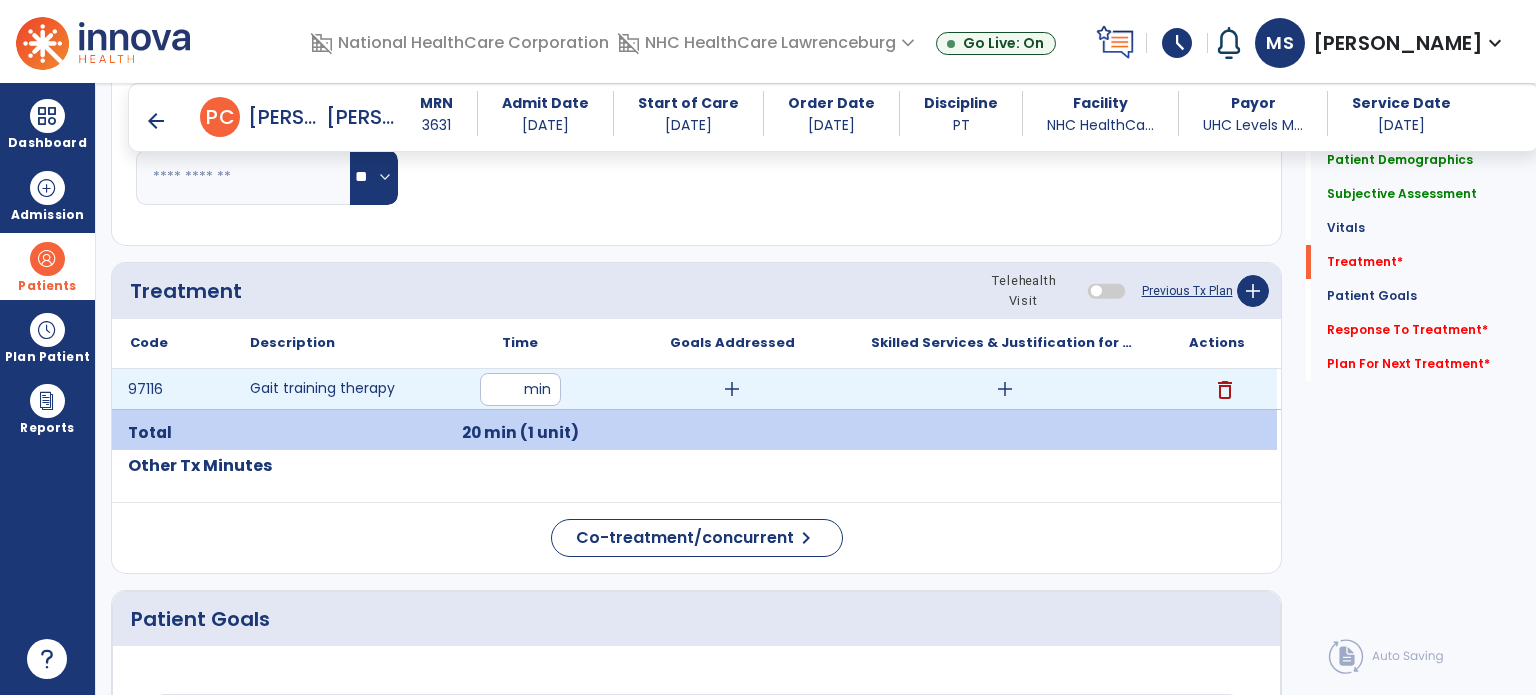 click on "add" at bounding box center [1005, 389] 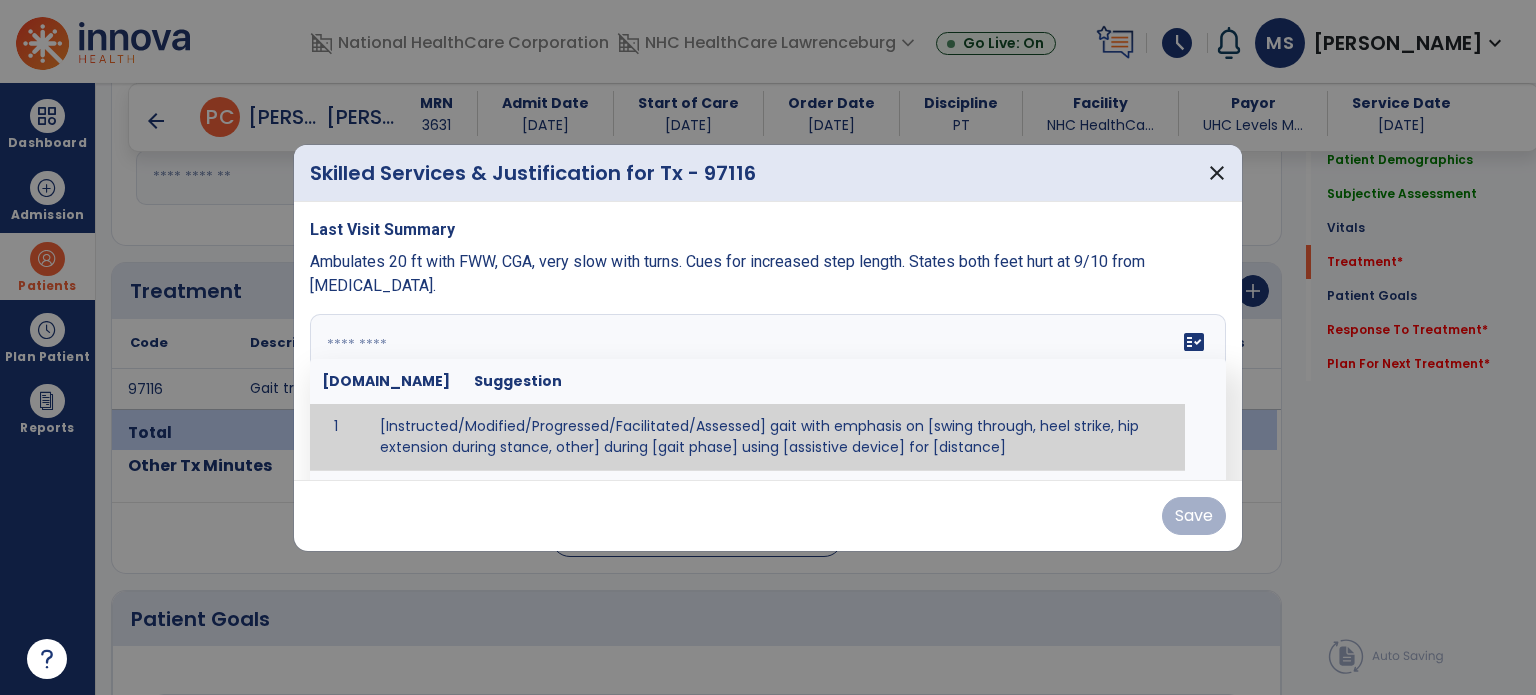 click on "fact_check  [DOMAIN_NAME] Suggestion 1 [Instructed/Modified/Progressed/Facilitated/Assessed] gait with emphasis on [swing through, heel strike, hip extension during stance, other] during [gait phase] using [assistive device] for [distance] 2 [Instructed/Modified/Progressed/Facilitated/Assessed] use of [assistive device] and [NWB, PWB, step-to gait pattern, step through gait pattern] 3 [Instructed/Modified/Progressed/Facilitated/Assessed] patient's ability to [ascend/descend # of steps, perform directional changes, walk on even/uneven surfaces, pick-up objects off floor, velocity changes, other] using [assistive device]. 4 [Instructed/Modified/Progressed/Facilitated/Assessed] pre-gait activities including [identify exercise] in order to prepare for gait training. 5" at bounding box center [768, 389] 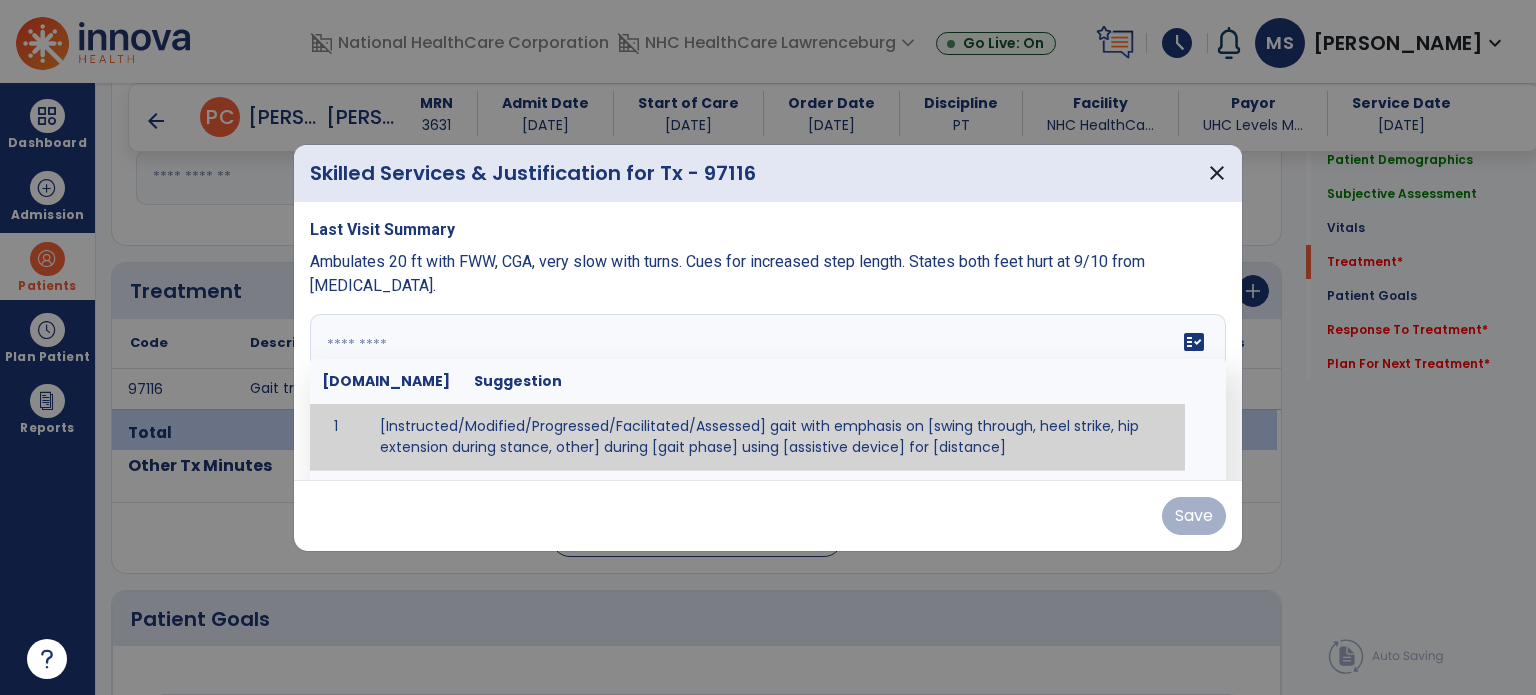 type on "*" 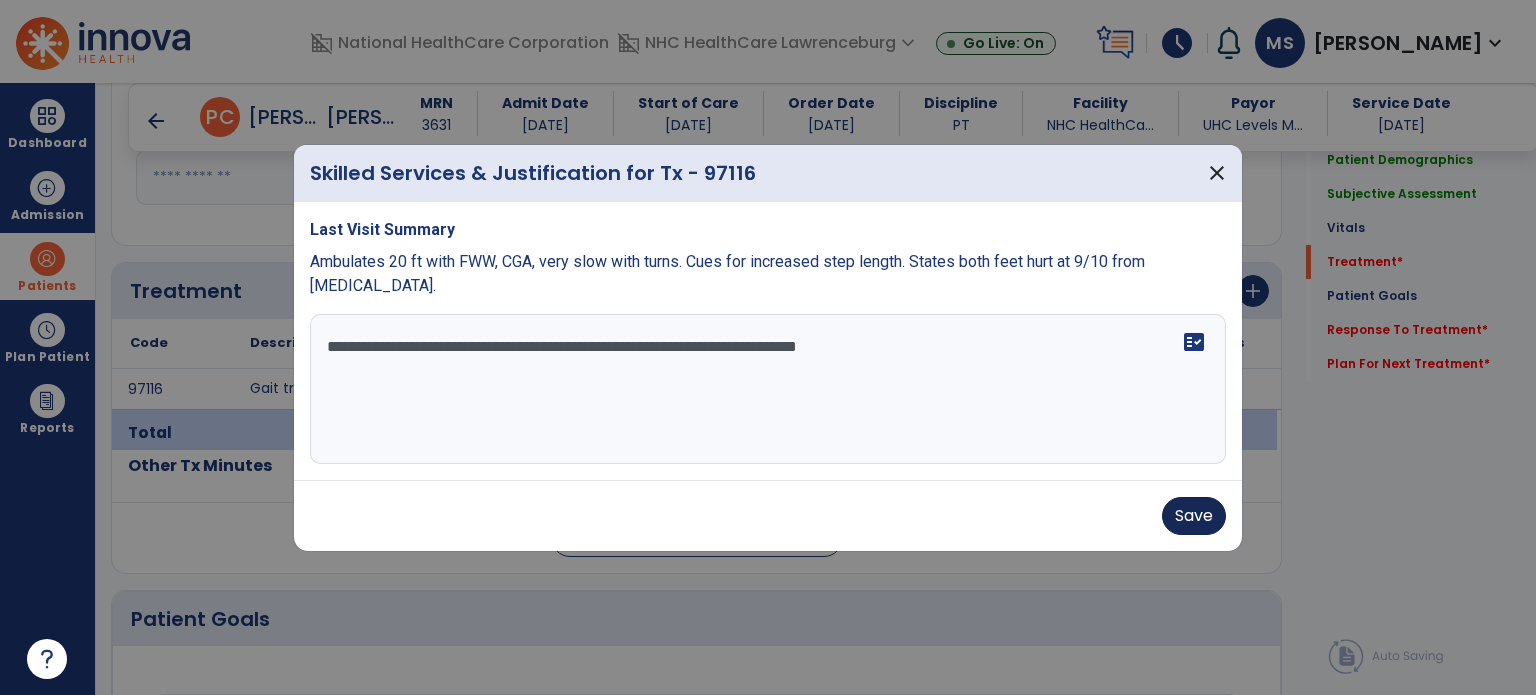 type on "**********" 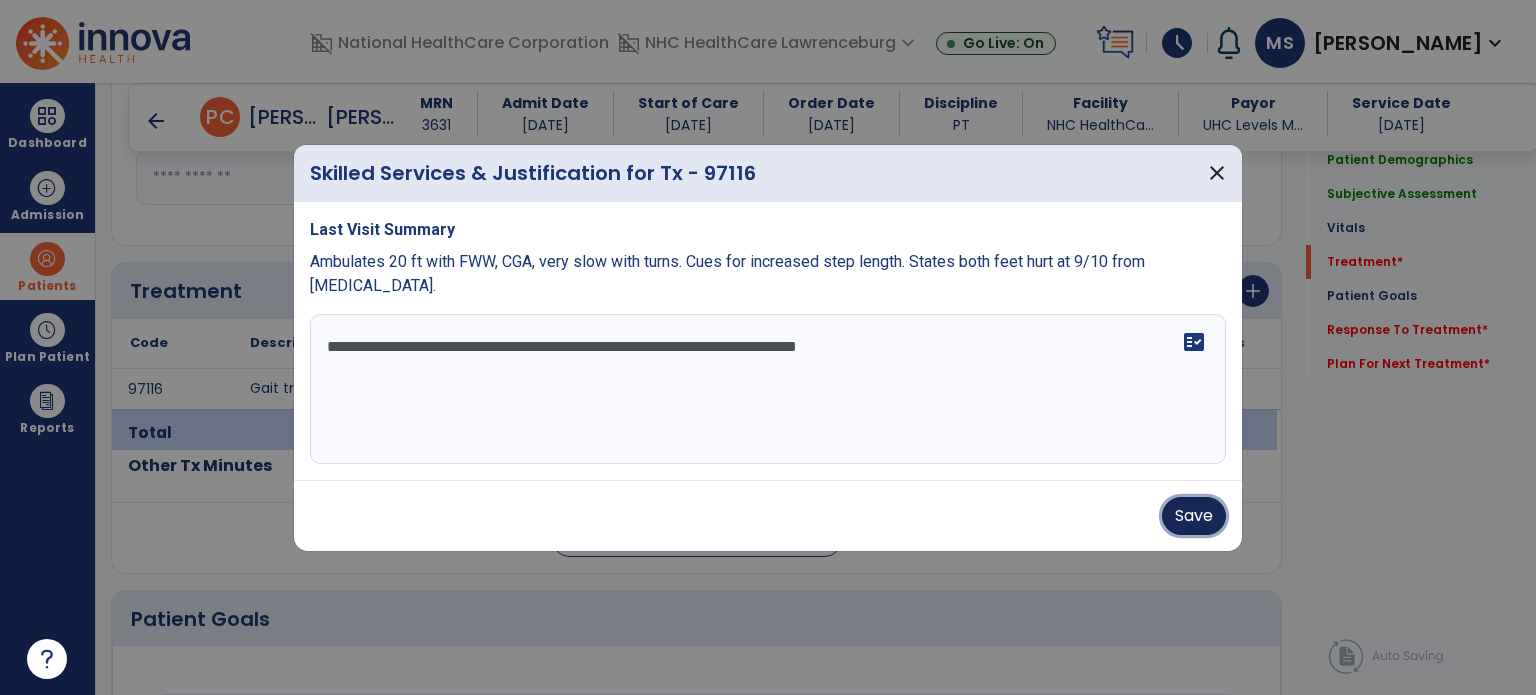click on "Save" at bounding box center [1194, 516] 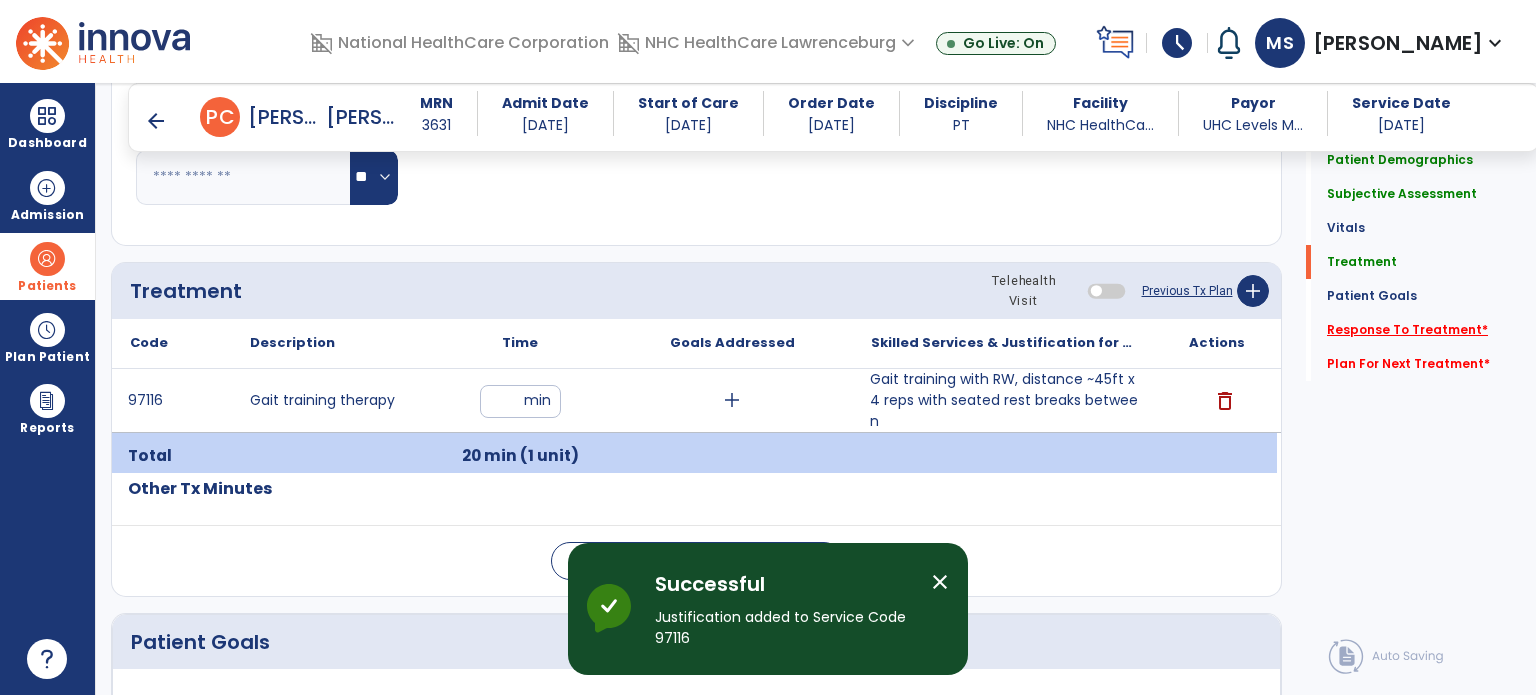 click on "Response To Treatment   *" 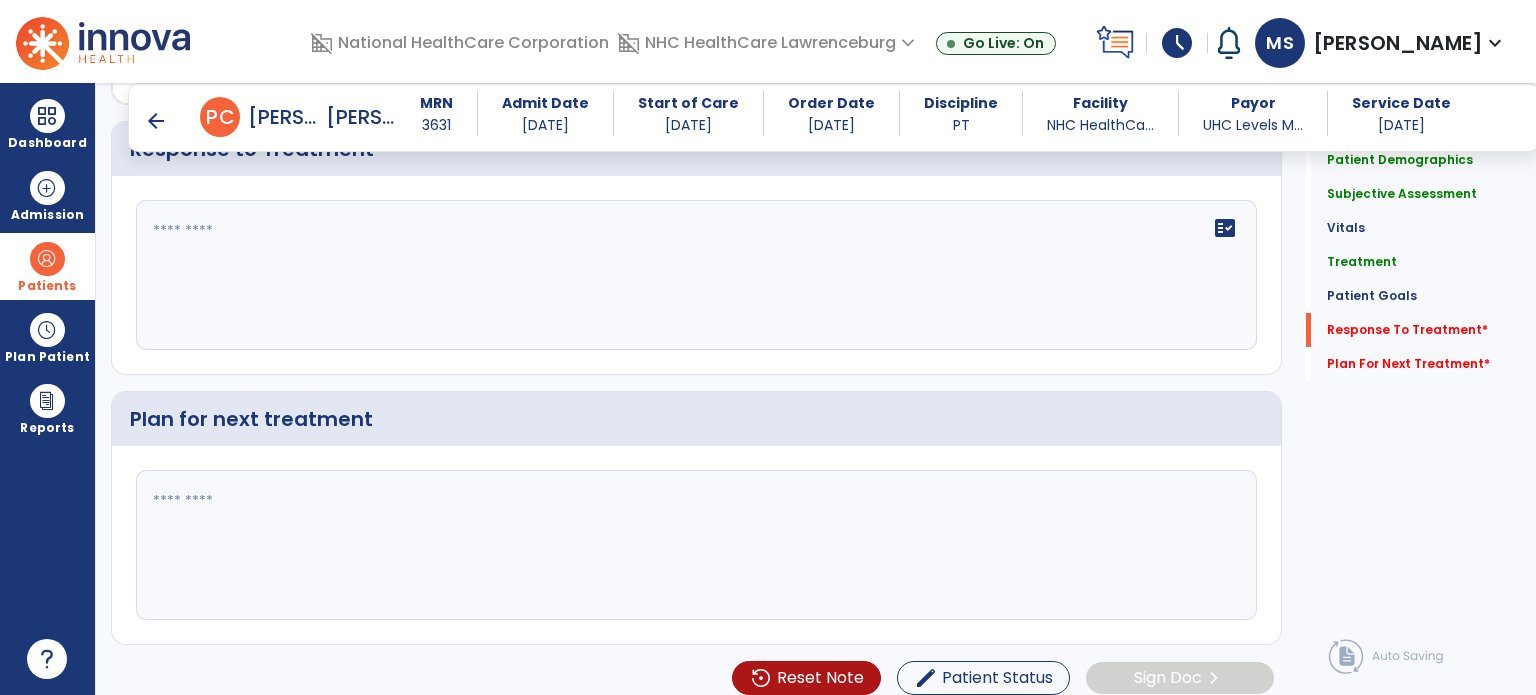scroll, scrollTop: 3016, scrollLeft: 0, axis: vertical 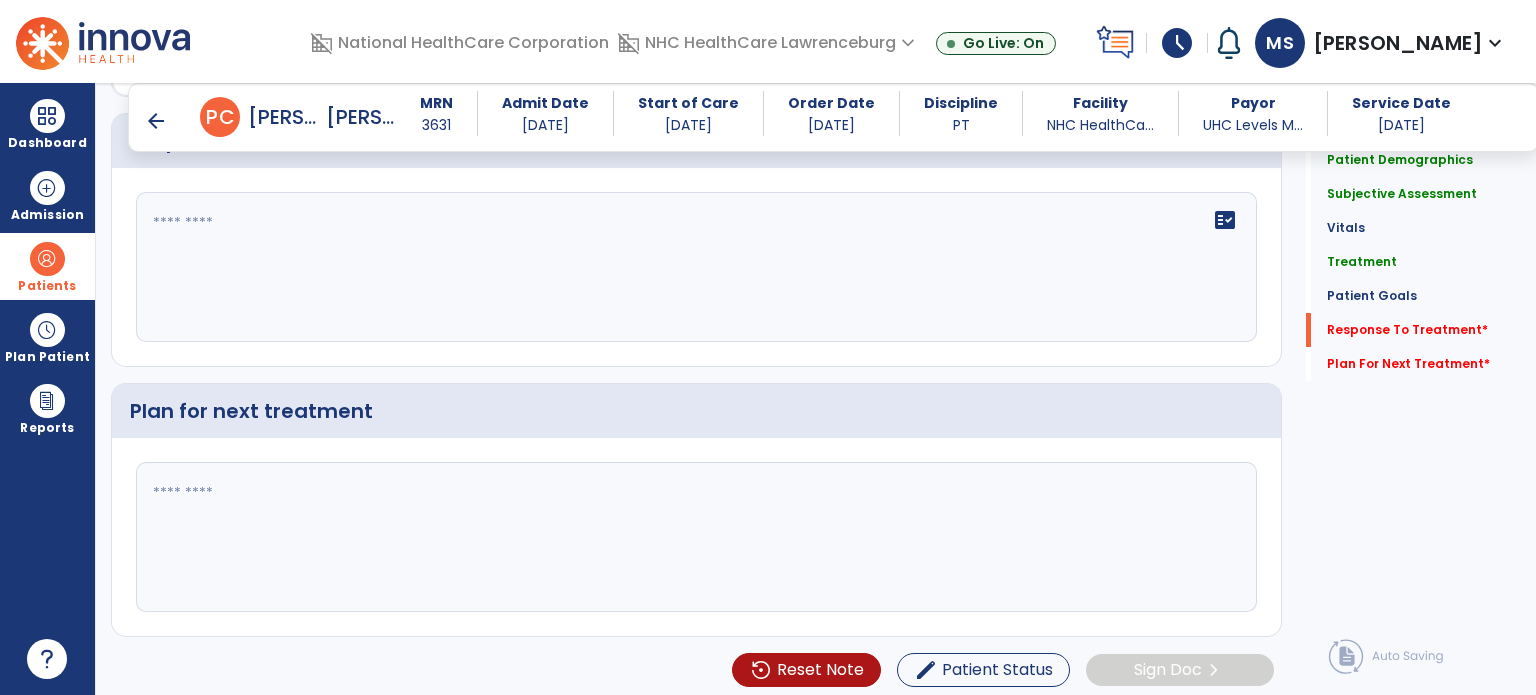 click on "fact_check" 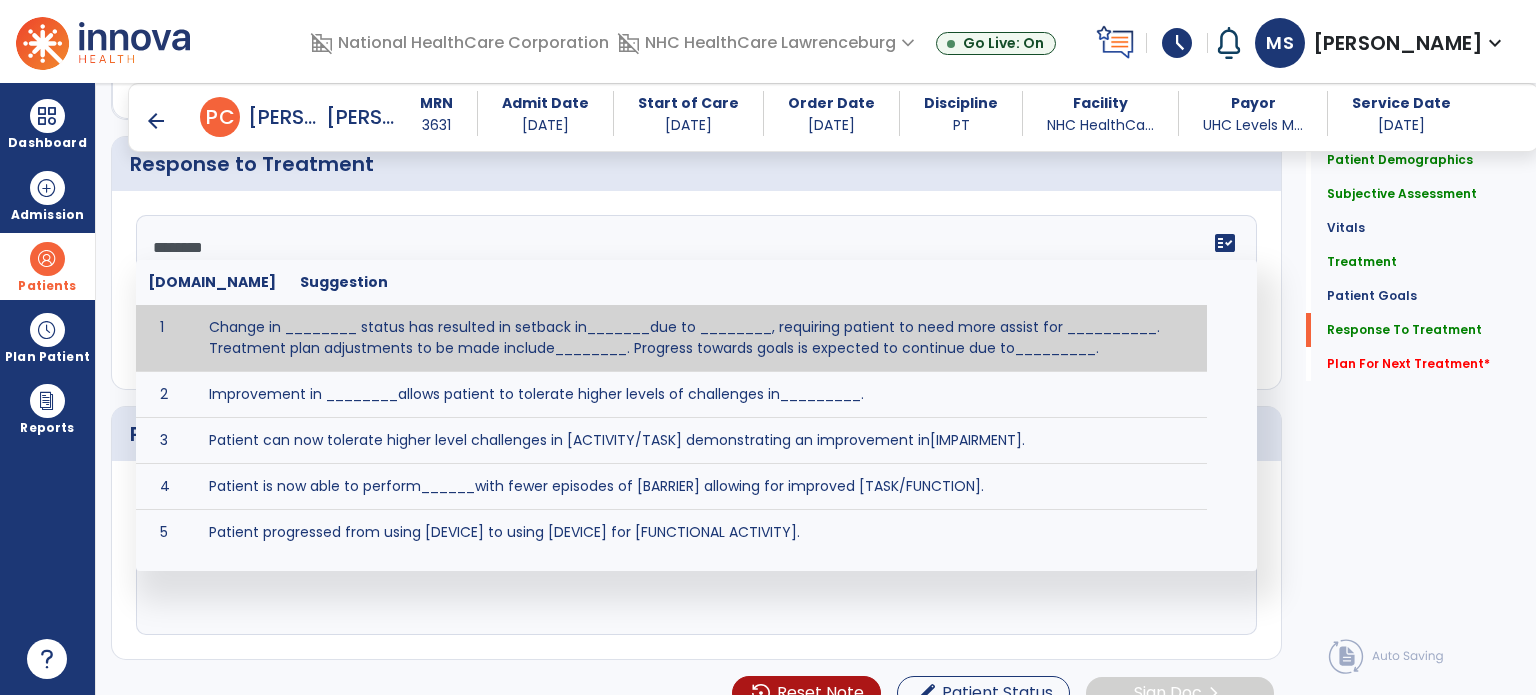 scroll, scrollTop: 3016, scrollLeft: 0, axis: vertical 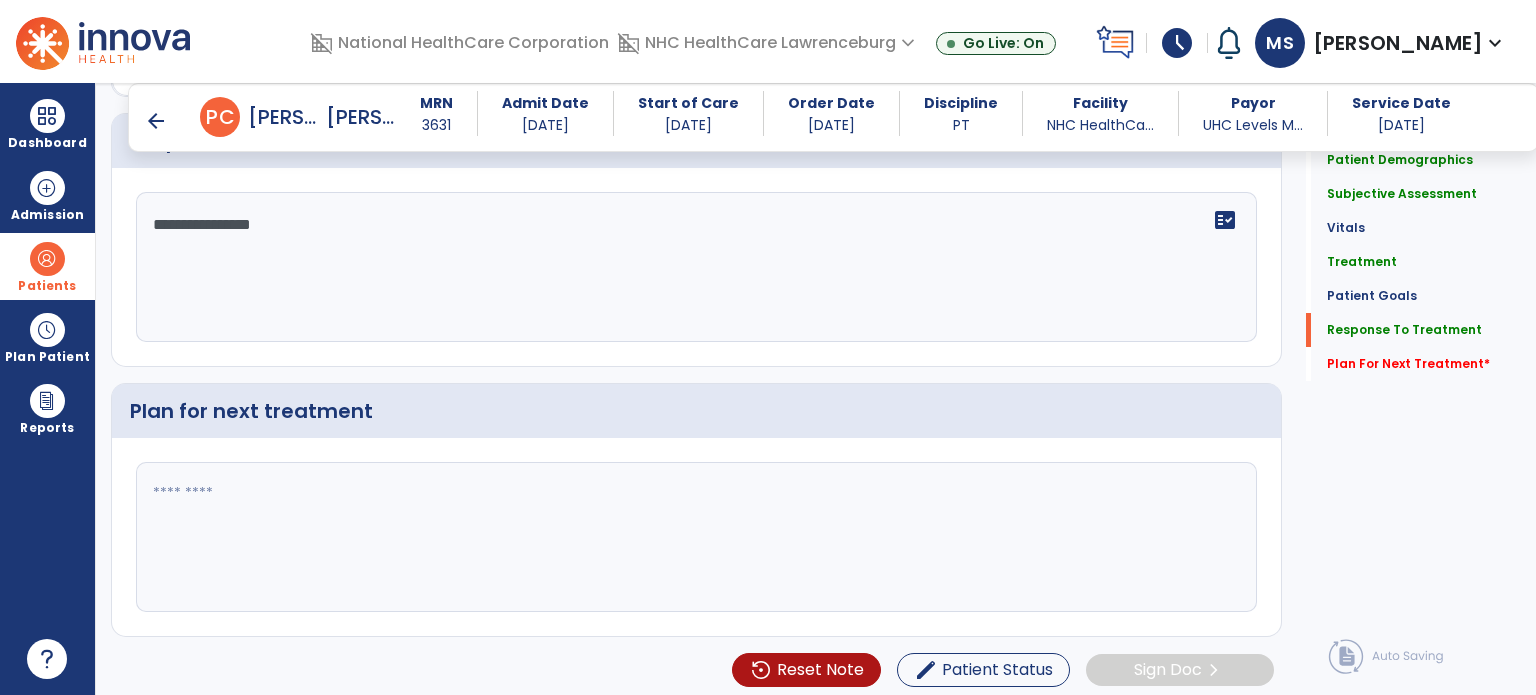 type on "**********" 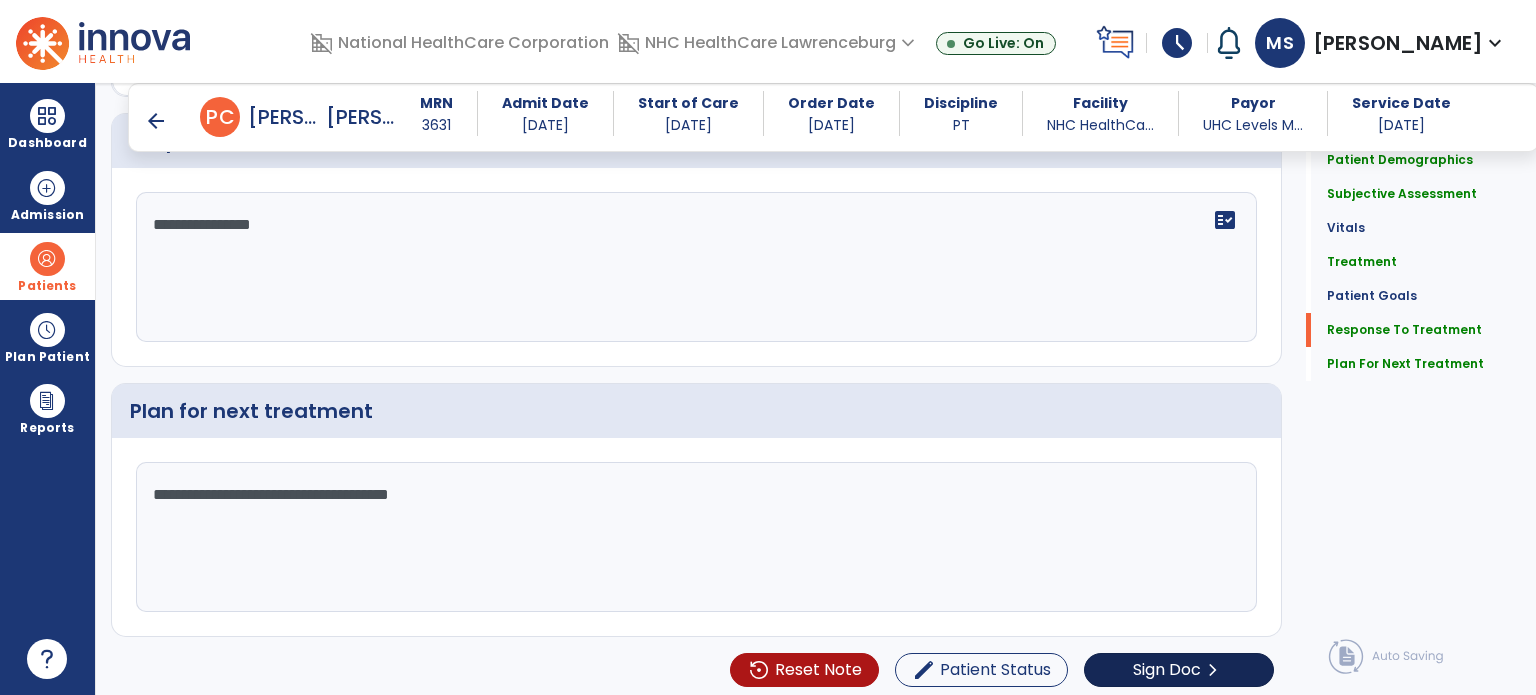 scroll, scrollTop: 3016, scrollLeft: 0, axis: vertical 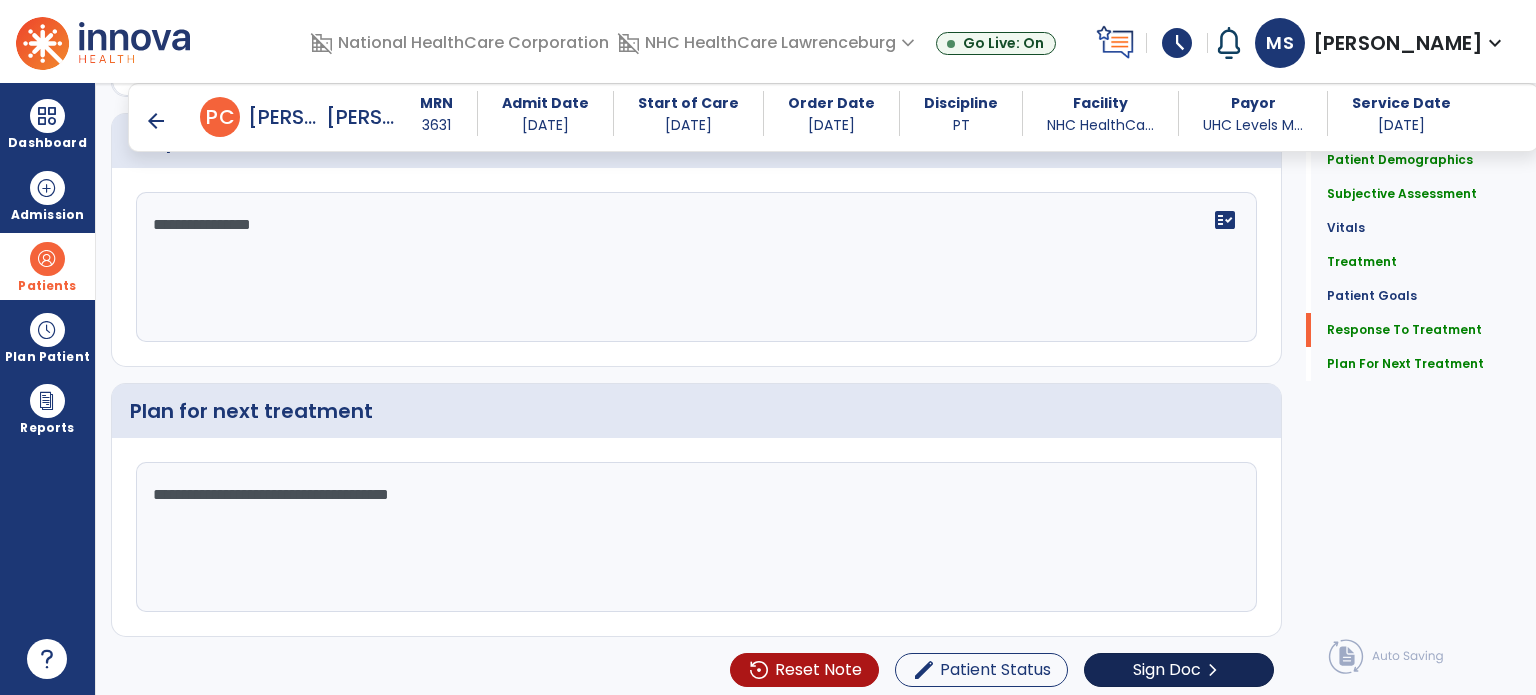 type on "**********" 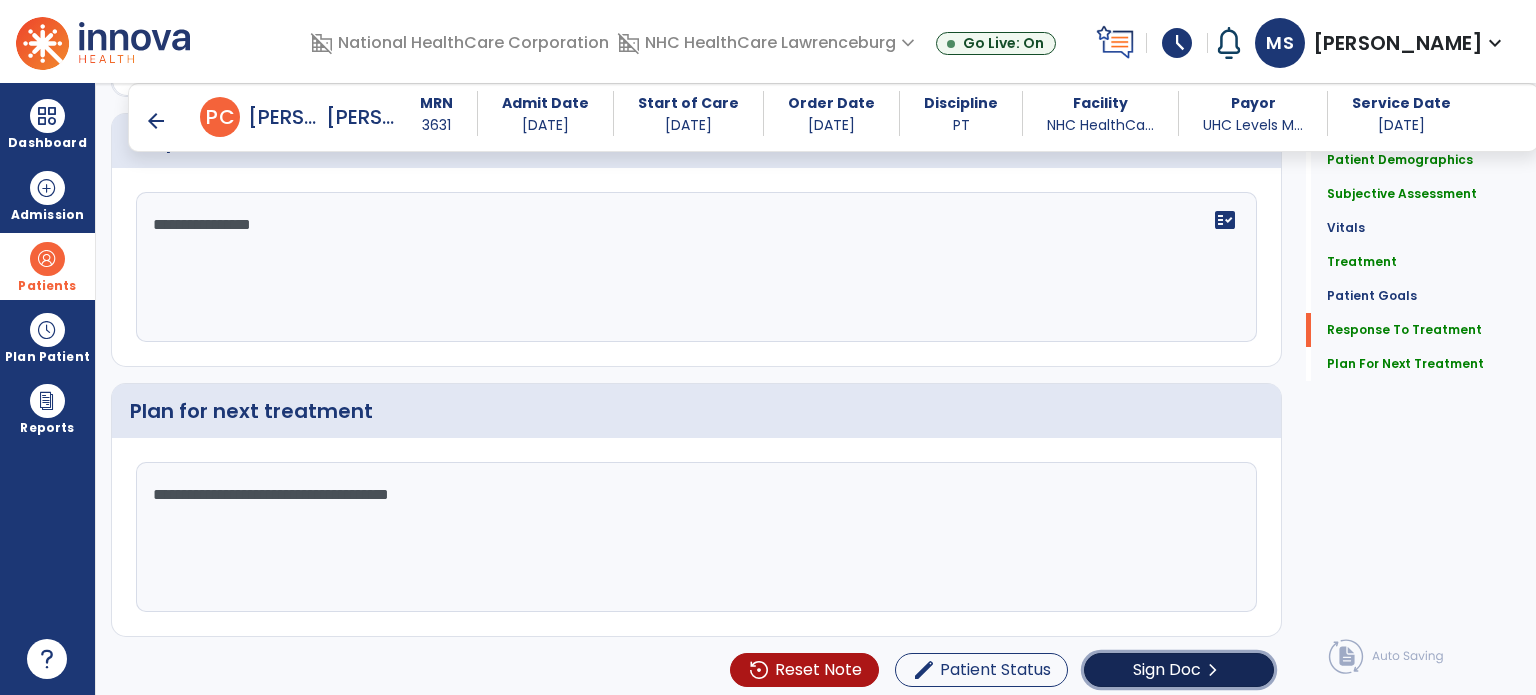click on "Sign Doc  chevron_right" 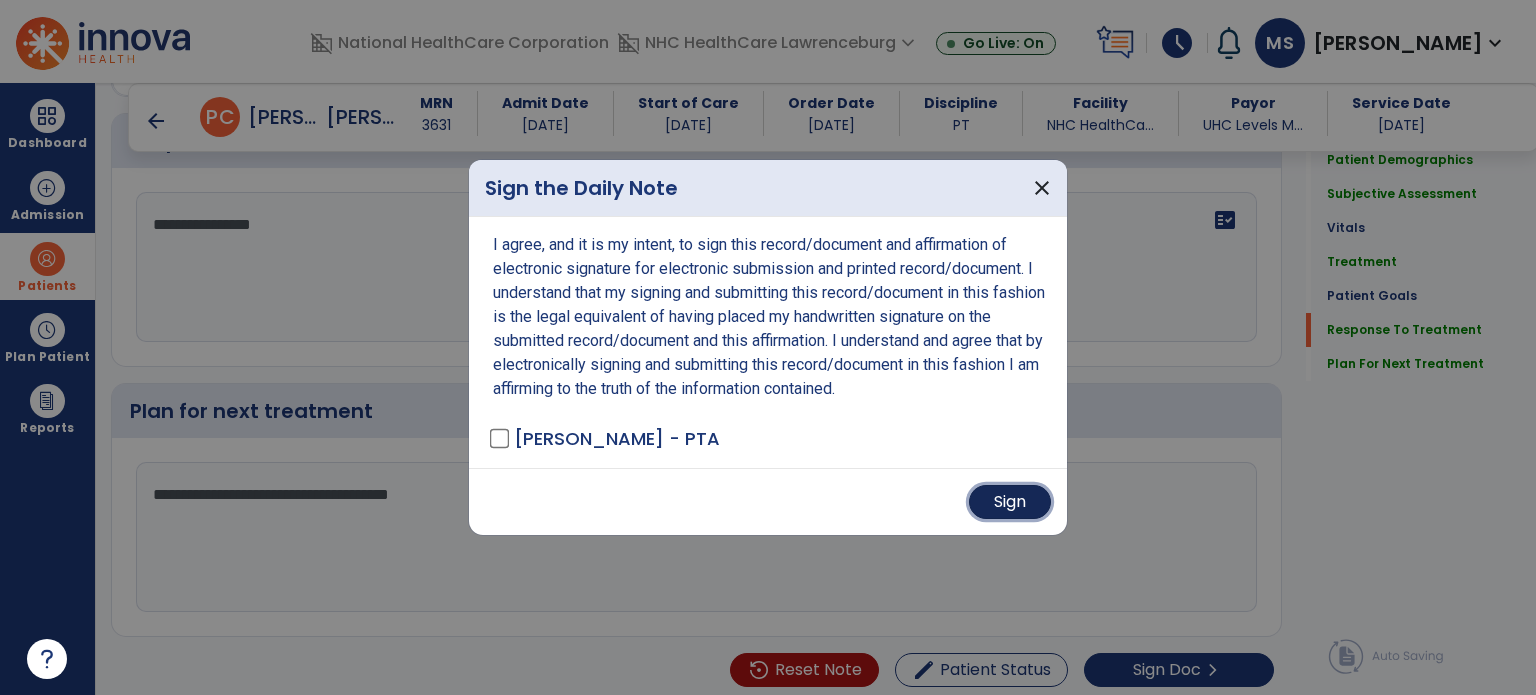 click on "Sign" at bounding box center (1010, 502) 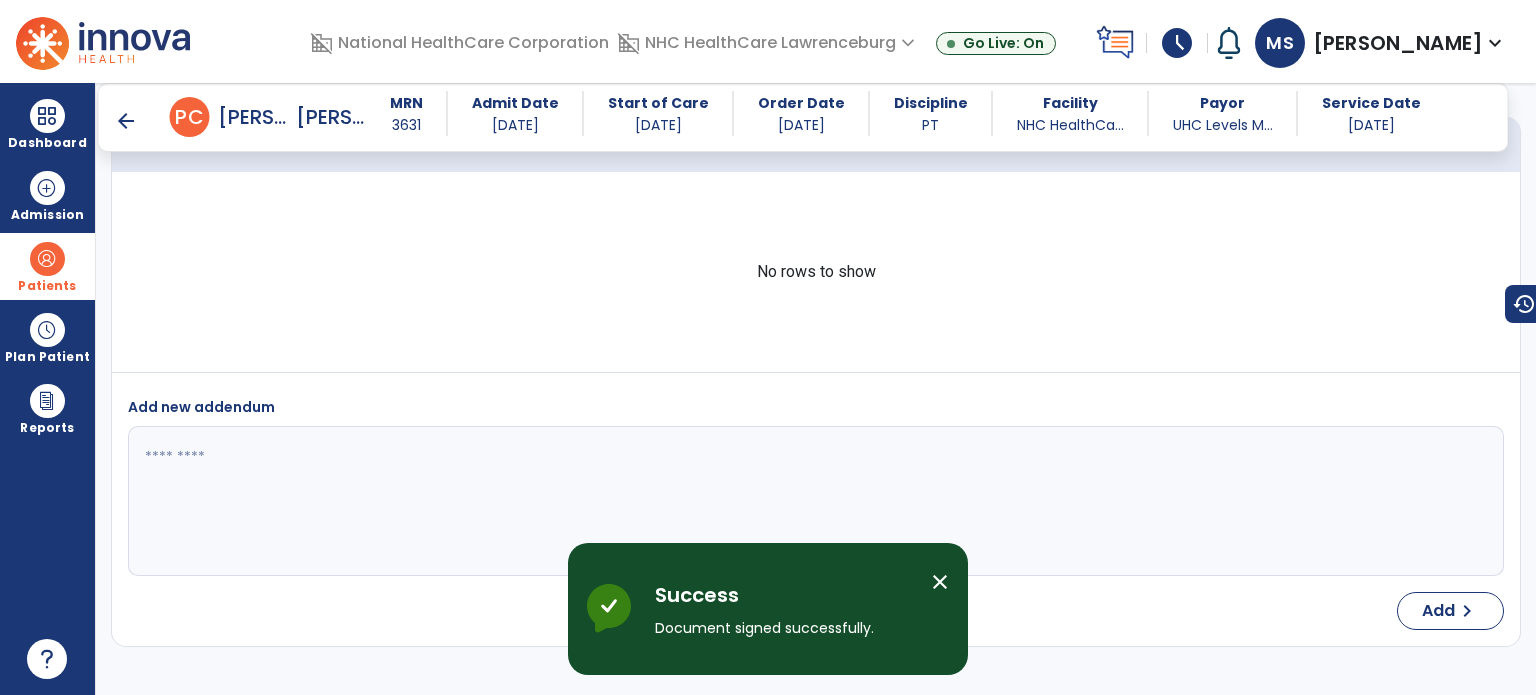 scroll, scrollTop: 3872, scrollLeft: 0, axis: vertical 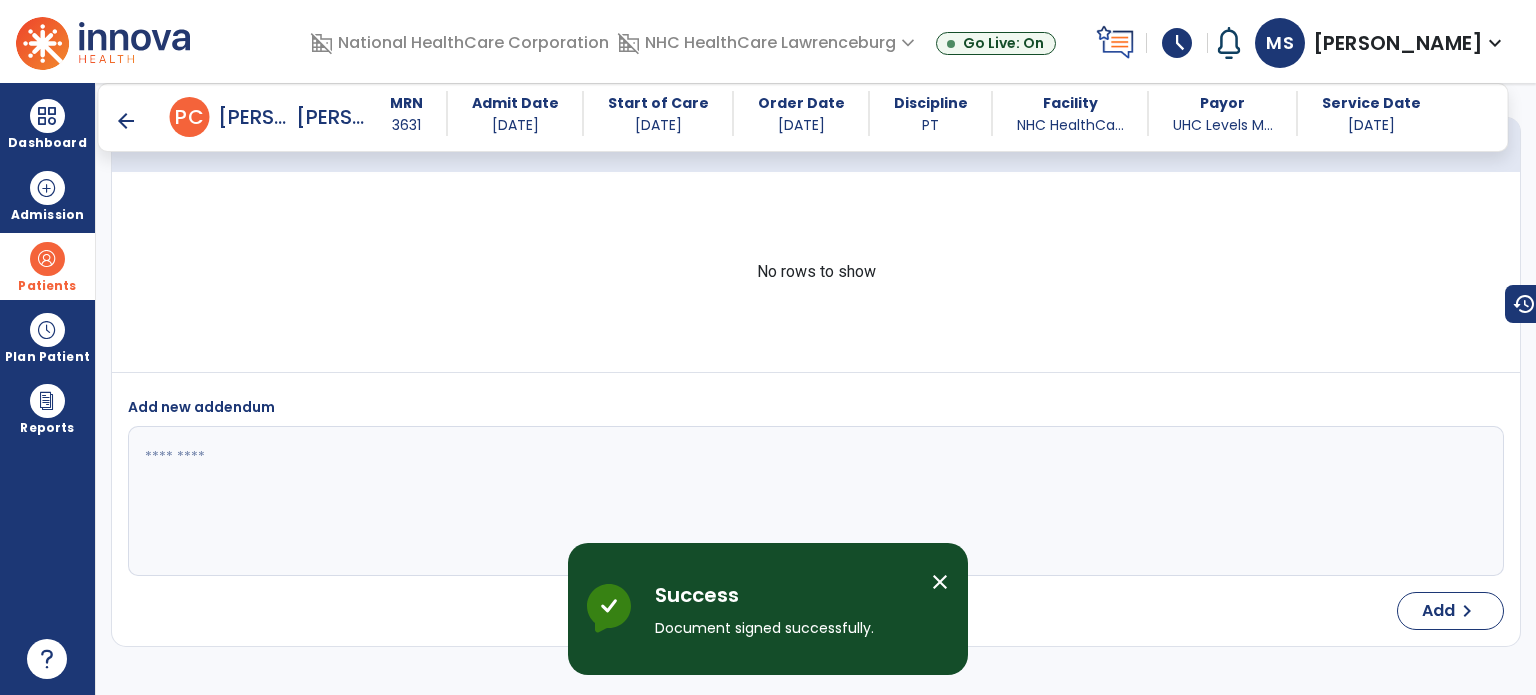 click on "arrow_back" at bounding box center (126, 121) 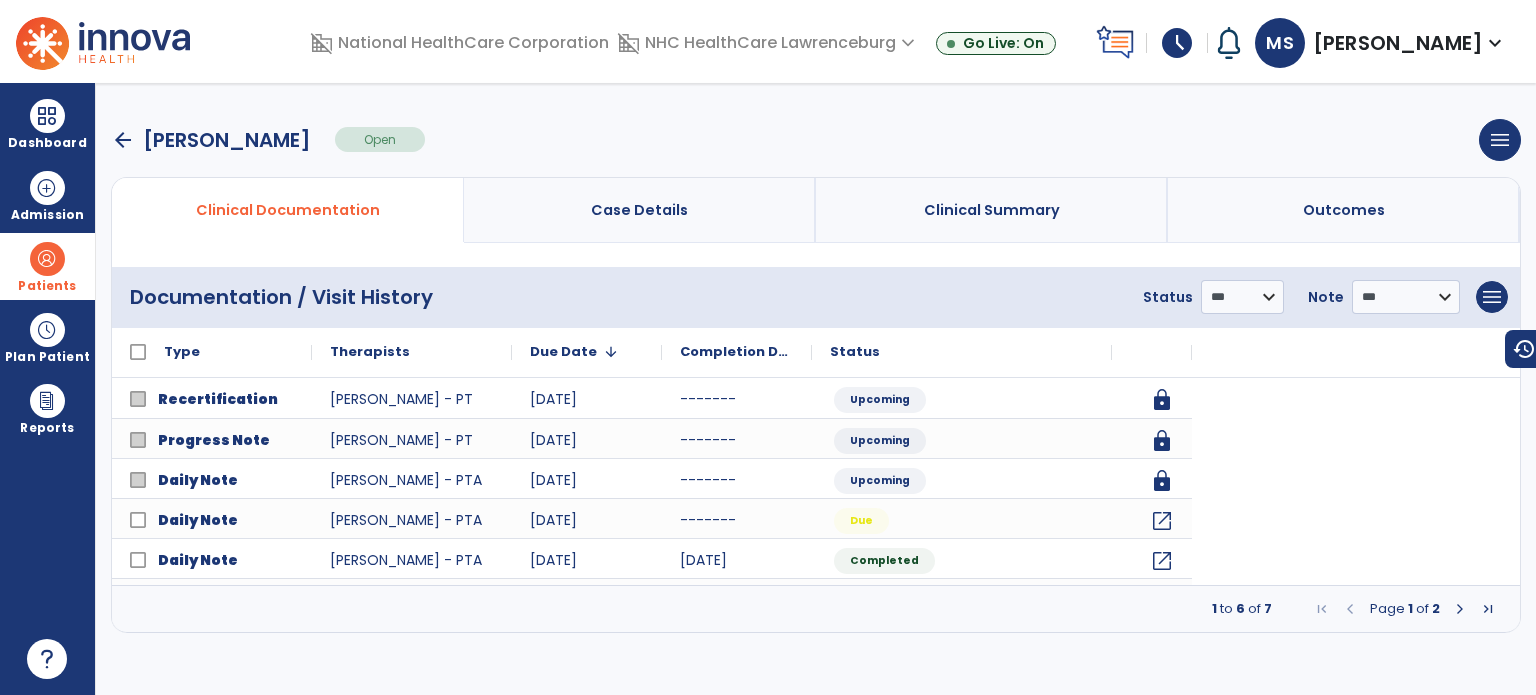 scroll, scrollTop: 0, scrollLeft: 0, axis: both 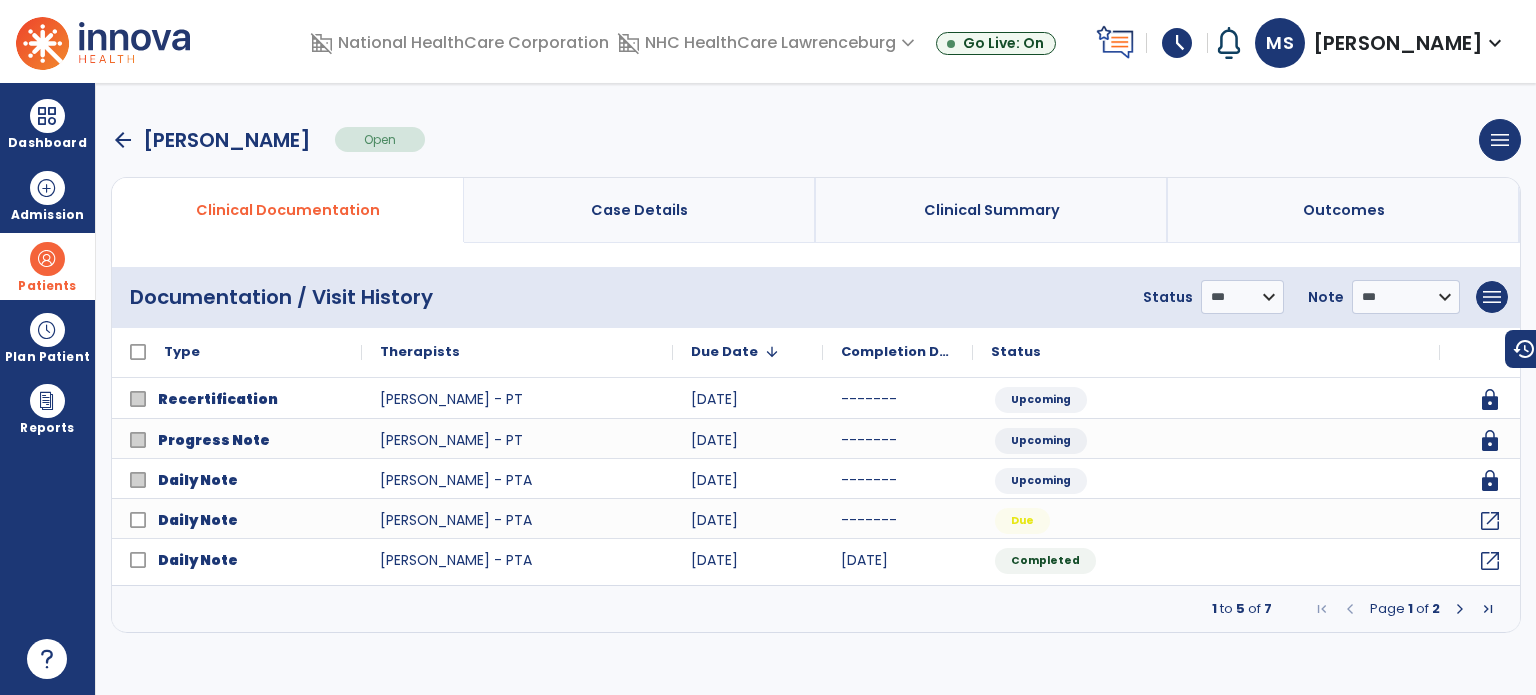 click on "arrow_back" at bounding box center [123, 140] 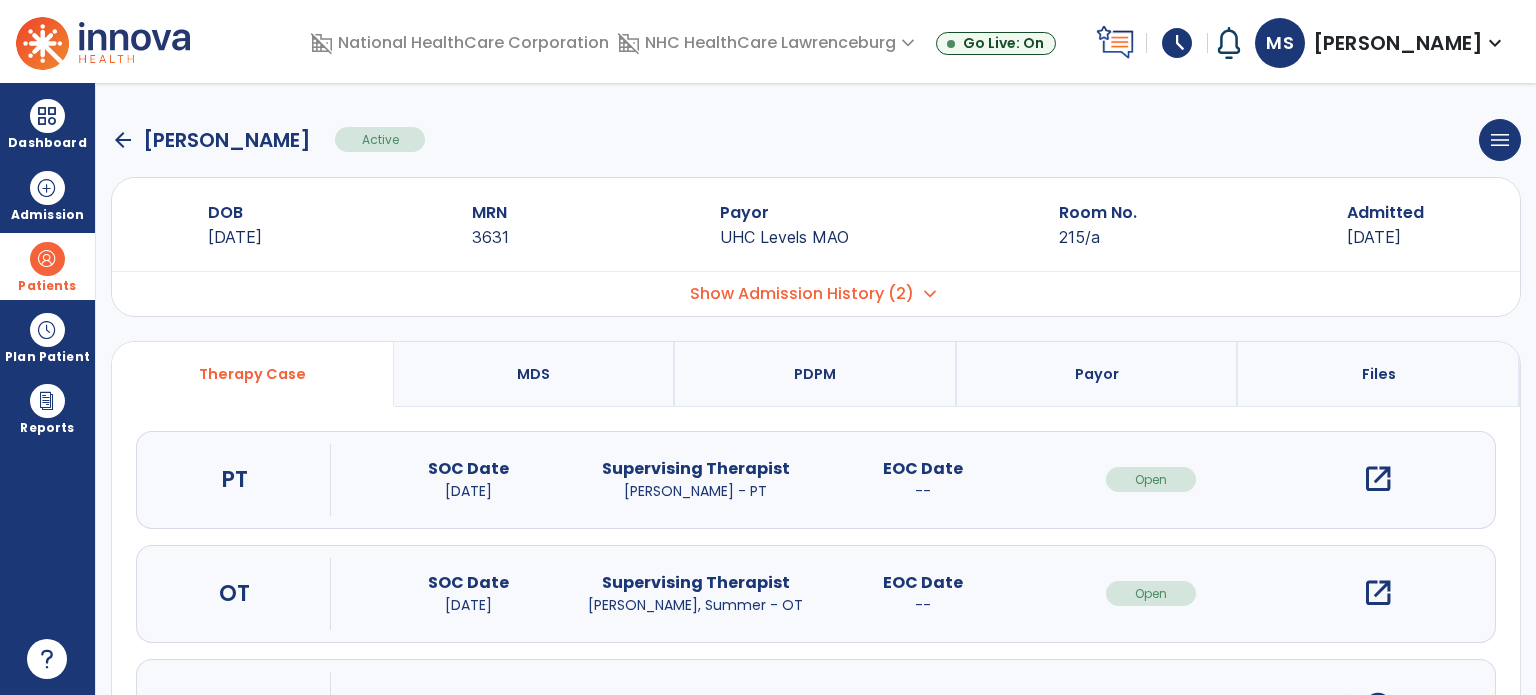 click on "arrow_back" 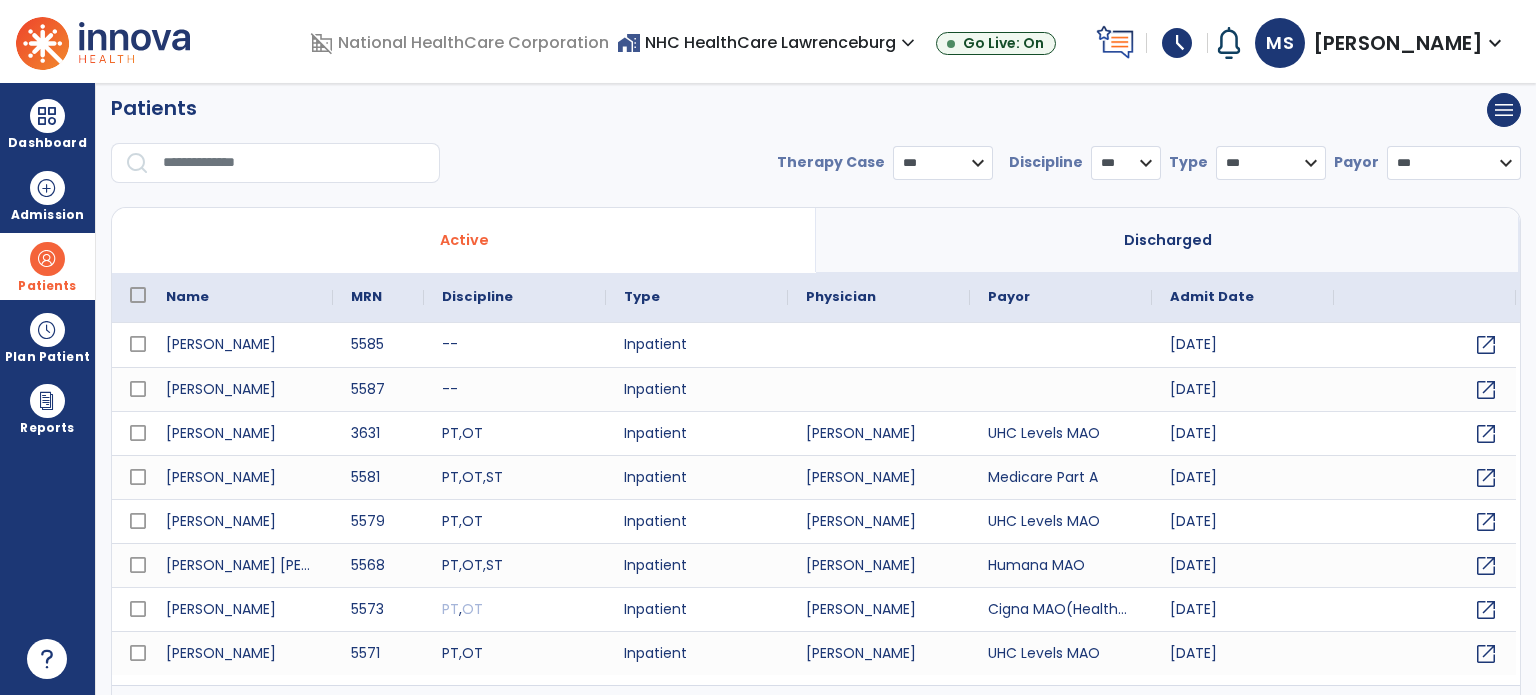 scroll, scrollTop: 0, scrollLeft: 0, axis: both 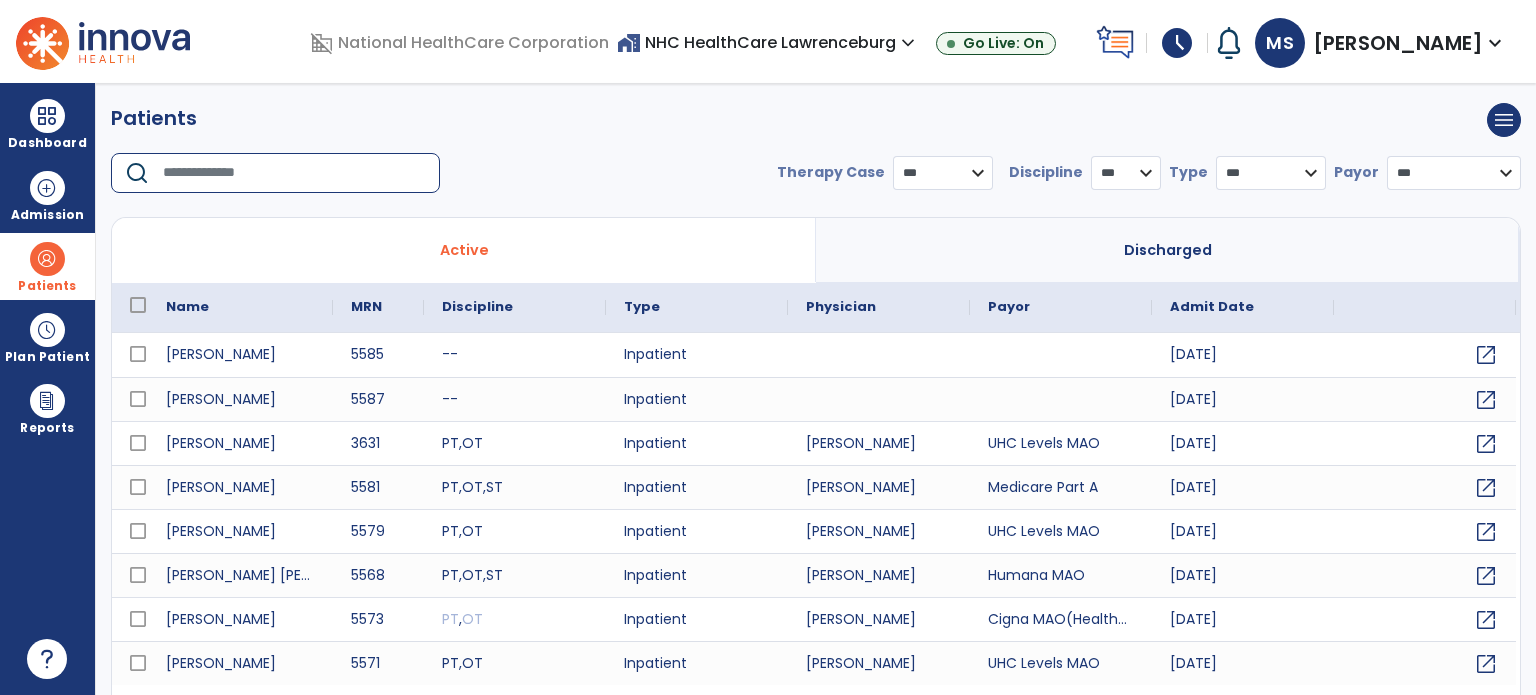 click at bounding box center [294, 173] 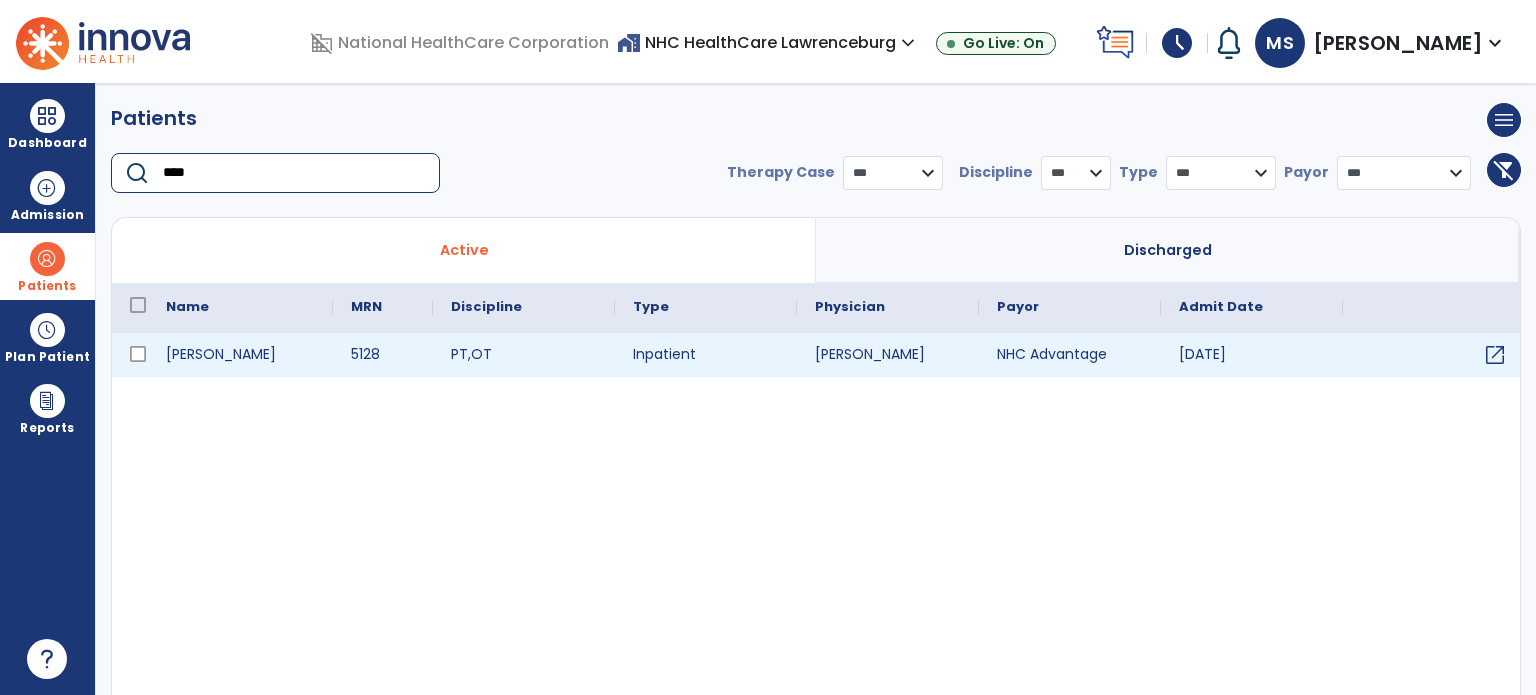 type on "****" 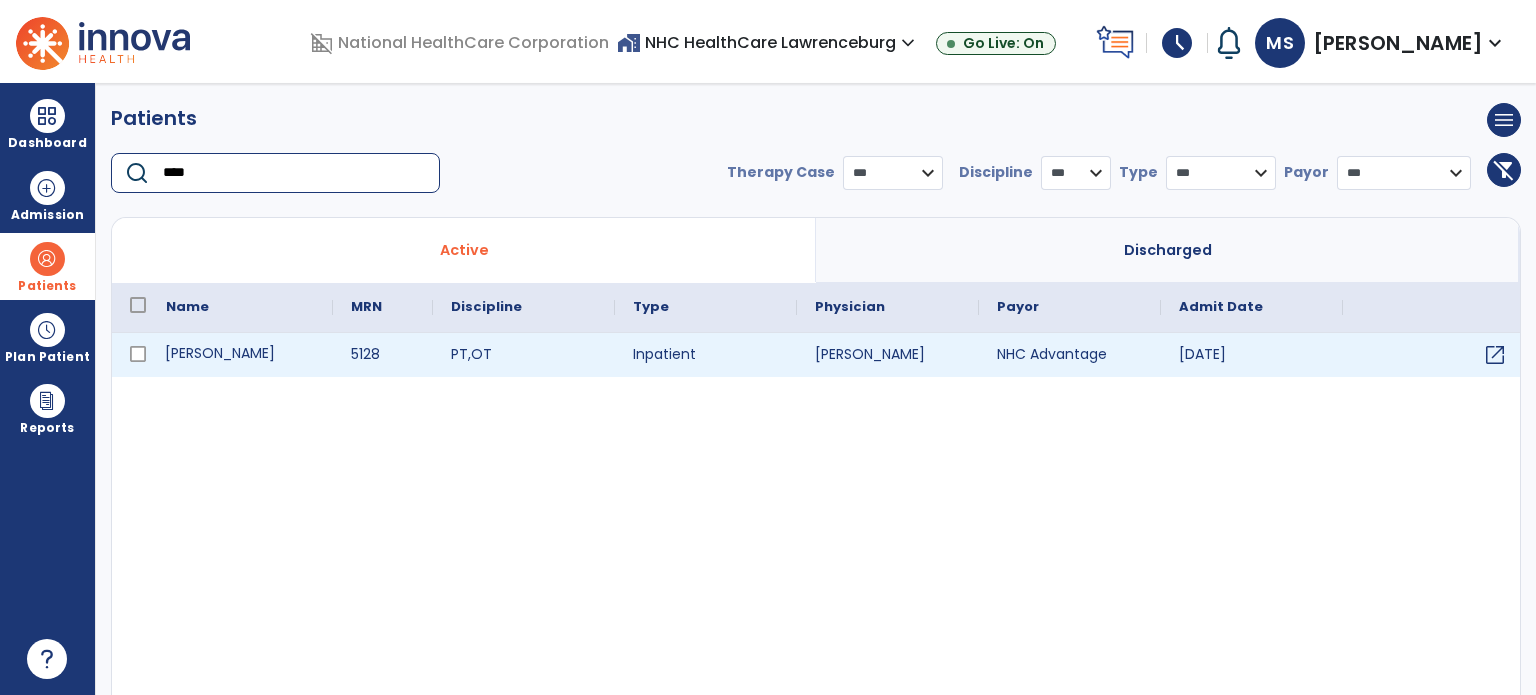 click on "[PERSON_NAME]" at bounding box center (240, 355) 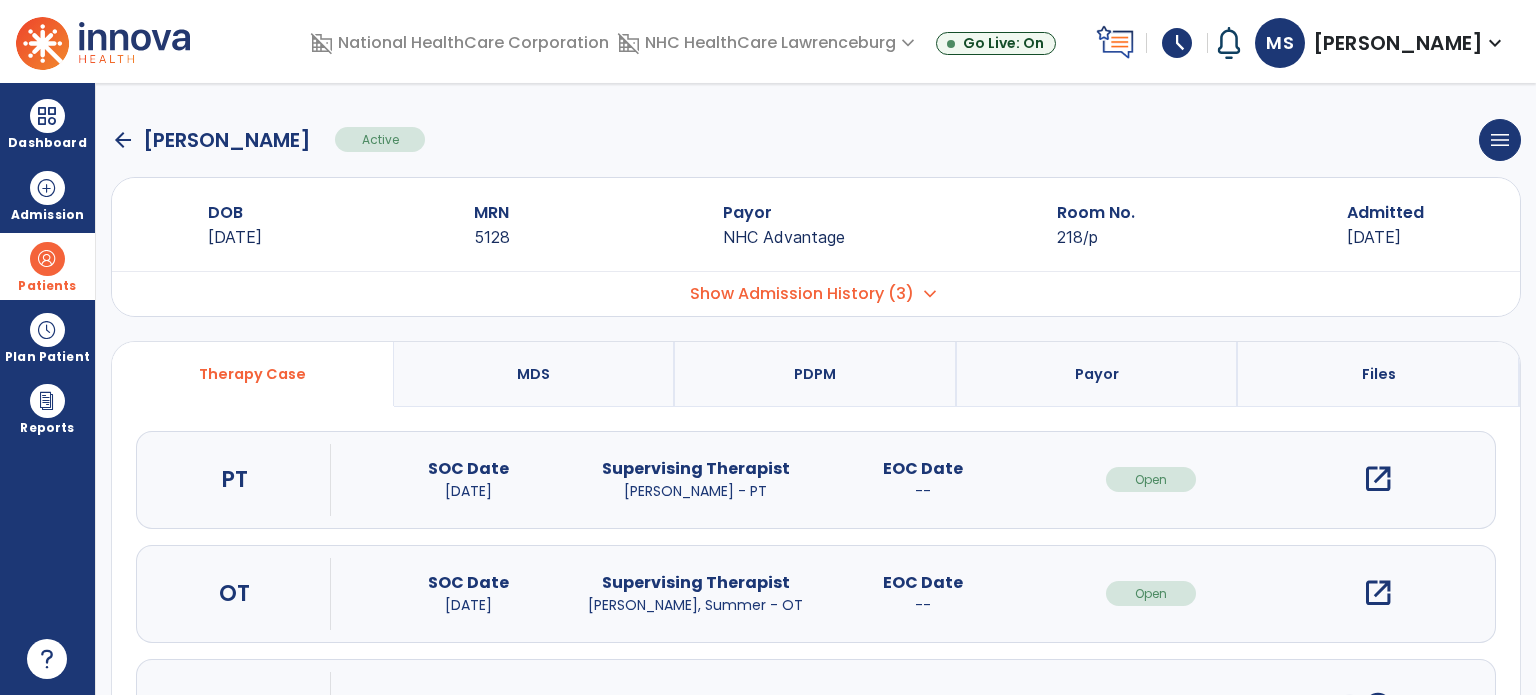 click on "open_in_new" at bounding box center [1378, 479] 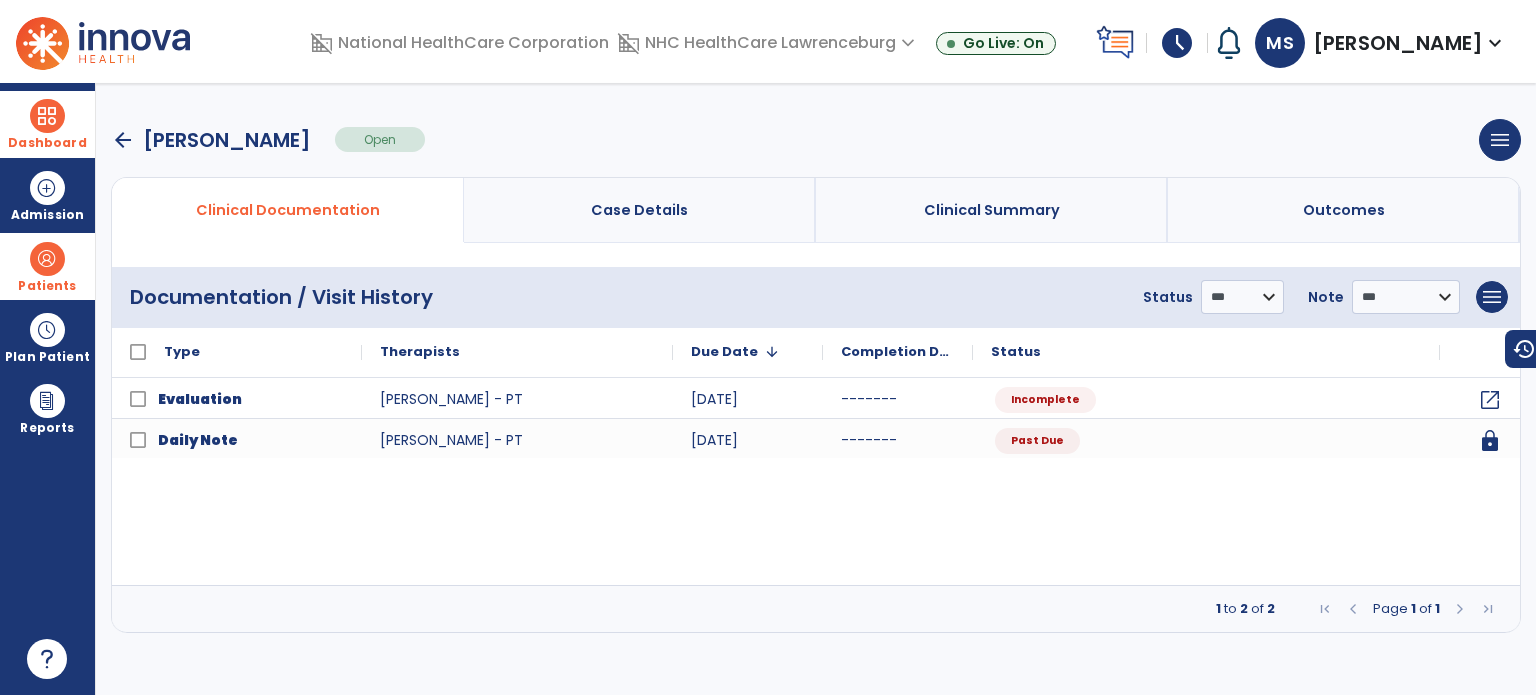 click on "Dashboard" at bounding box center (47, 124) 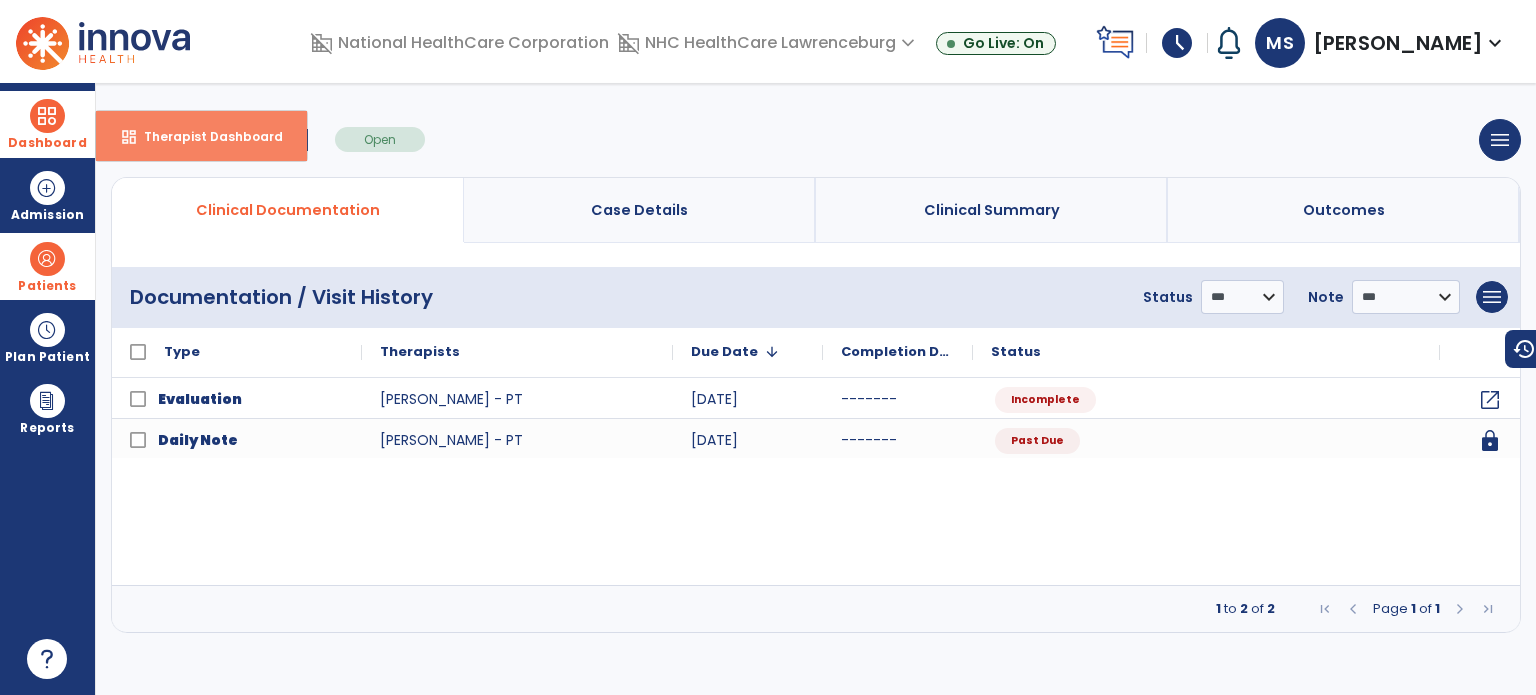 click on "dashboard  Therapist Dashboard" at bounding box center (201, 136) 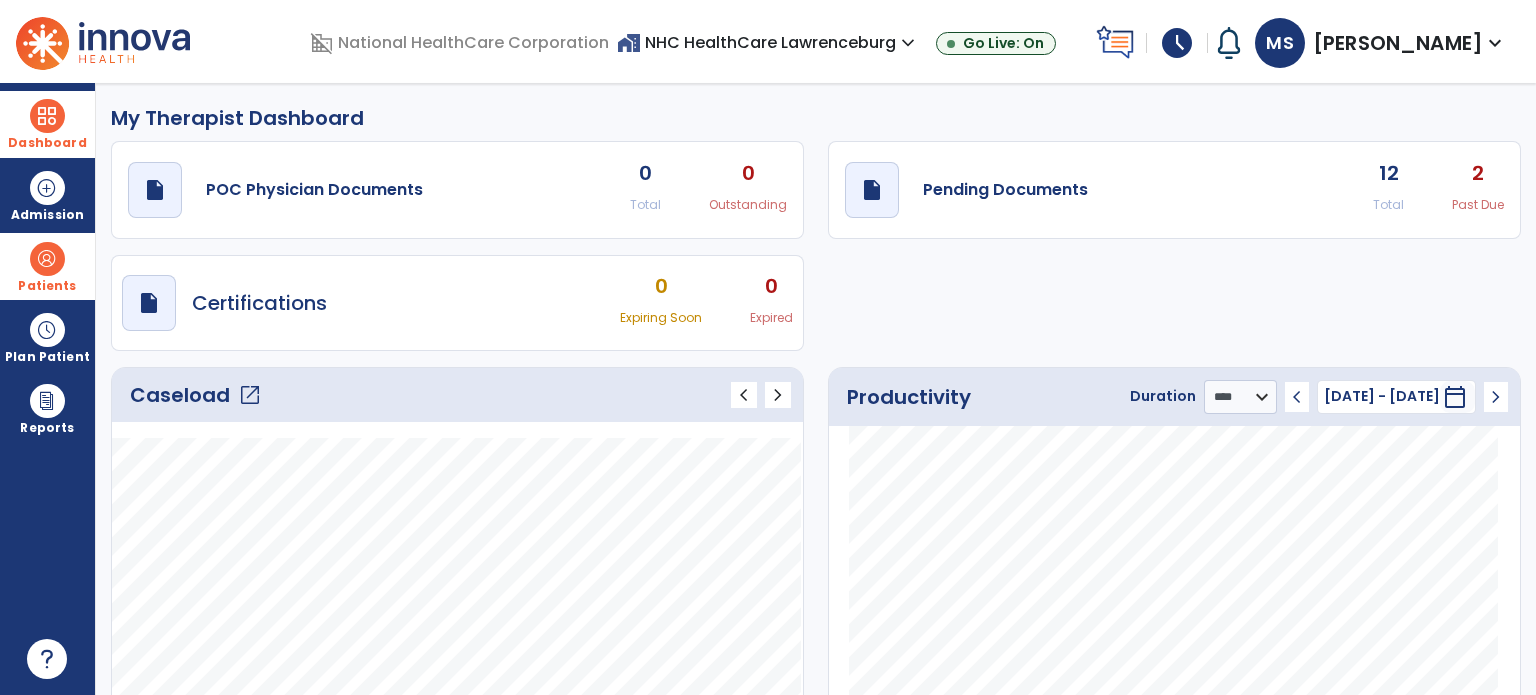 click on "Caseload   open_in_new" 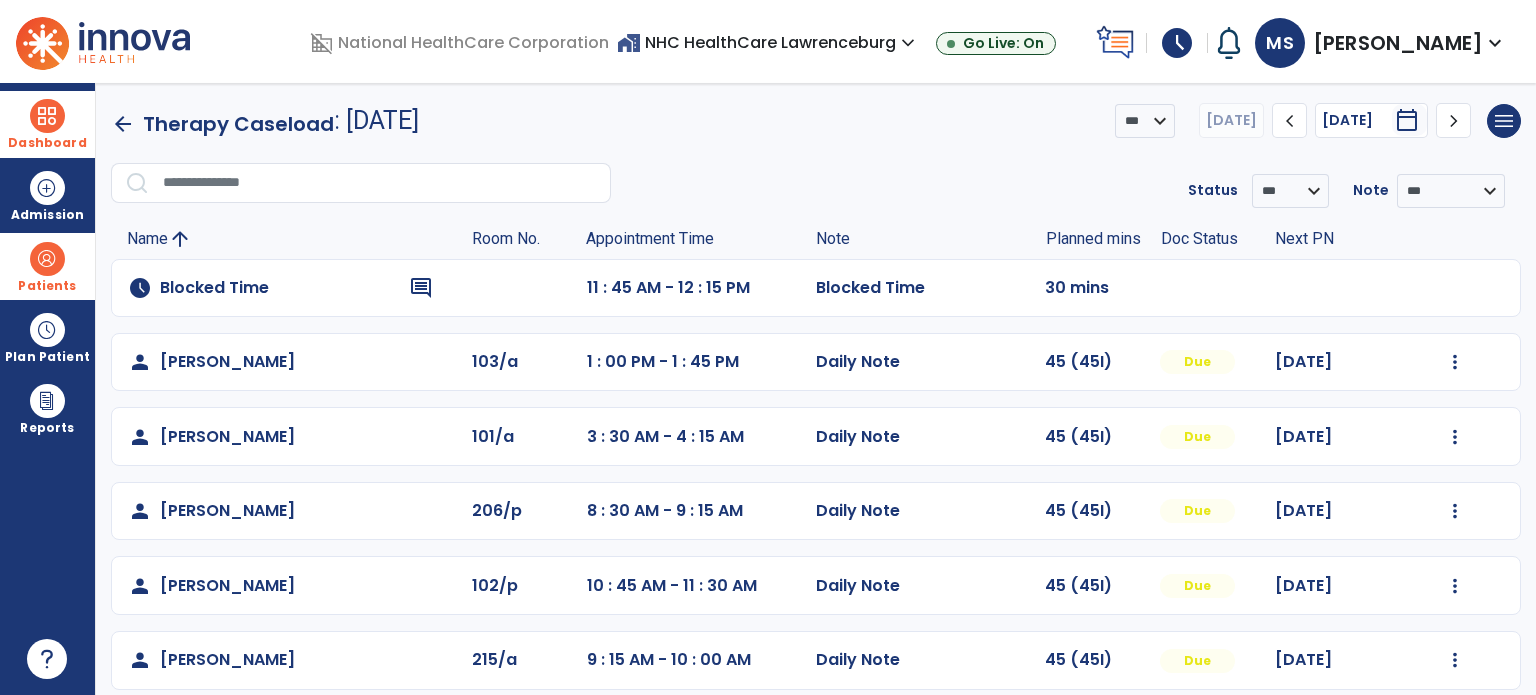 click on "chevron_left" 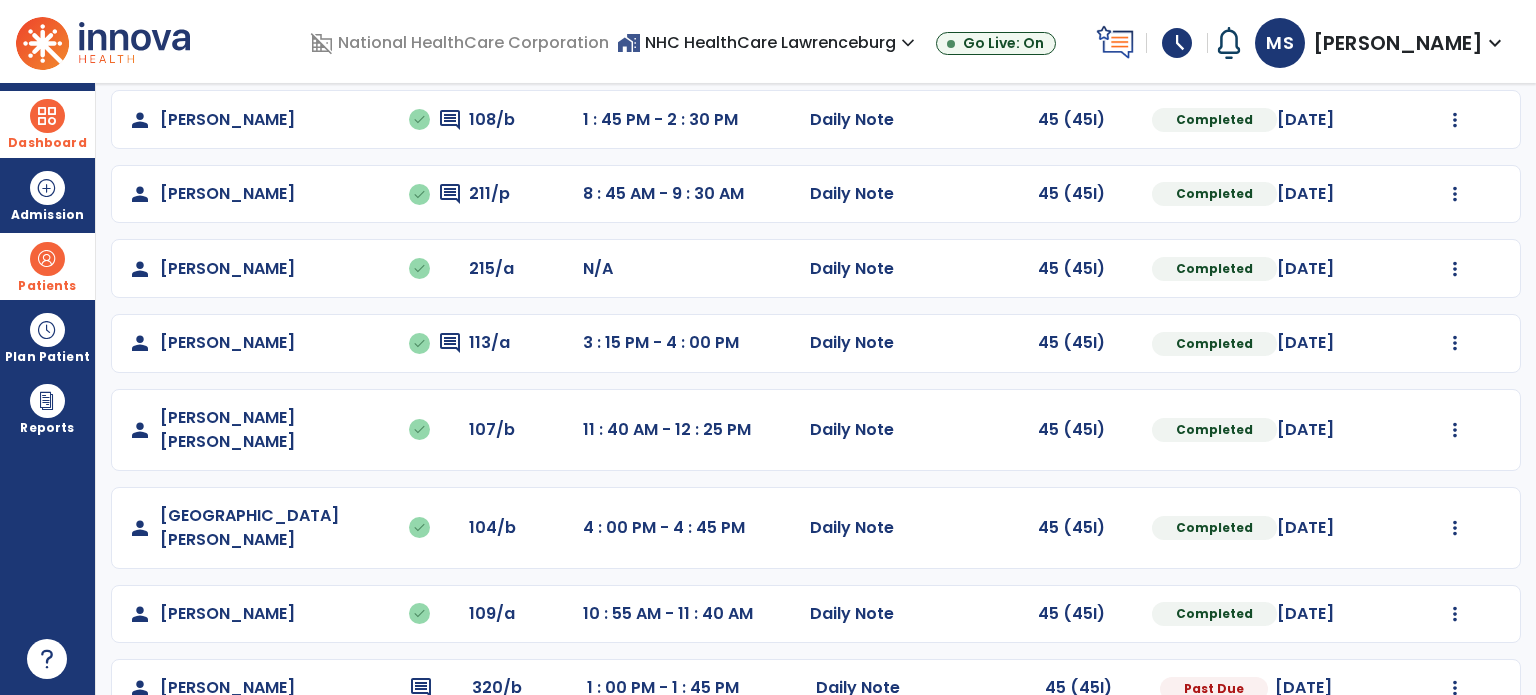 scroll, scrollTop: 0, scrollLeft: 0, axis: both 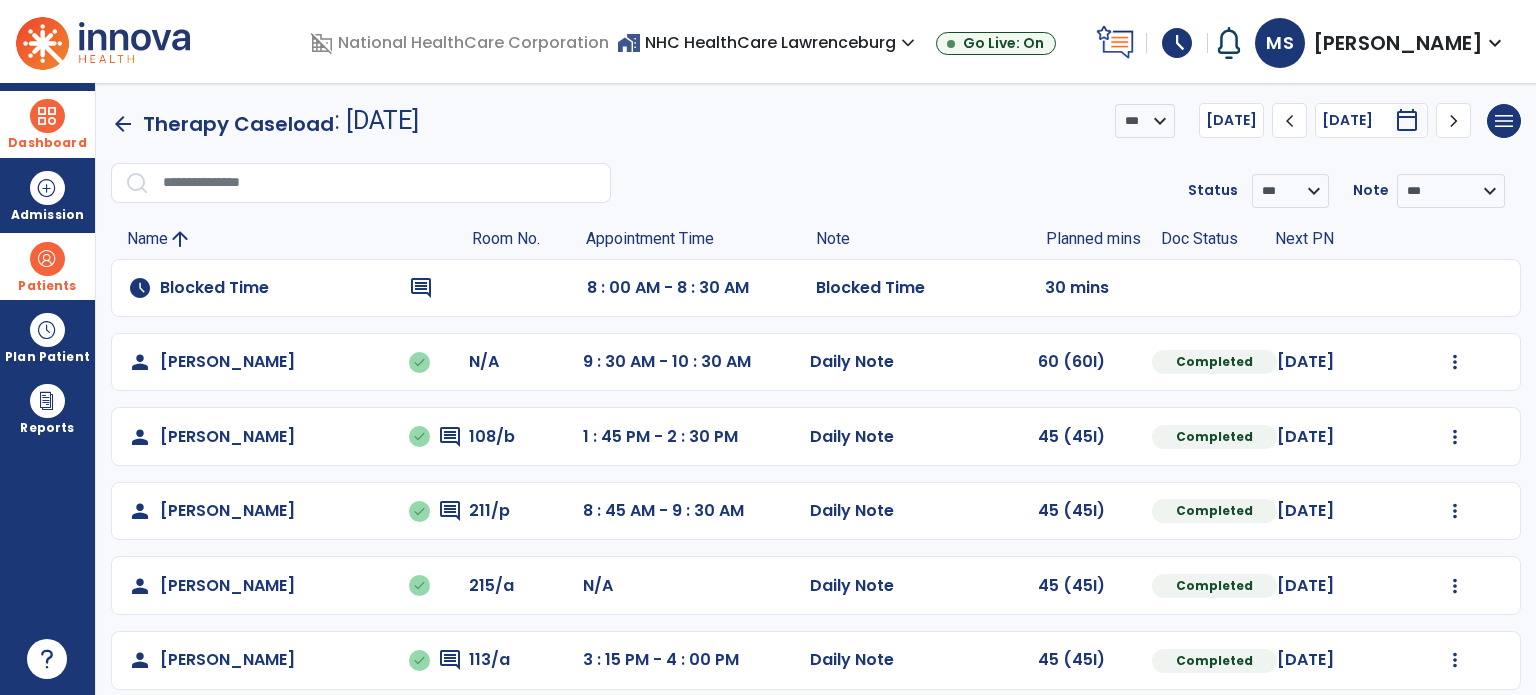 click at bounding box center [47, 259] 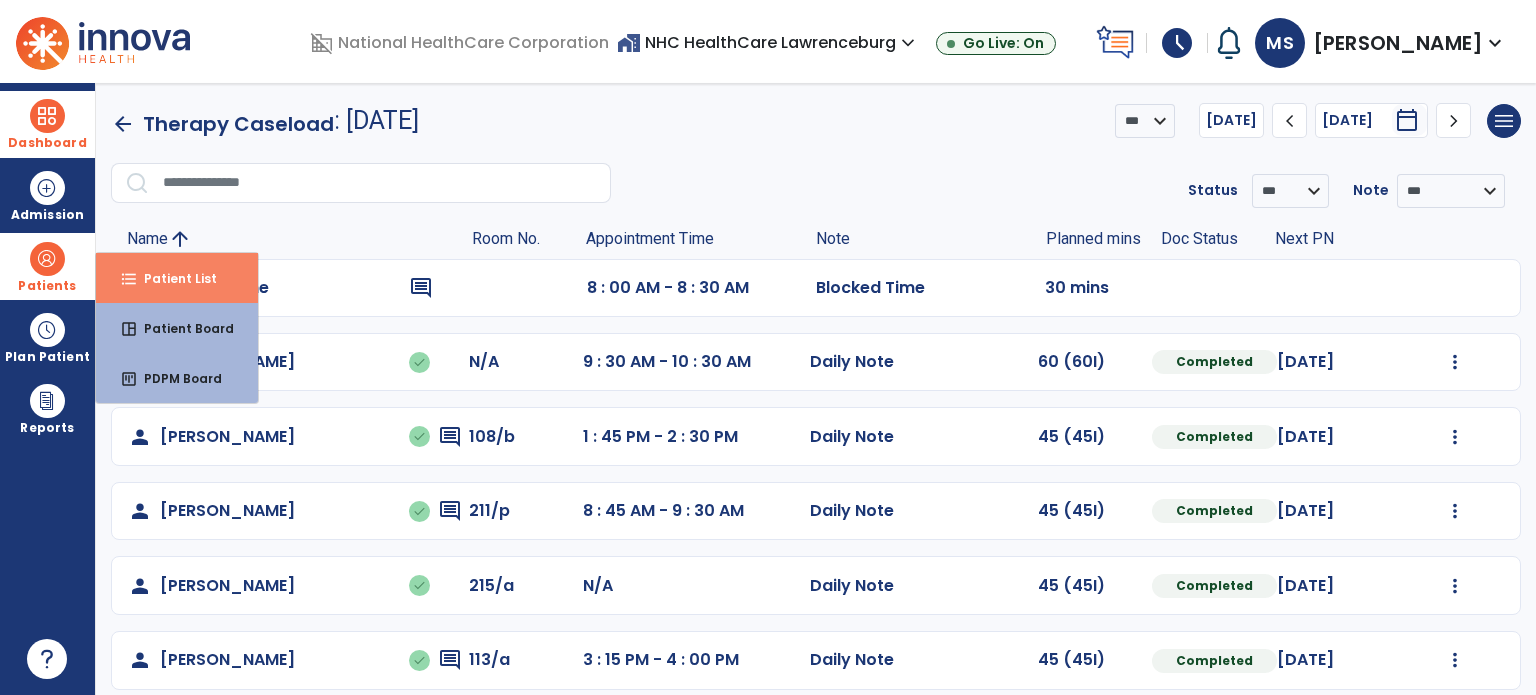 click on "format_list_bulleted" at bounding box center [129, 279] 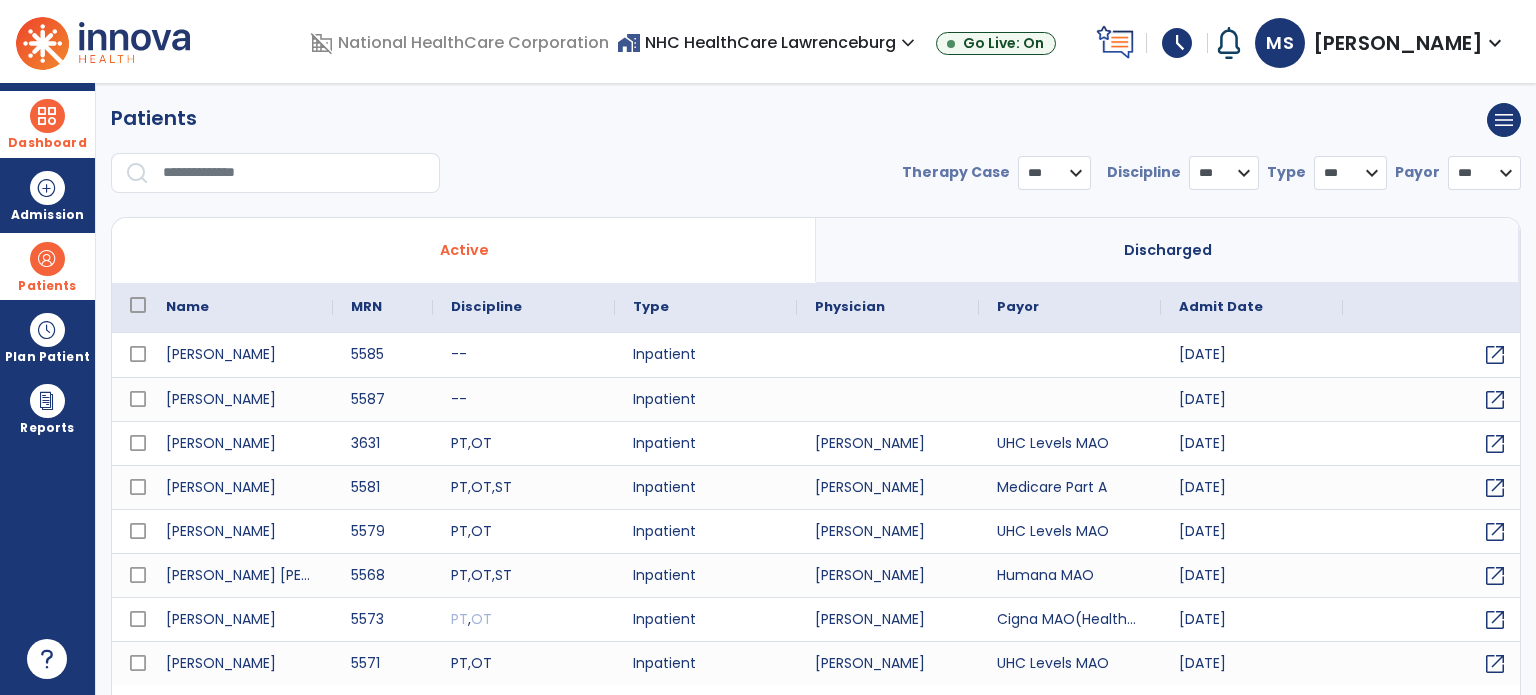 select on "***" 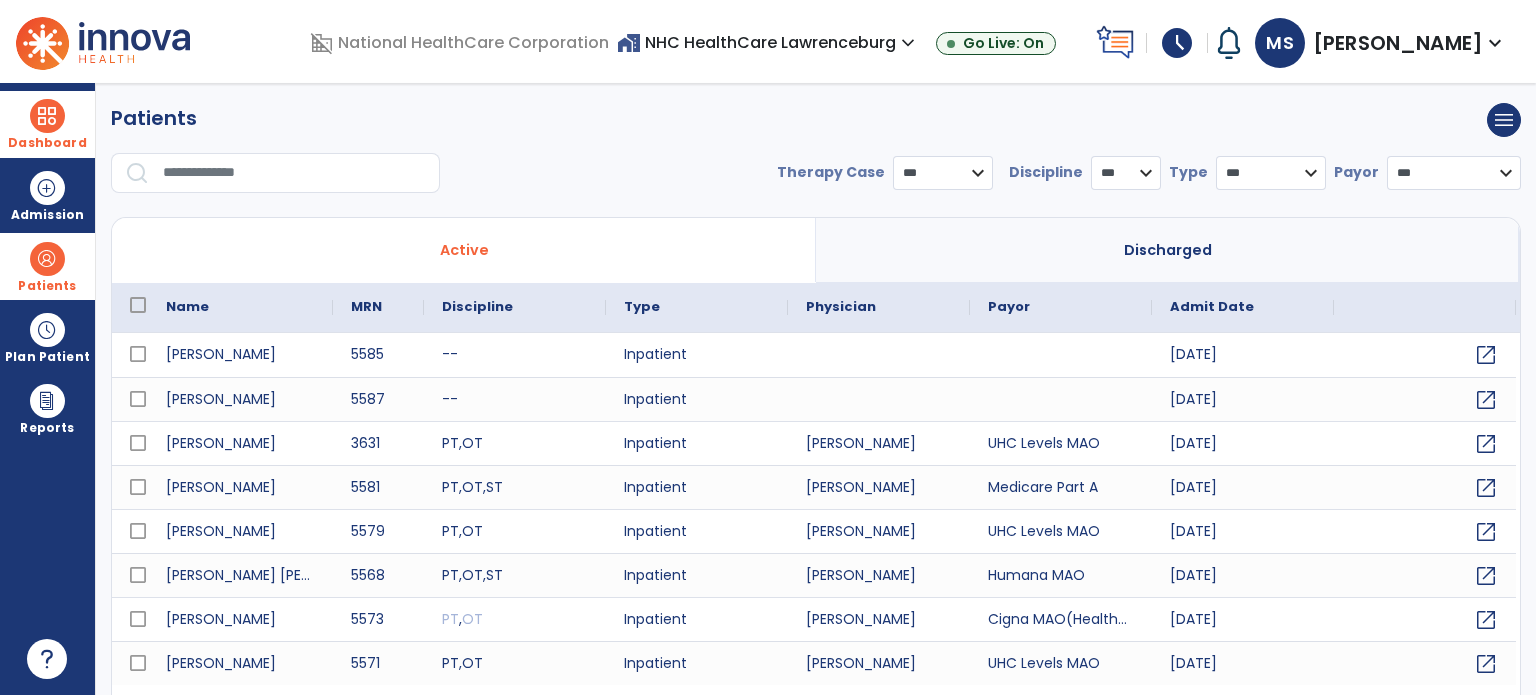 click at bounding box center [294, 173] 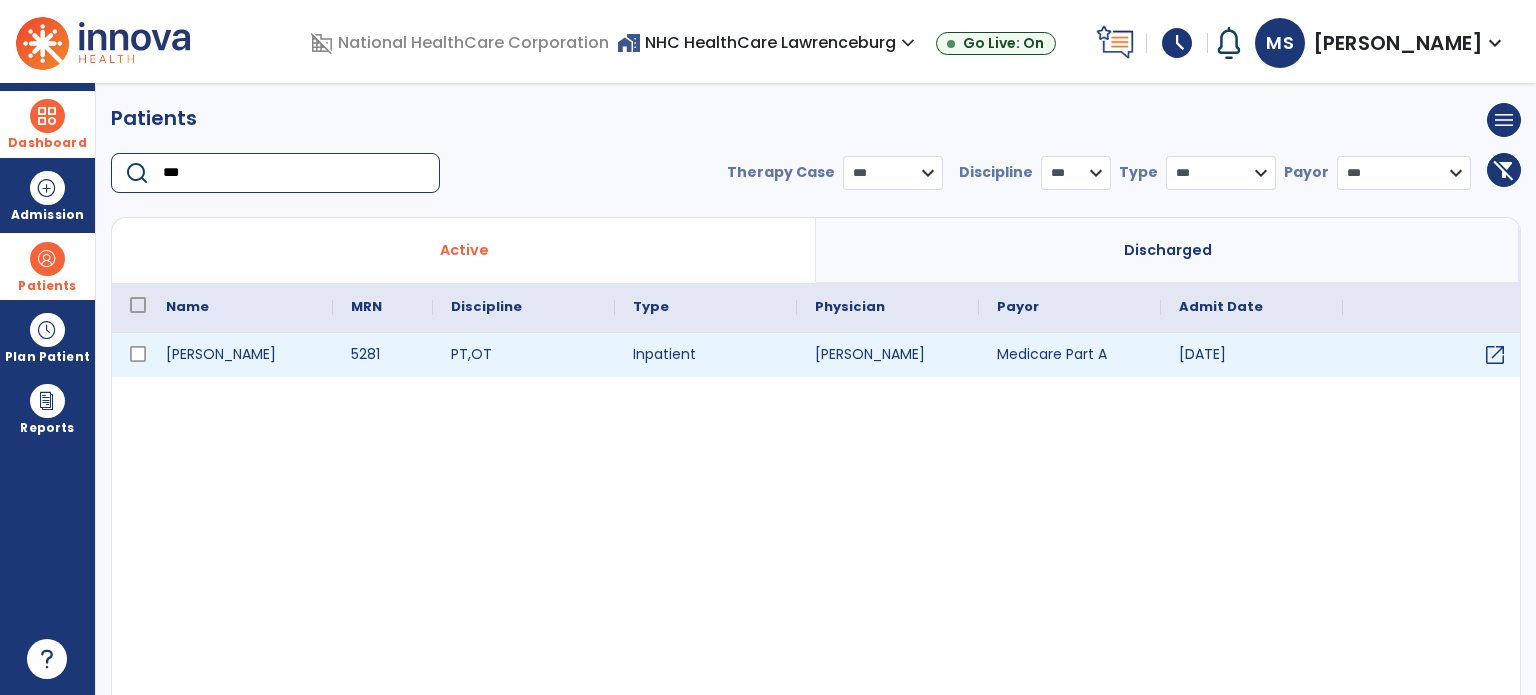 type on "***" 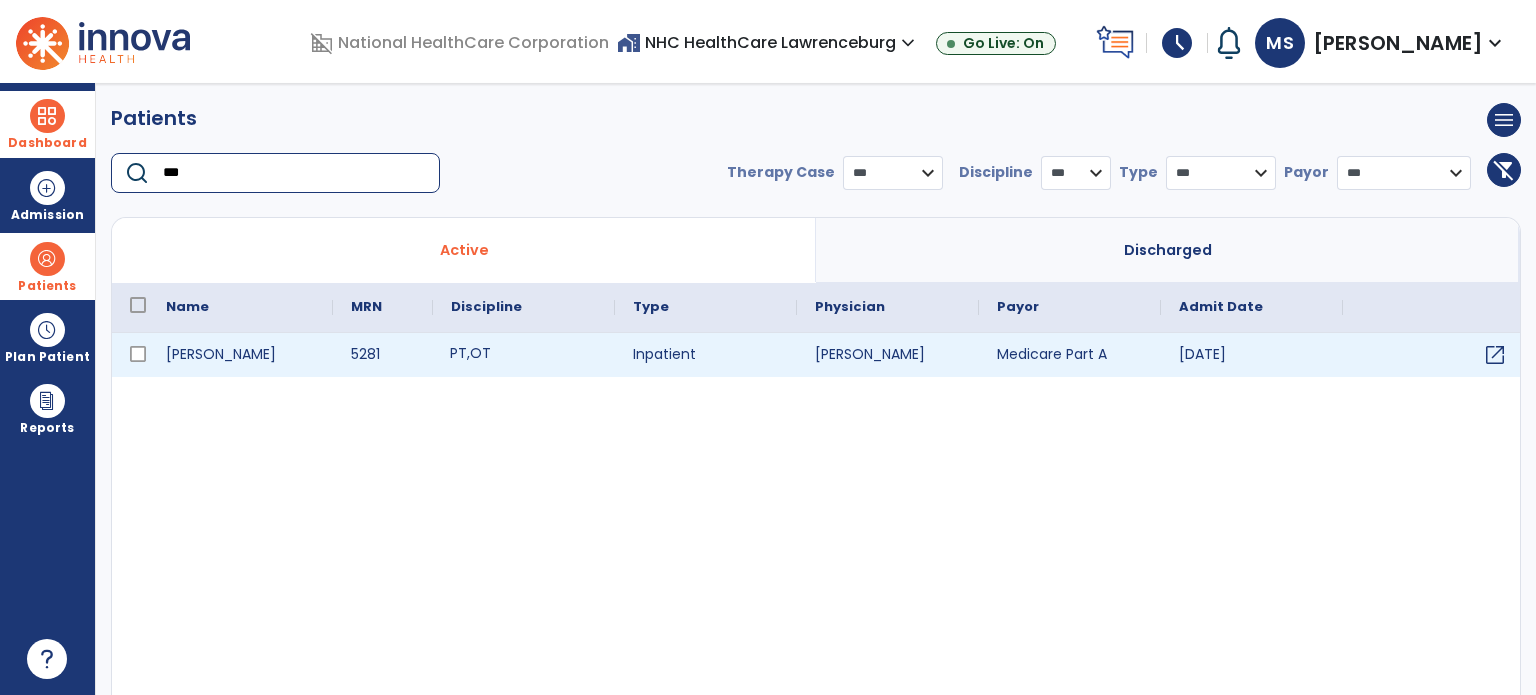 click on "PT" at bounding box center (458, 353) 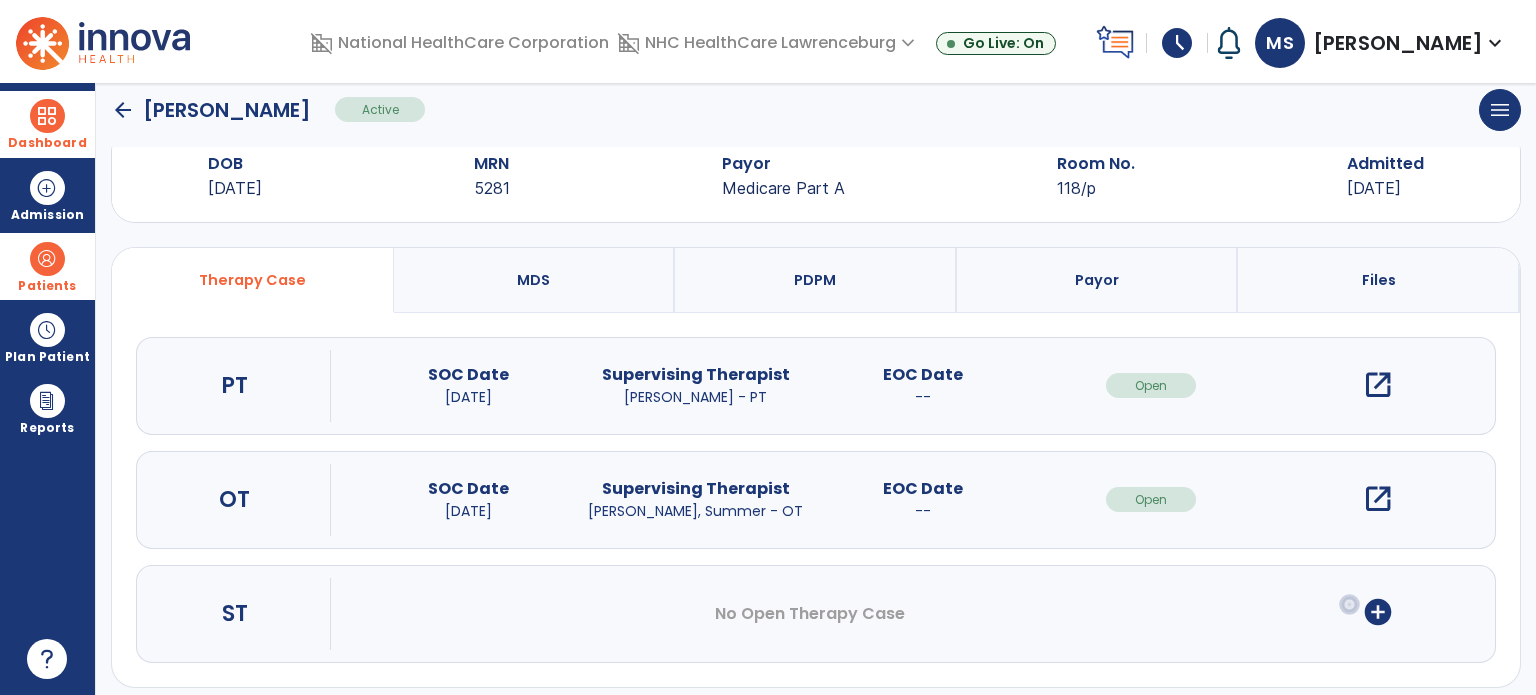 scroll, scrollTop: 62, scrollLeft: 0, axis: vertical 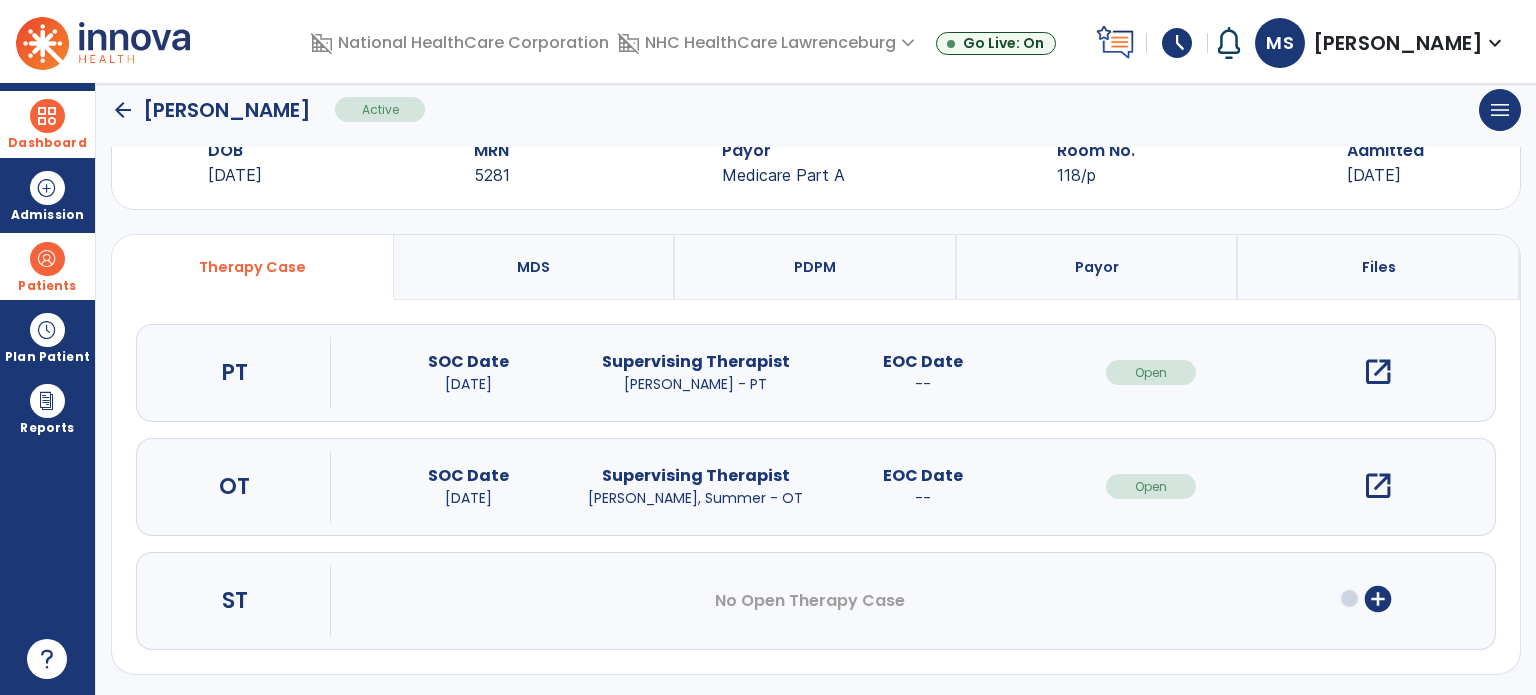 click on "open_in_new" at bounding box center [1378, 372] 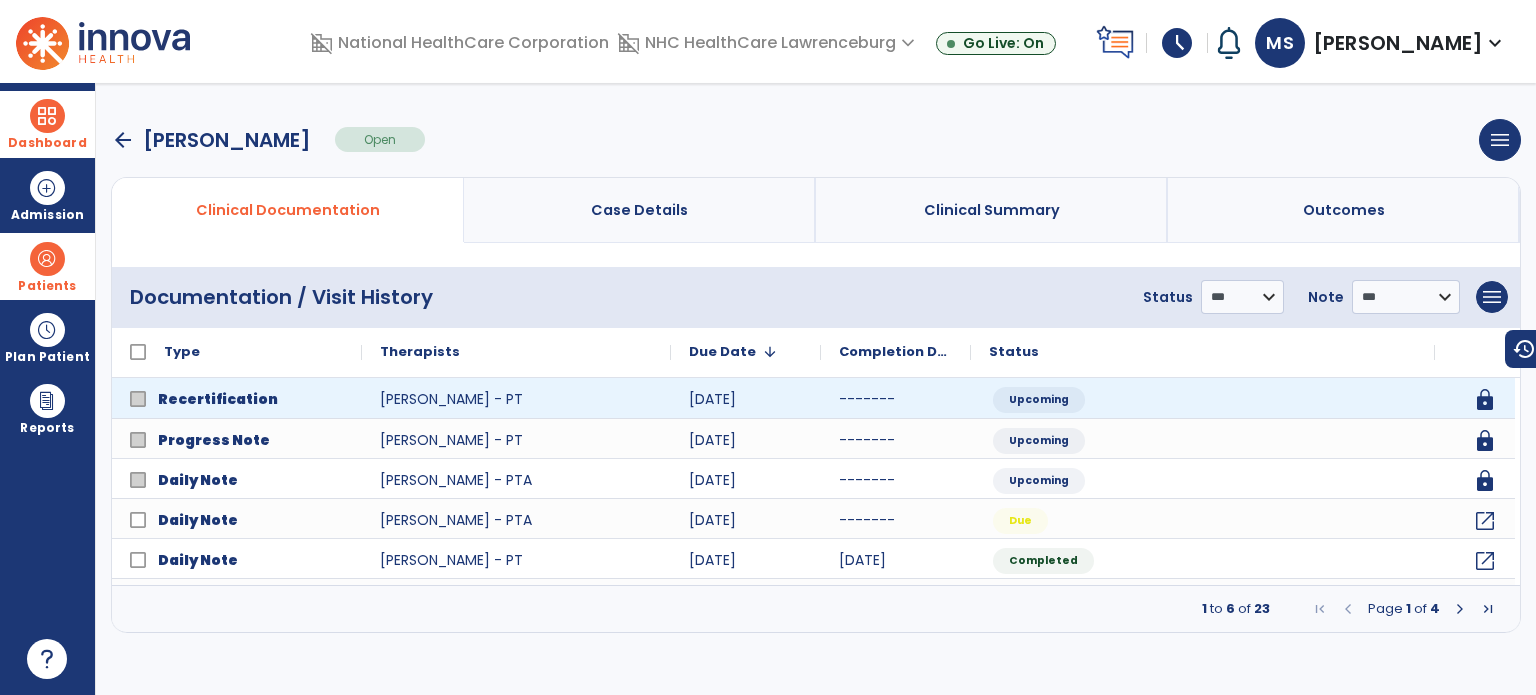scroll, scrollTop: 0, scrollLeft: 0, axis: both 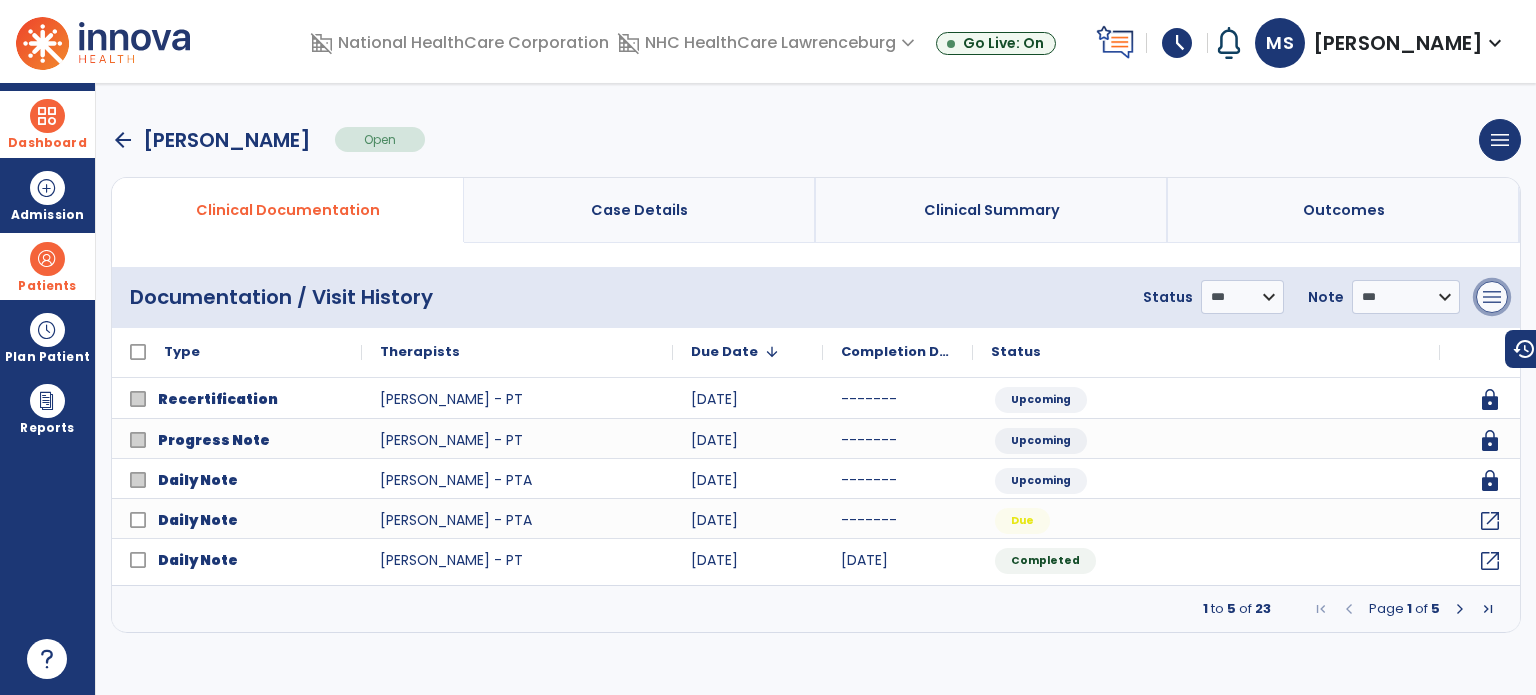 click on "menu" at bounding box center (1492, 297) 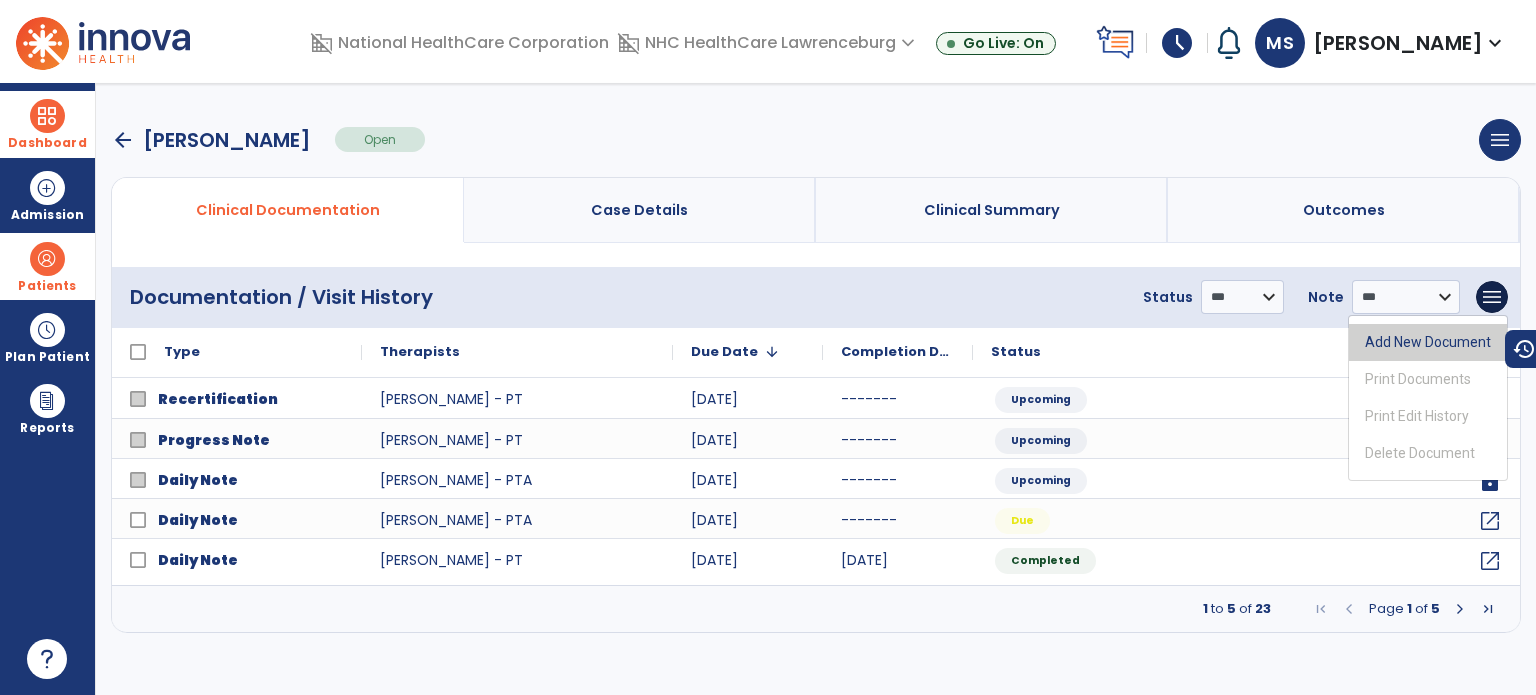 click on "Add New Document" at bounding box center (1428, 342) 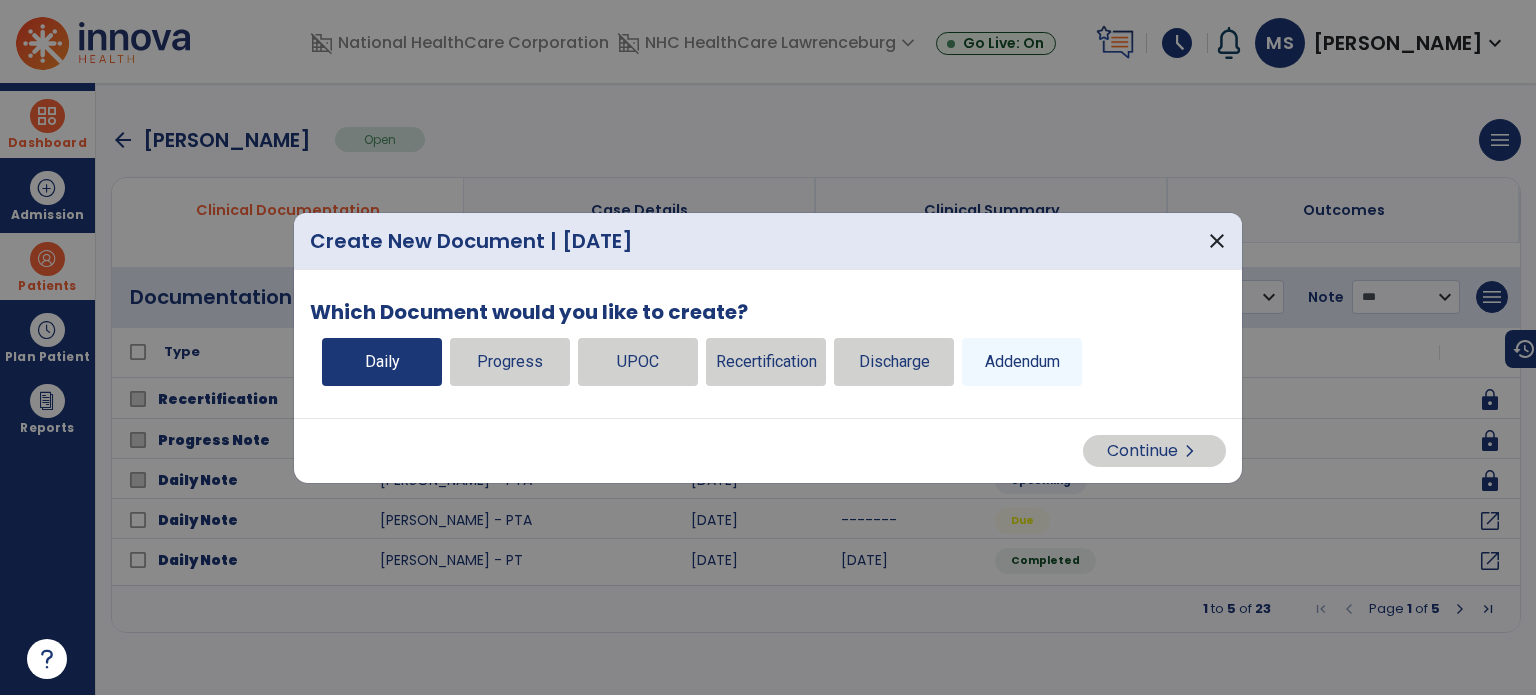 click on "Daily" at bounding box center (382, 362) 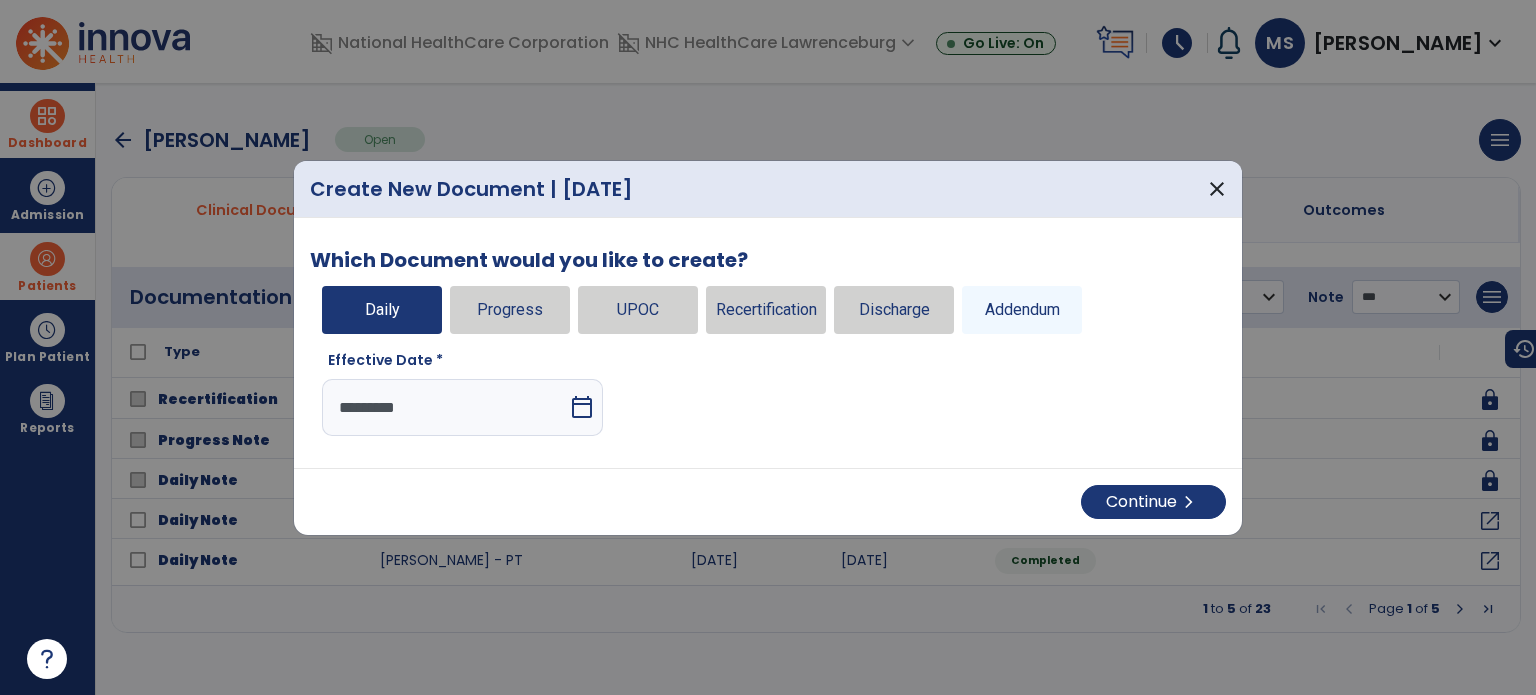 click on "calendar_today" at bounding box center [582, 407] 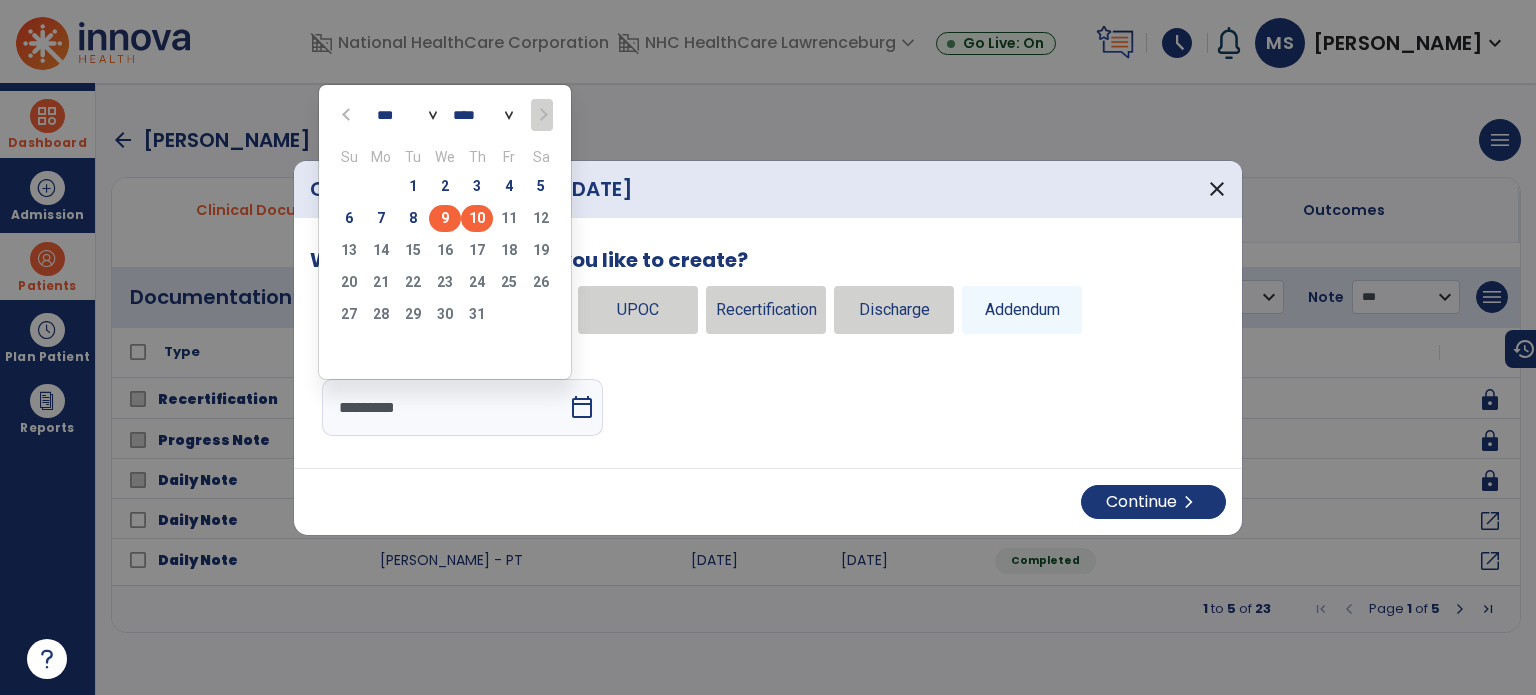 click on "9" 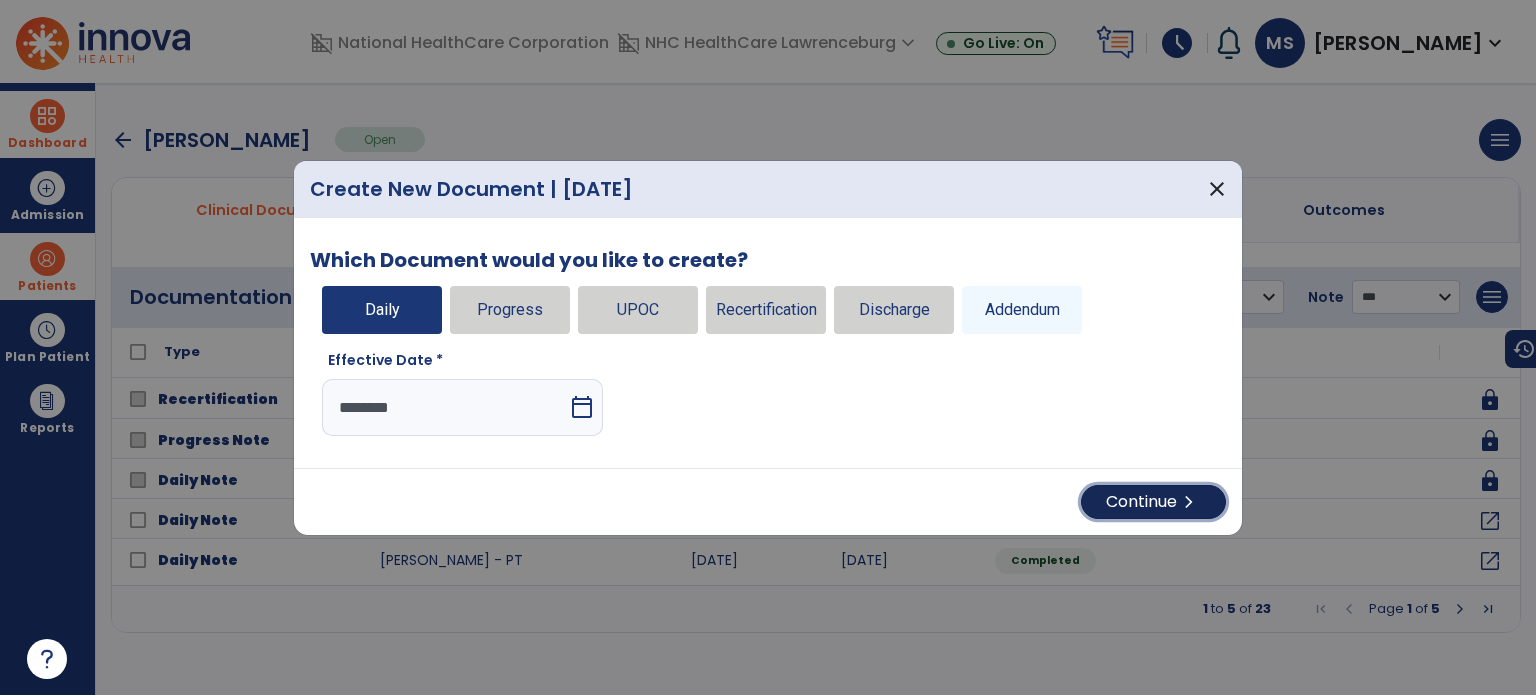 click on "Continue   chevron_right" at bounding box center (1153, 502) 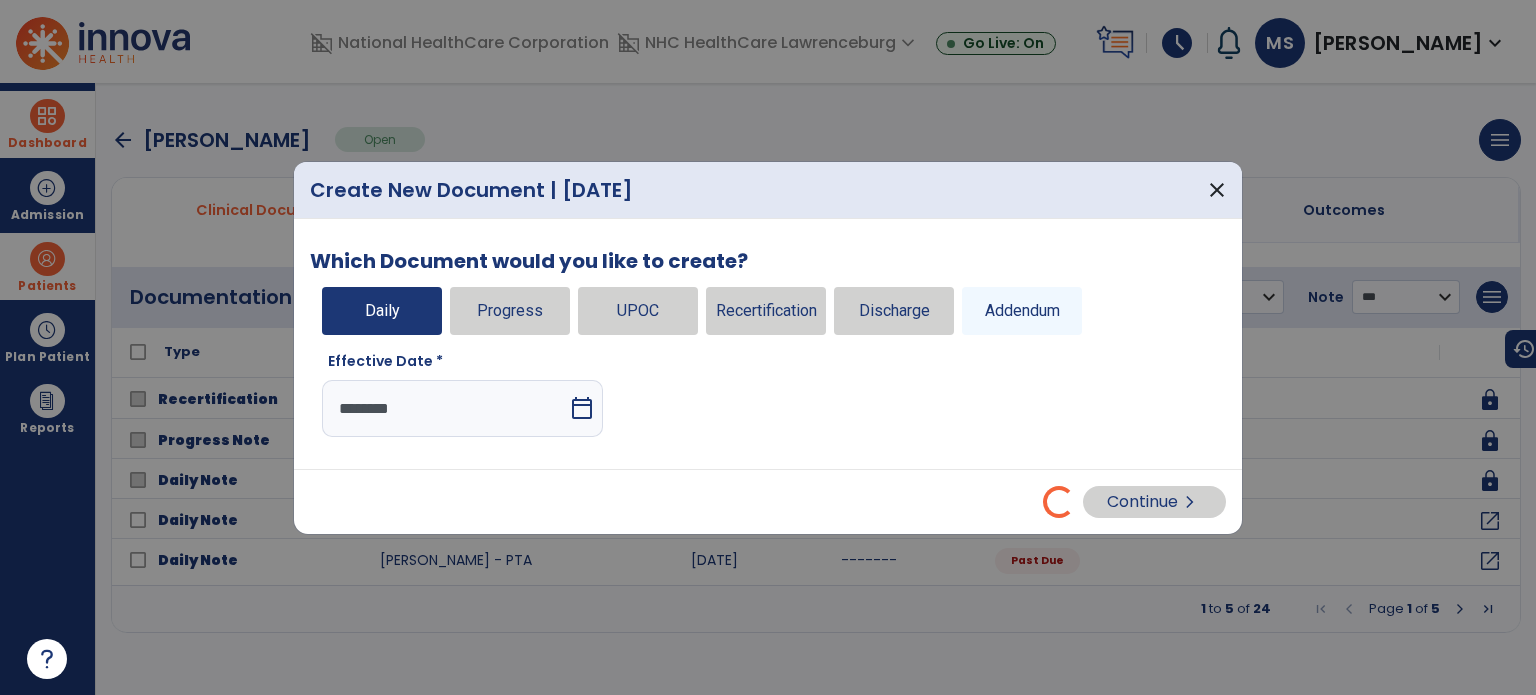 select on "*" 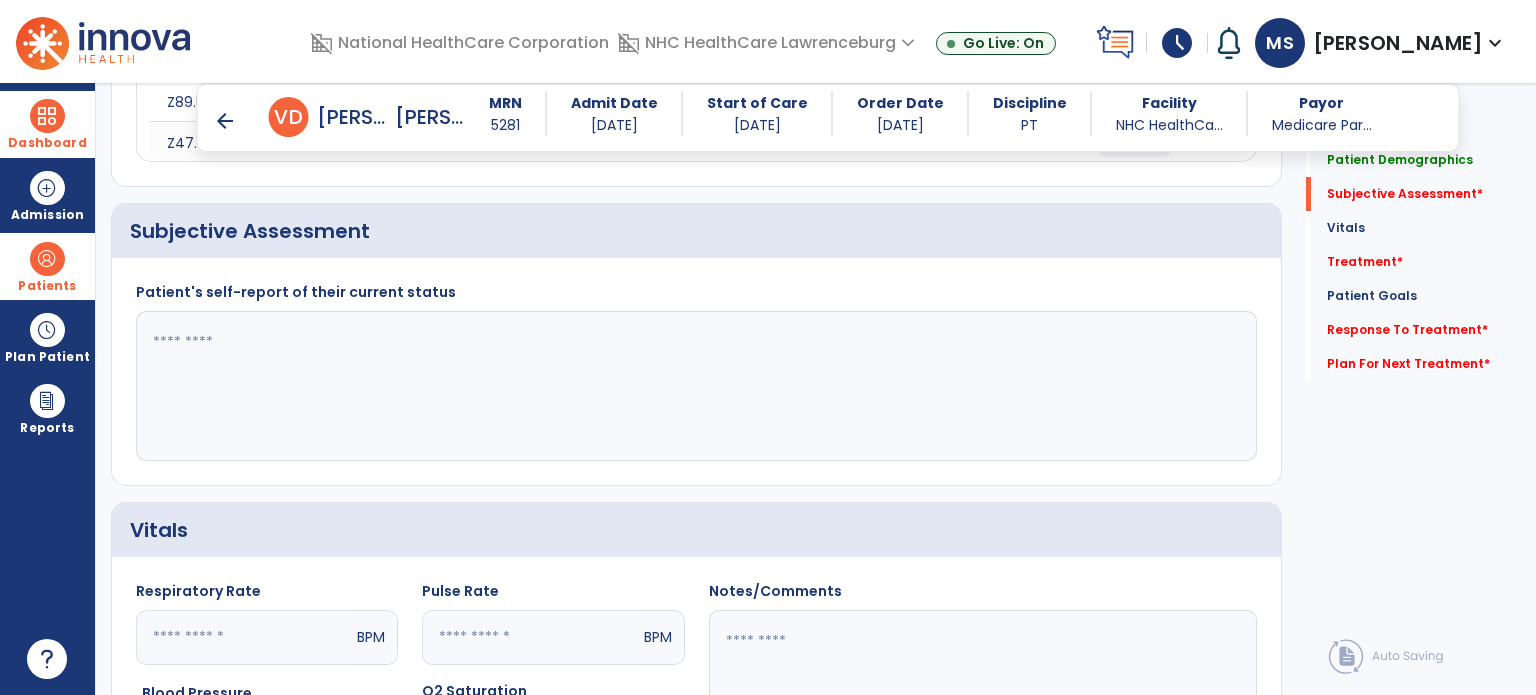 scroll, scrollTop: 400, scrollLeft: 0, axis: vertical 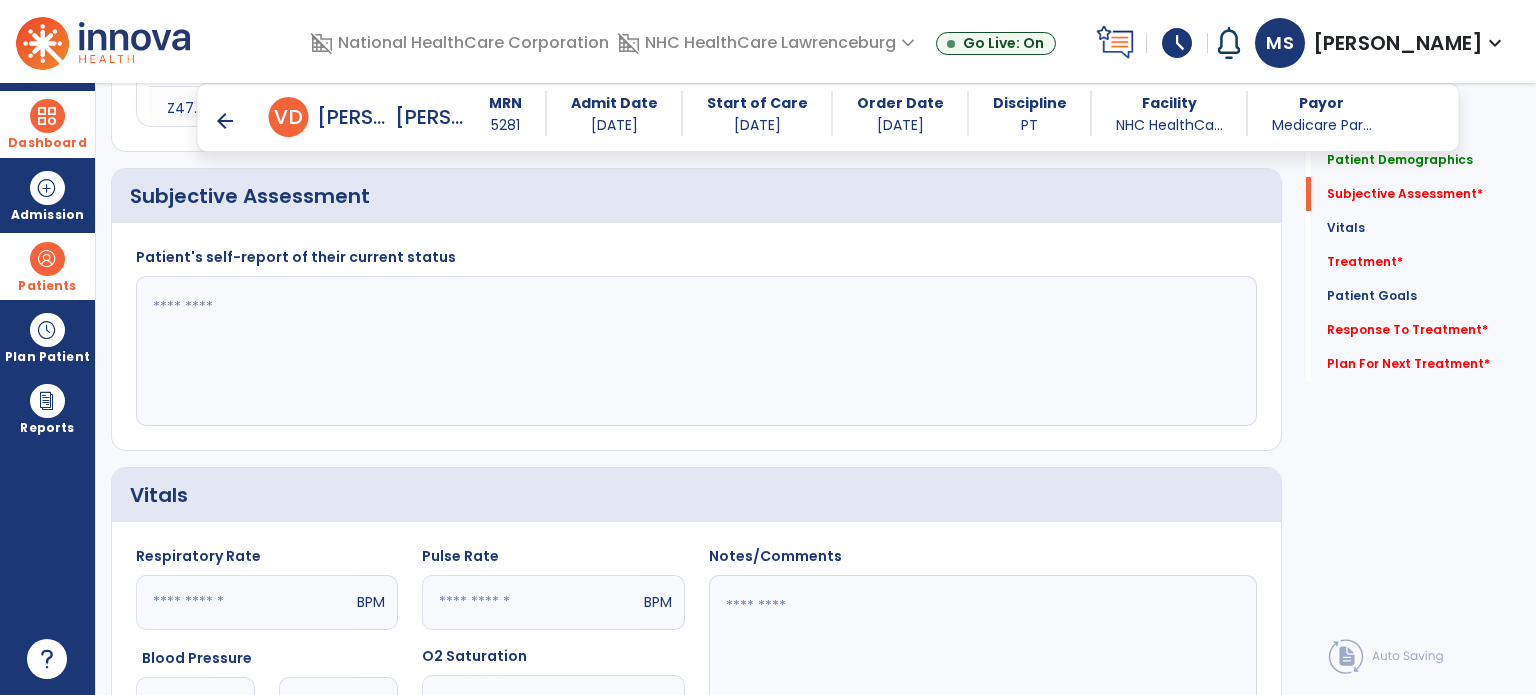 click 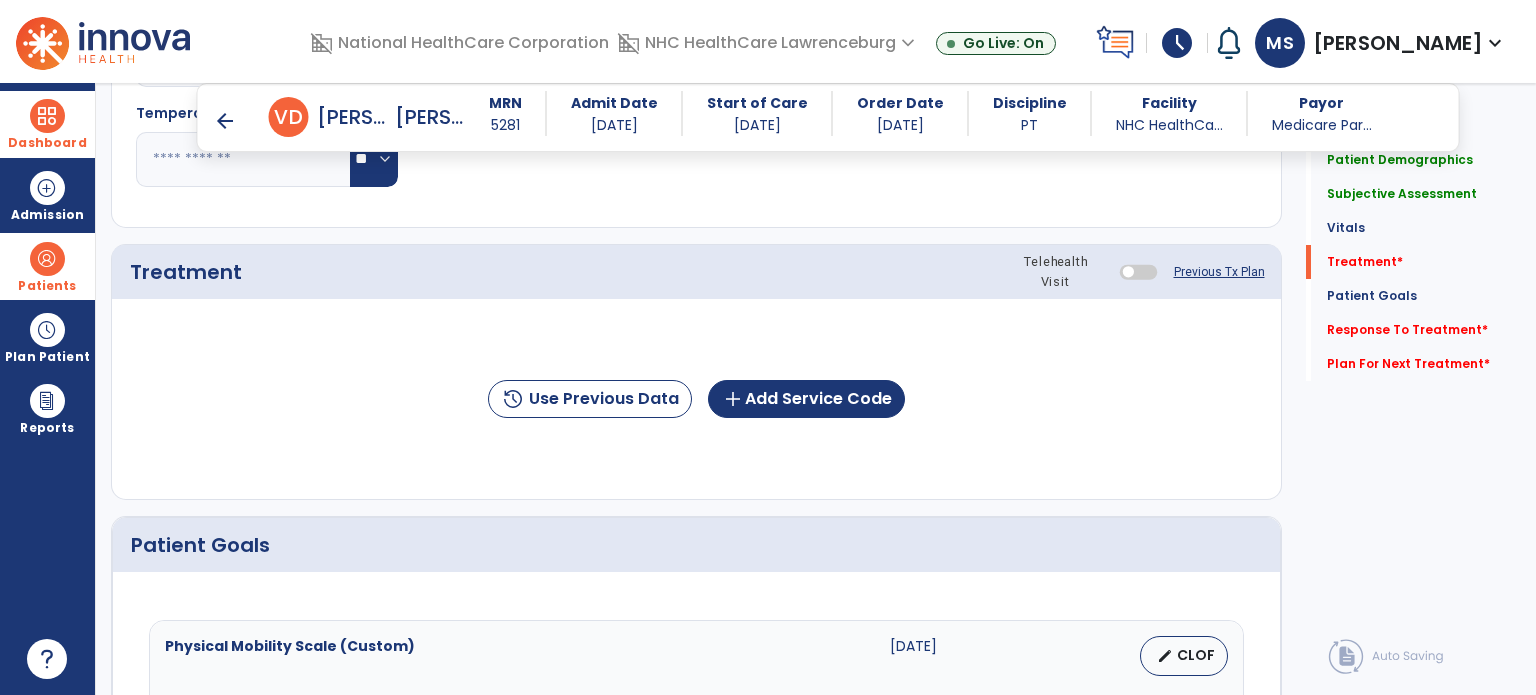 scroll, scrollTop: 1100, scrollLeft: 0, axis: vertical 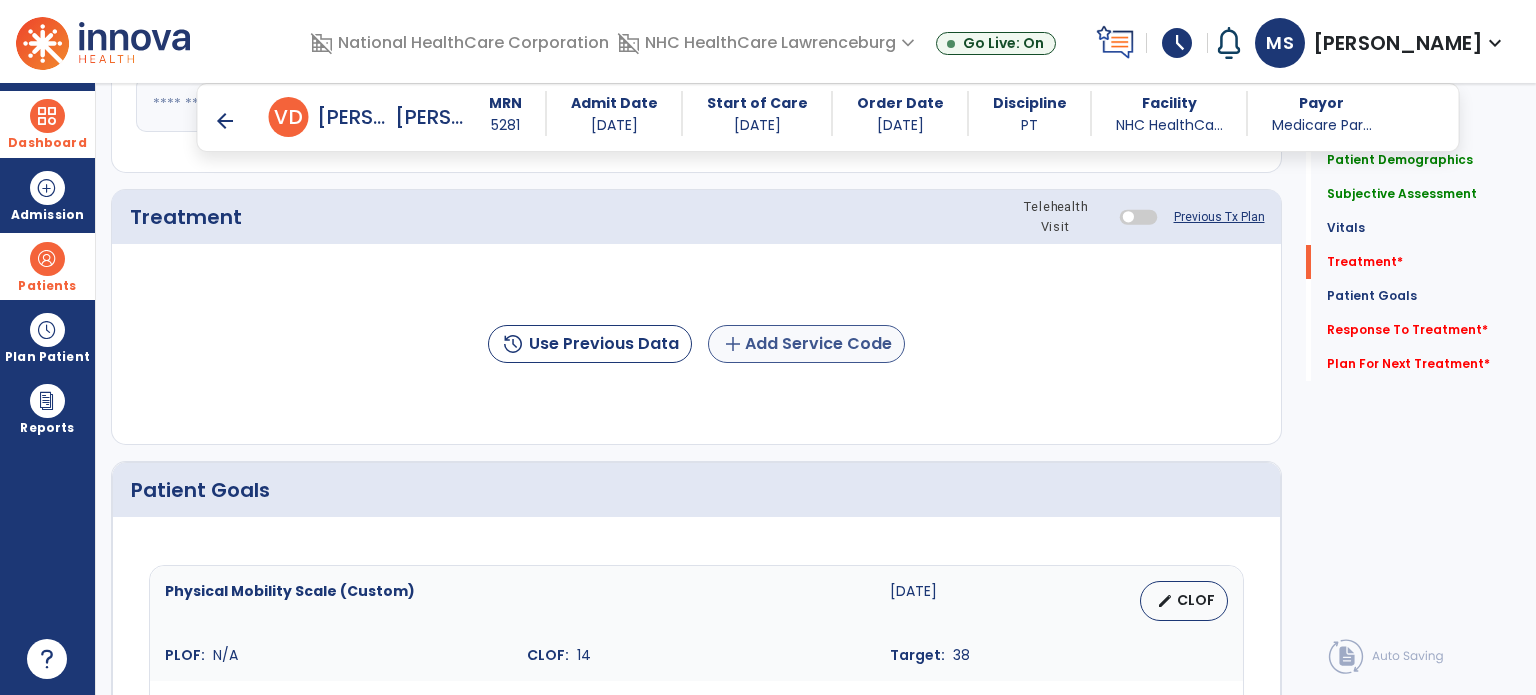 type on "**********" 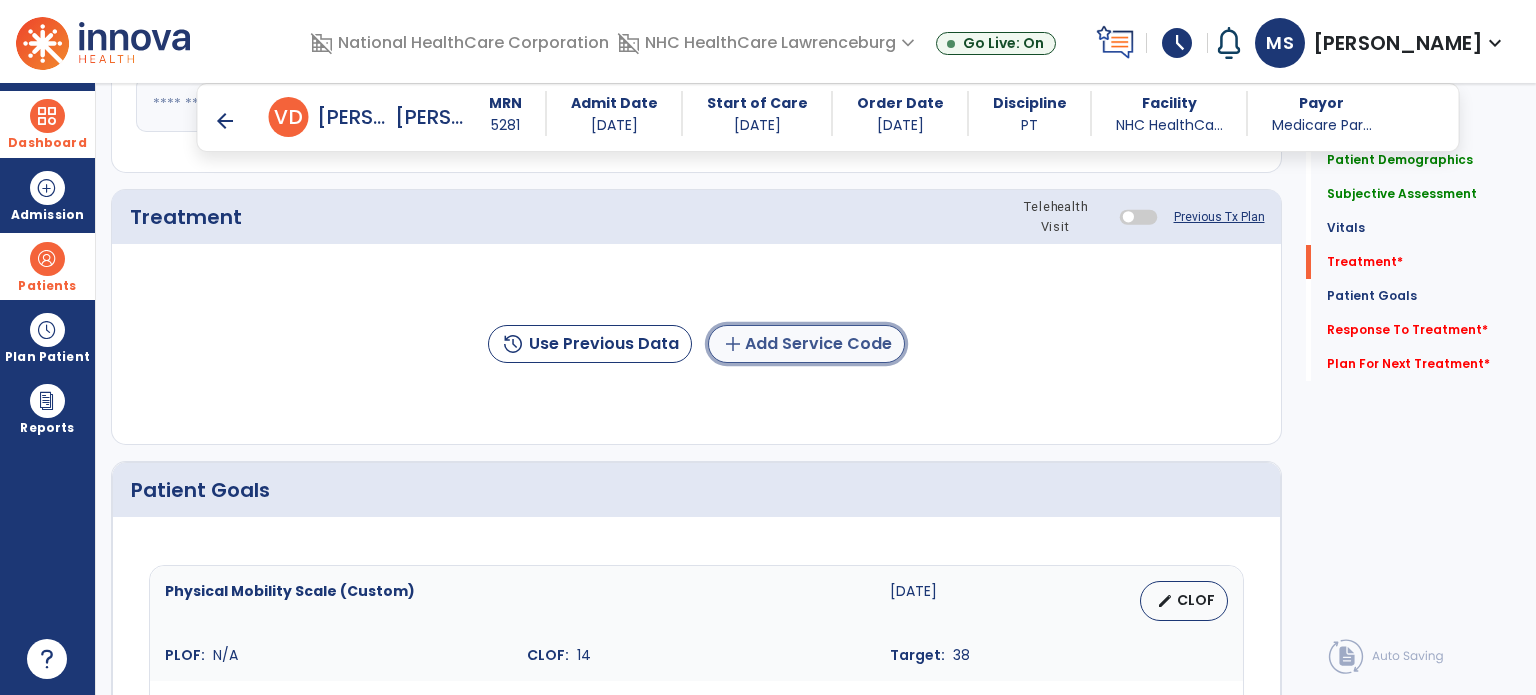 click on "add  Add Service Code" 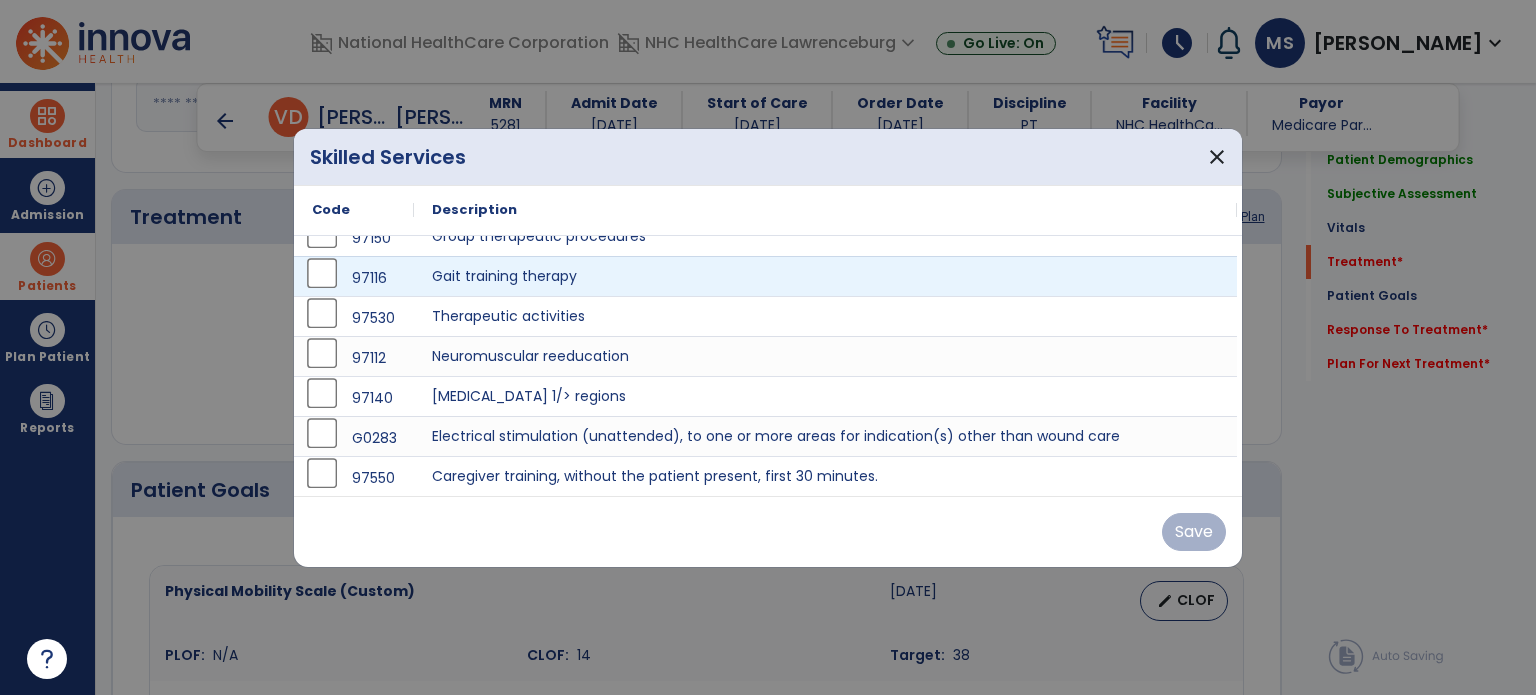 scroll, scrollTop: 140, scrollLeft: 0, axis: vertical 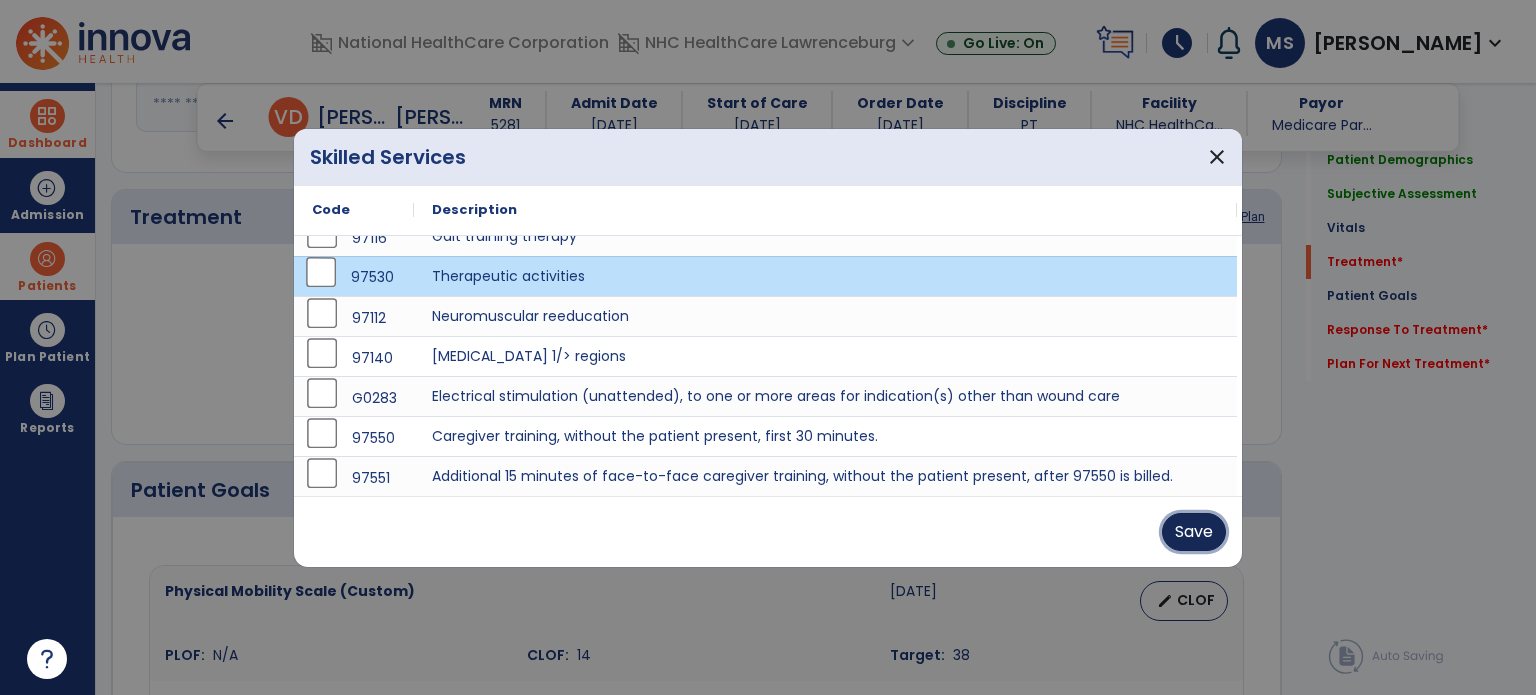 click on "Save" at bounding box center [1194, 532] 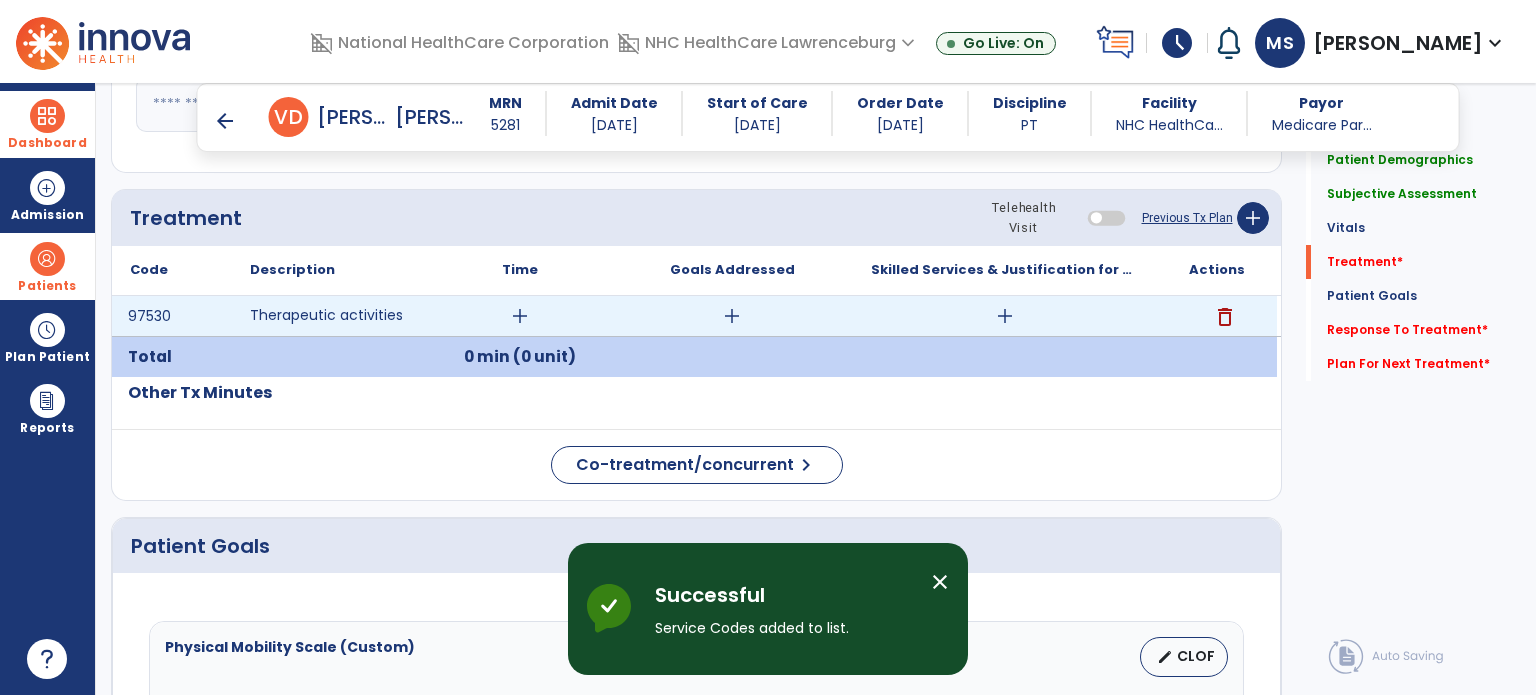 click on "add" at bounding box center [520, 316] 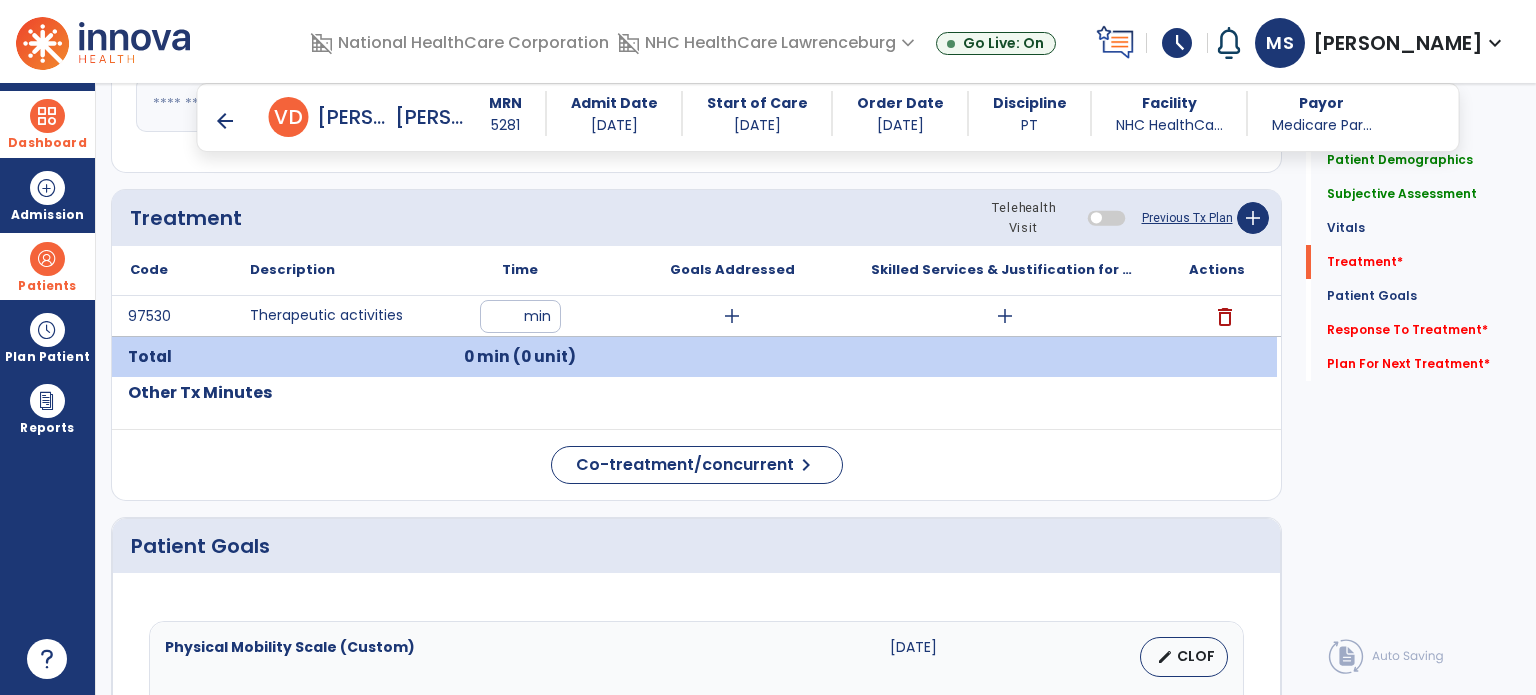 type on "**" 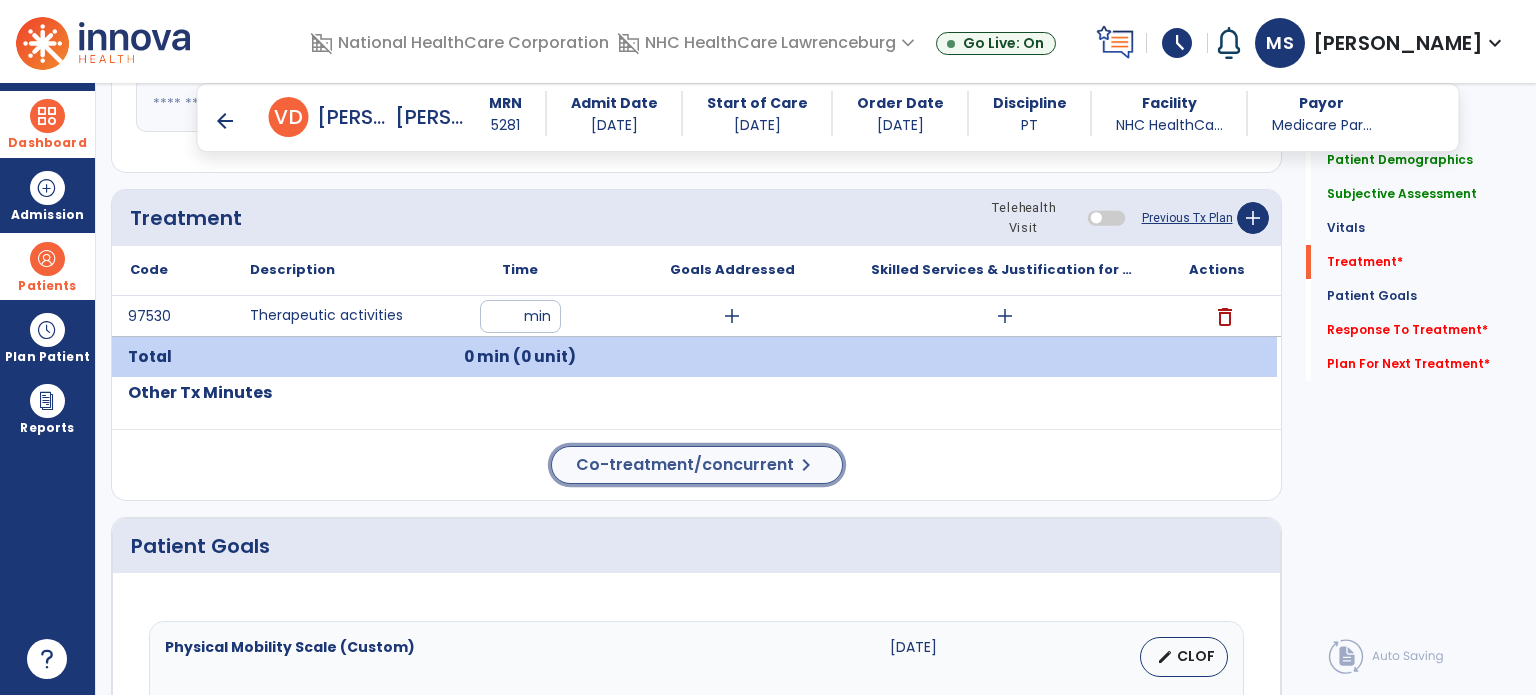 click on "Co-treatment/concurrent" 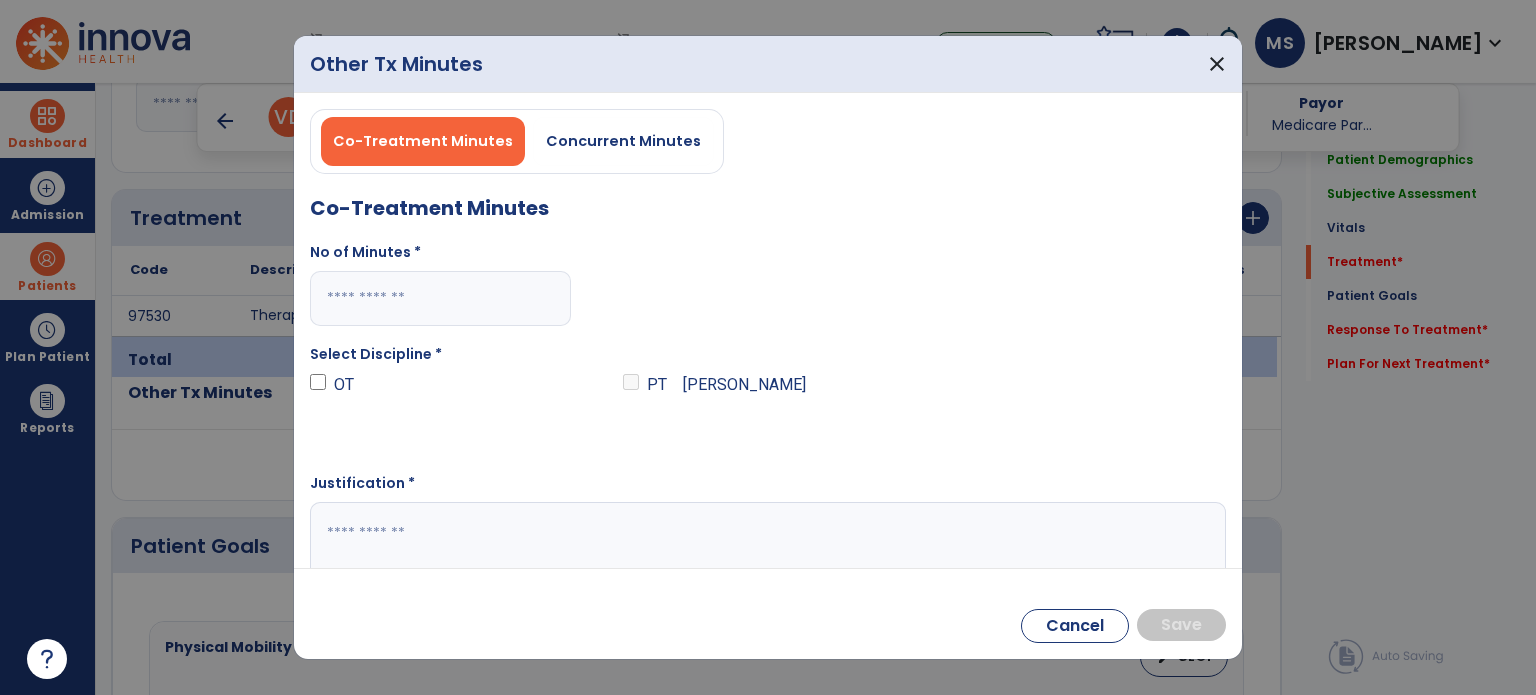 click at bounding box center [440, 298] 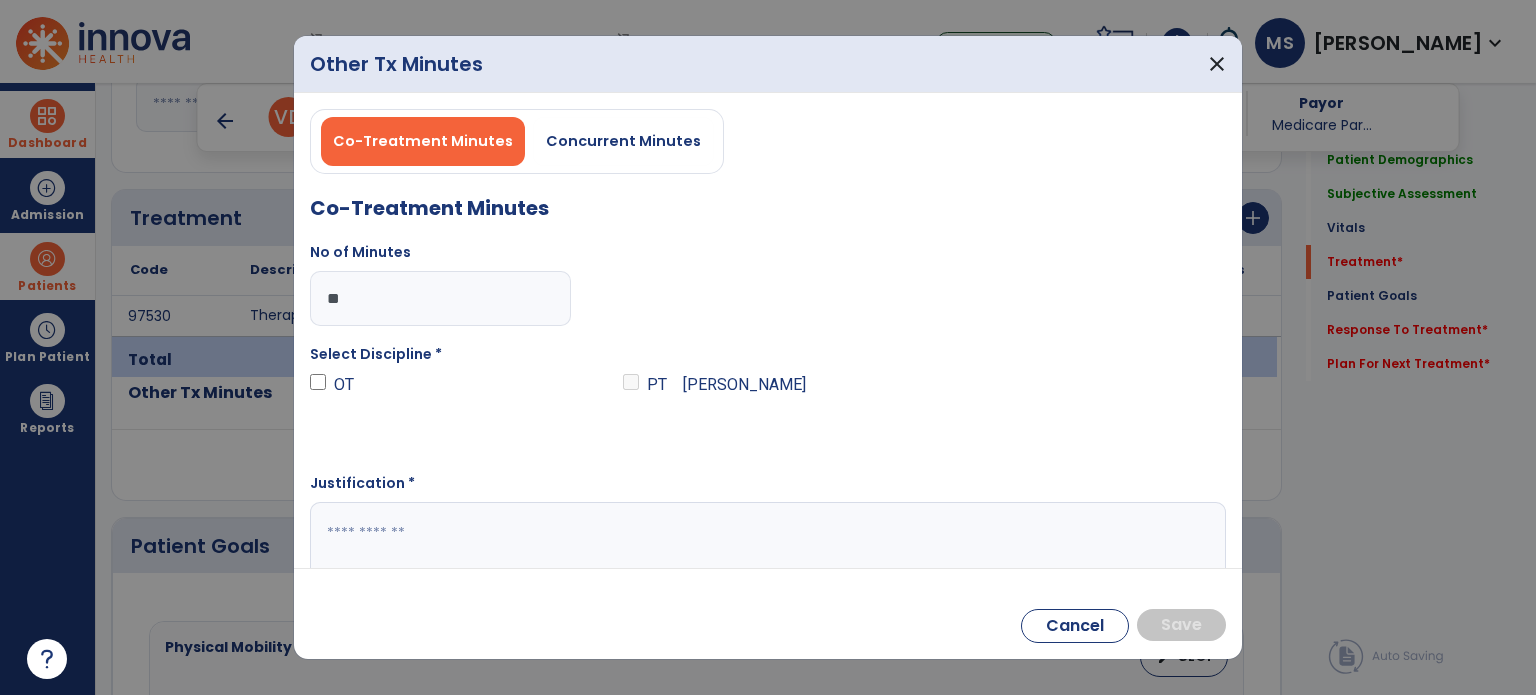 type on "**" 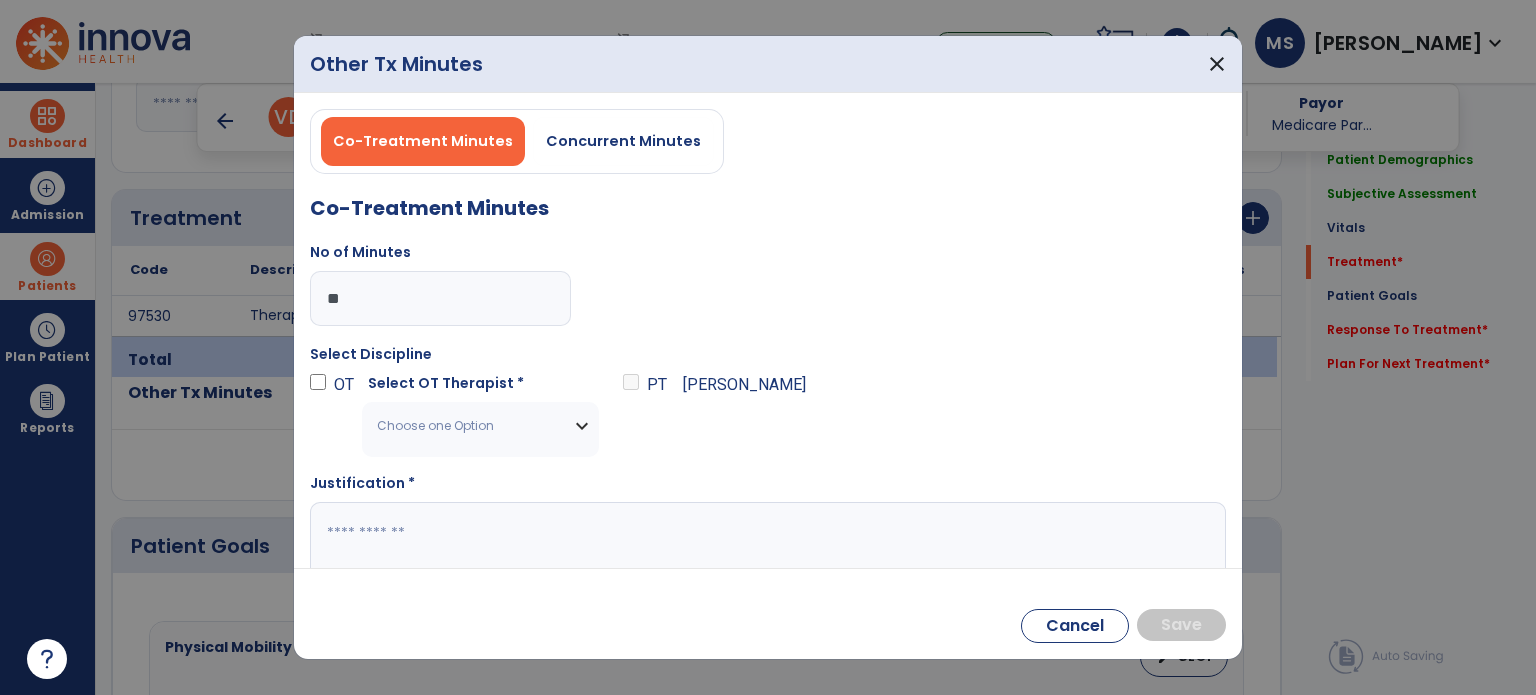 click on "Choose one Option" at bounding box center [468, 426] 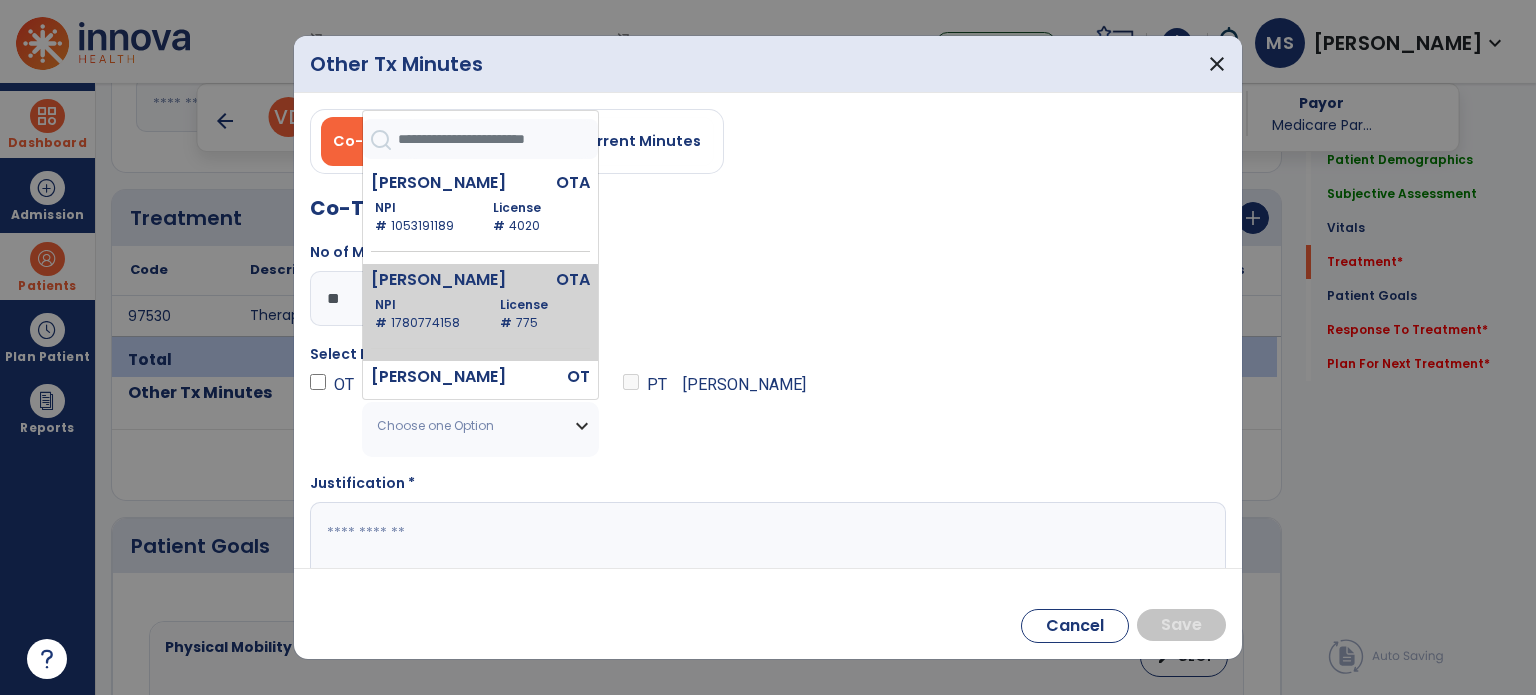 click on "NPI #  [US_HEALTHCARE_NPI]" at bounding box center (425, 314) 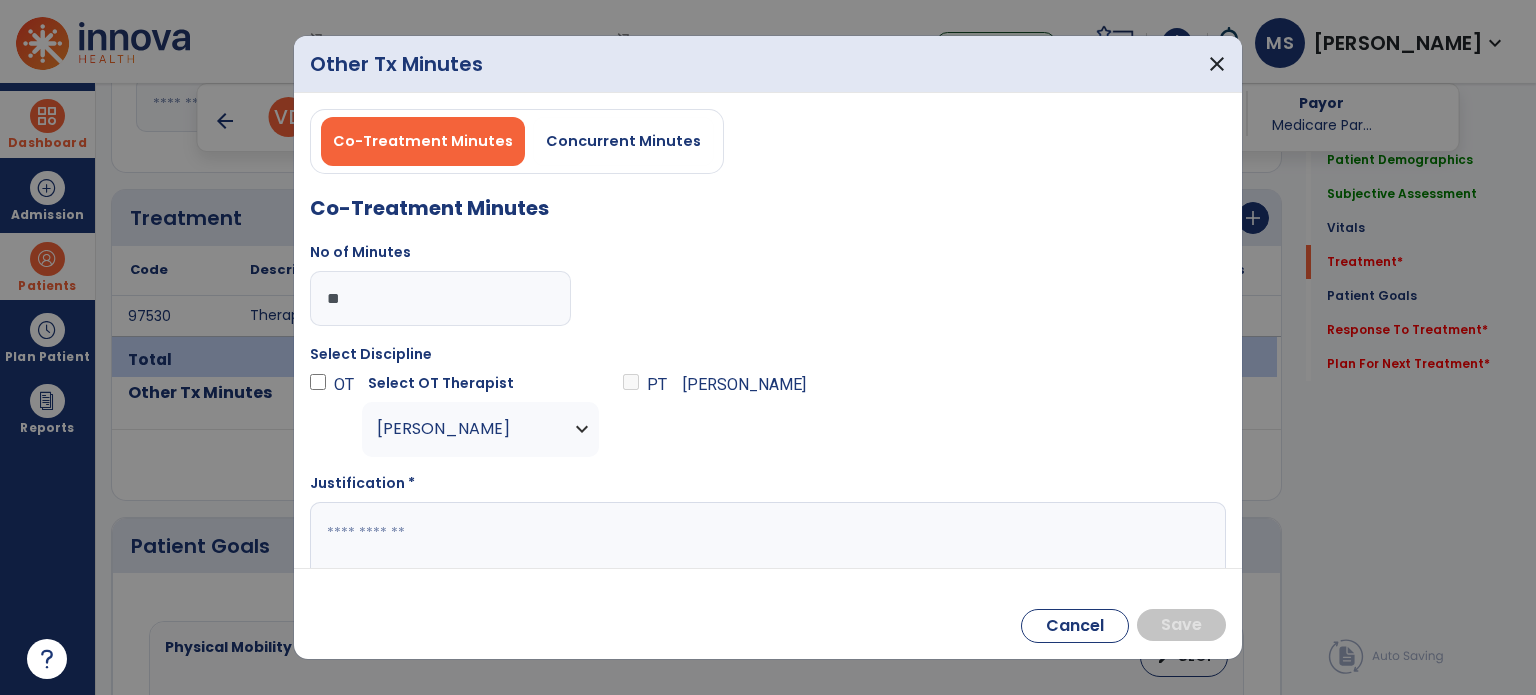 click at bounding box center (766, 541) 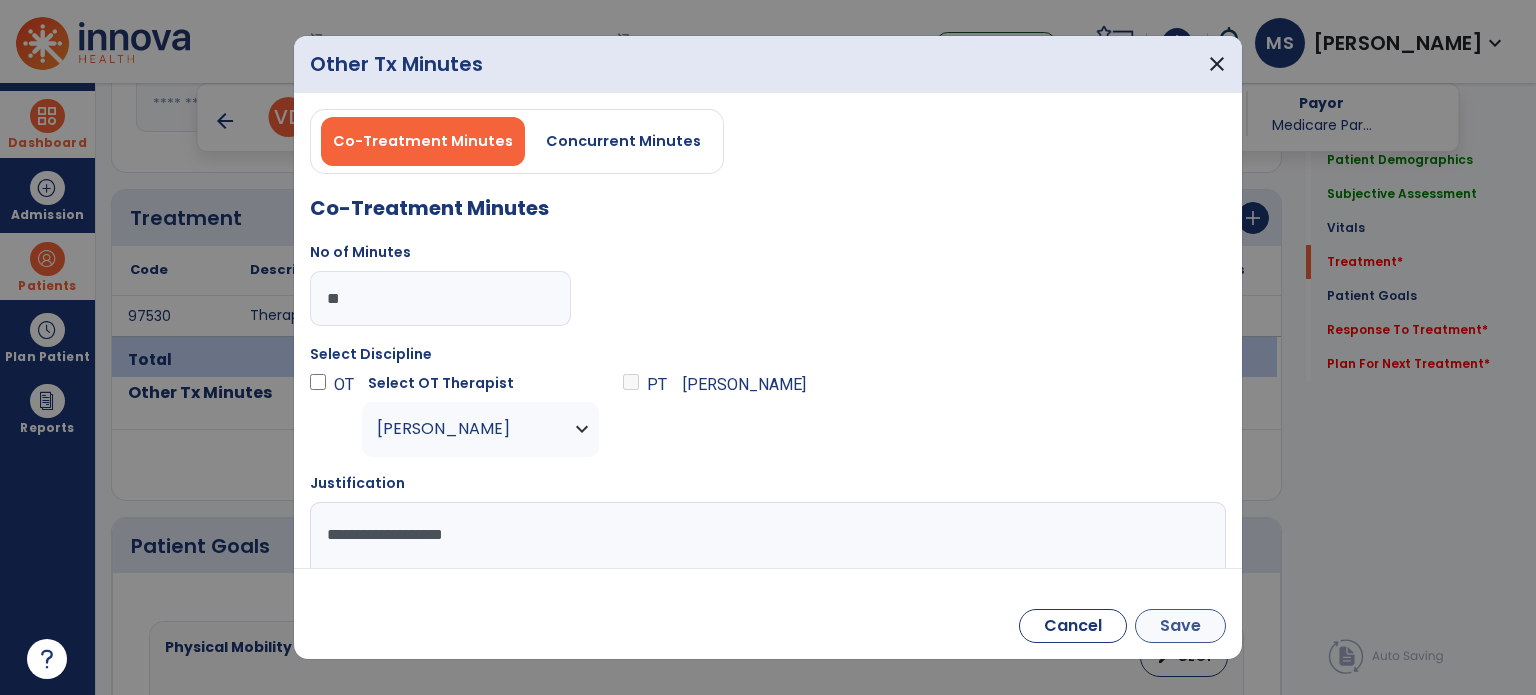 type on "**********" 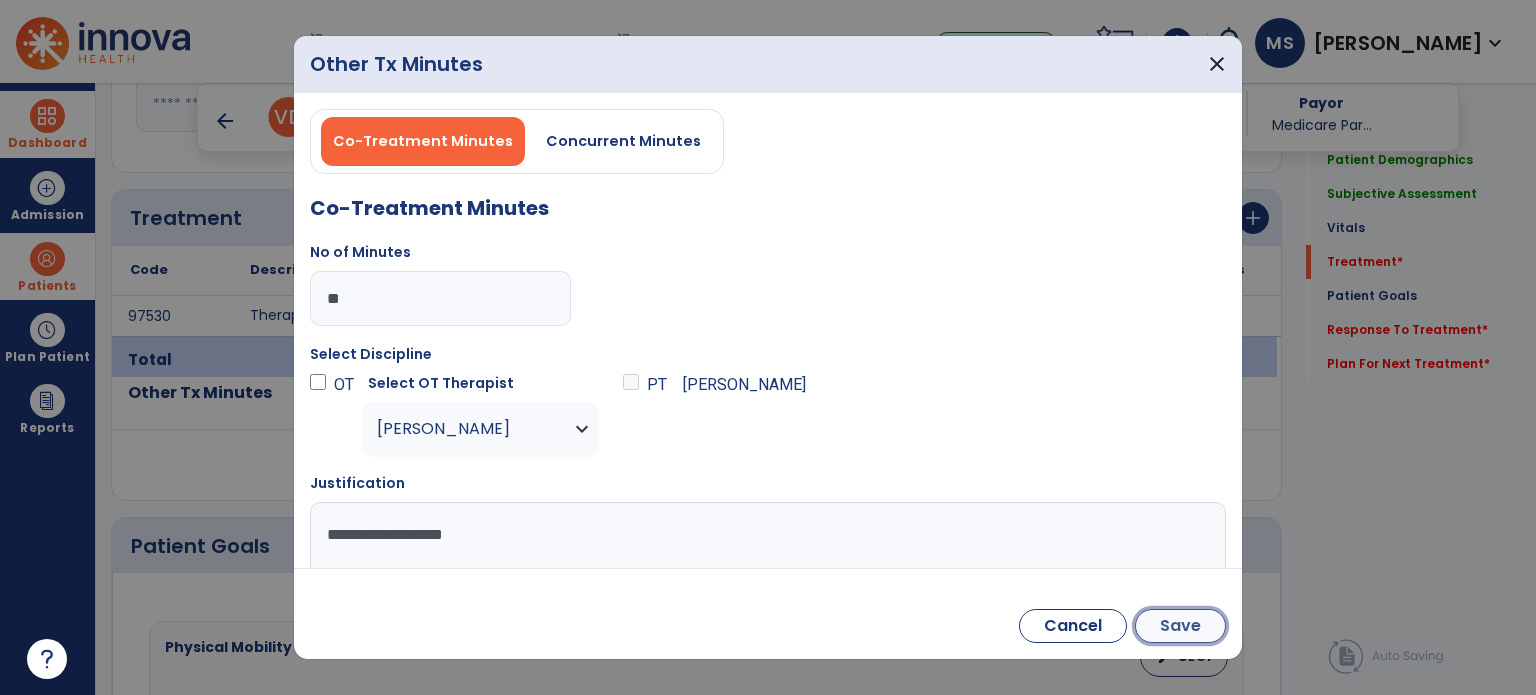 click on "Save" at bounding box center (1180, 626) 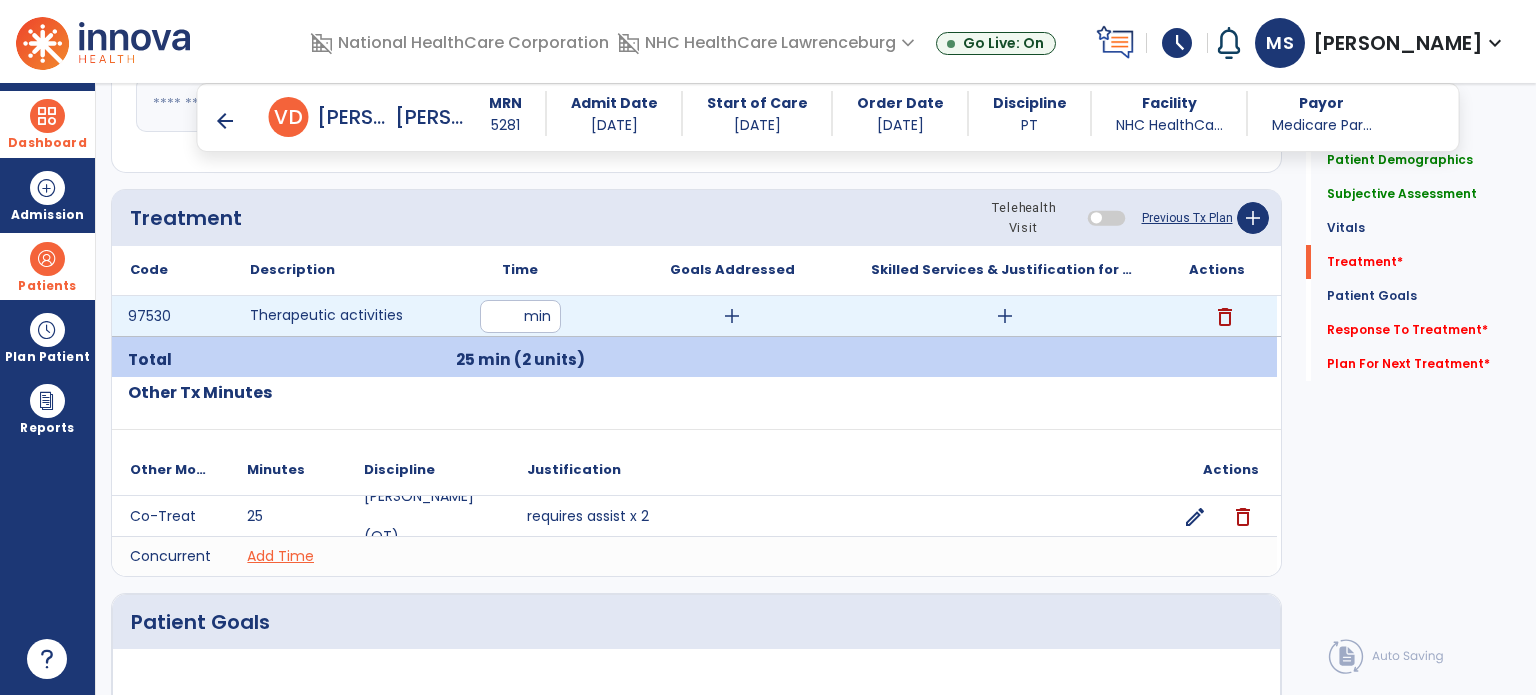 click on "add" at bounding box center (1005, 316) 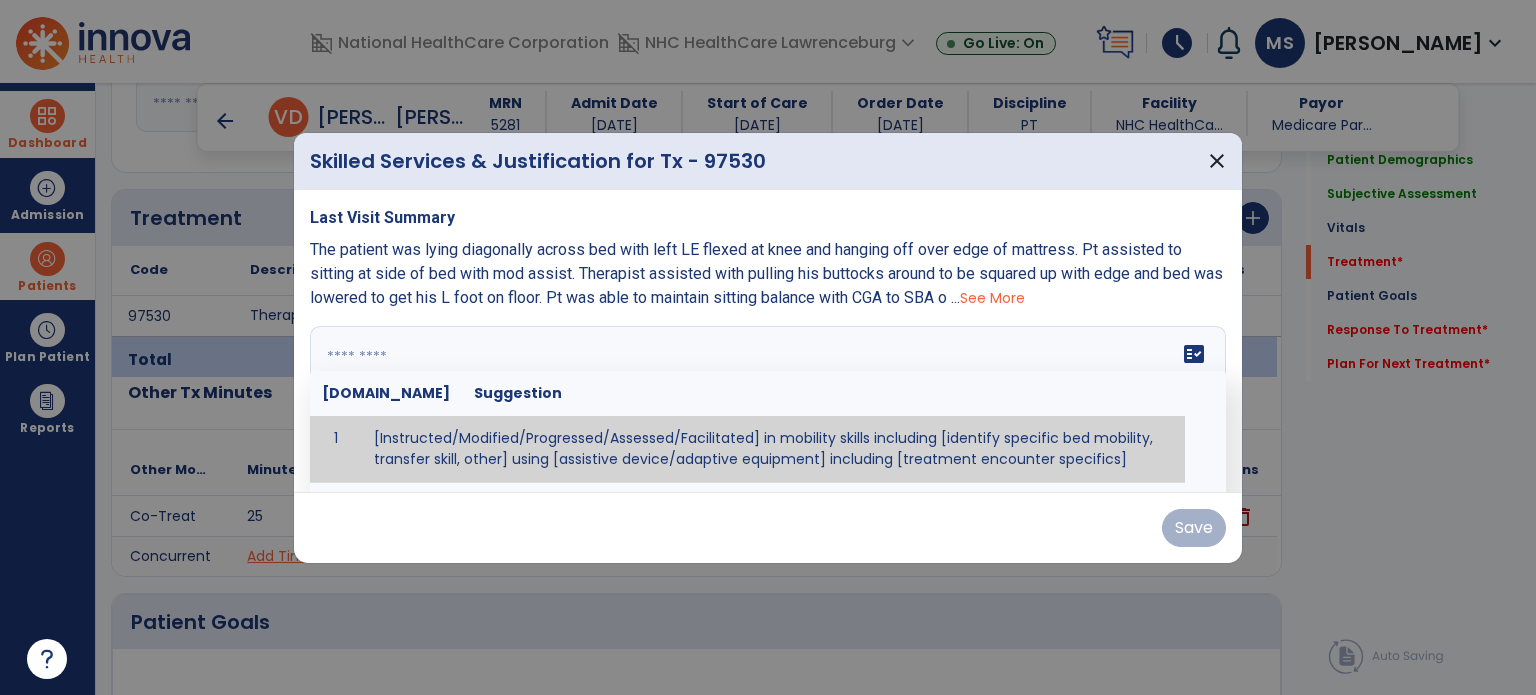 click on "fact_check  [DOMAIN_NAME] Suggestion 1 [Instructed/Modified/Progressed/Assessed/Facilitated] in mobility skills including [identify specific bed mobility, transfer skill, other] using [assistive device/adaptive equipment] including [treatment encounter specifics]" at bounding box center (768, 401) 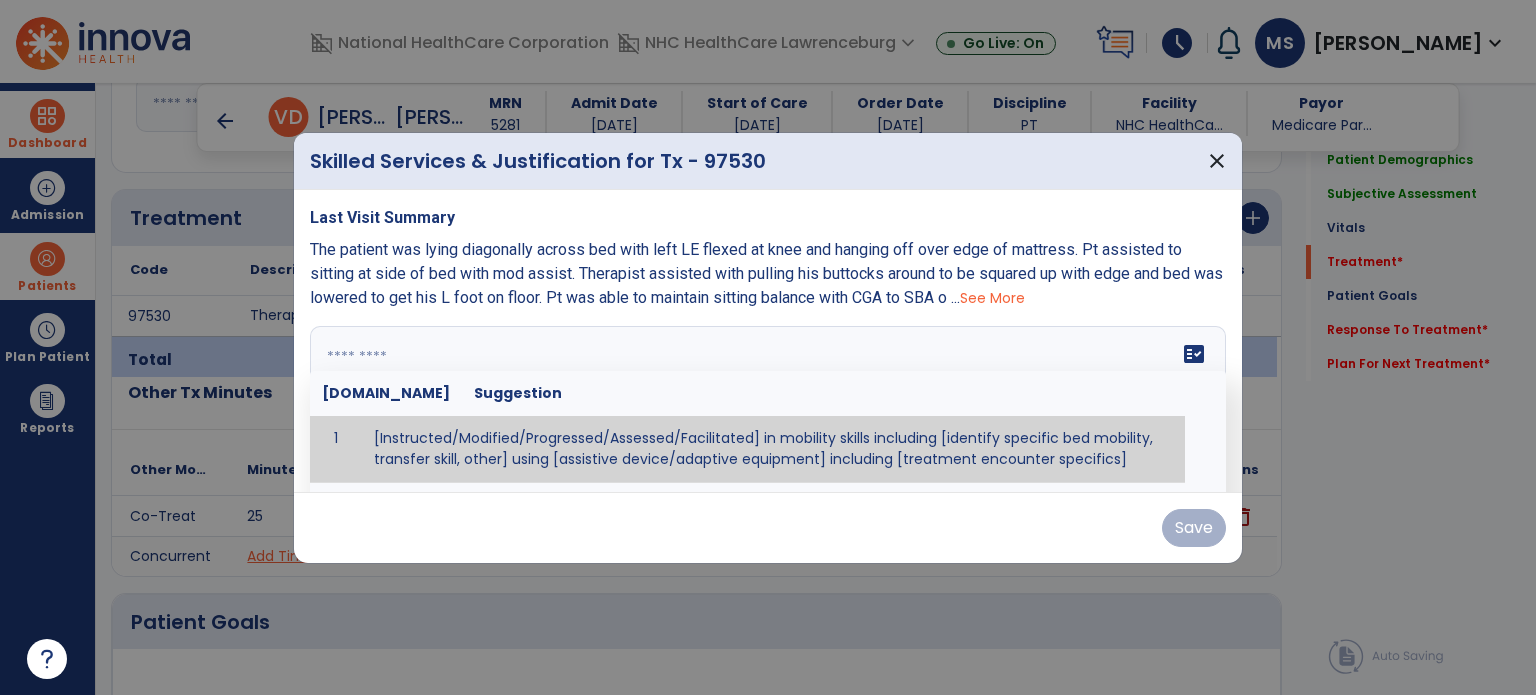 click at bounding box center (766, 401) 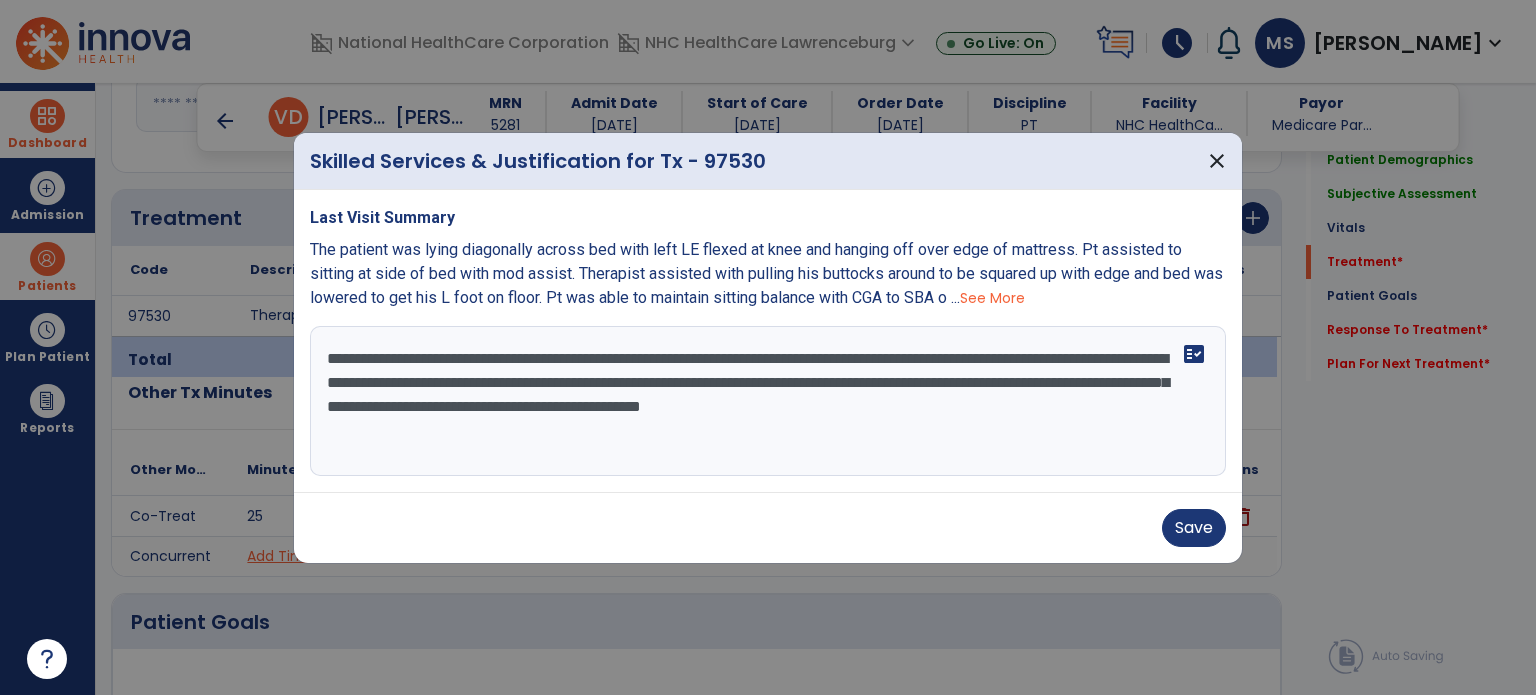 click on "**********" at bounding box center [768, 401] 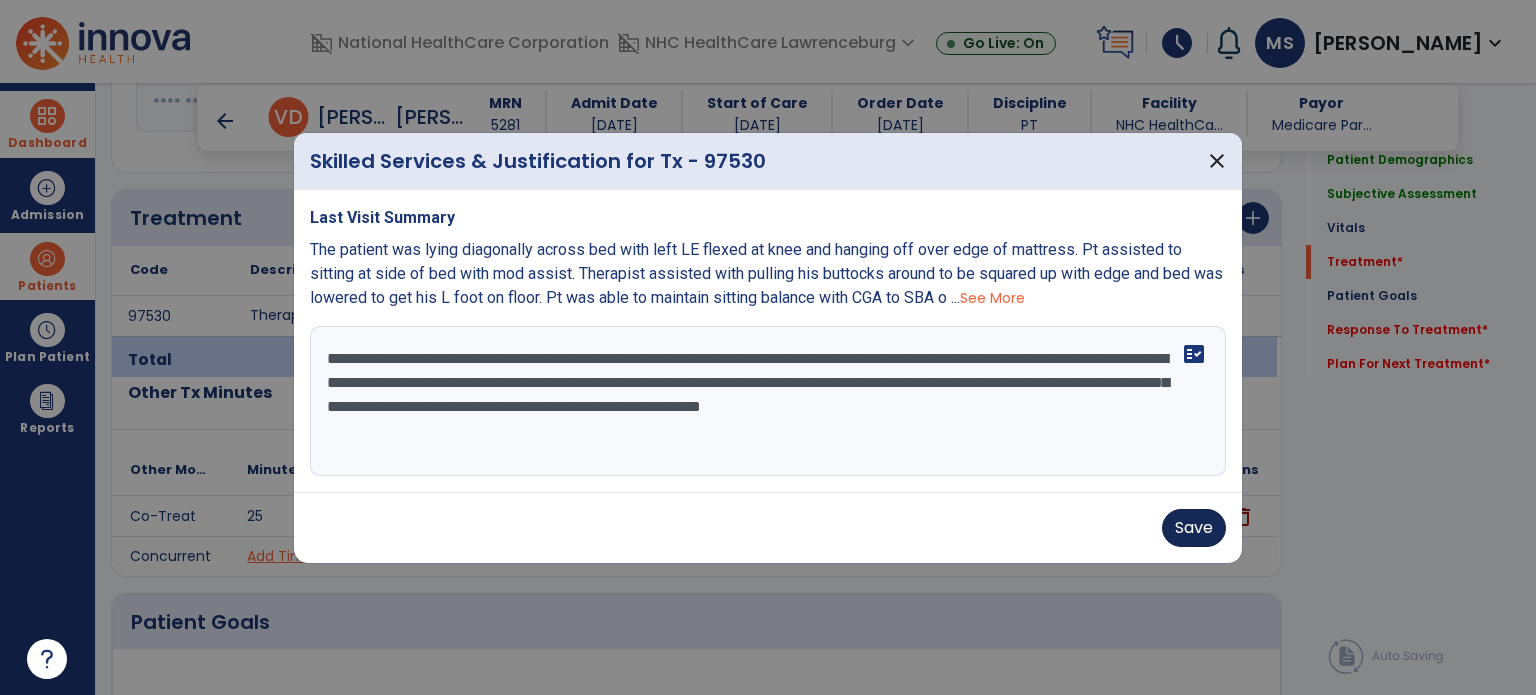 type on "**********" 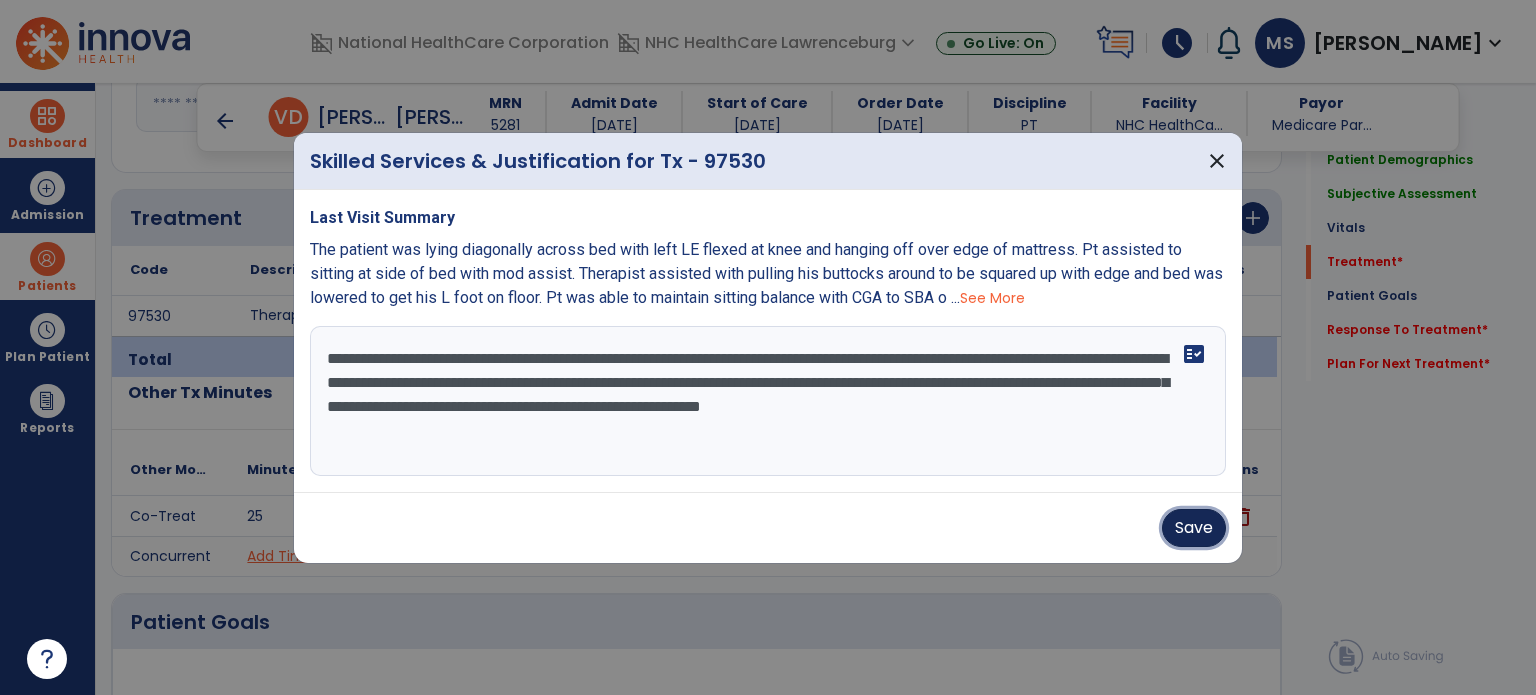 click on "Save" at bounding box center (1194, 528) 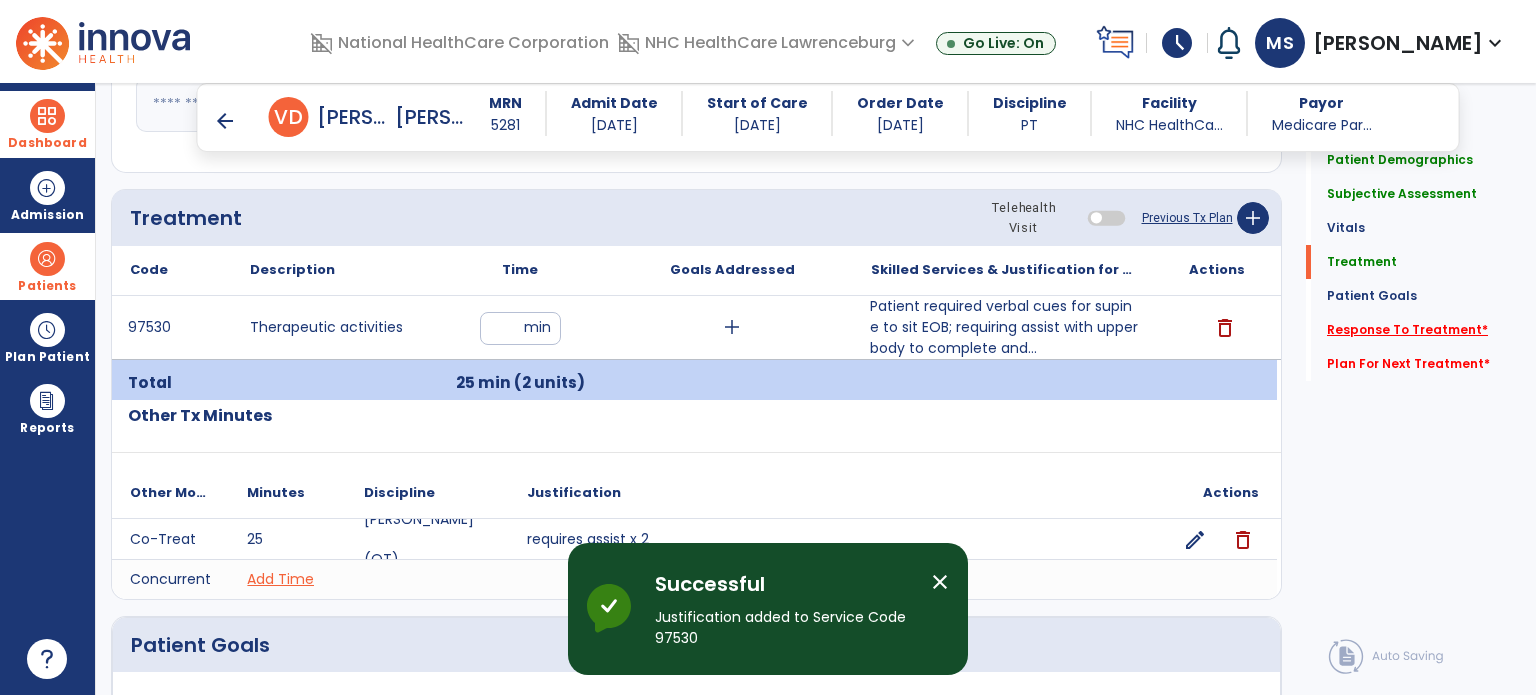 click on "Response To Treatment   *" 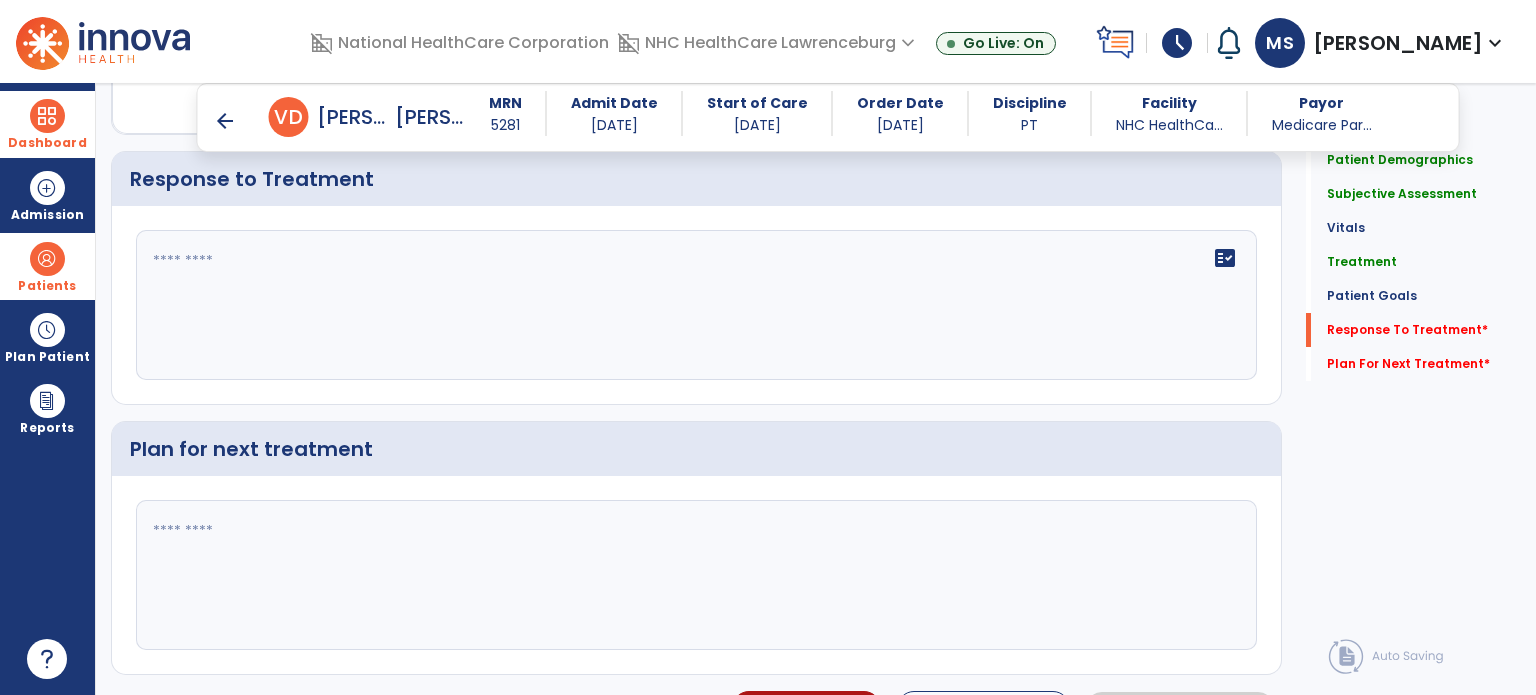 scroll, scrollTop: 2440, scrollLeft: 0, axis: vertical 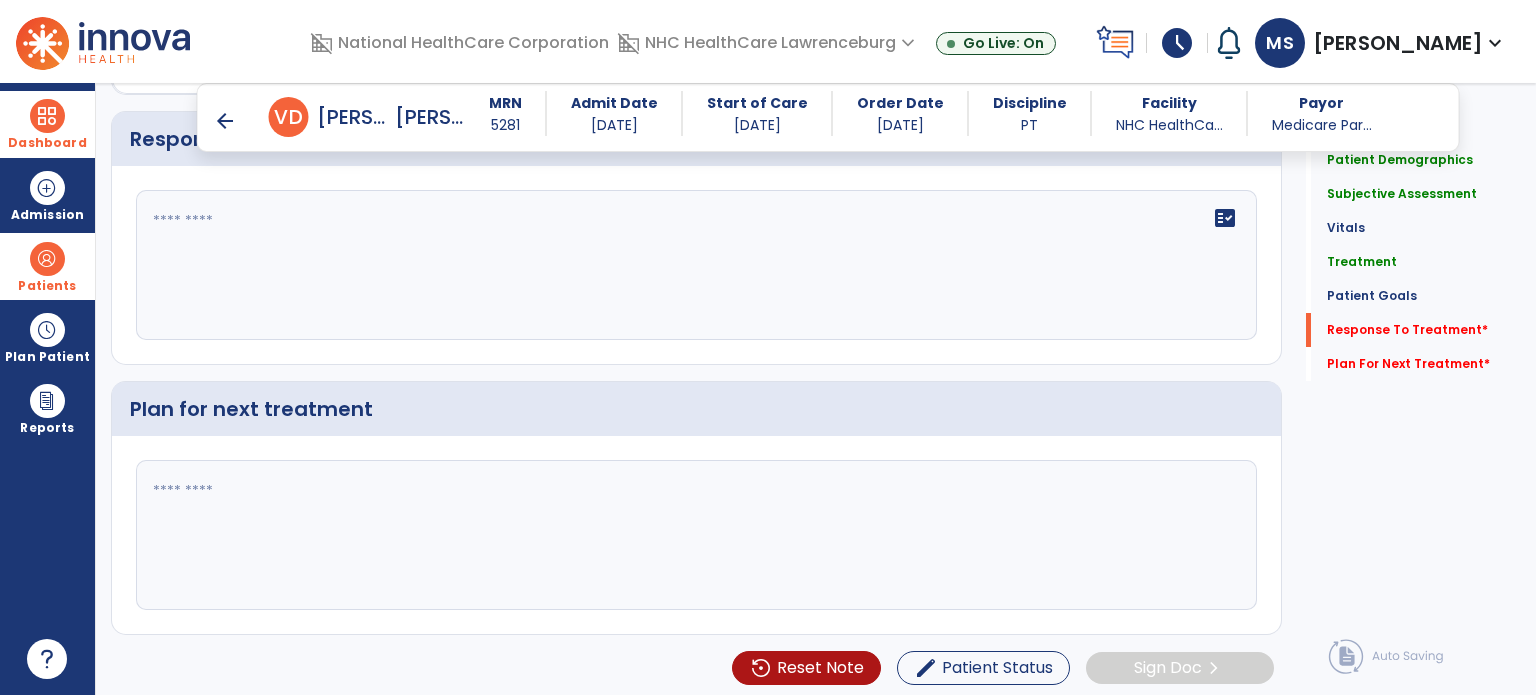 click on "fact_check" 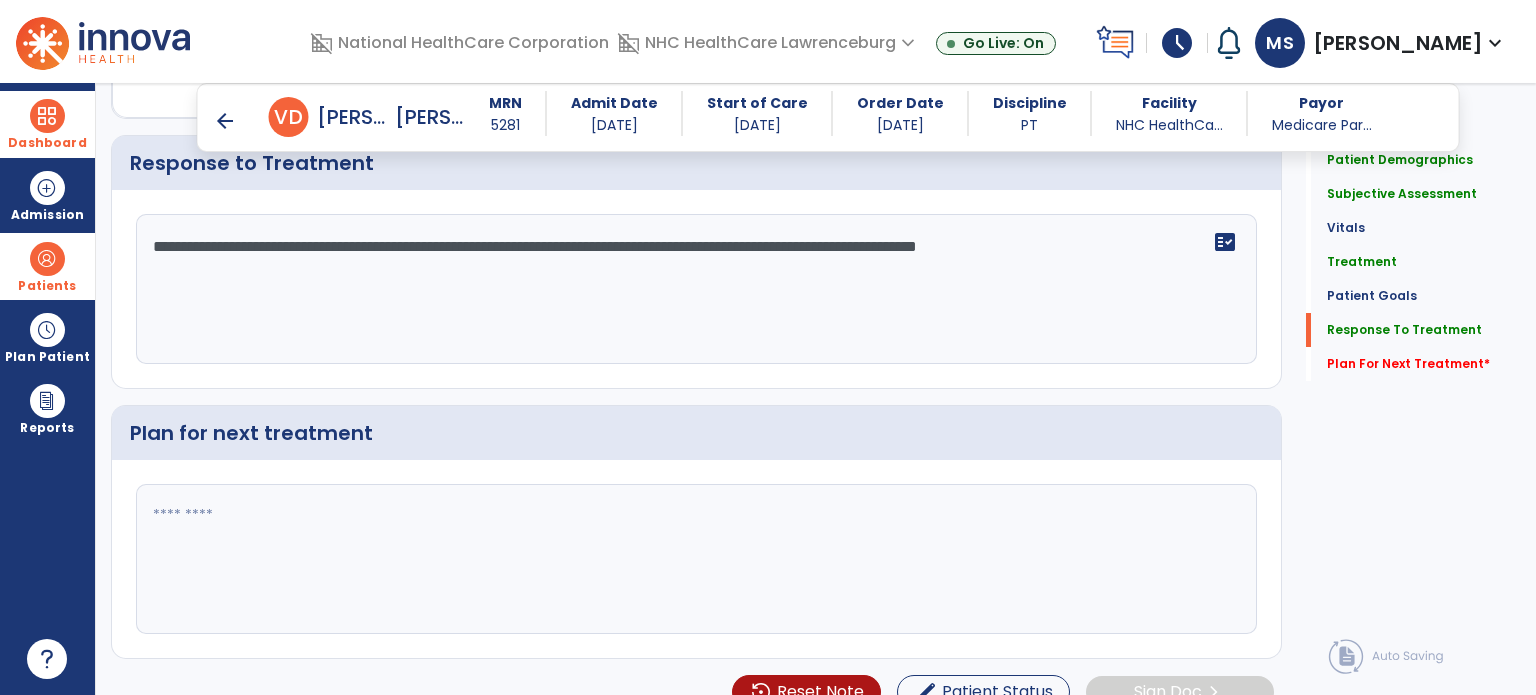 scroll, scrollTop: 2440, scrollLeft: 0, axis: vertical 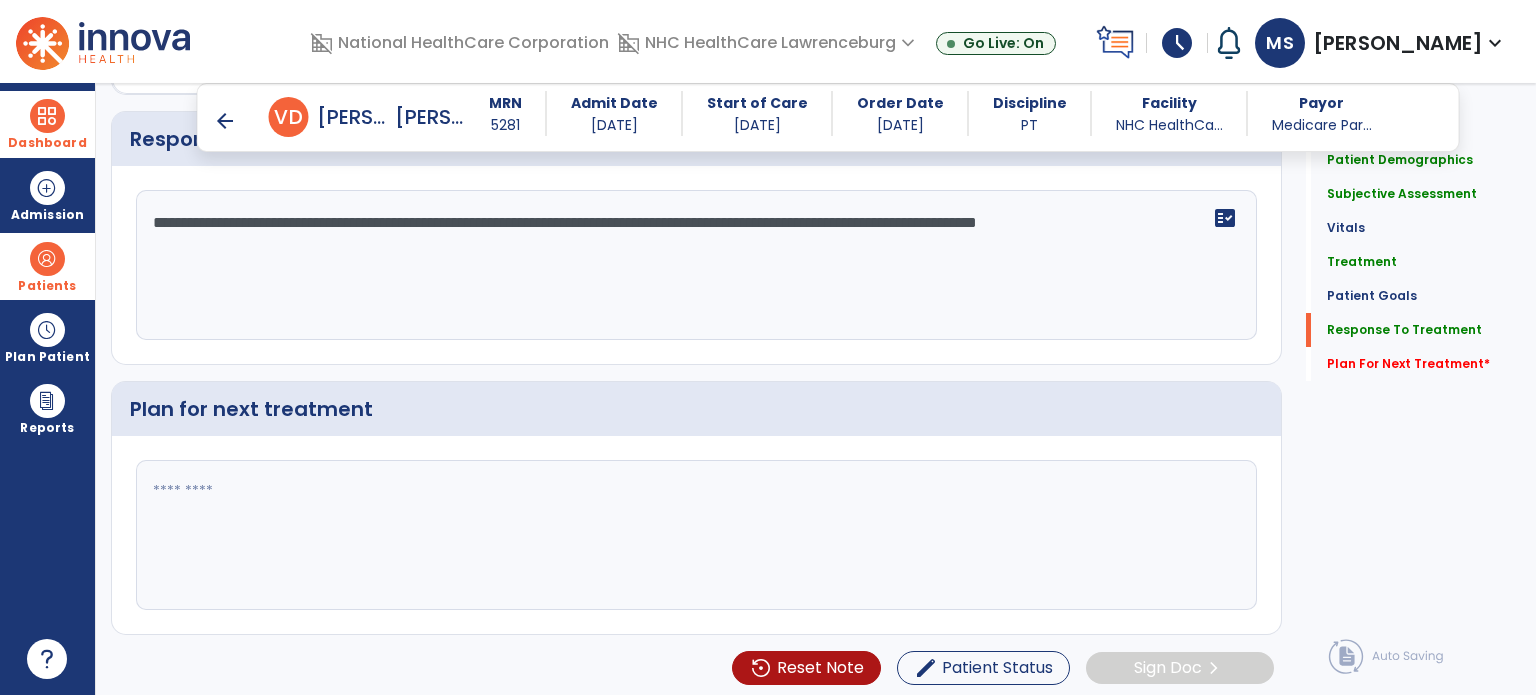 type on "**********" 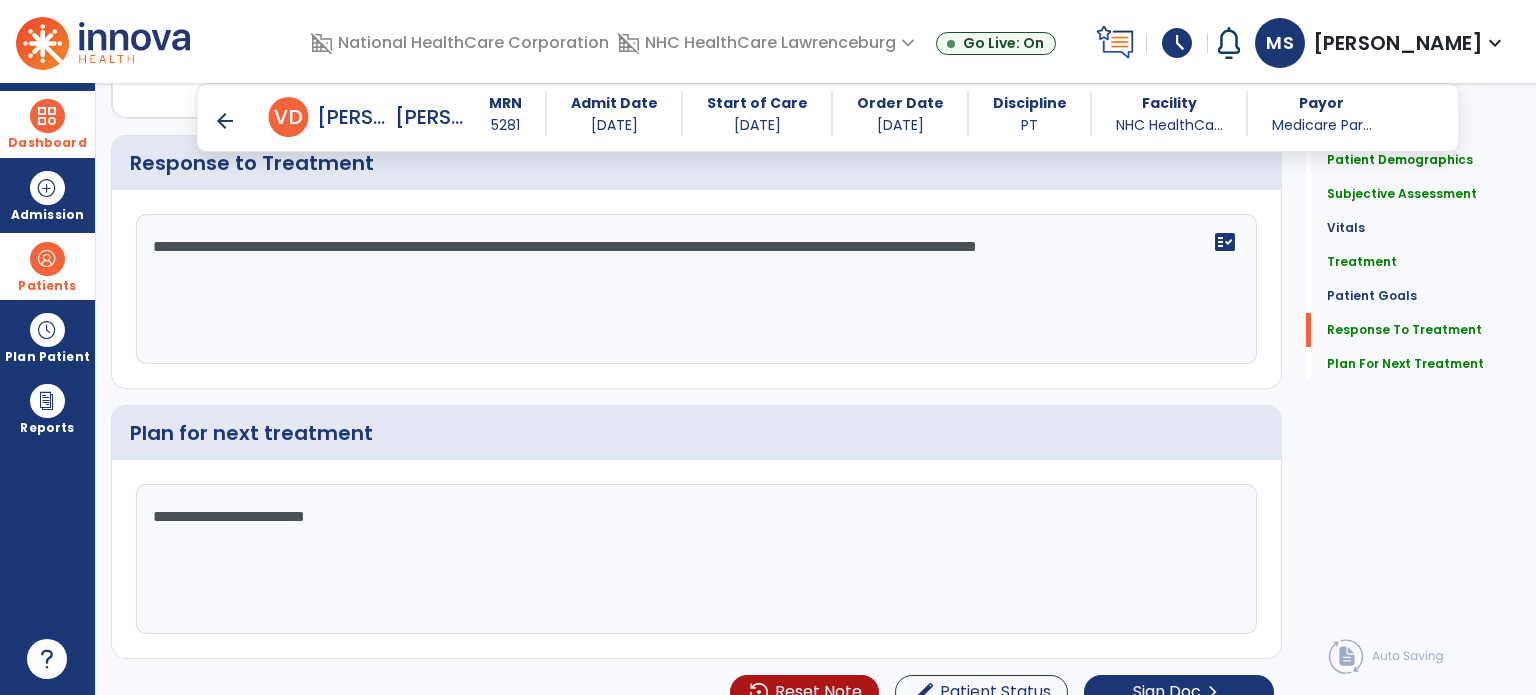 scroll, scrollTop: 2440, scrollLeft: 0, axis: vertical 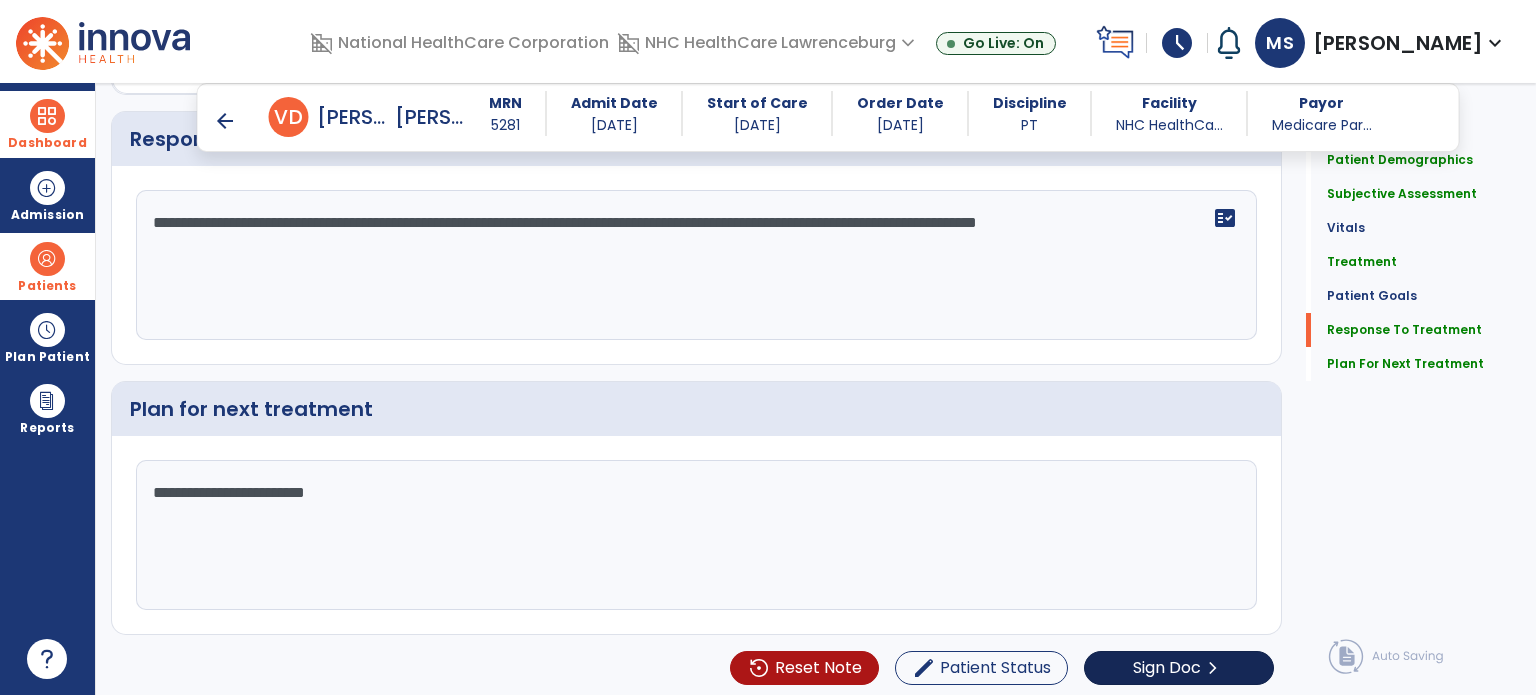 type on "**********" 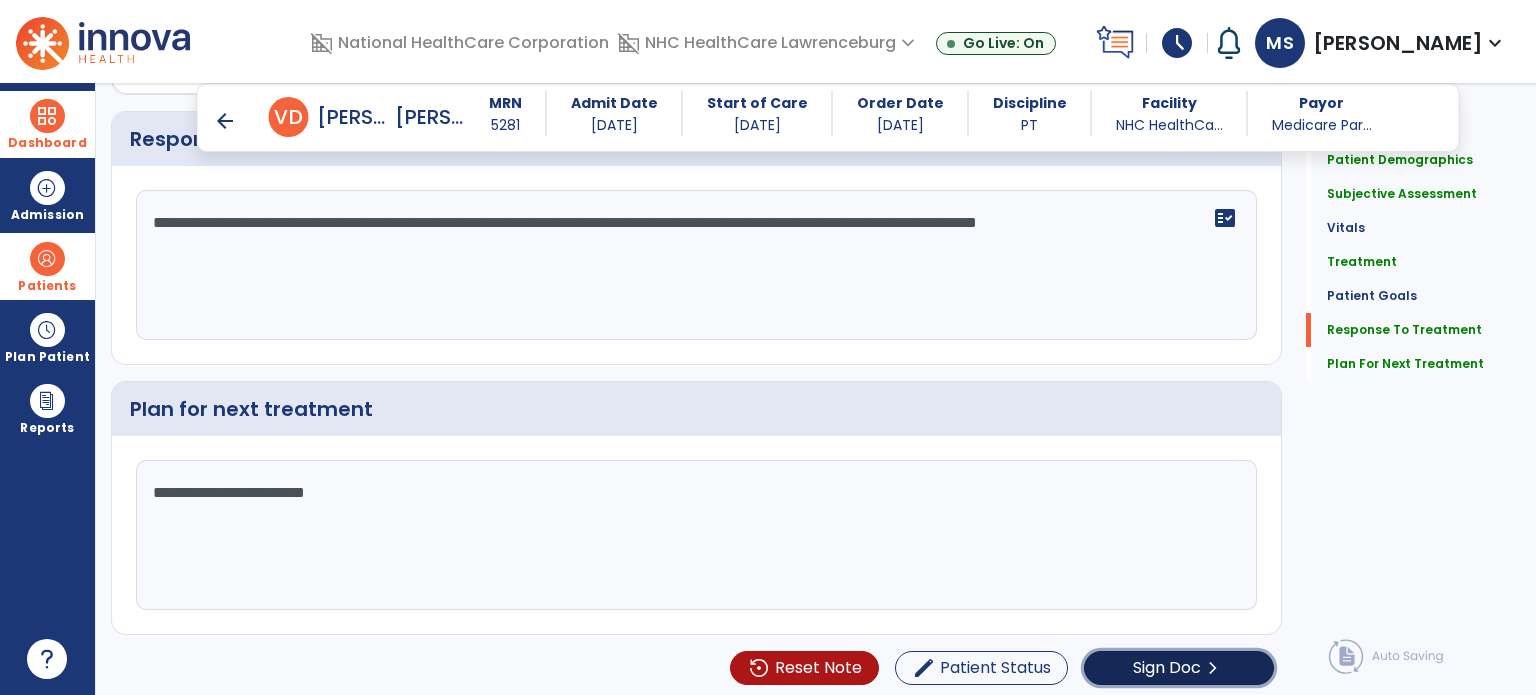 click on "Sign Doc  chevron_right" 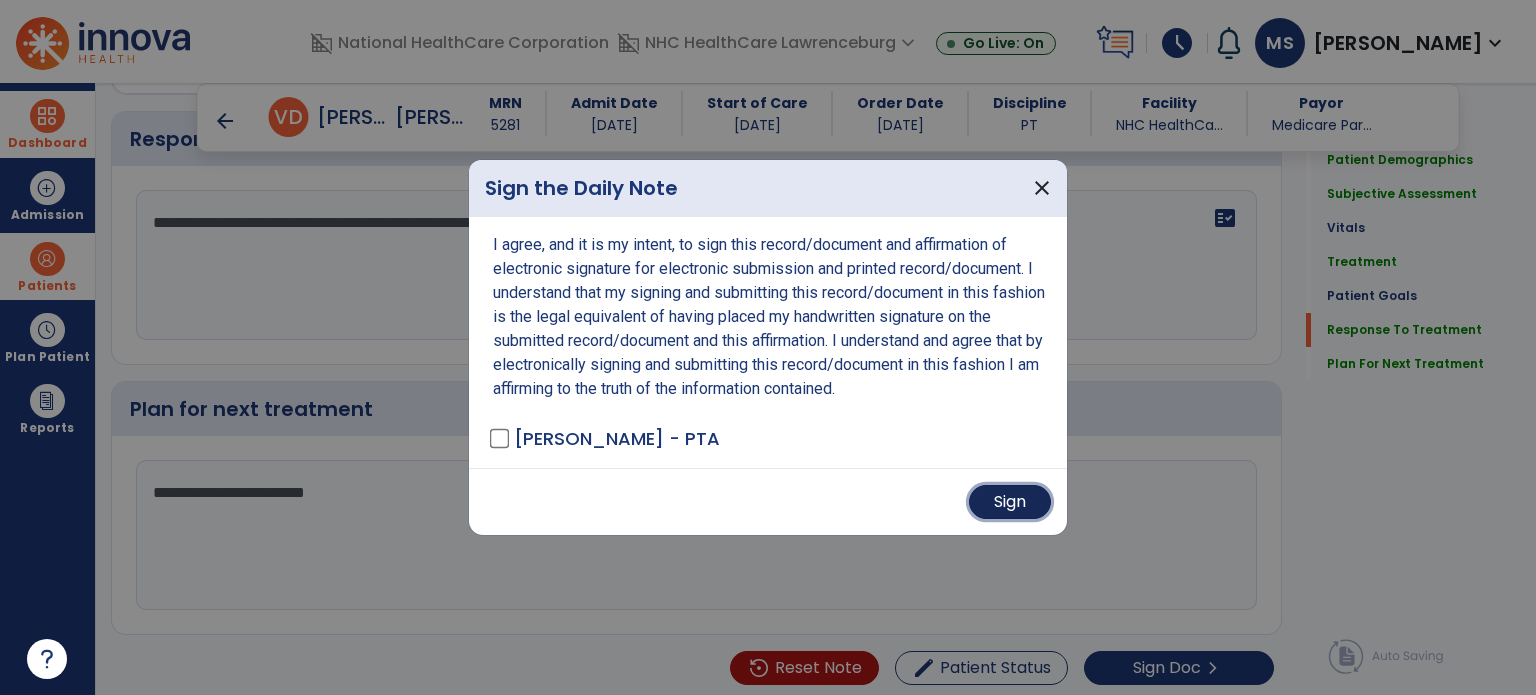 click on "Sign" at bounding box center (1010, 502) 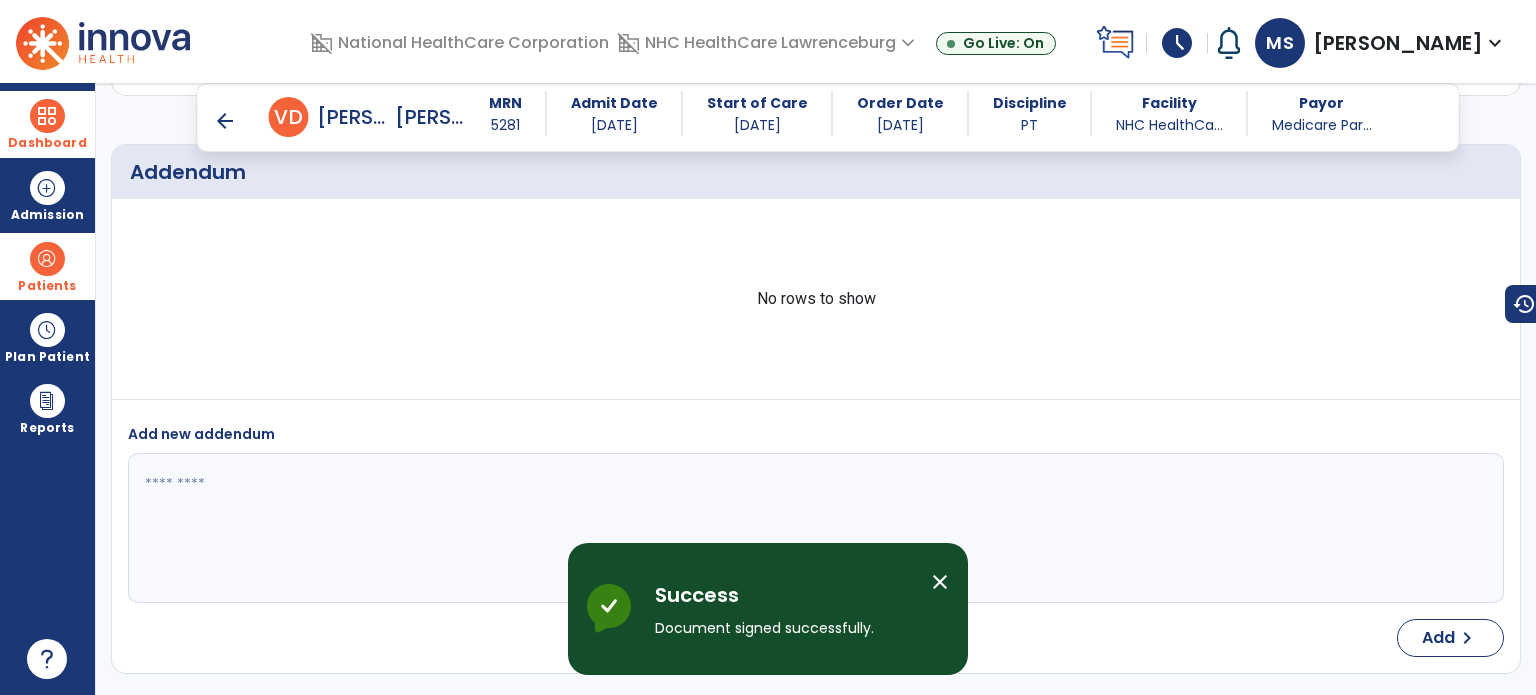 scroll, scrollTop: 3370, scrollLeft: 0, axis: vertical 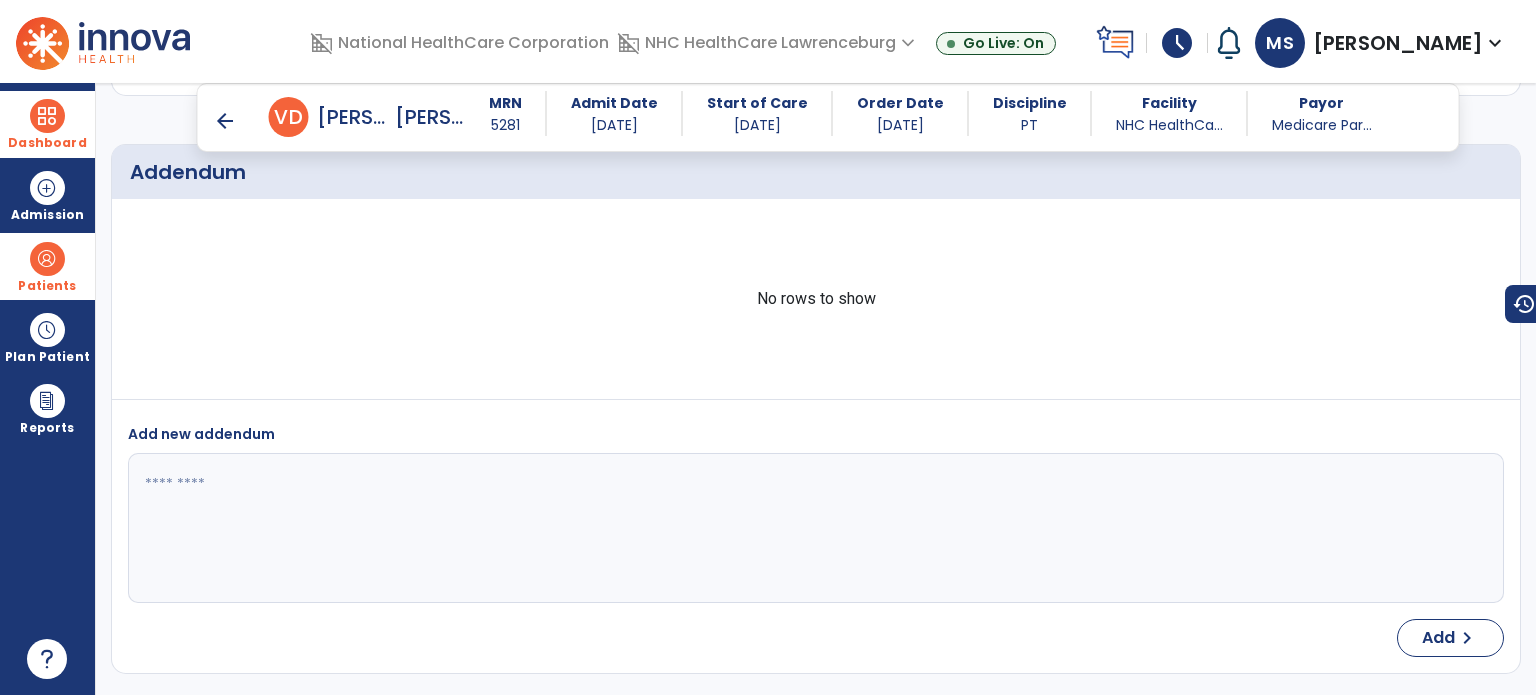 click on "arrow_back" at bounding box center [225, 121] 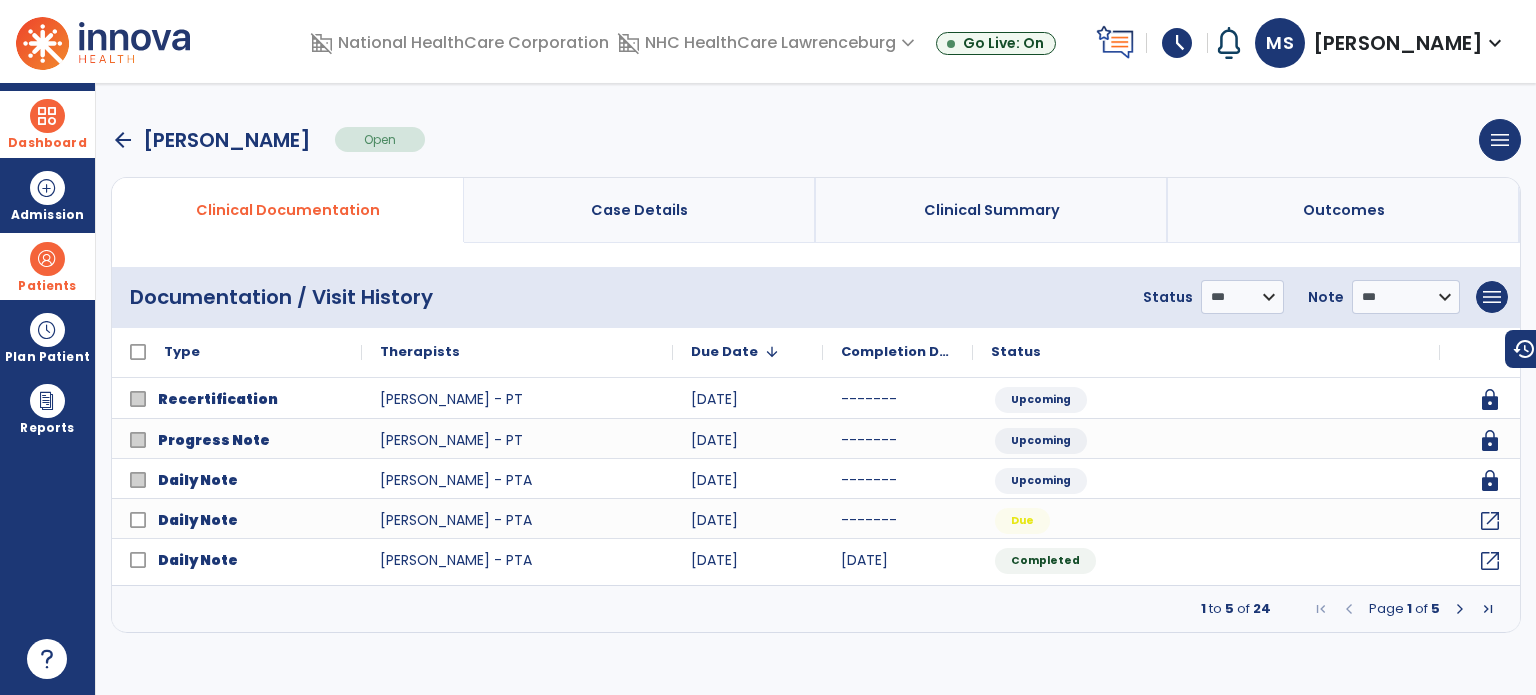 click on "arrow_back" at bounding box center [123, 140] 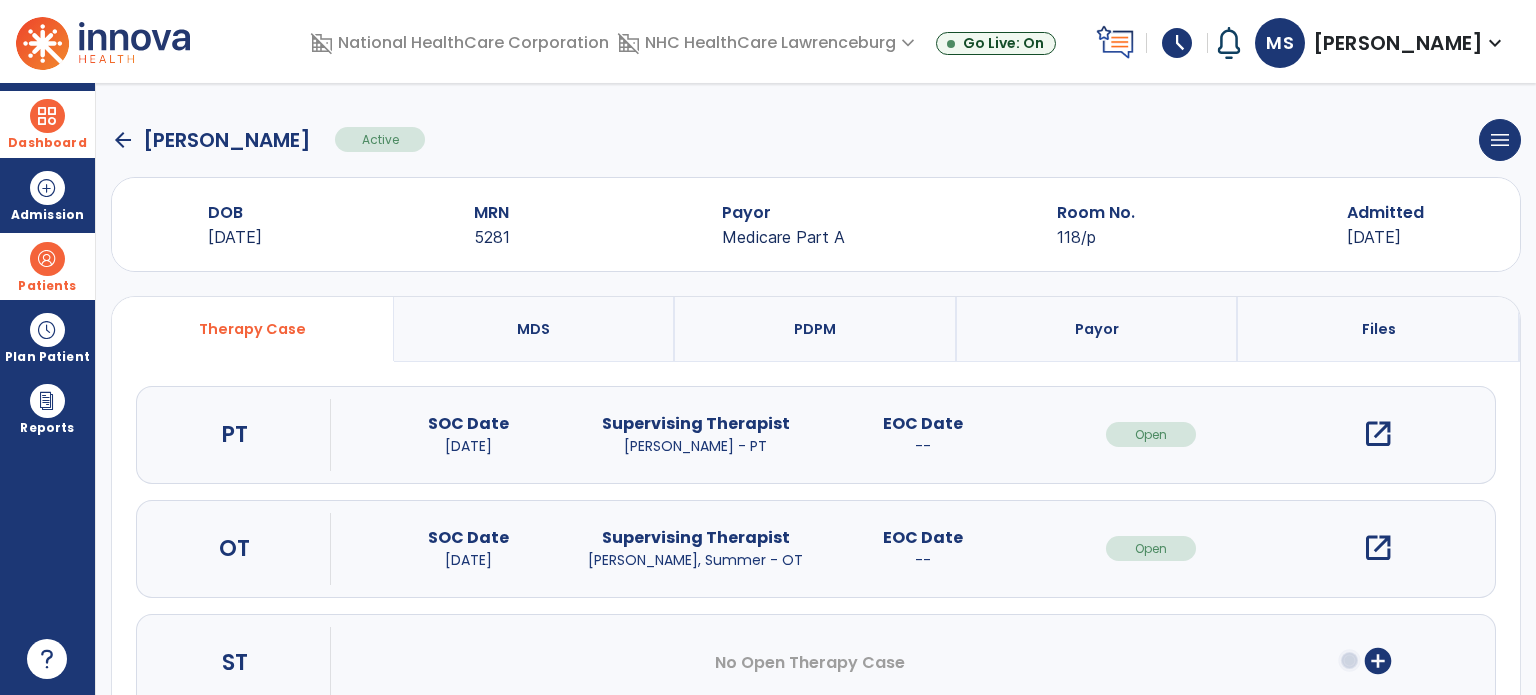 click on "arrow_back" 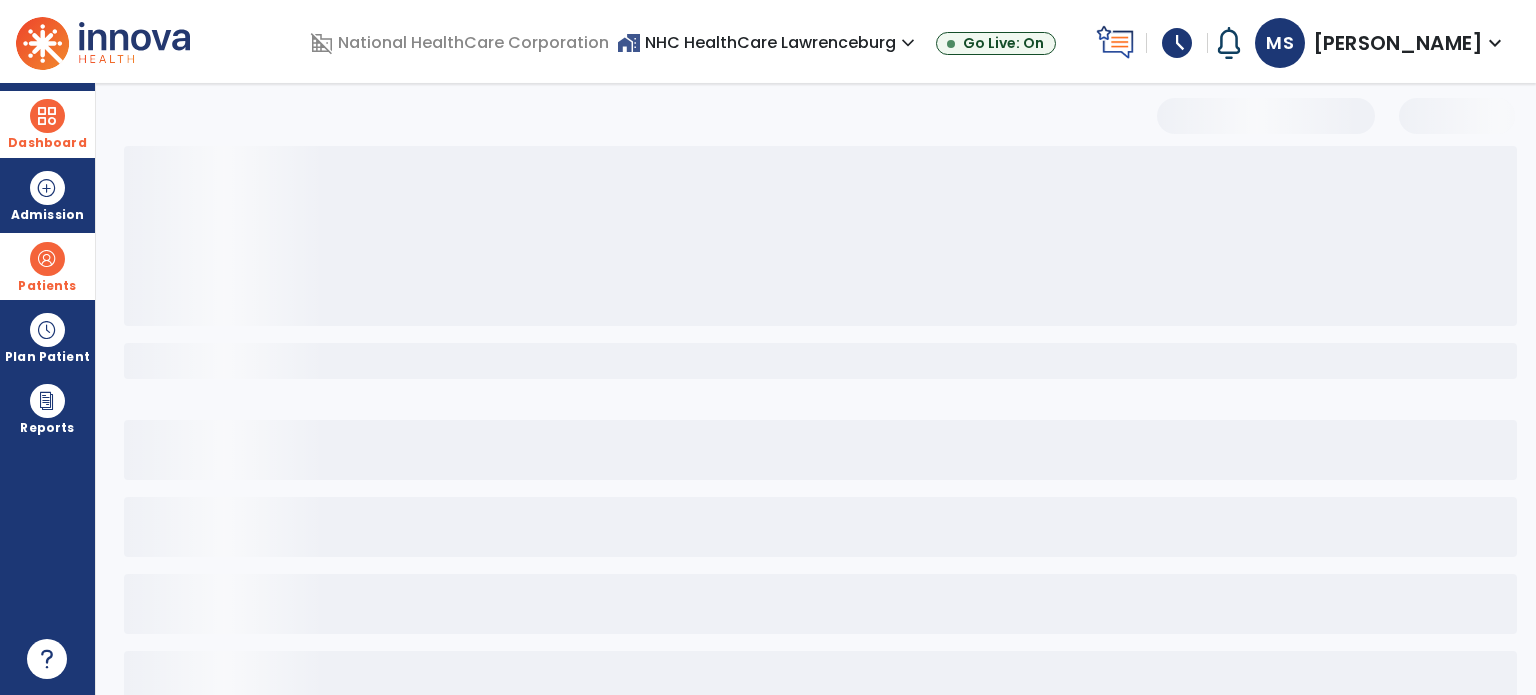 select on "***" 